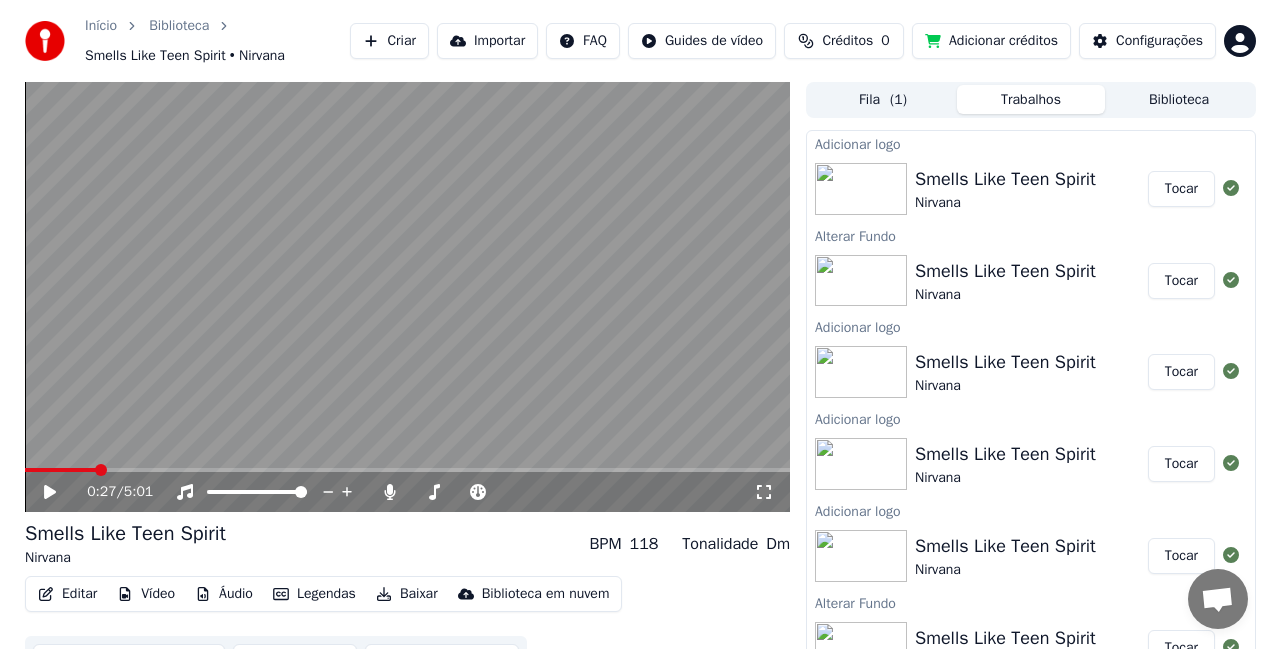 scroll, scrollTop: 0, scrollLeft: 0, axis: both 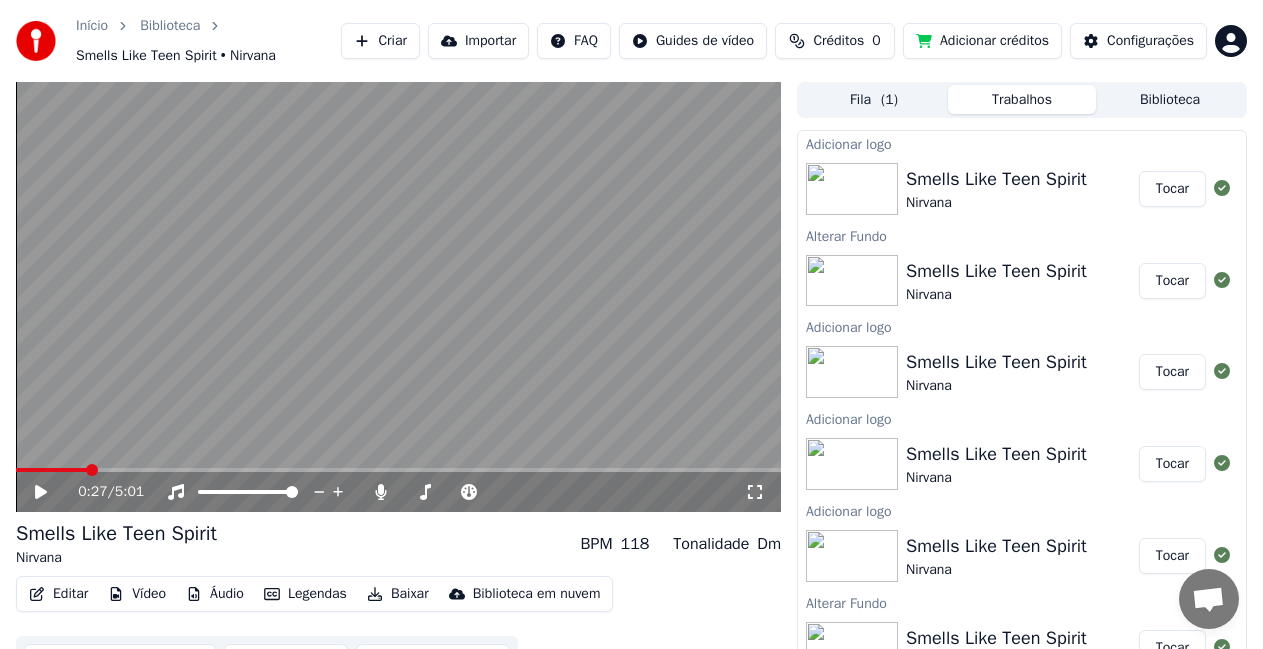 click on "Tocar" at bounding box center [1172, 189] 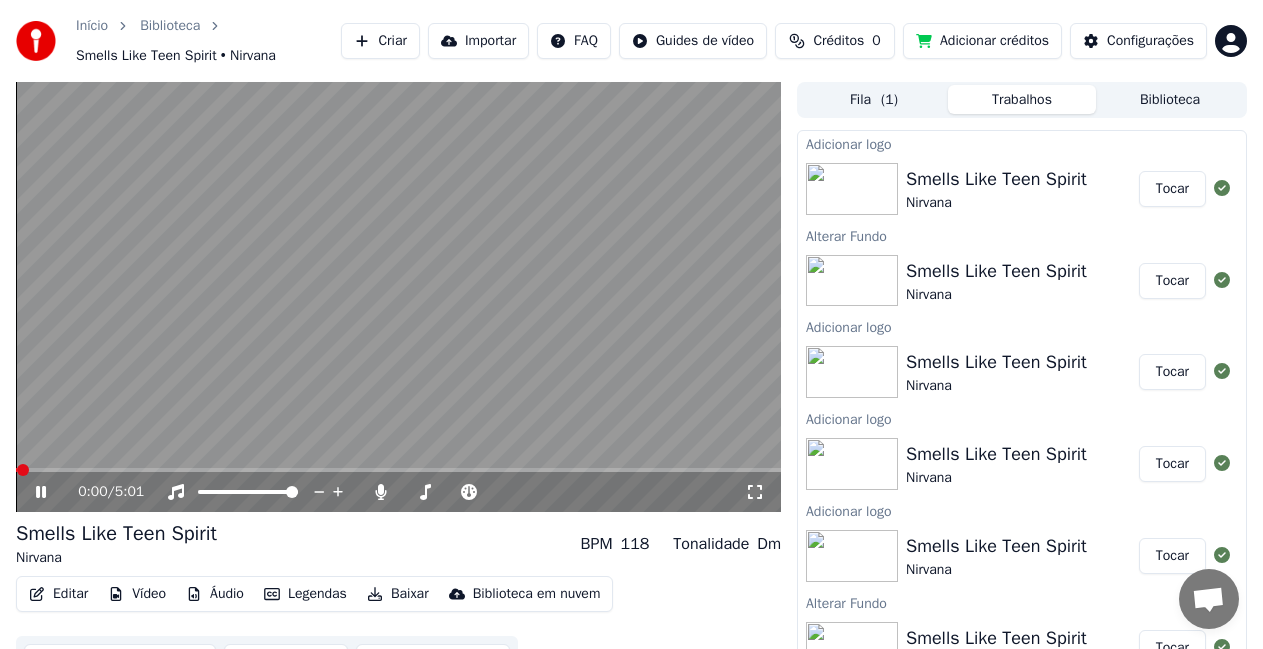 click on "Tocar" at bounding box center (1172, 281) 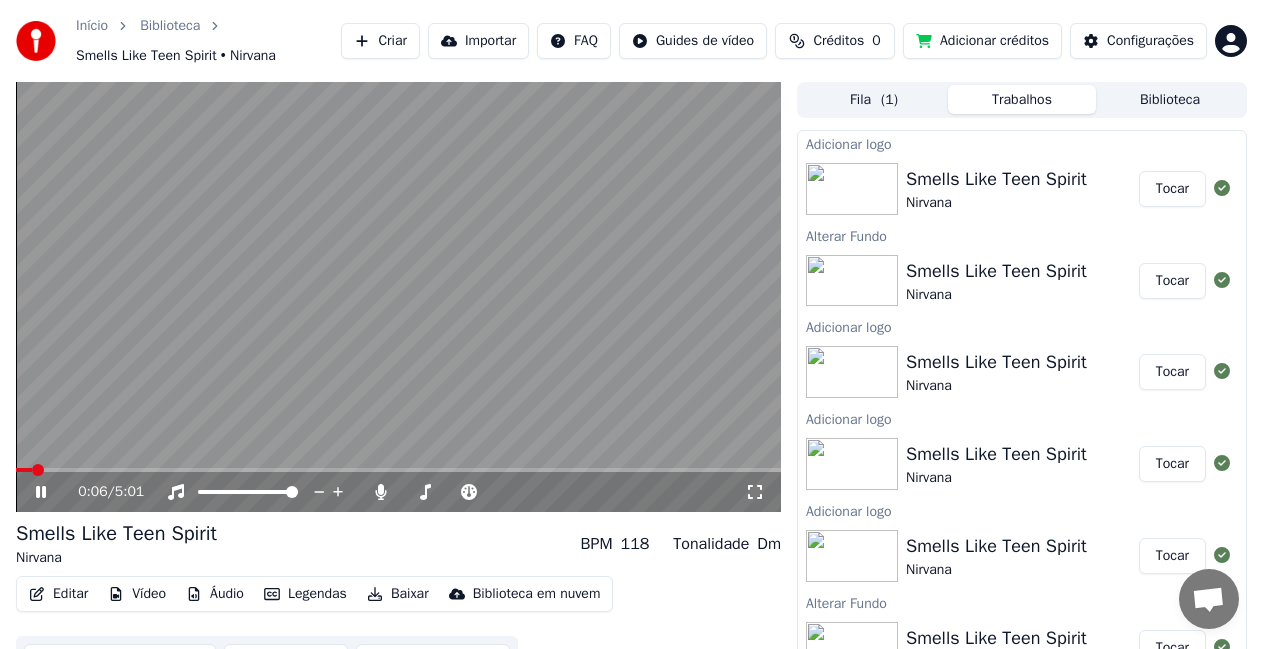 click on "Vídeo" at bounding box center [137, 594] 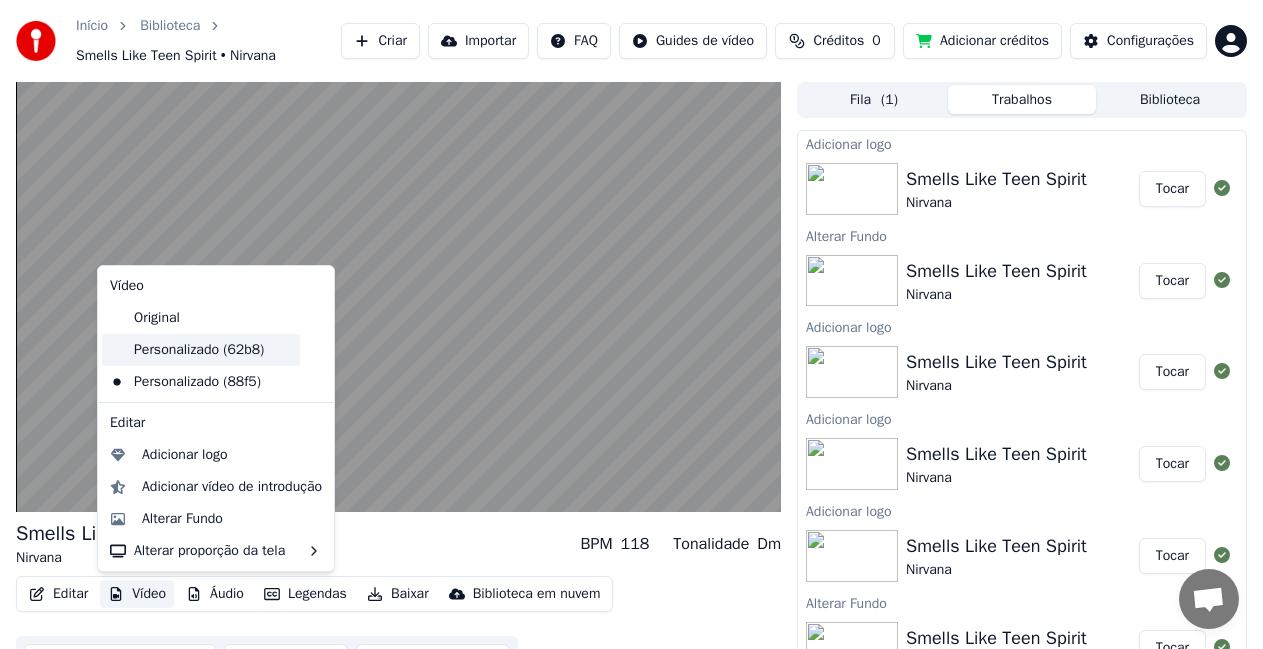 click on "Personalizado (62b8)" at bounding box center [201, 350] 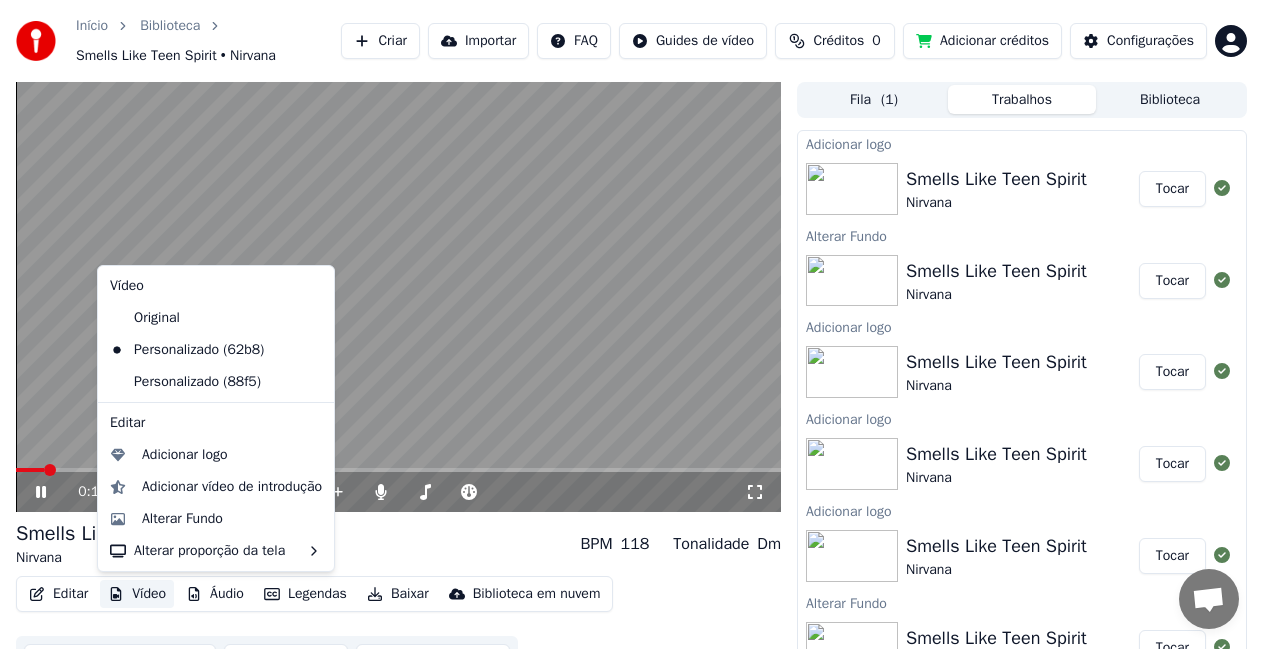 click on "Vídeo" at bounding box center [137, 594] 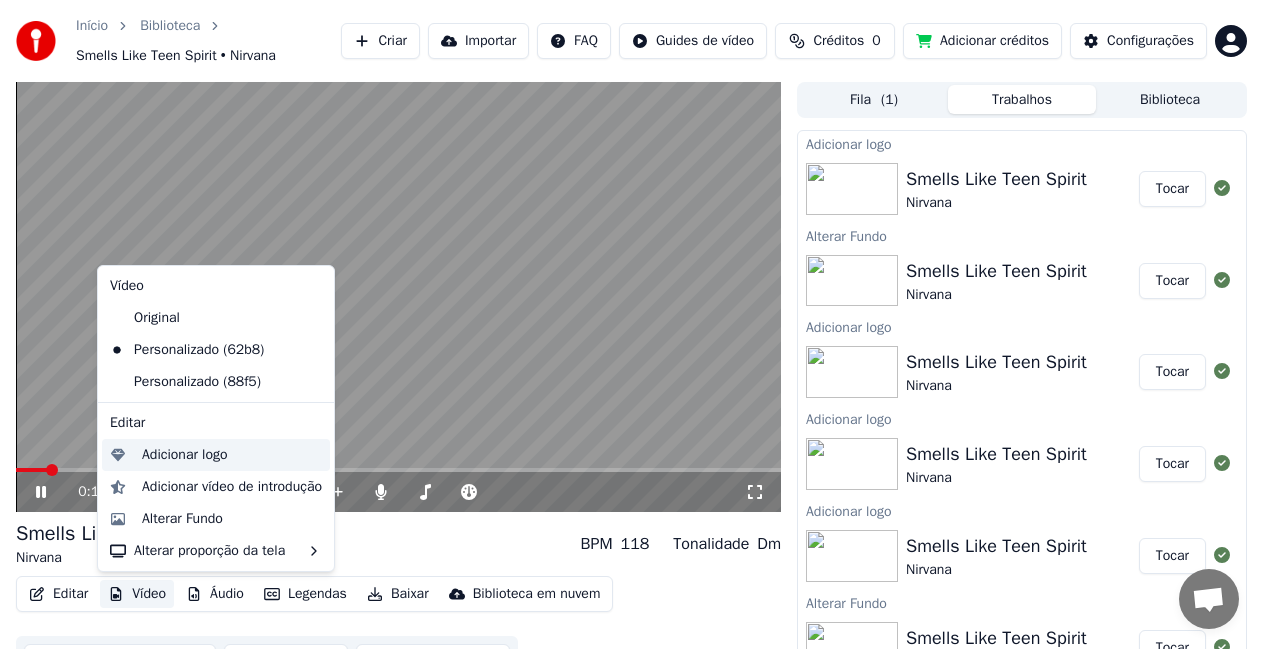 click on "Adicionar logo" at bounding box center (185, 455) 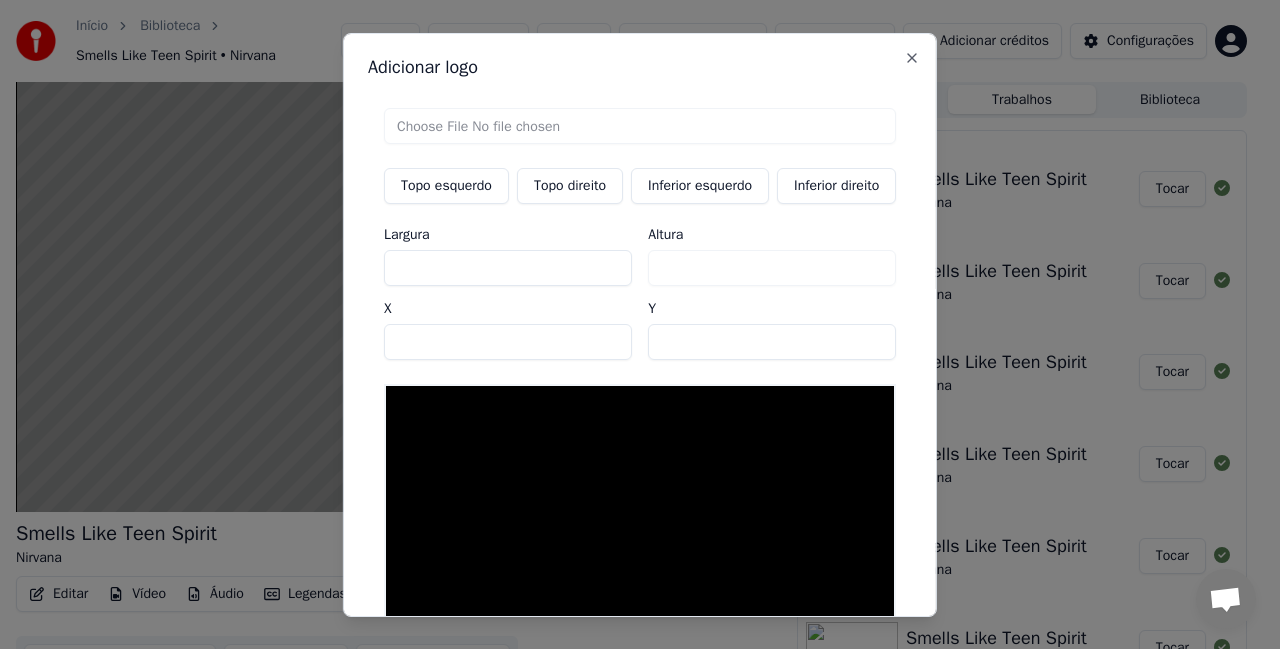 click on "Topo direito" at bounding box center [570, 185] 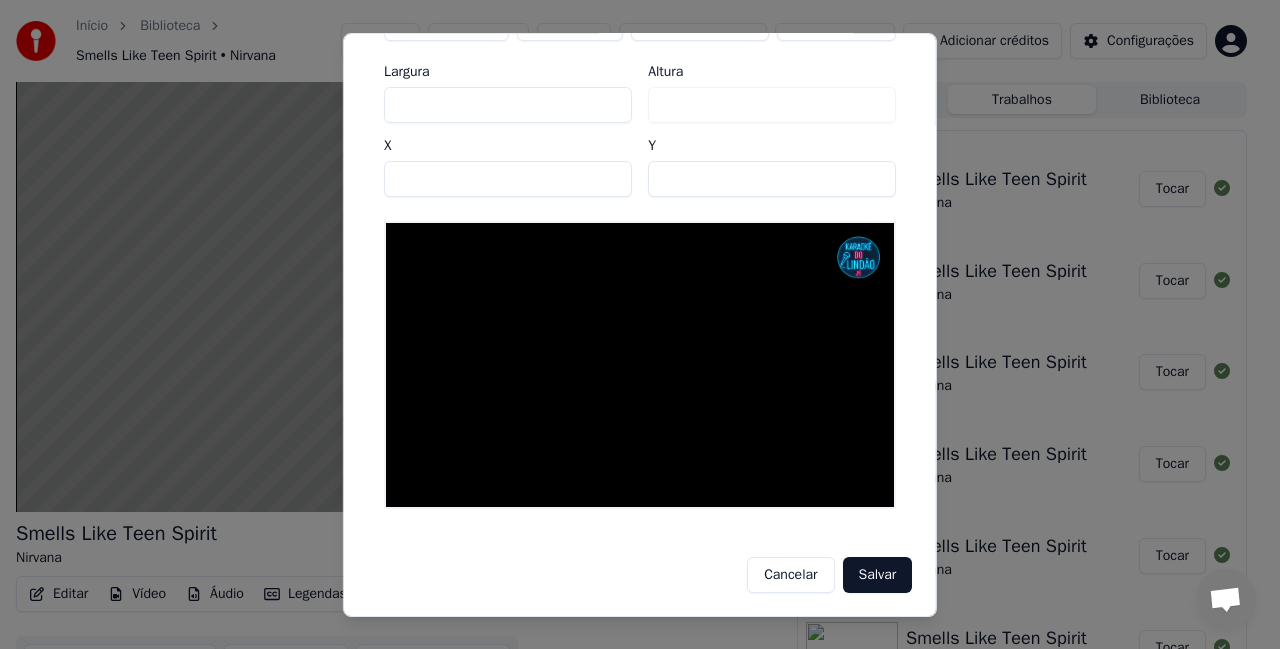scroll, scrollTop: 171, scrollLeft: 0, axis: vertical 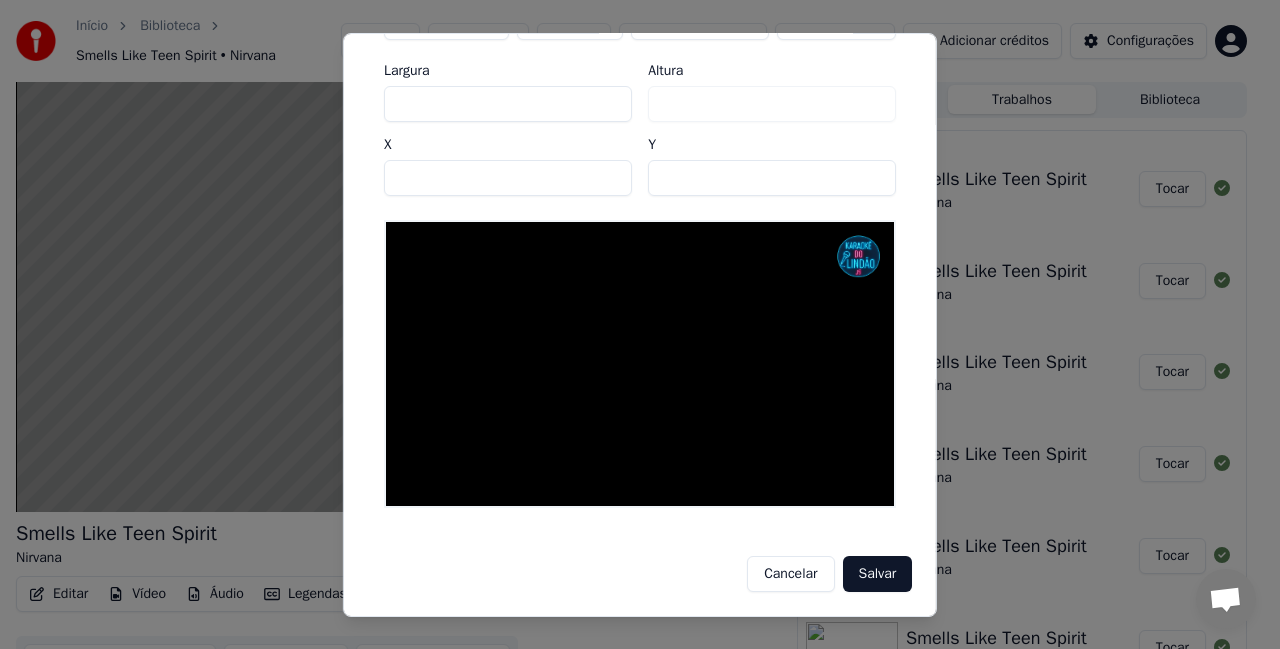 click on "Salvar" at bounding box center (877, 574) 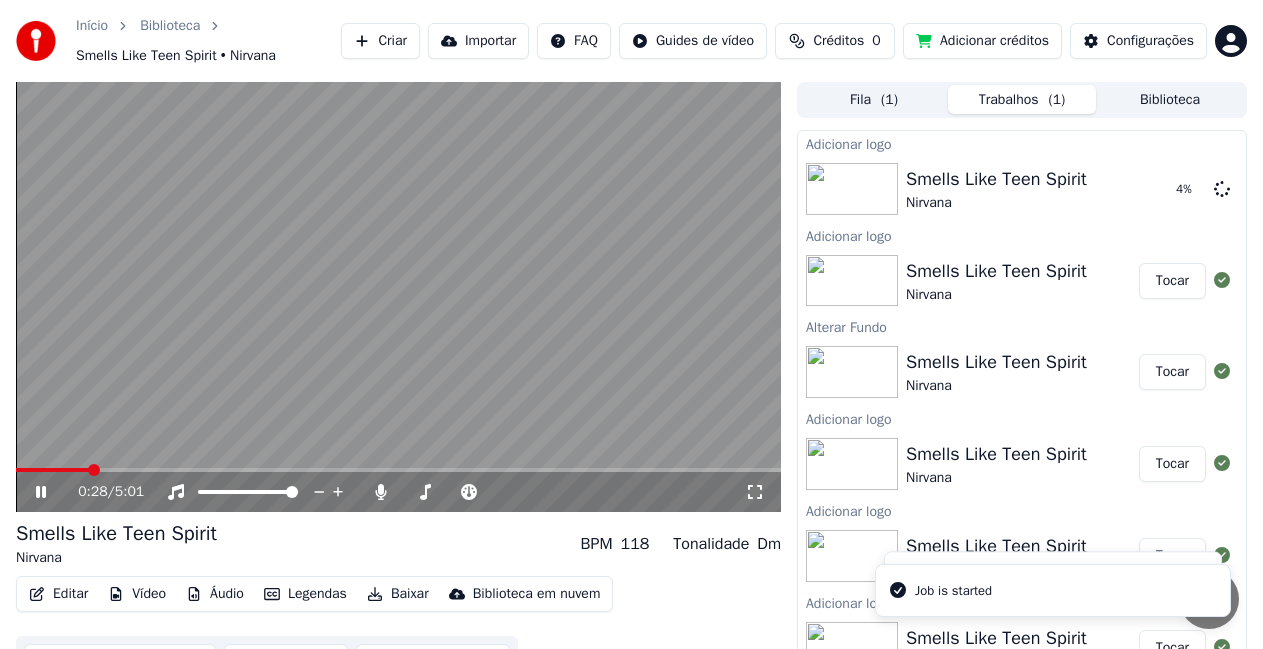 click 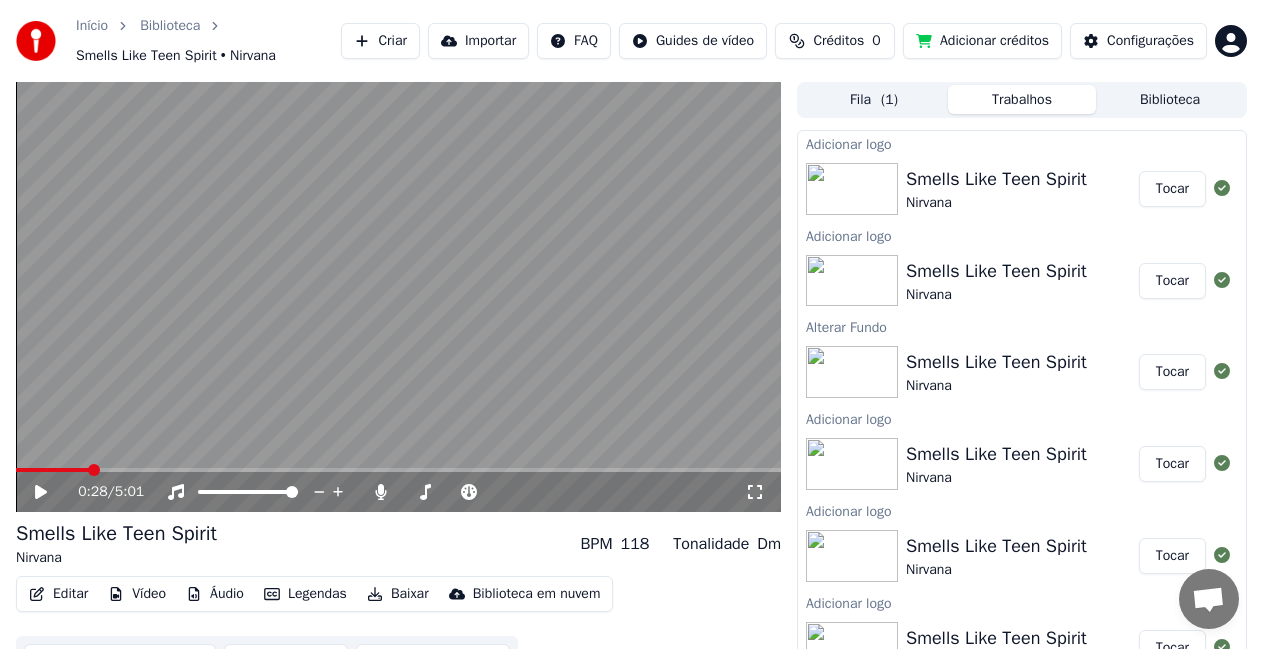 drag, startPoint x: 1154, startPoint y: 186, endPoint x: 1137, endPoint y: 181, distance: 17.720045 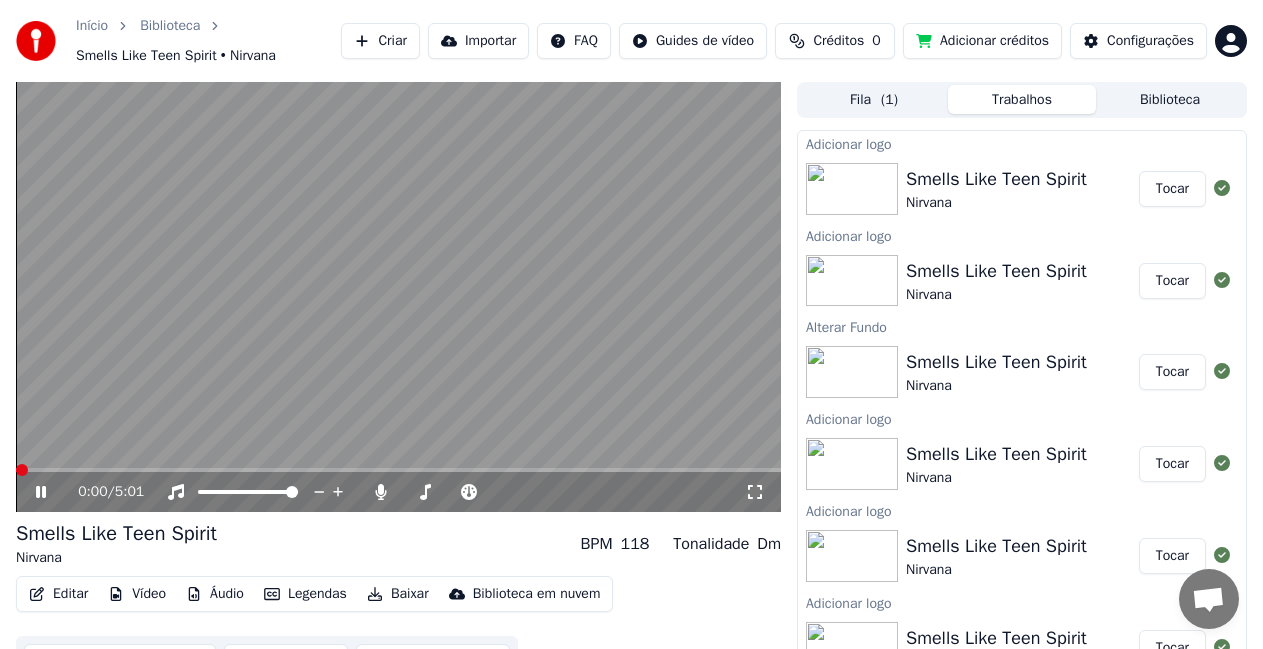 click on "0:00  /  5:01" at bounding box center [398, 492] 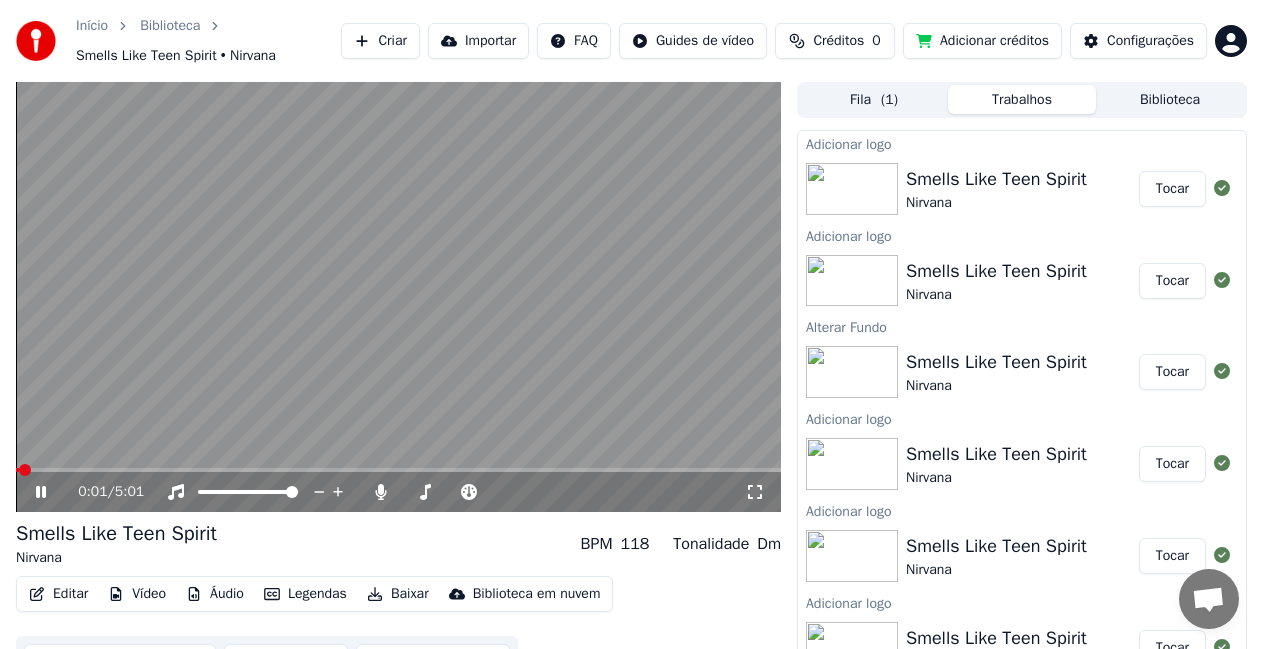 click 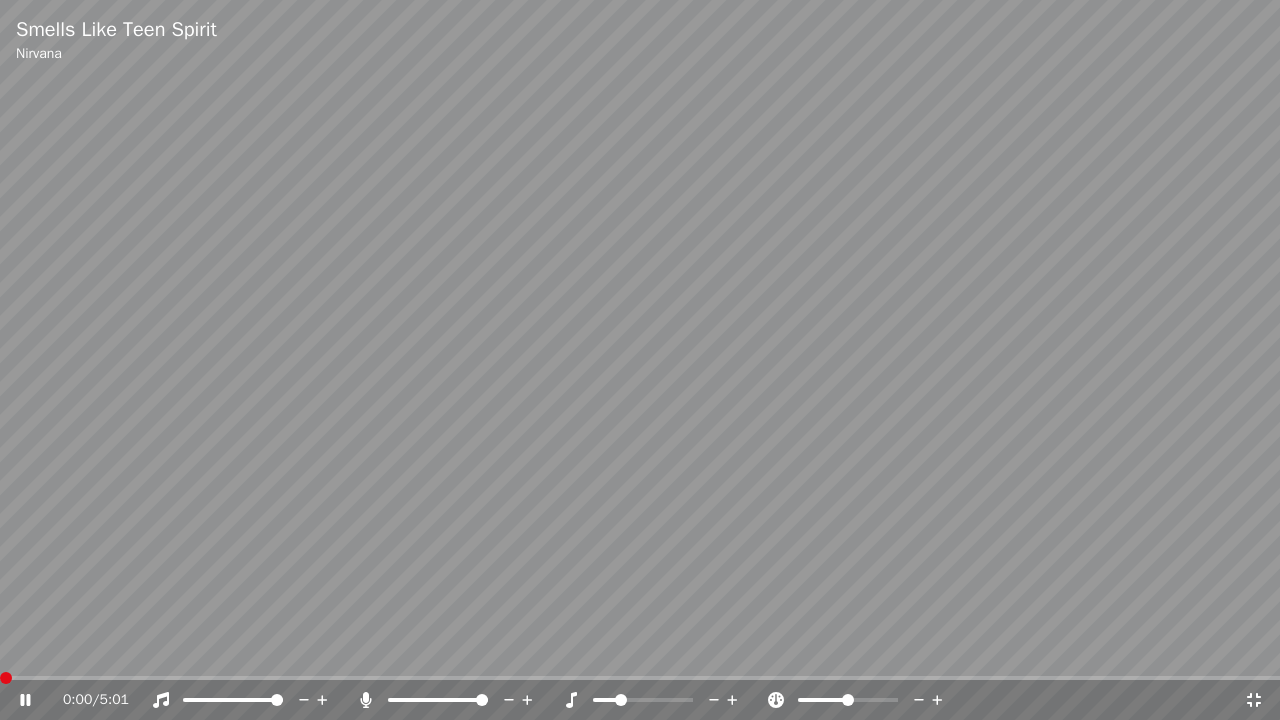 click at bounding box center (6, 678) 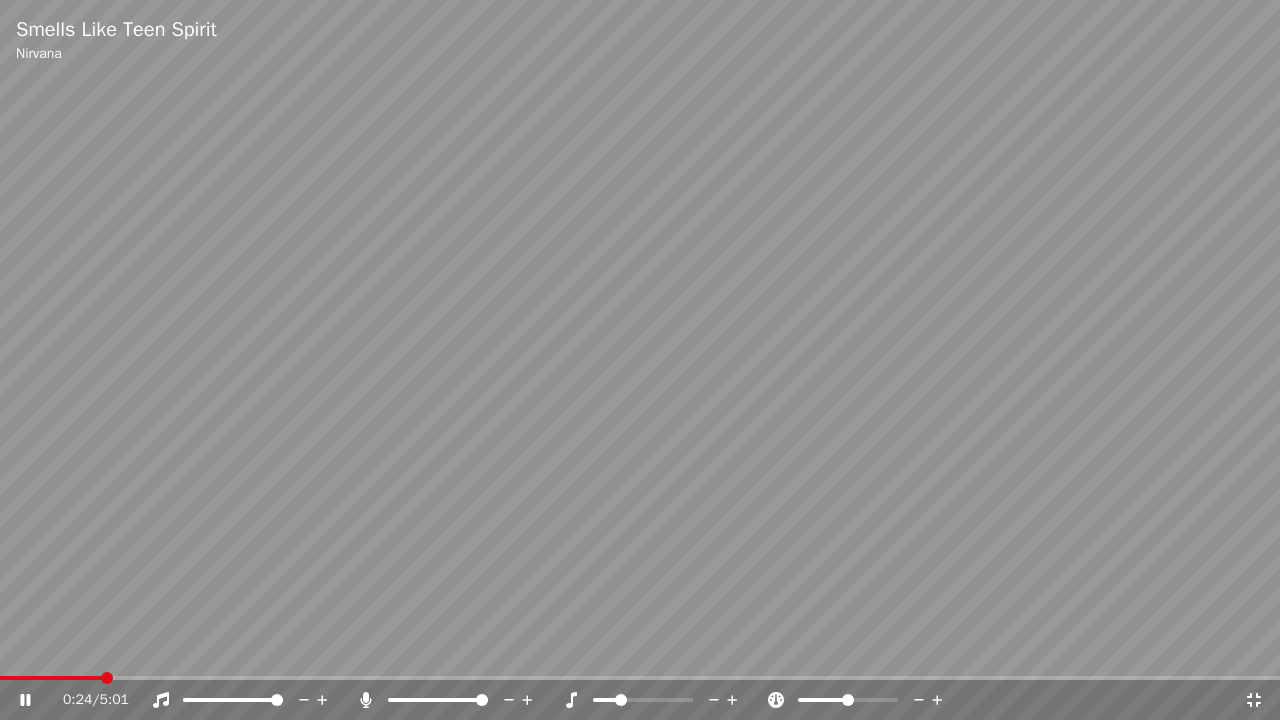 click 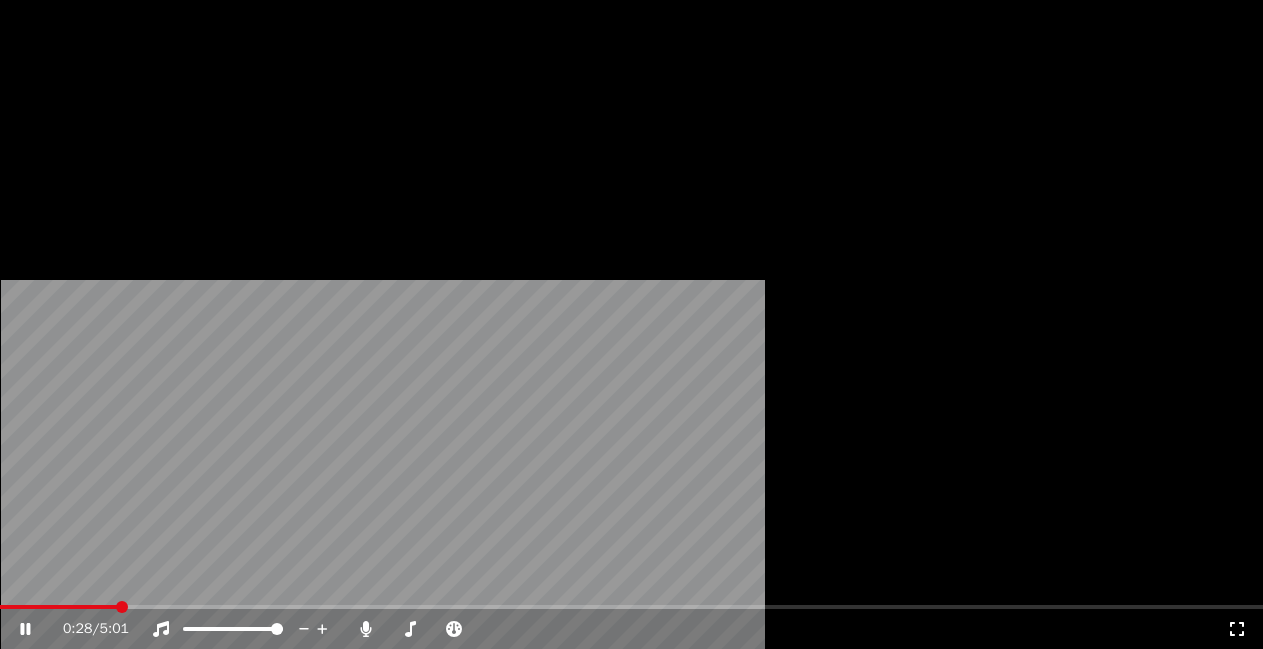 click on "Vídeo" at bounding box center [137, 164] 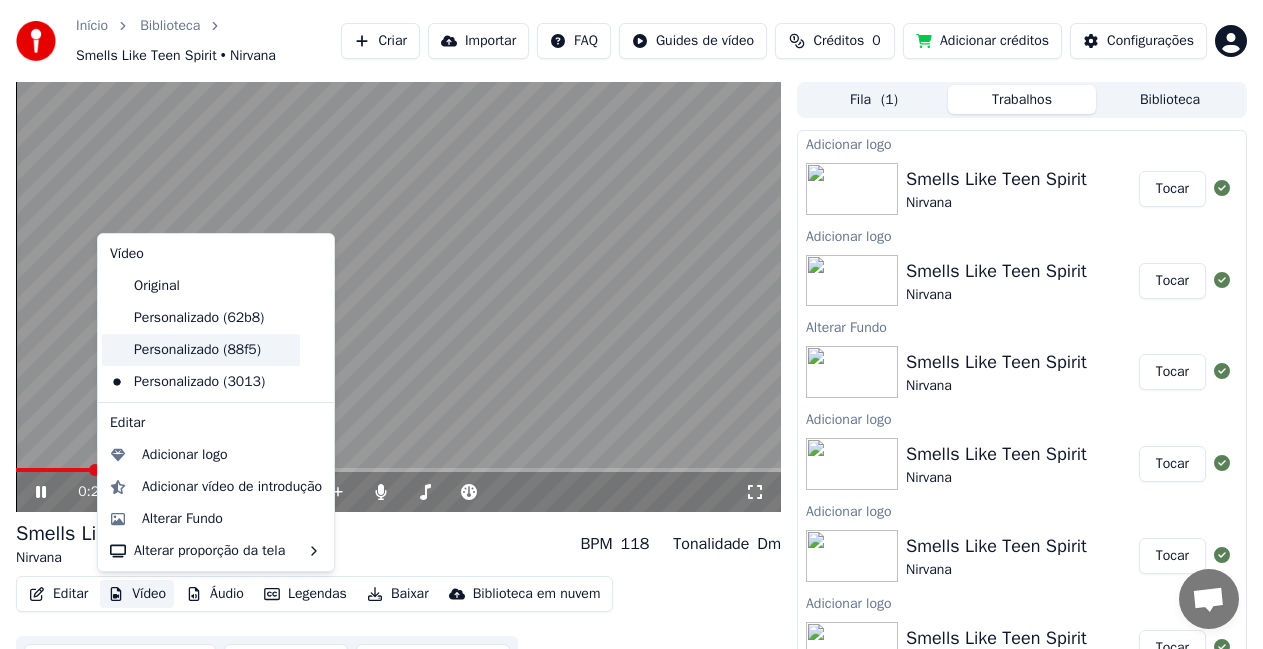 click on "Personalizado (88f5)" at bounding box center [201, 350] 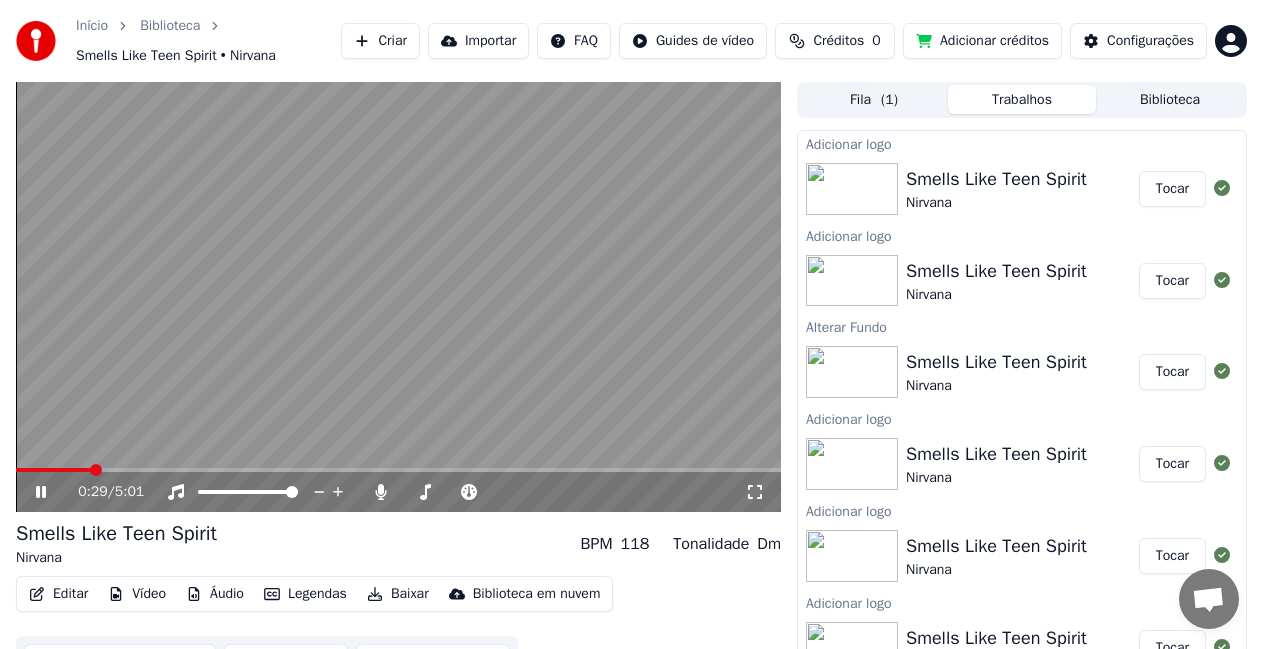 click on "Vídeo" at bounding box center (137, 594) 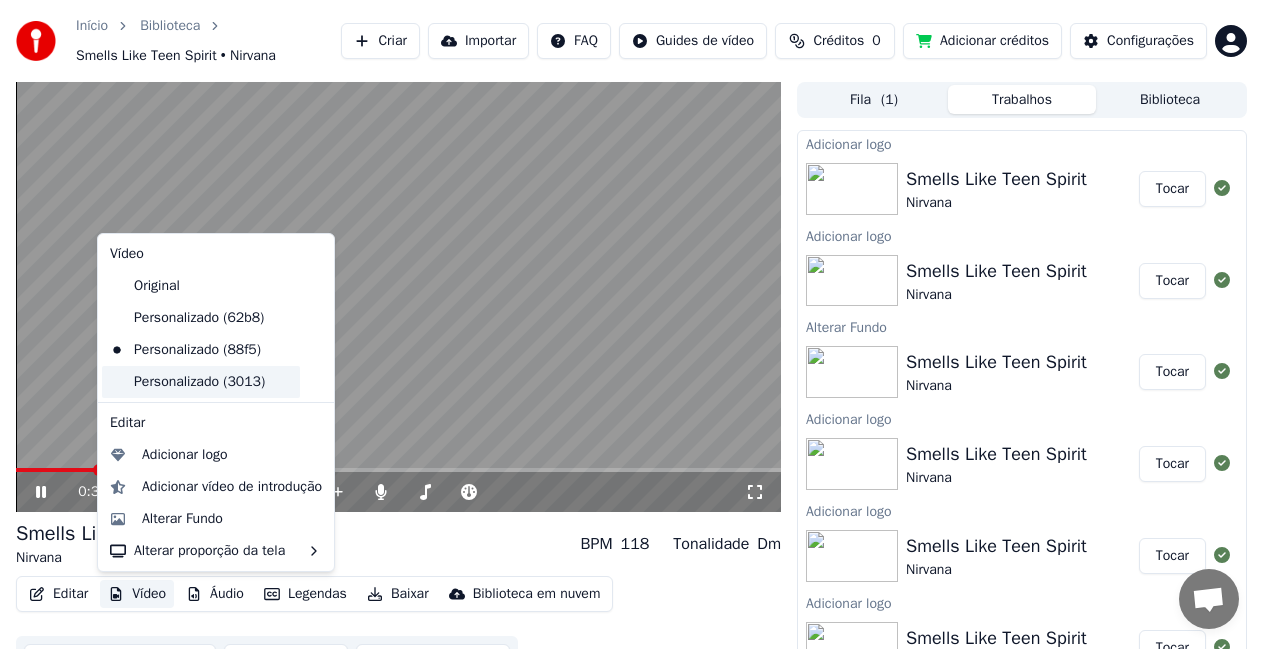 click on "Personalizado (3013)" at bounding box center (201, 382) 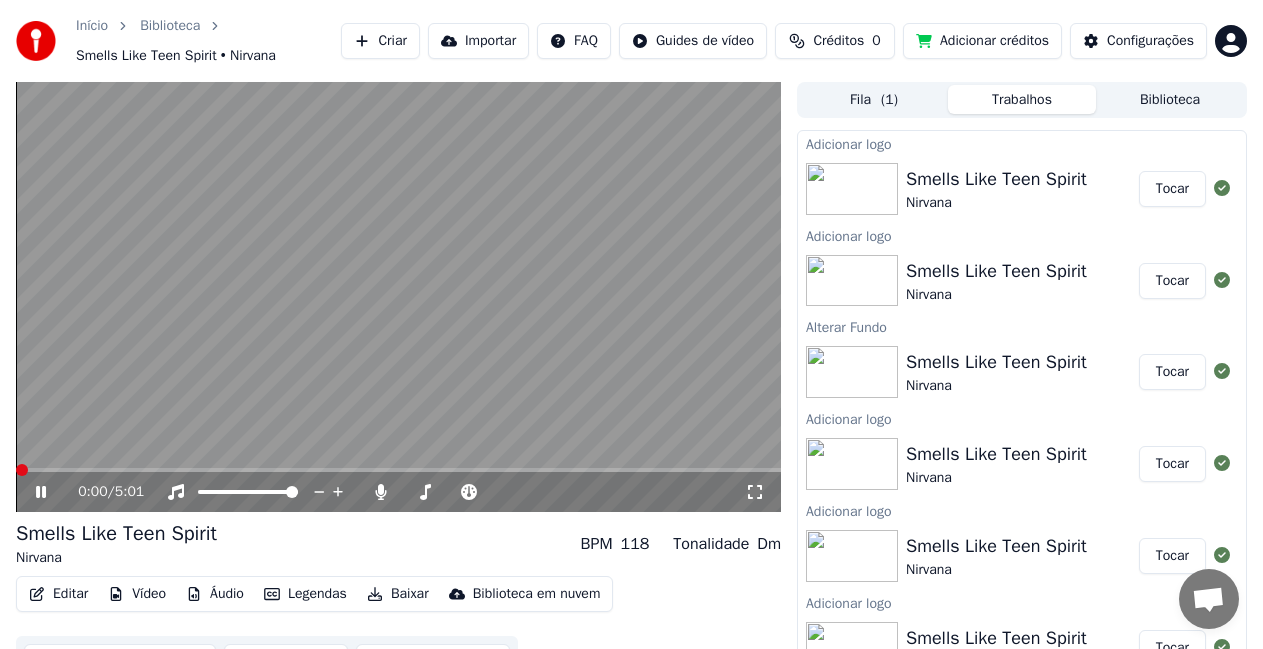 click on "Vídeo" at bounding box center (137, 594) 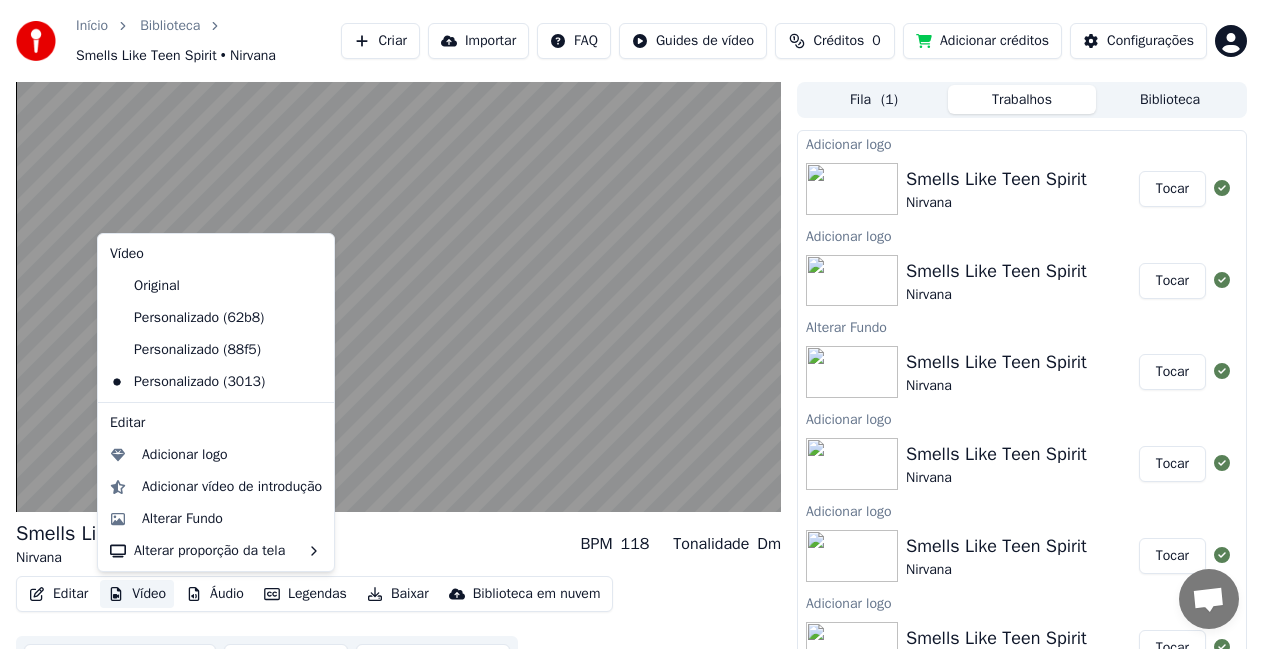 click 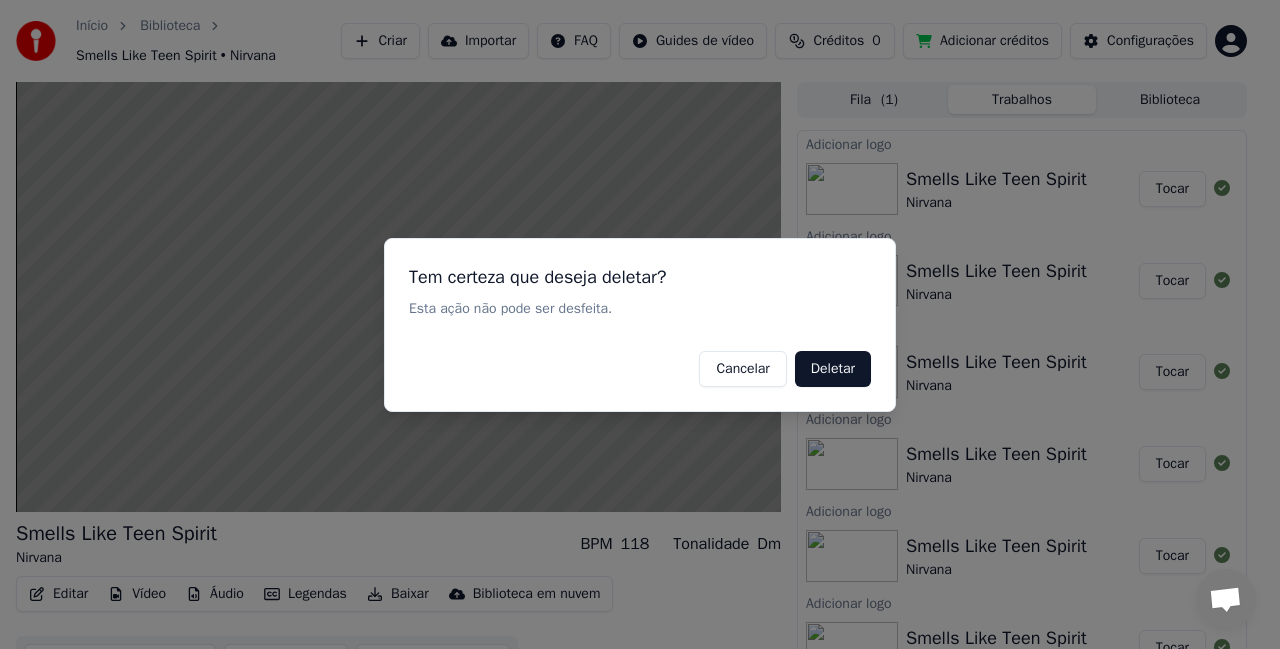 click on "Deletar" at bounding box center (833, 368) 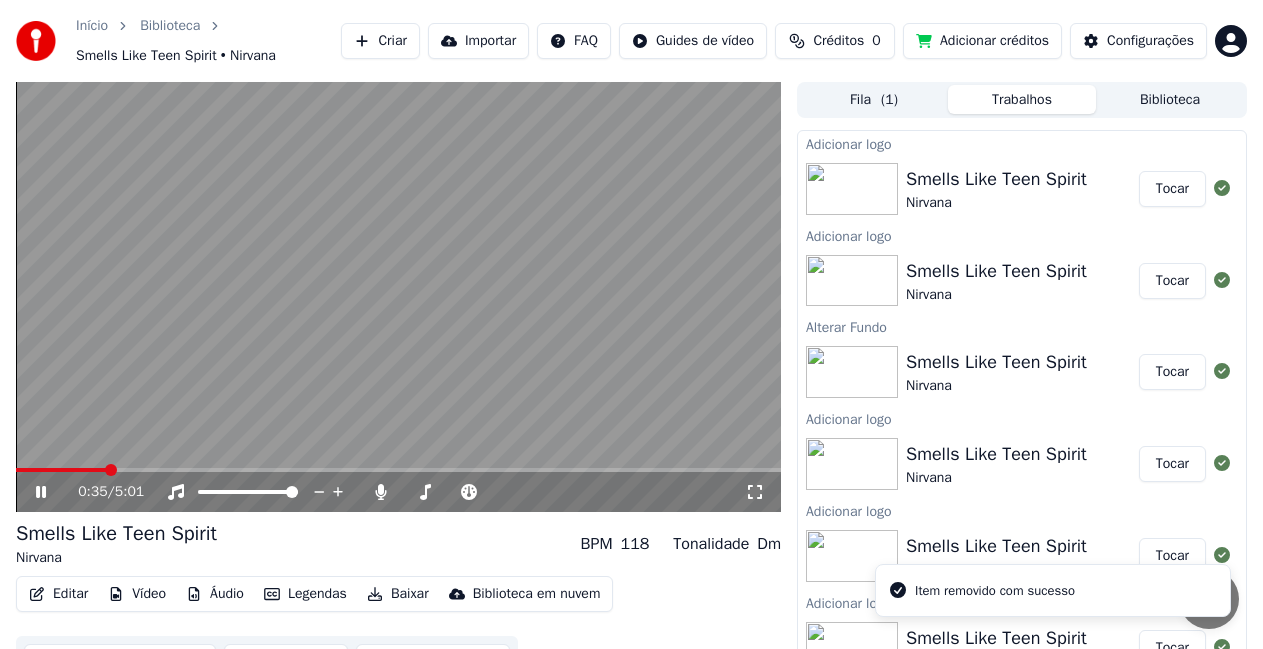 click on "Vídeo" at bounding box center [137, 594] 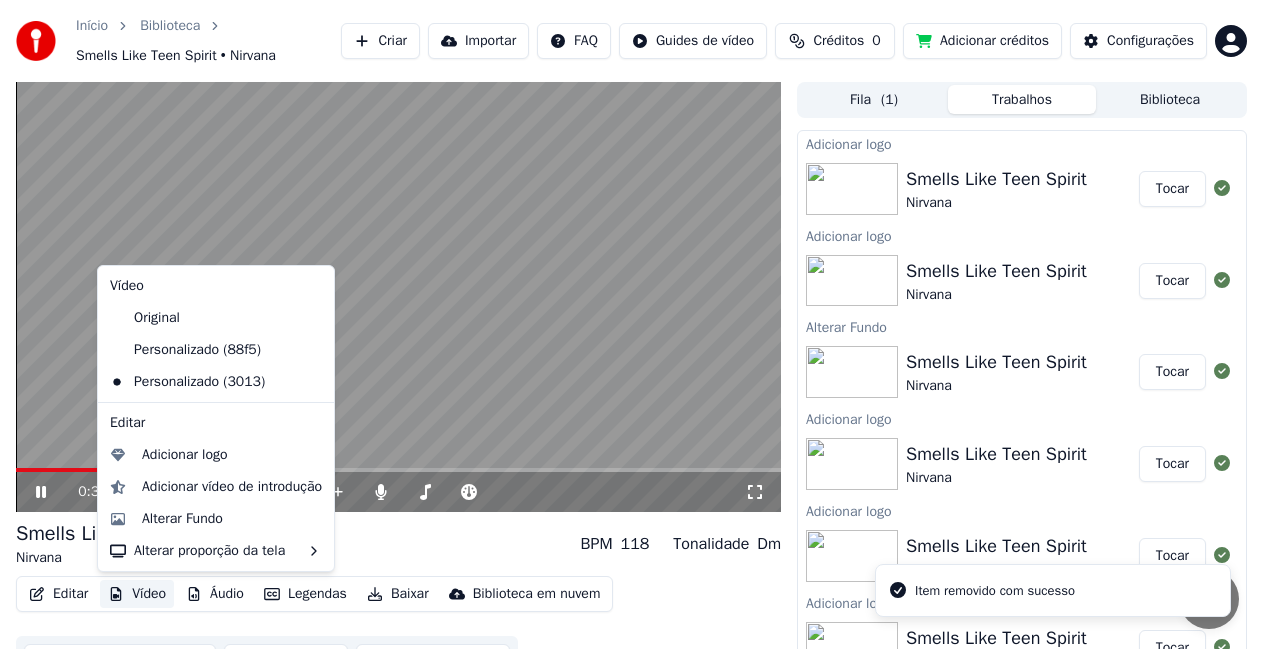 click 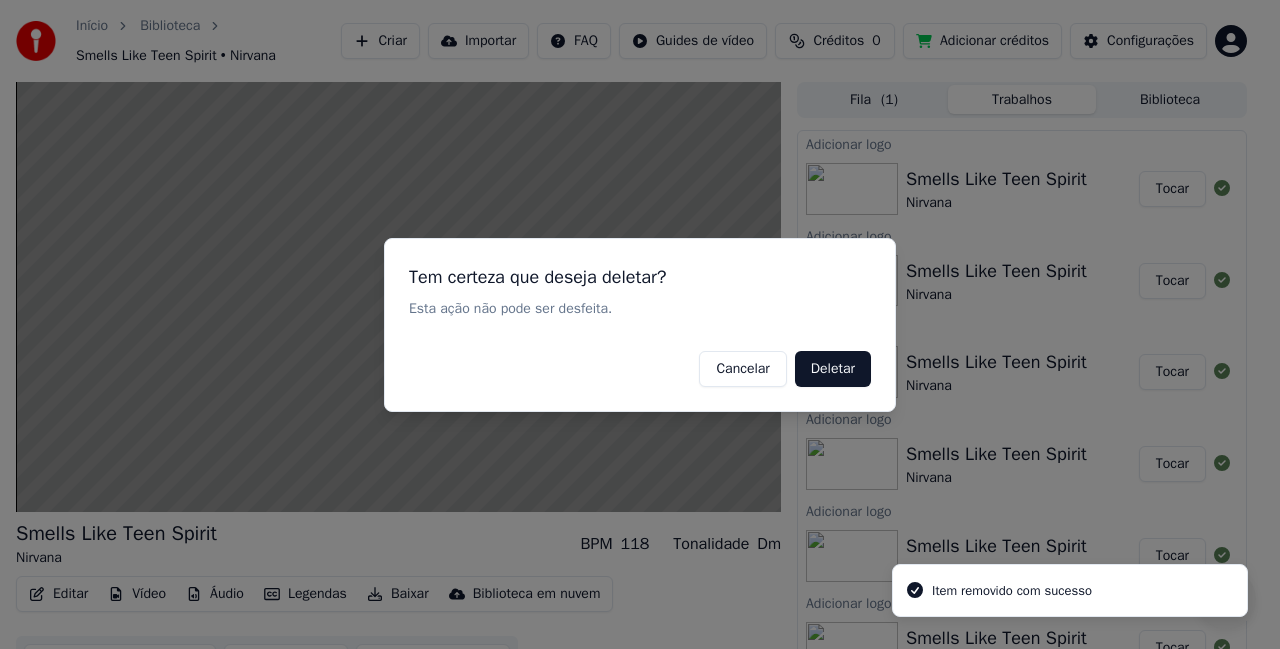click on "Deletar" at bounding box center (833, 368) 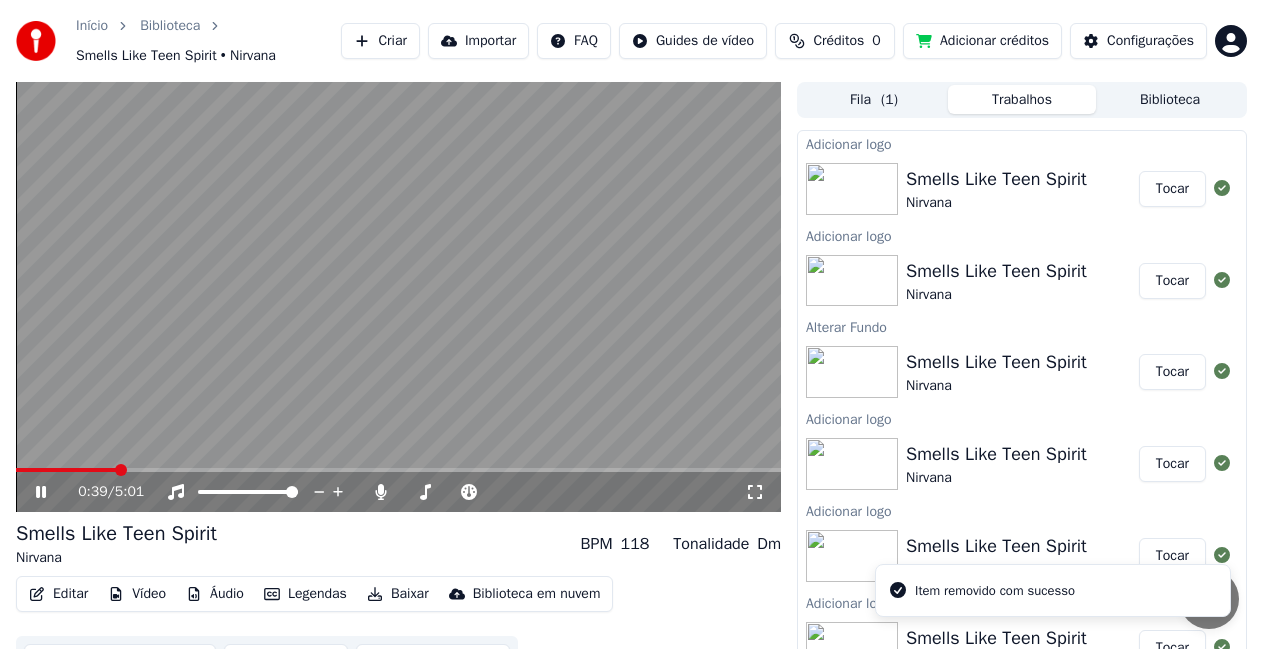 click on "Vídeo" at bounding box center (137, 594) 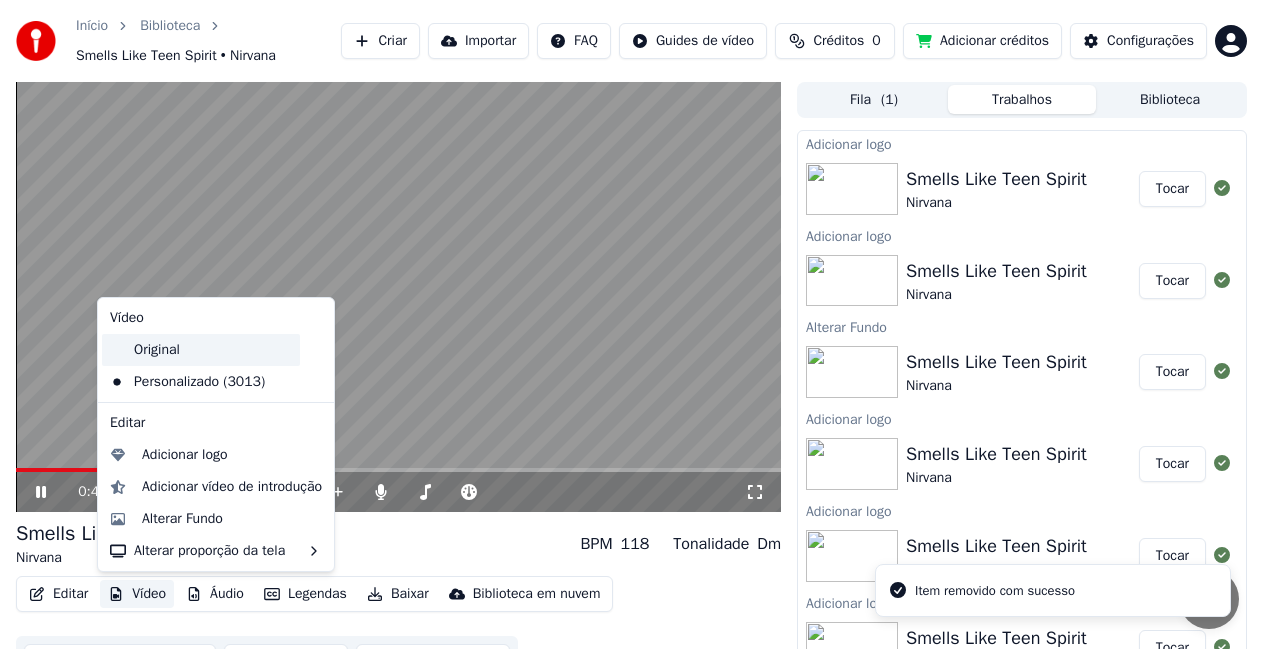 click on "Original" at bounding box center (201, 350) 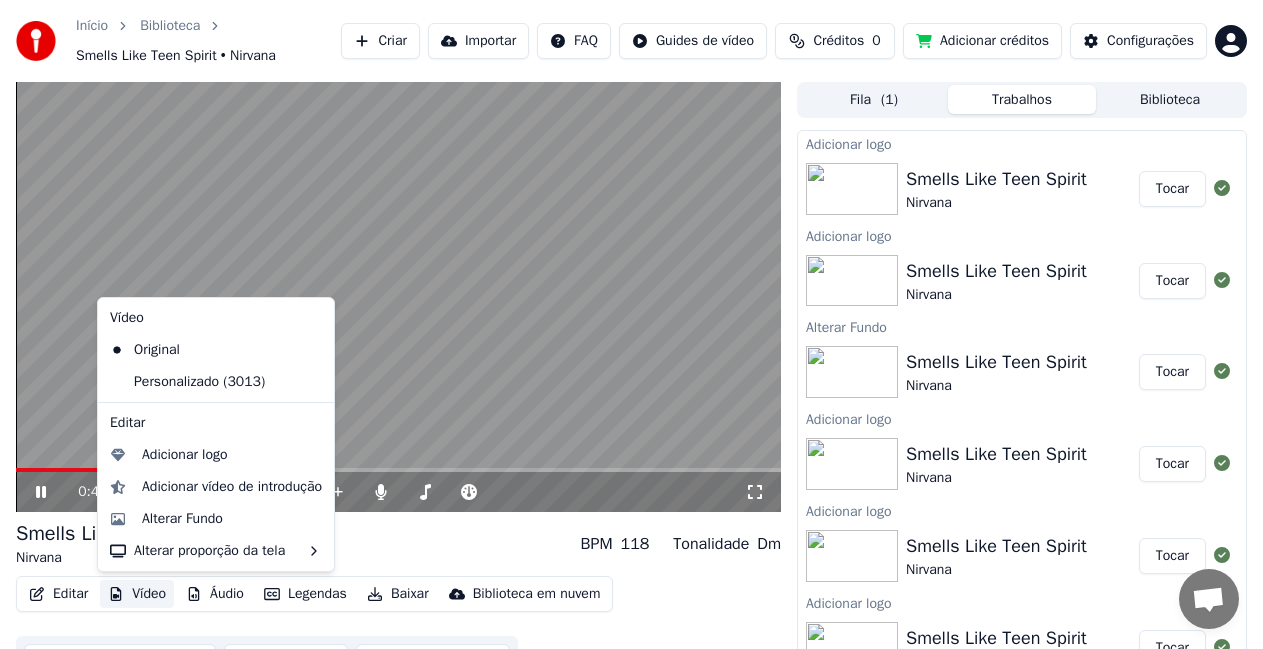 click on "Vídeo" at bounding box center (137, 594) 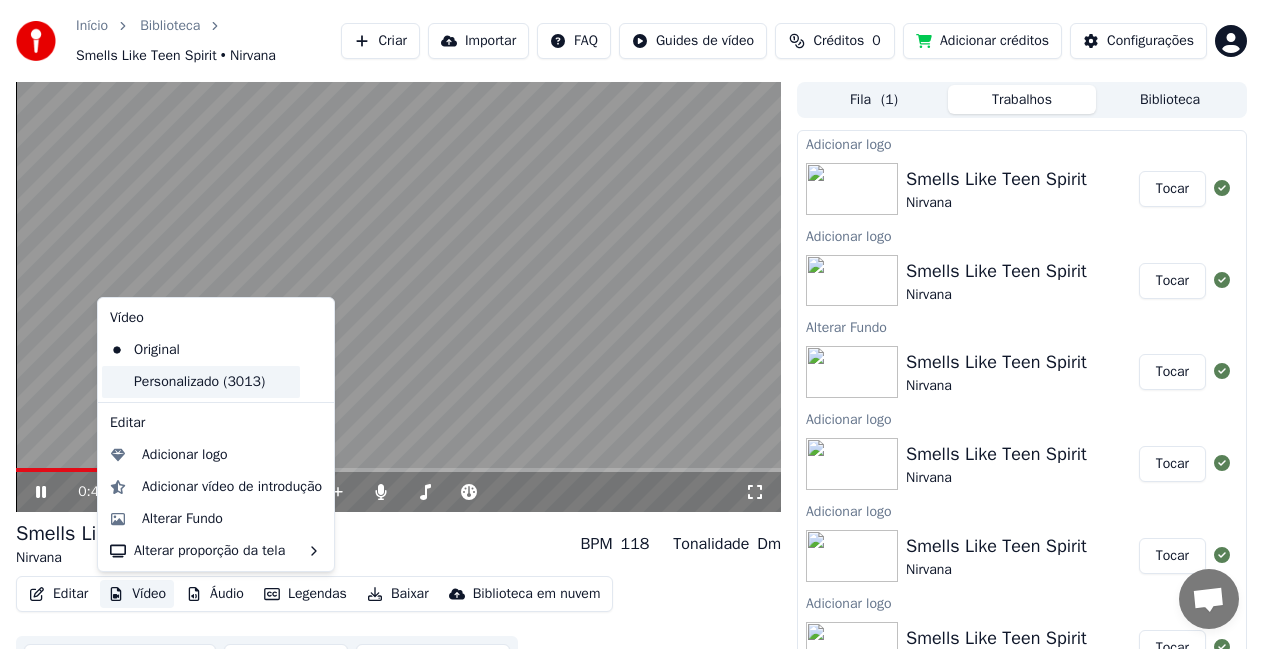 click on "Personalizado (3013)" at bounding box center [201, 382] 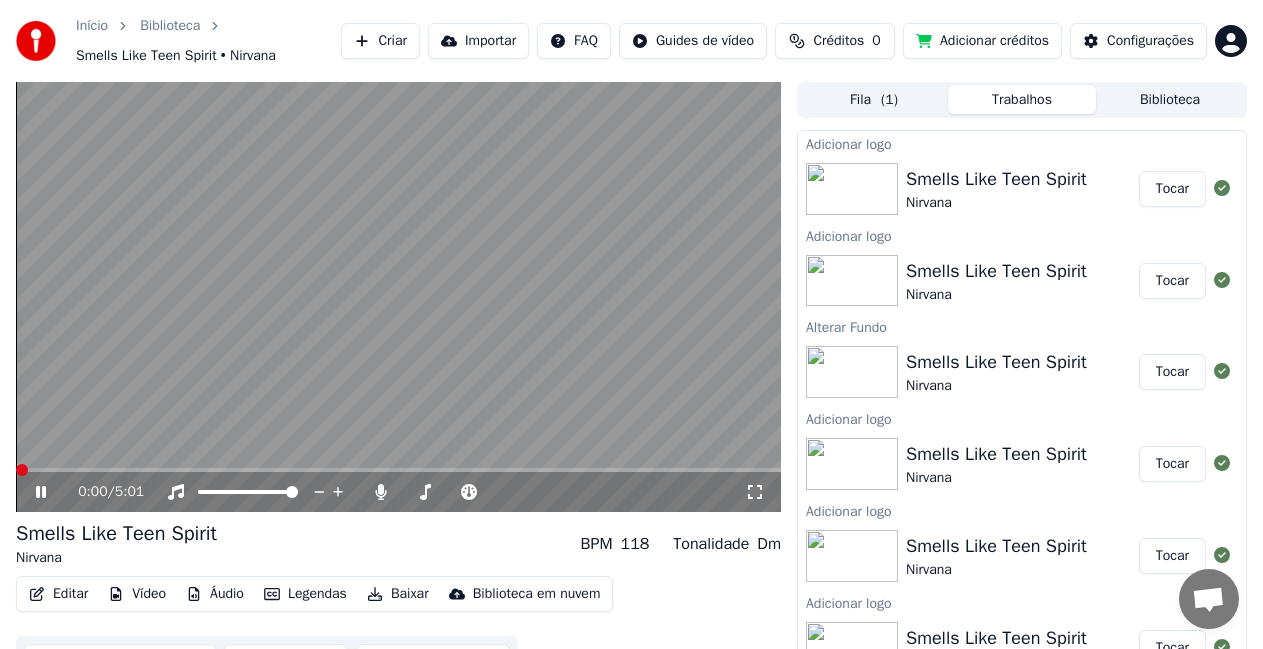 click on "Vídeo" at bounding box center [137, 594] 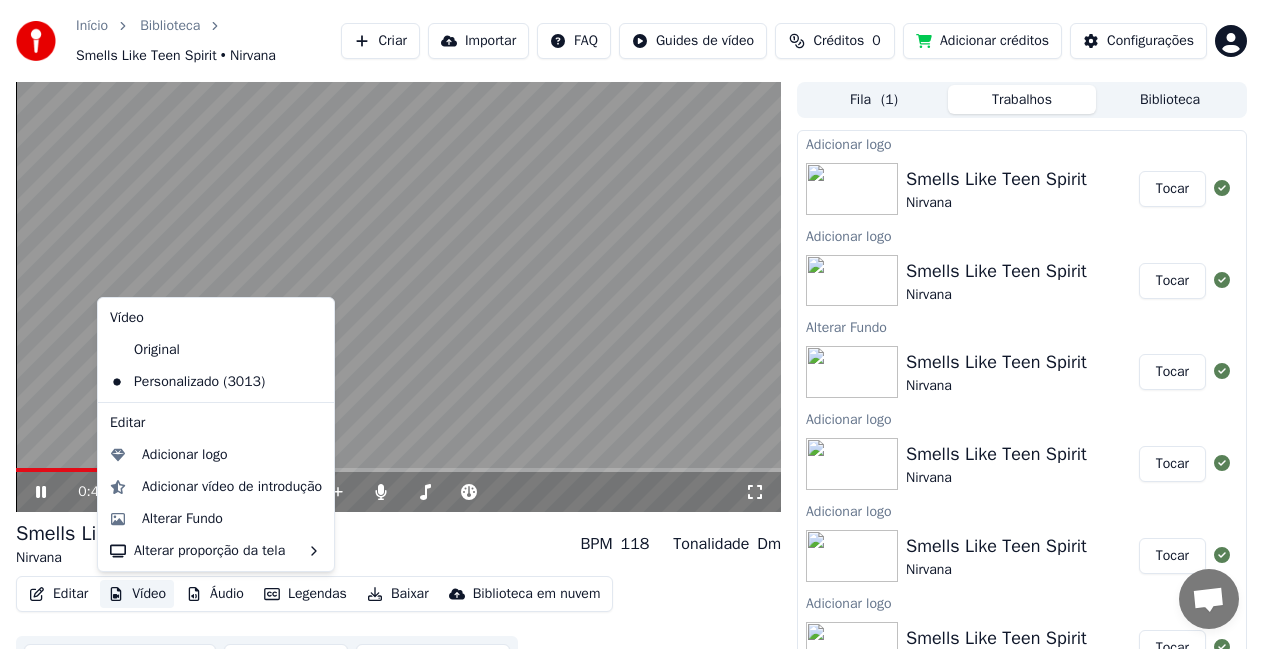 click 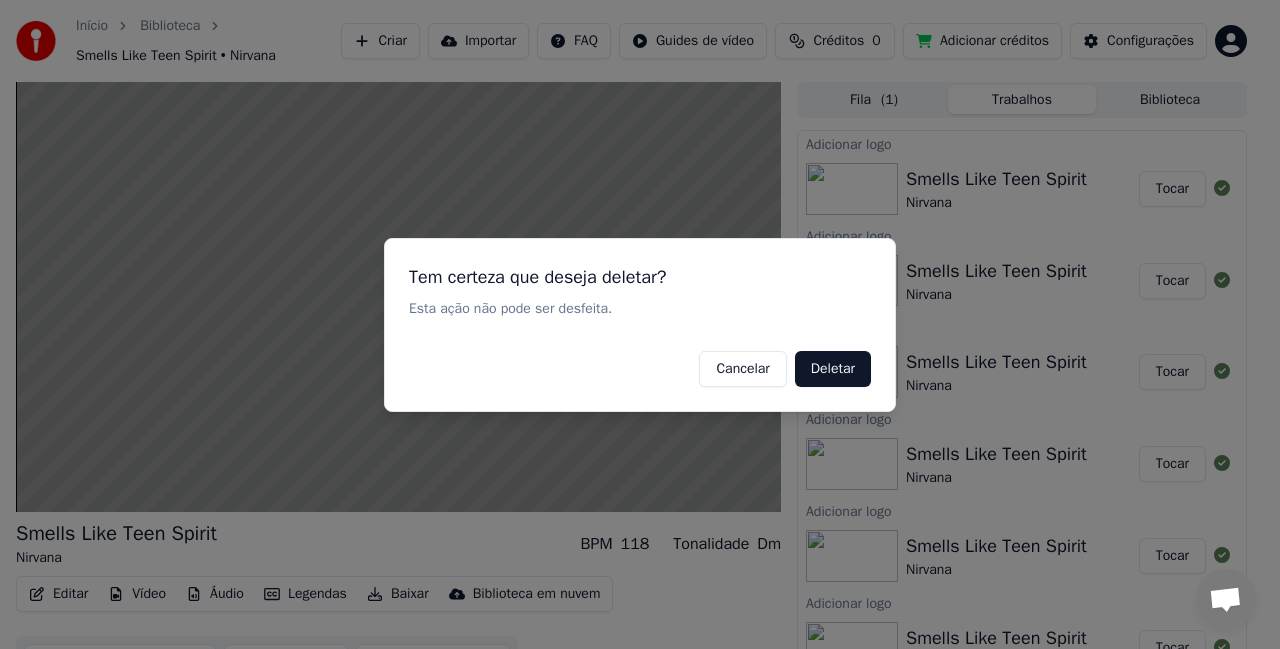 click on "Deletar" at bounding box center (833, 368) 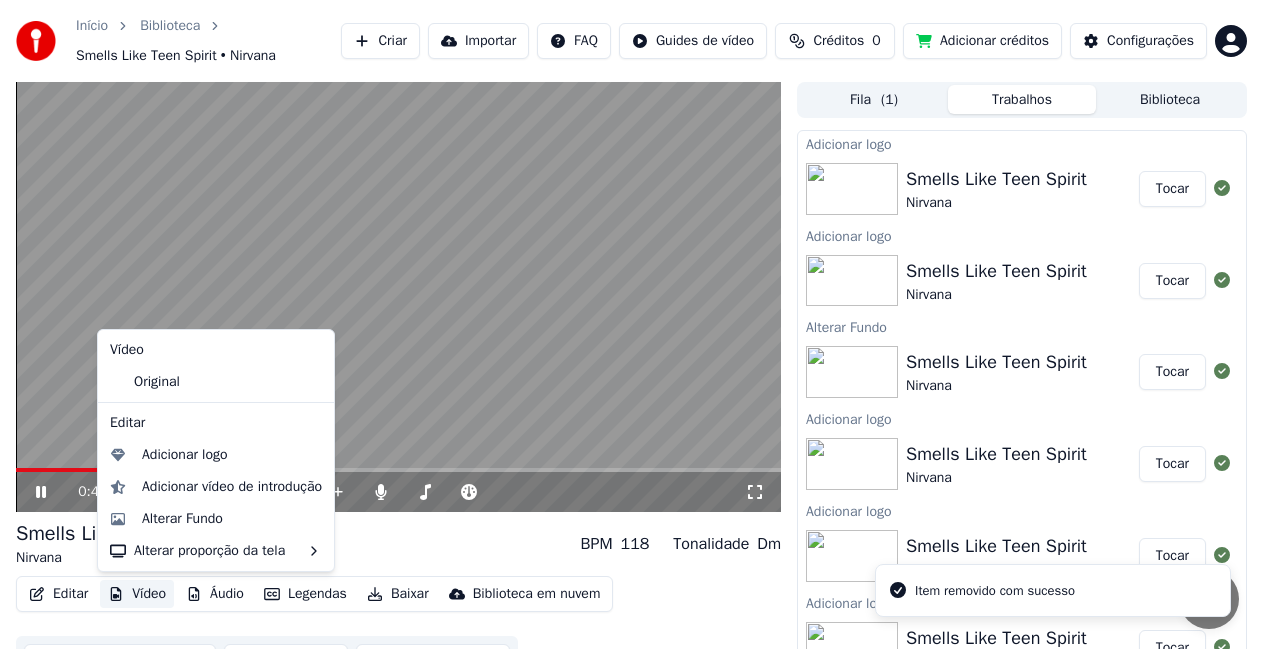click on "Vídeo" at bounding box center [137, 594] 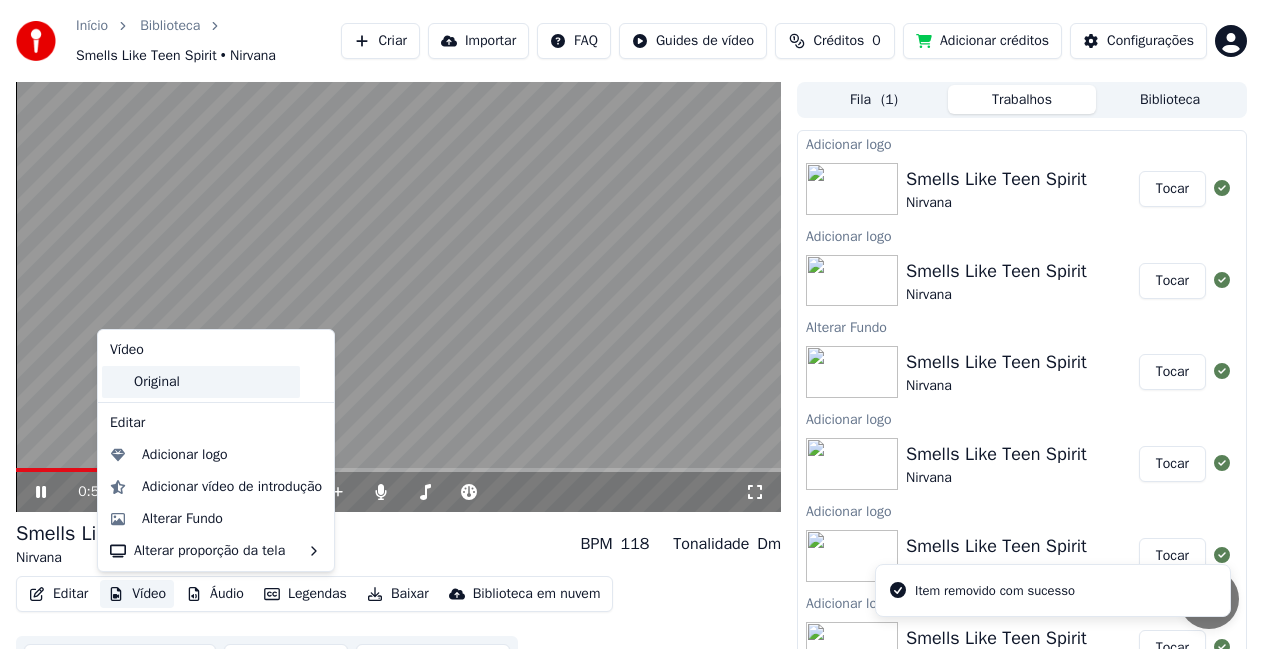 click on "Original" at bounding box center [201, 382] 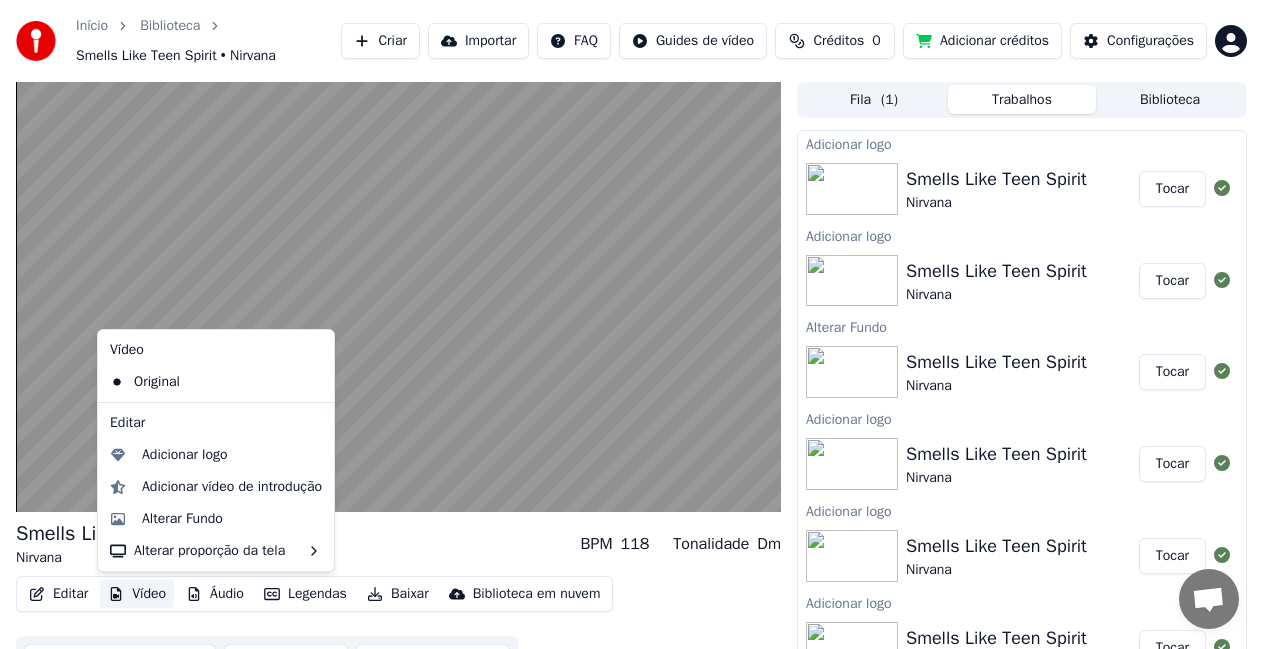 click on "Vídeo" at bounding box center [137, 594] 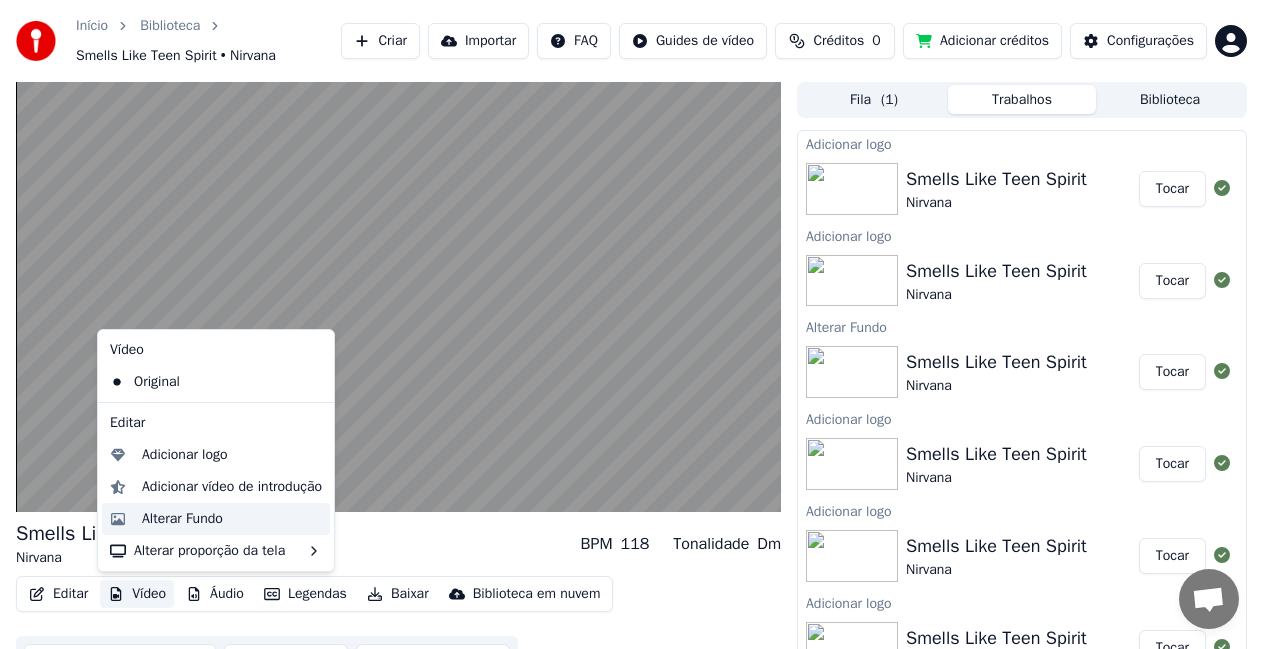 click on "Alterar Fundo" at bounding box center [182, 519] 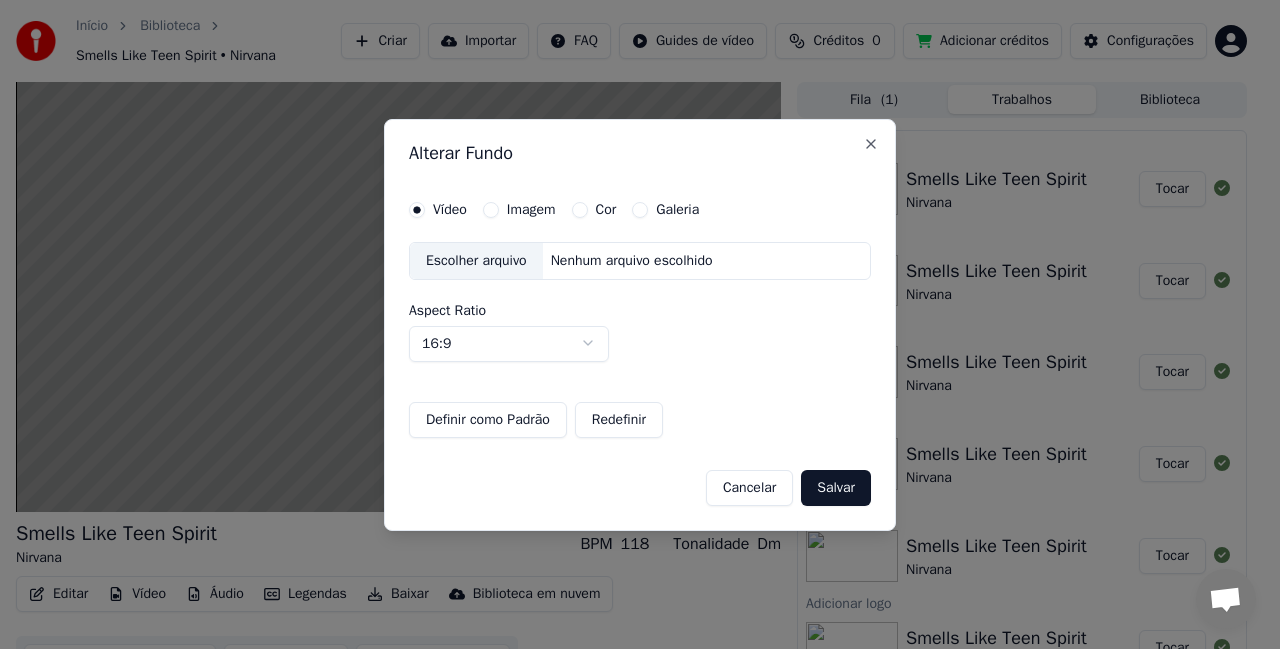 click on "Imagem" at bounding box center (531, 210) 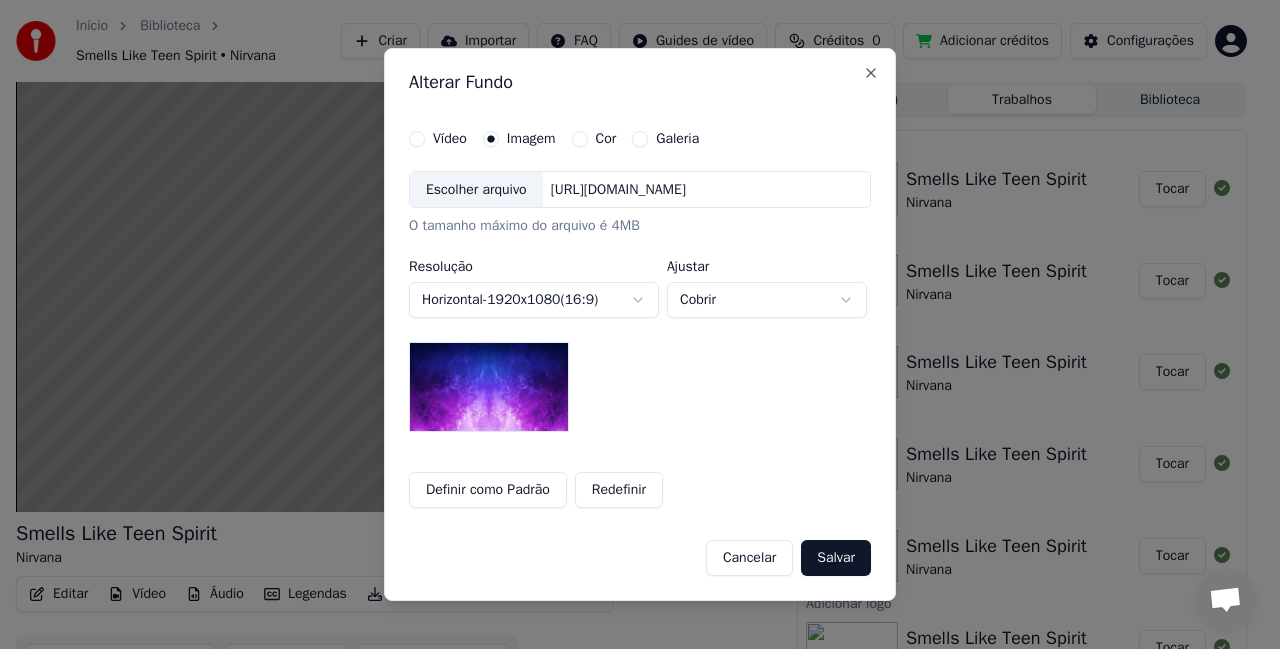 click on "Escolher arquivo [URL][DOMAIN_NAME] O tamanho máximo do arquivo é 4MB" at bounding box center (640, 204) 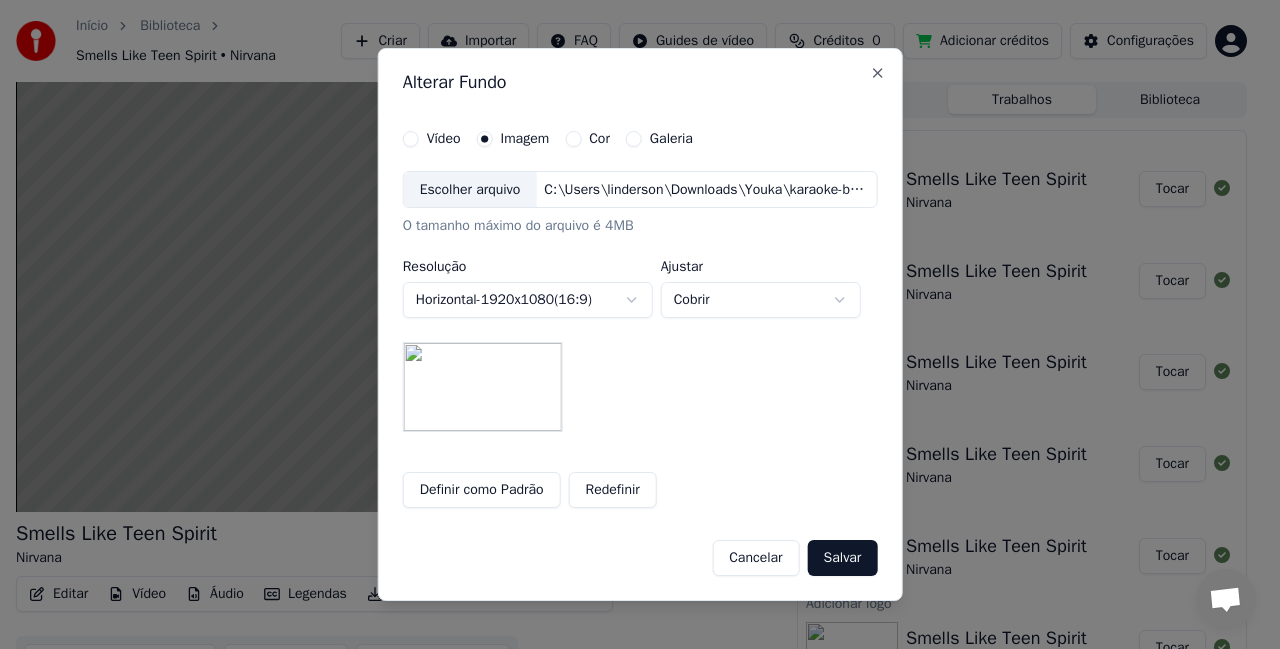 click on "Definir como Padrão" at bounding box center [482, 490] 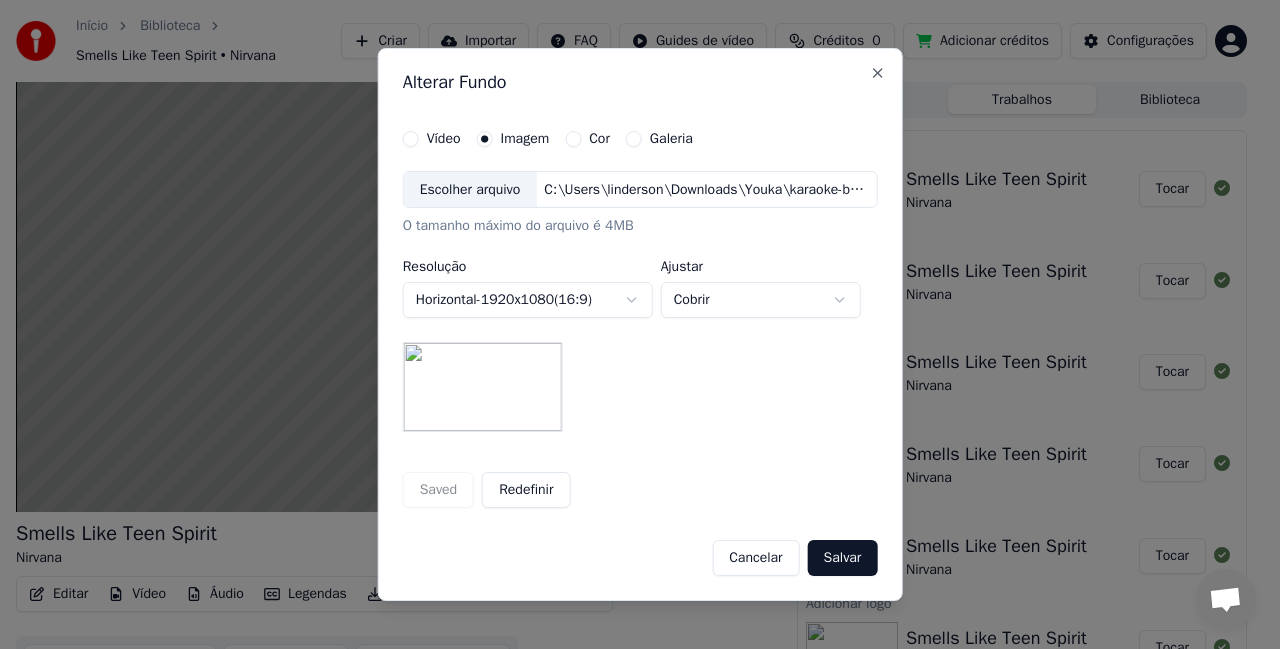 click on "Salvar" at bounding box center [843, 558] 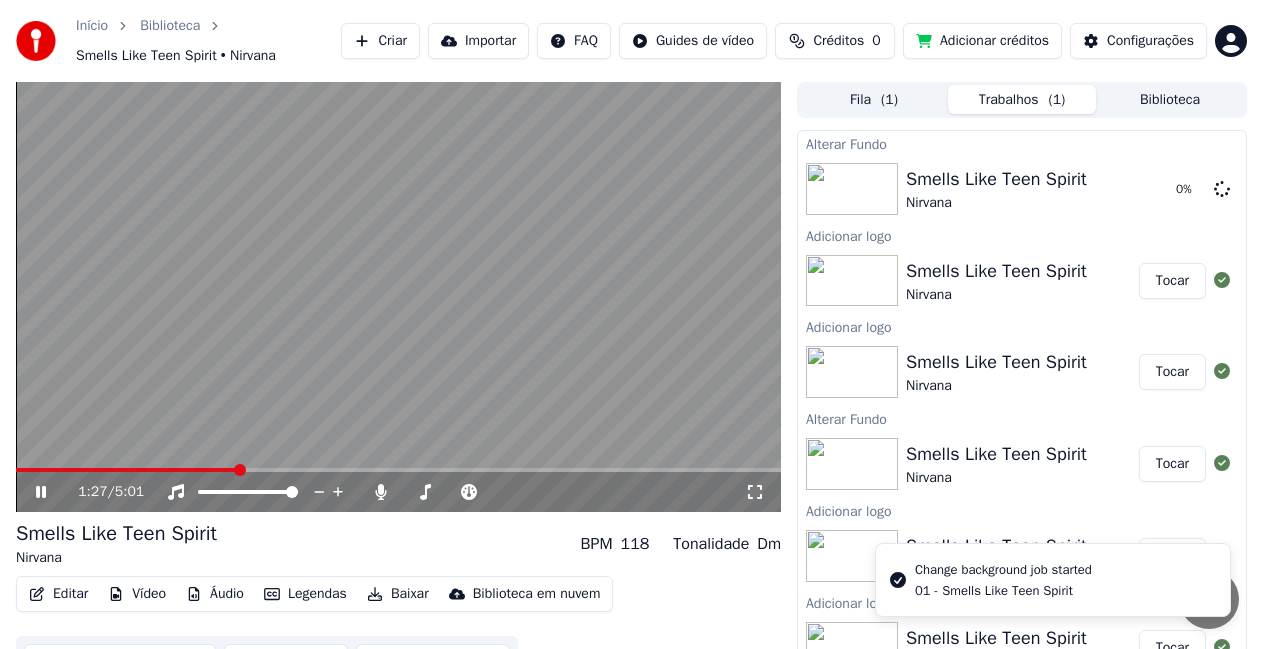 click 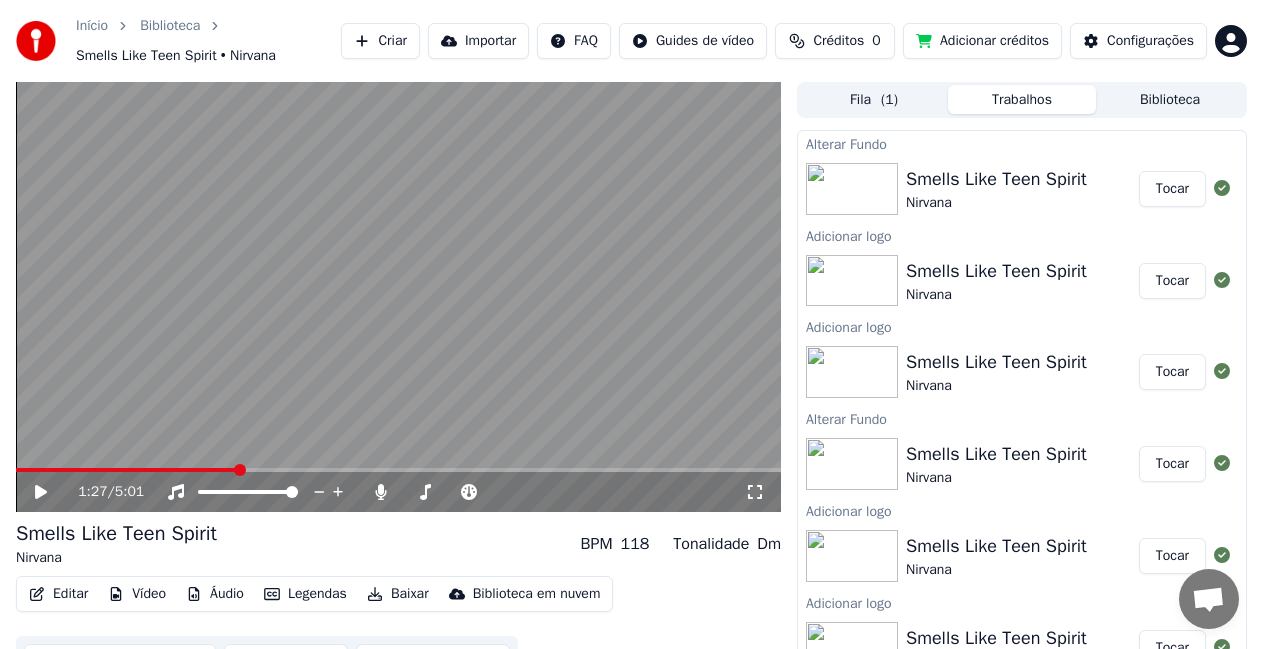 click on "Tocar" at bounding box center (1172, 189) 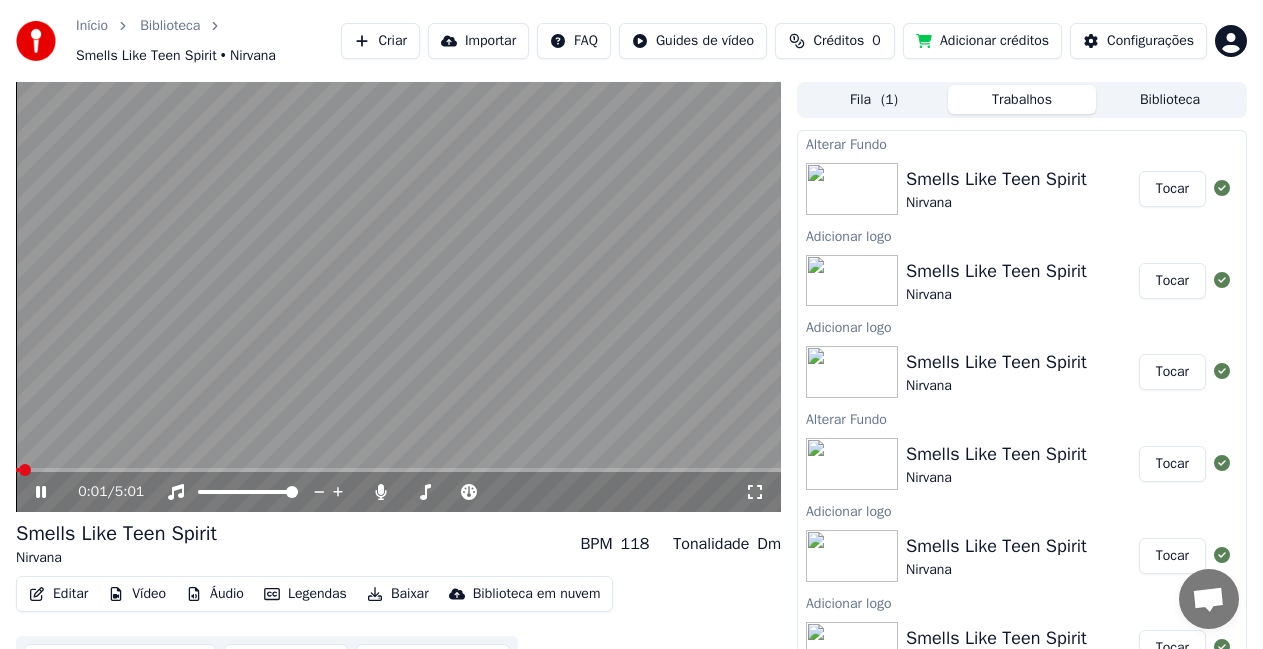 click on "Vídeo" at bounding box center (137, 594) 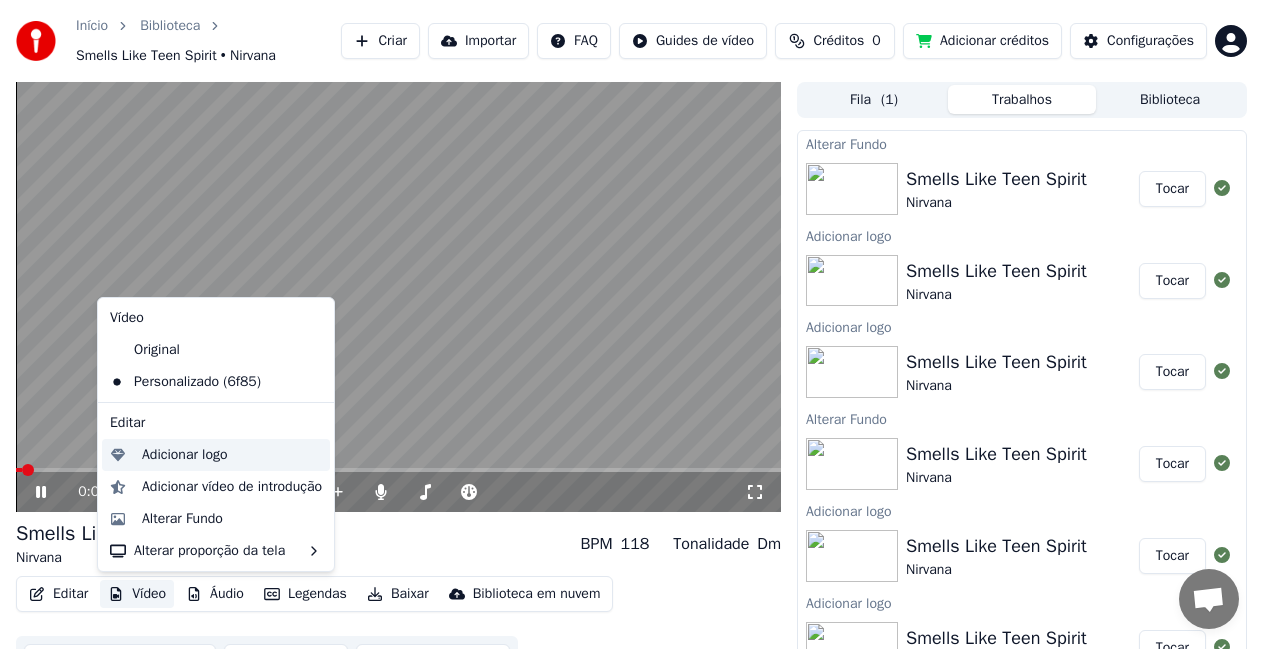 click on "Adicionar logo" at bounding box center (185, 455) 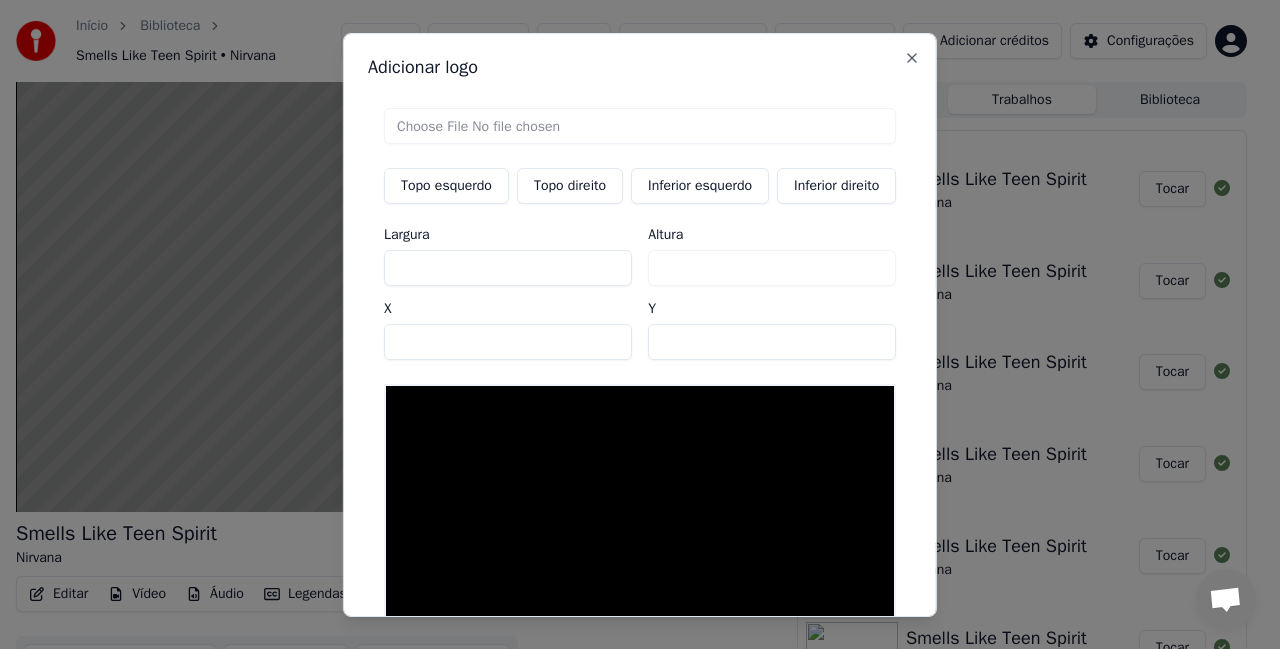 click on "Topo direito" at bounding box center (570, 185) 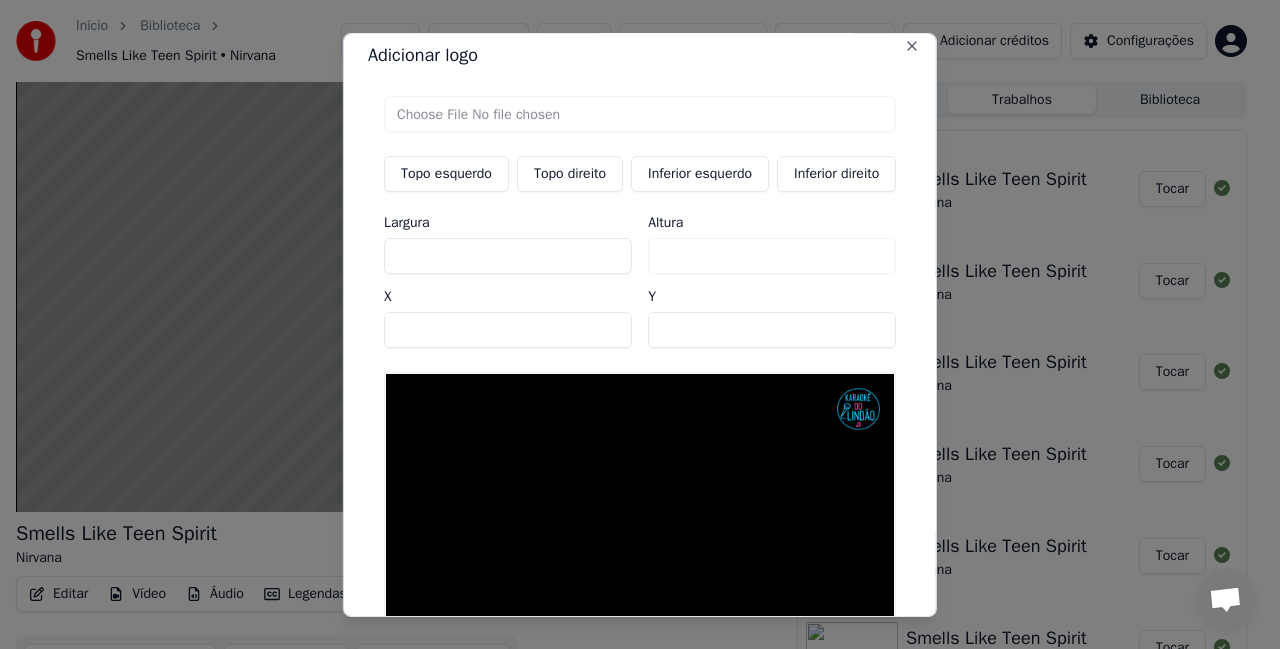 scroll, scrollTop: 5, scrollLeft: 0, axis: vertical 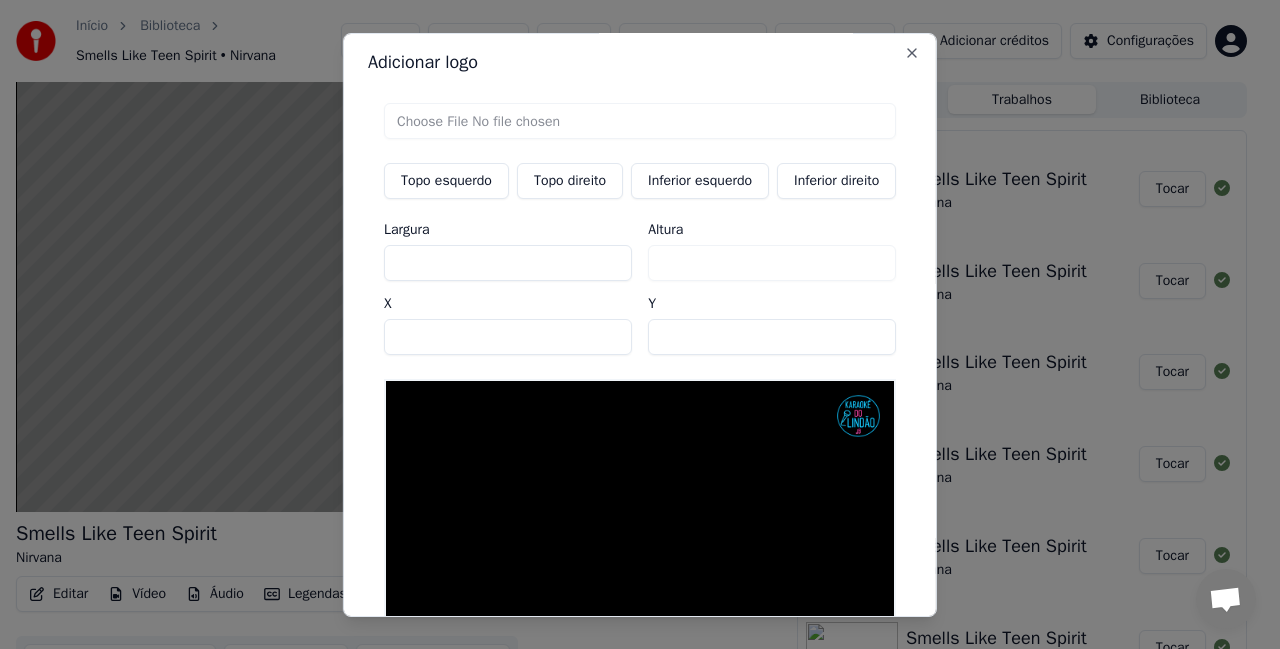 drag, startPoint x: 699, startPoint y: 350, endPoint x: 605, endPoint y: 326, distance: 97.015465 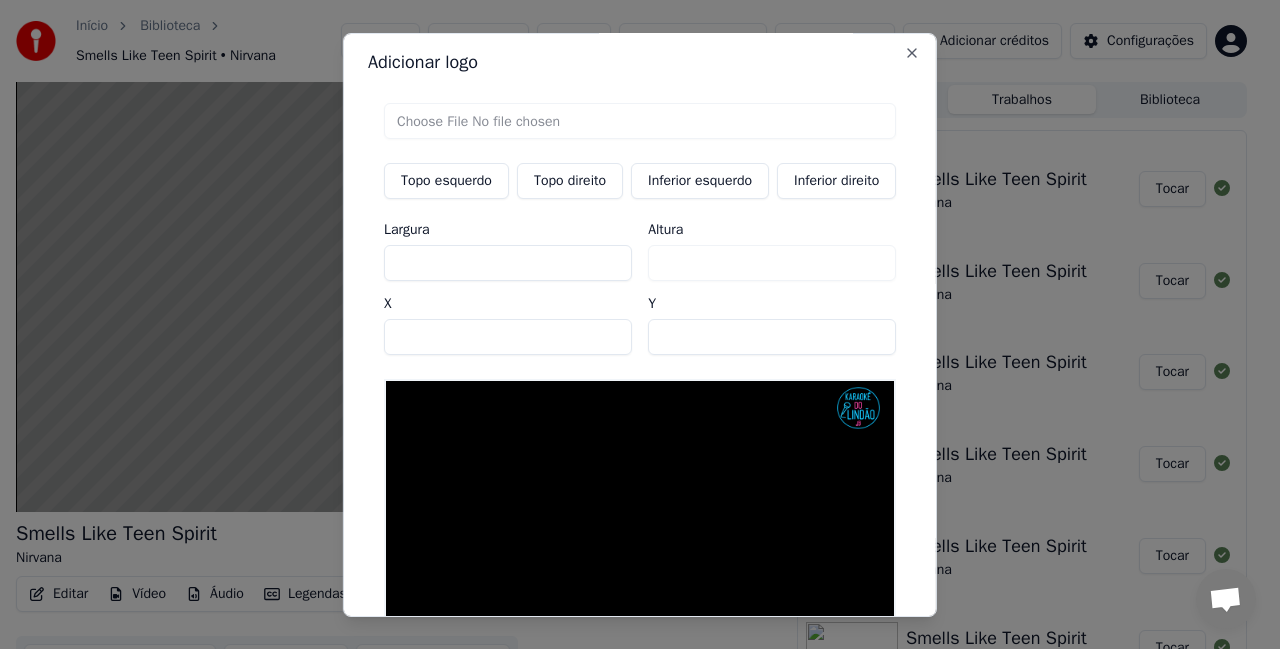 type on "**" 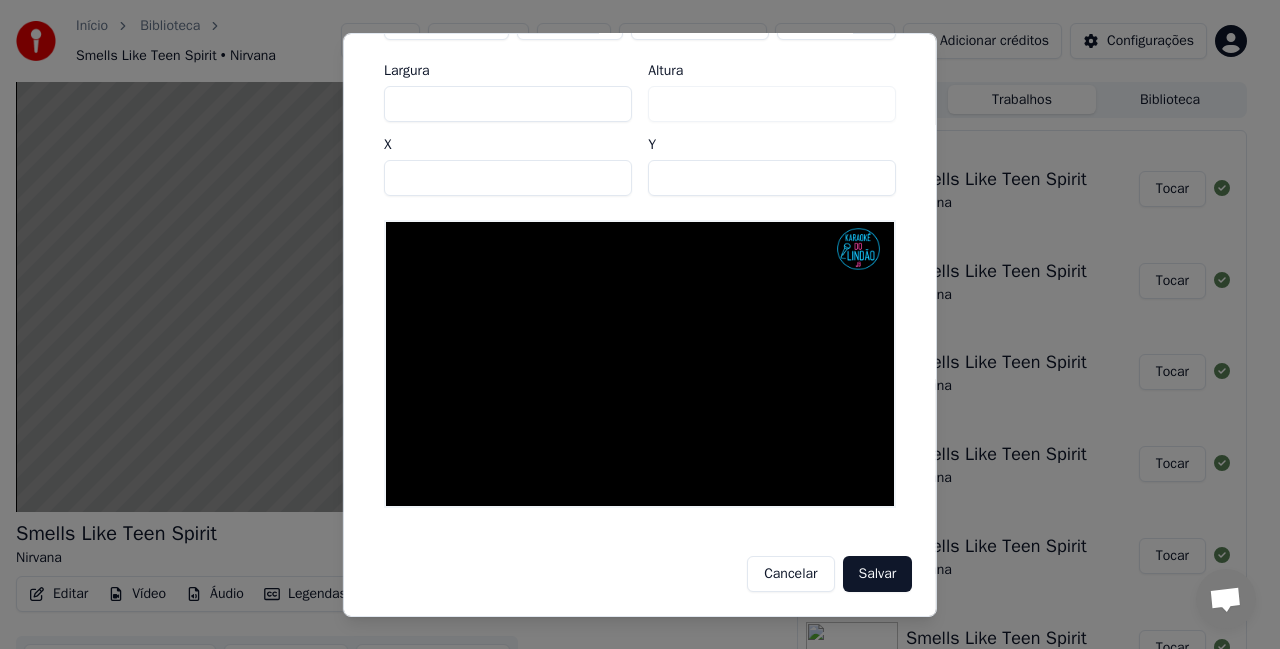 click on "Salvar" at bounding box center (877, 574) 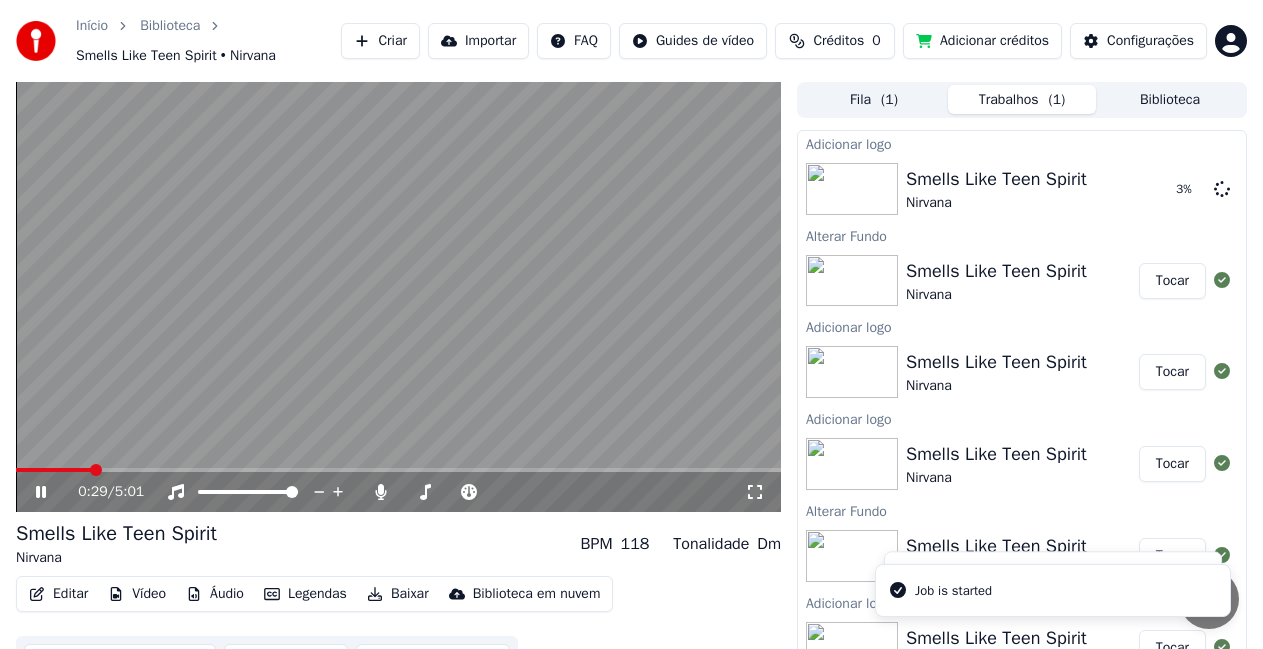 click 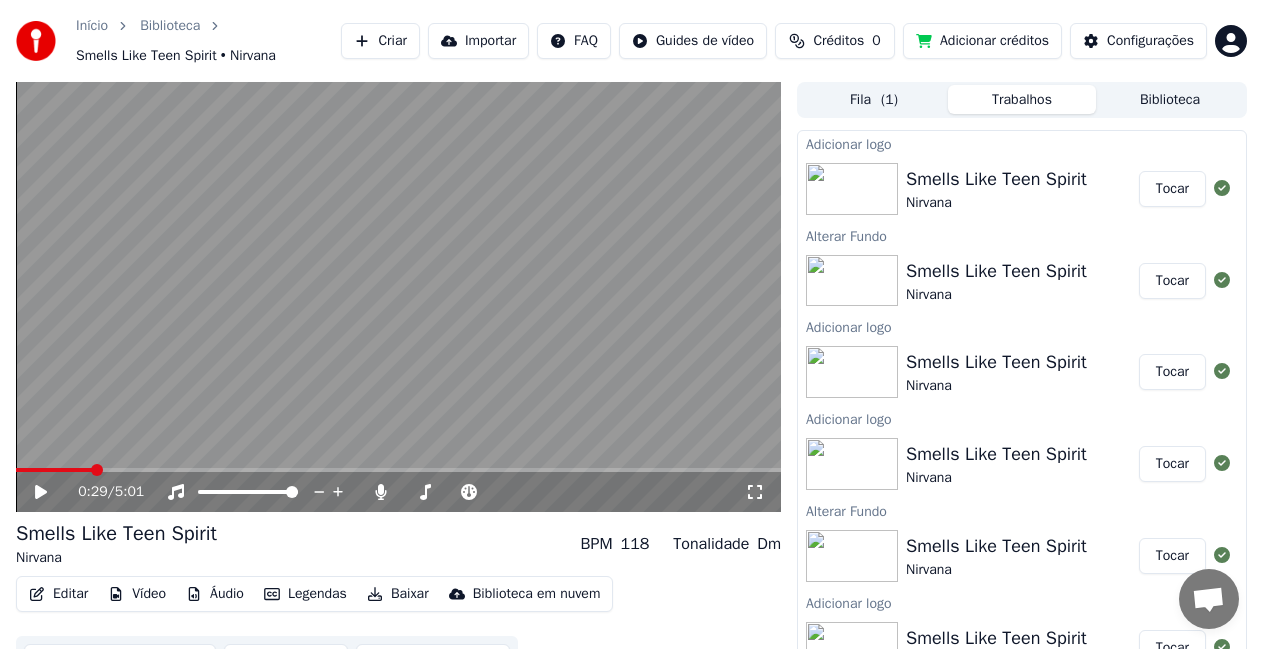 drag, startPoint x: 1158, startPoint y: 185, endPoint x: 1137, endPoint y: 184, distance: 21.023796 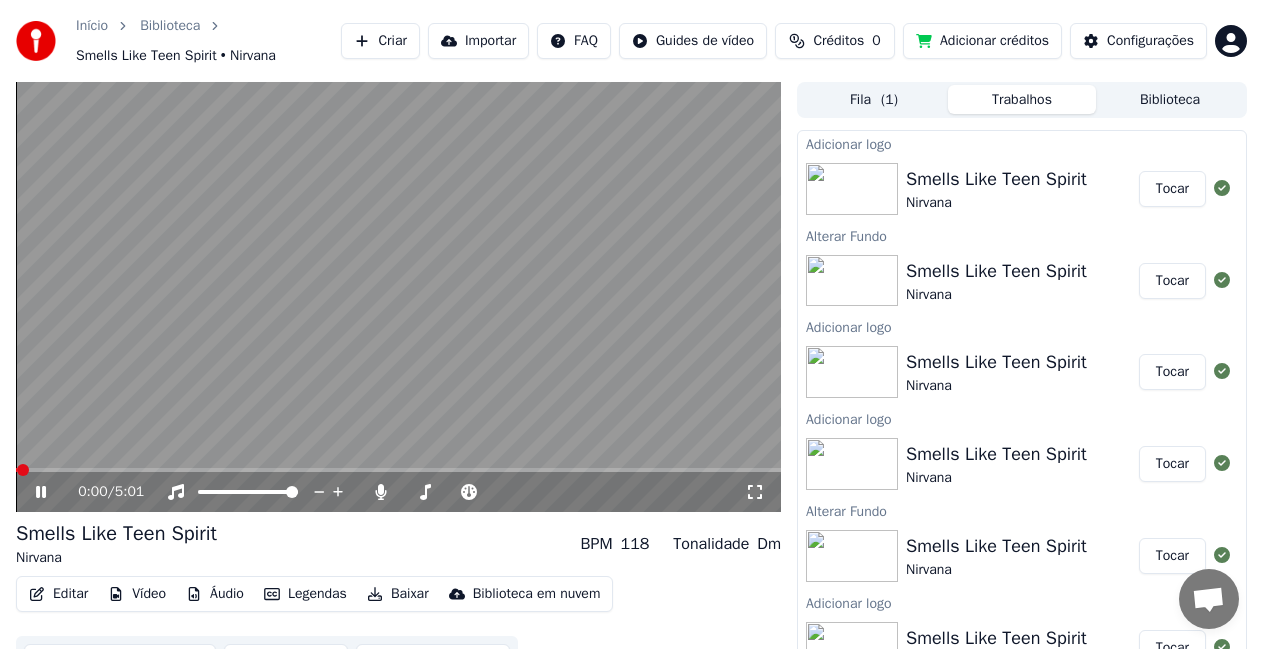 click 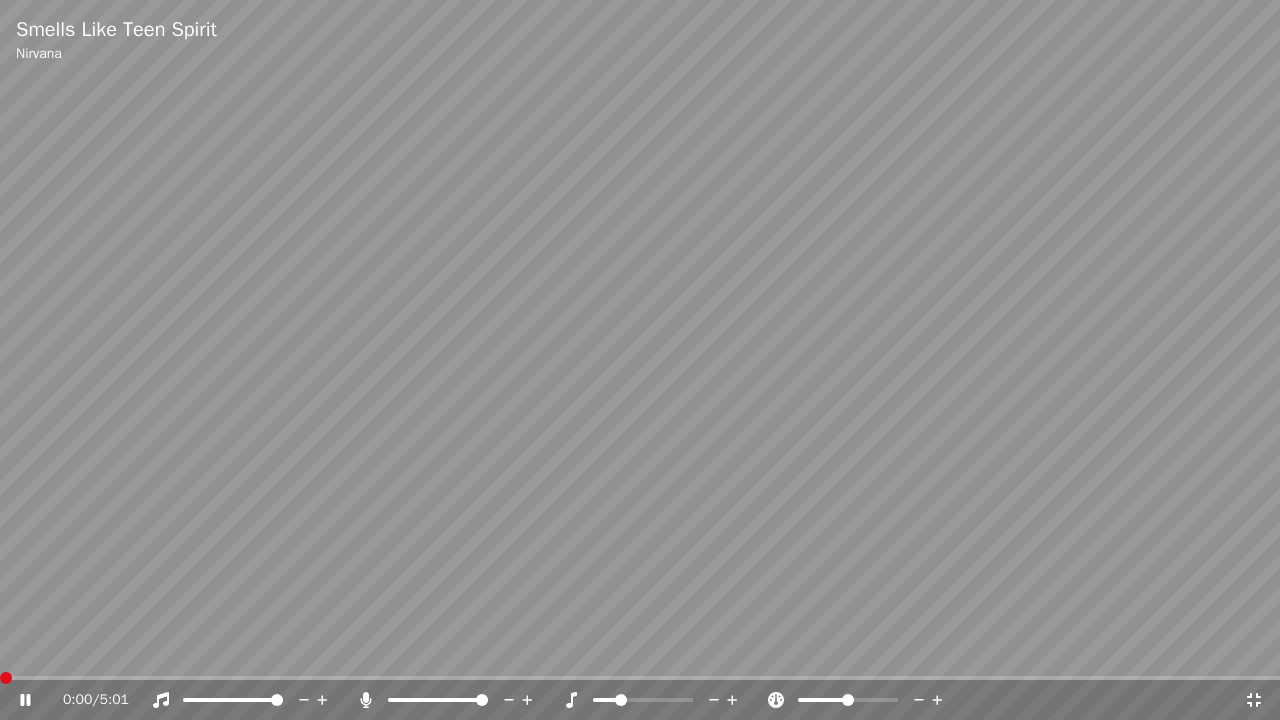 click at bounding box center [6, 678] 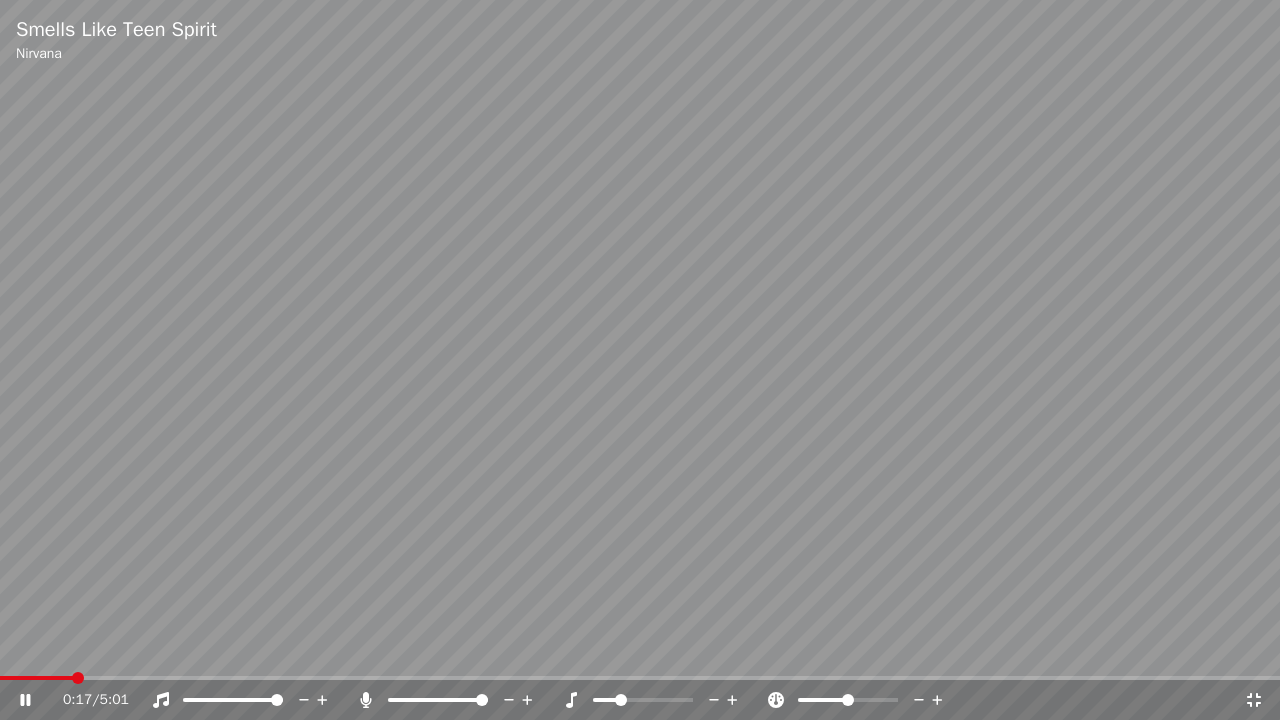 click 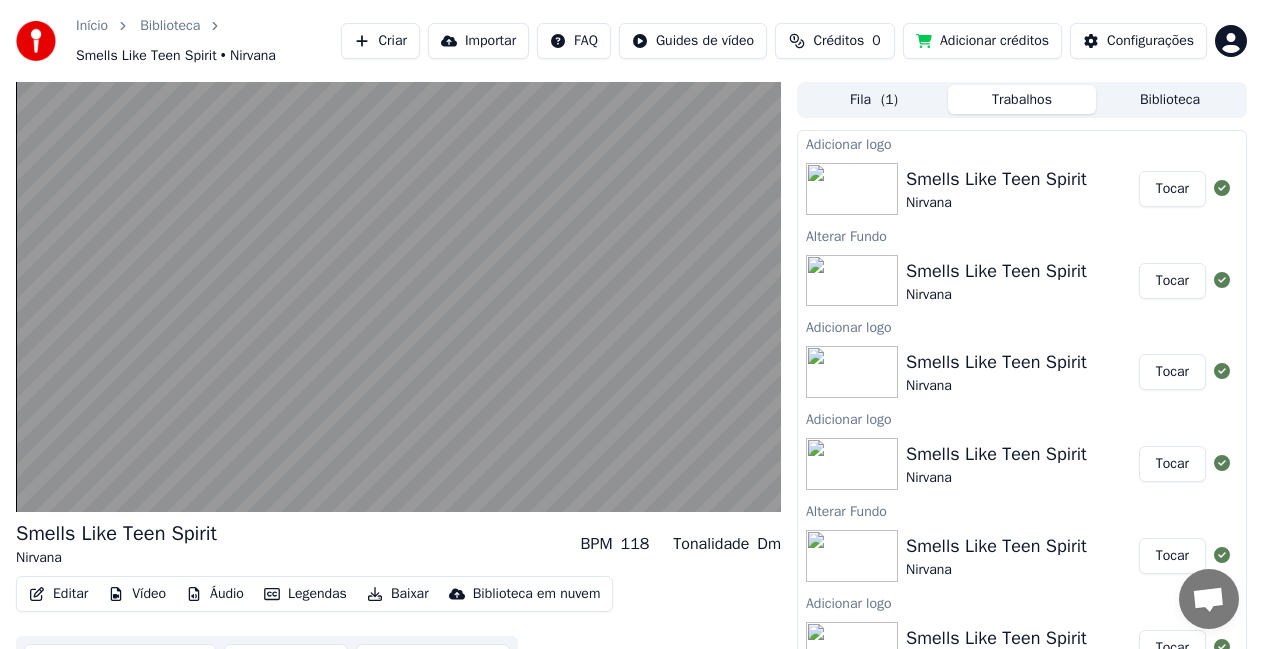 click on "Tocar" at bounding box center (1172, 189) 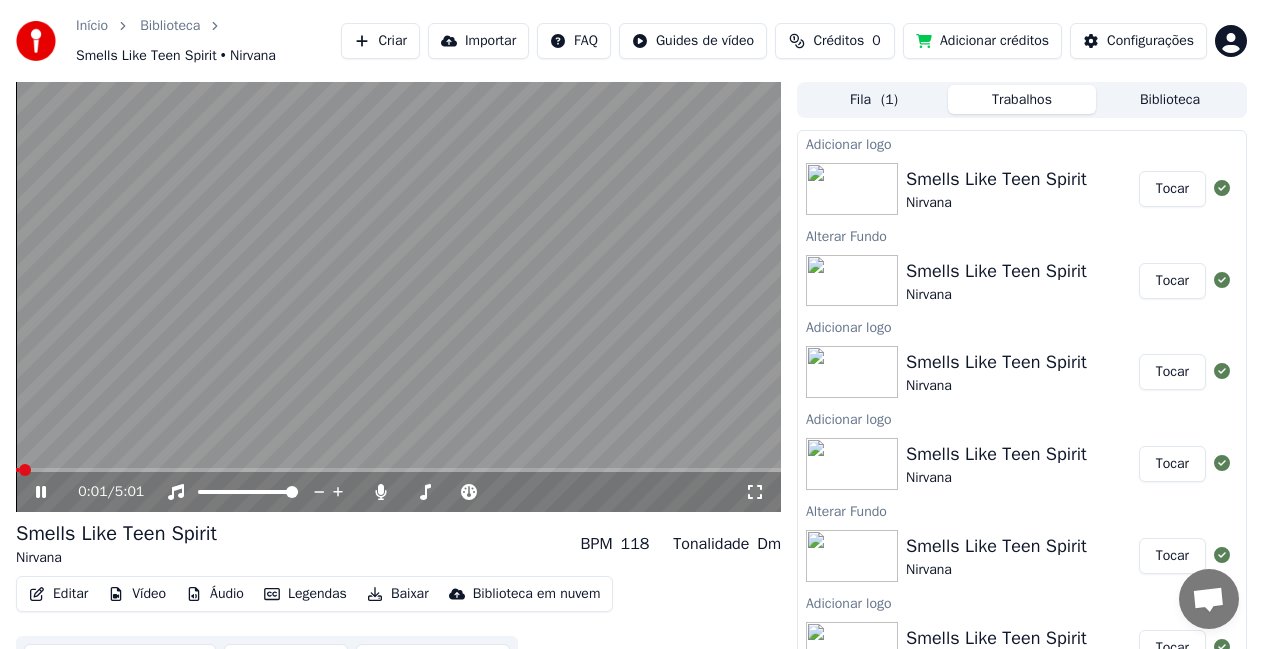click 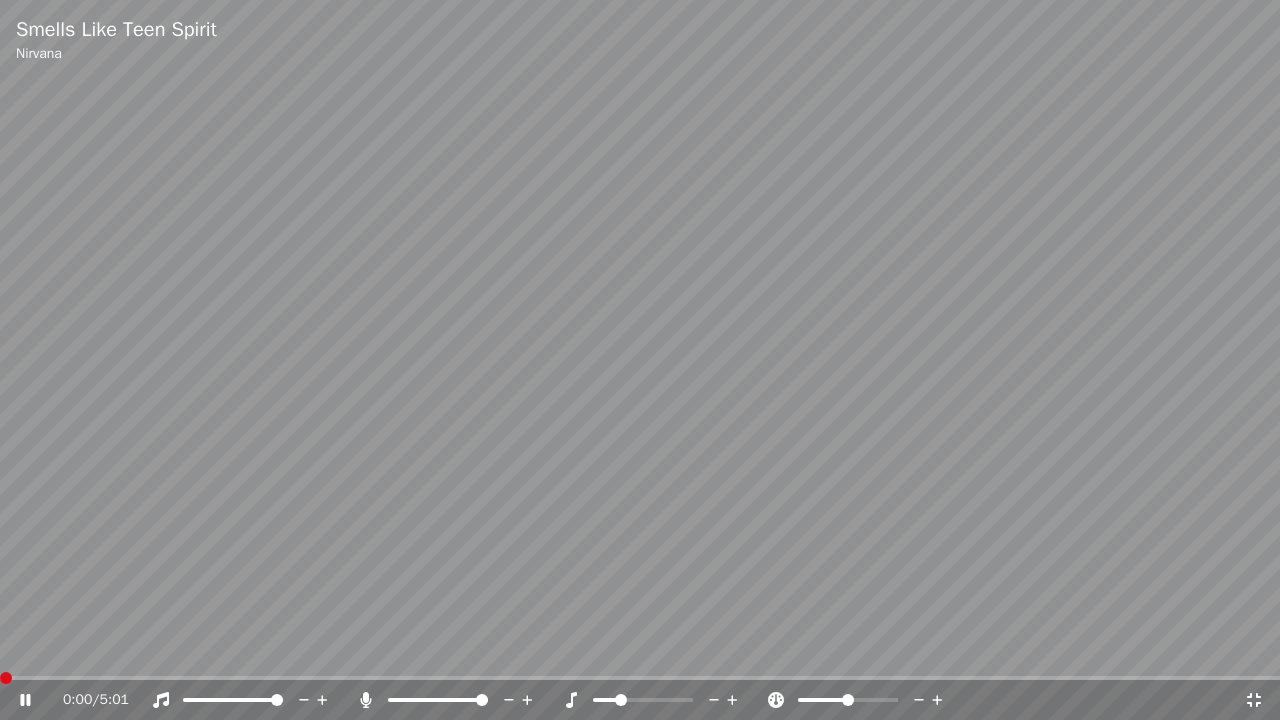 click at bounding box center (6, 678) 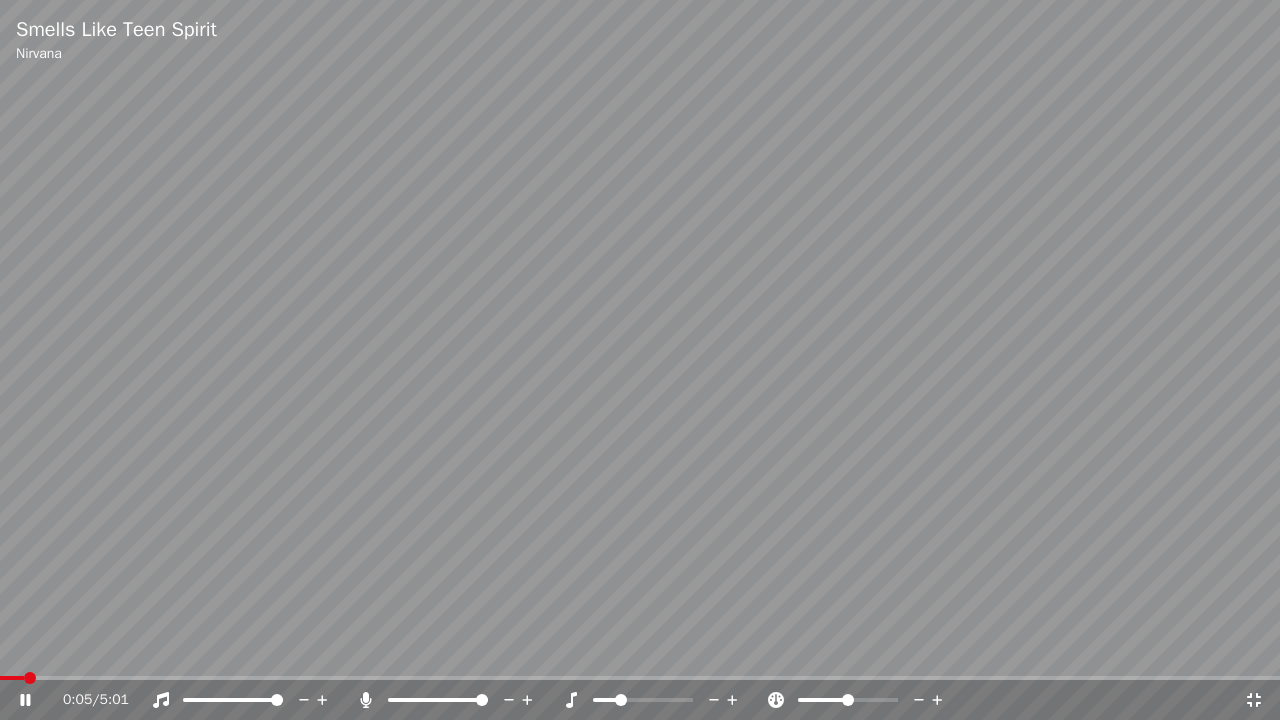 click 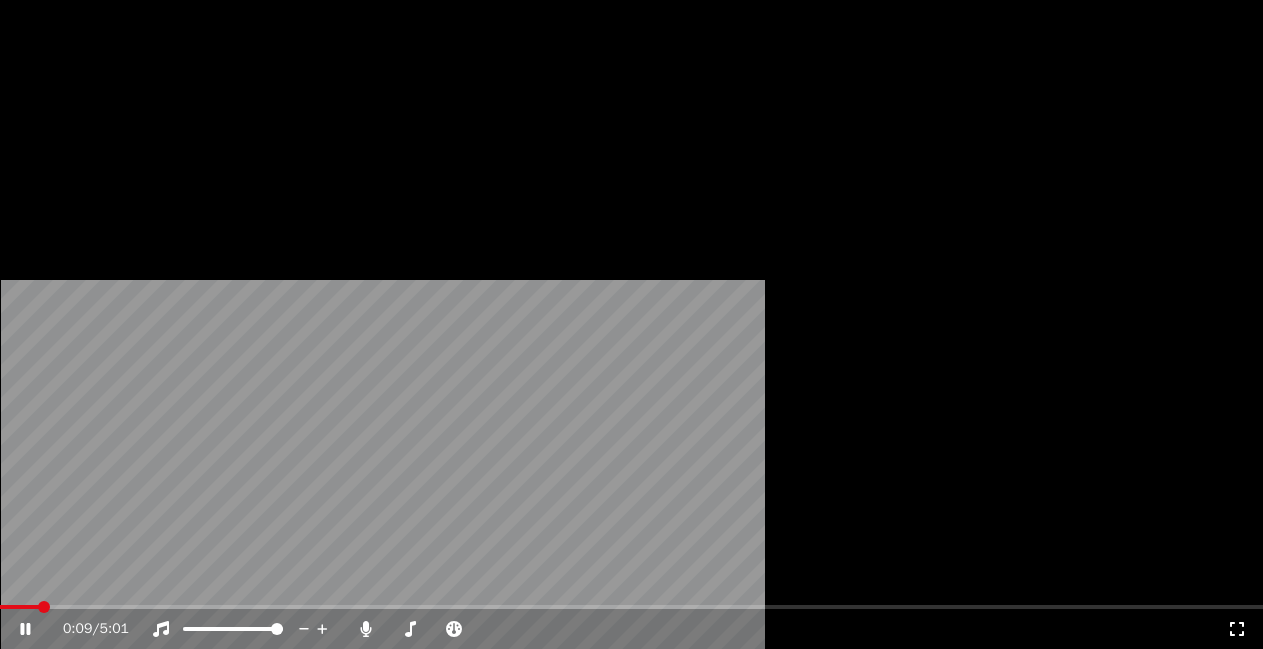 click on "Vídeo" at bounding box center [137, 164] 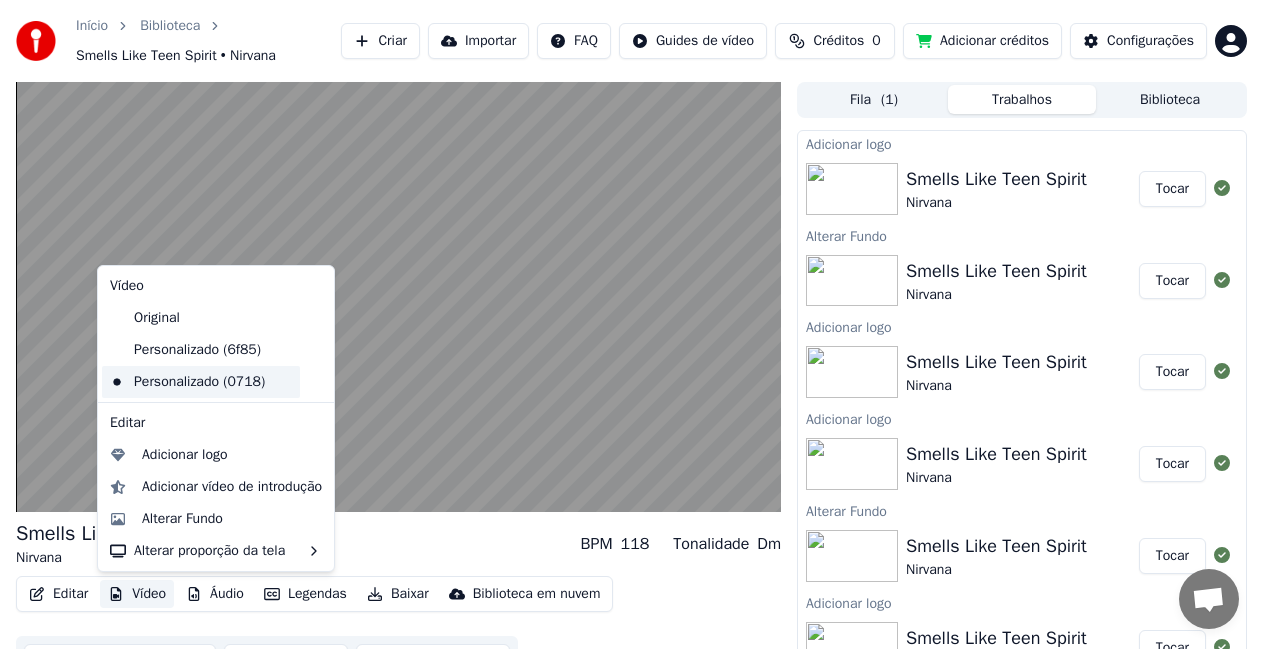 click on "Personalizado (0718)" at bounding box center (201, 382) 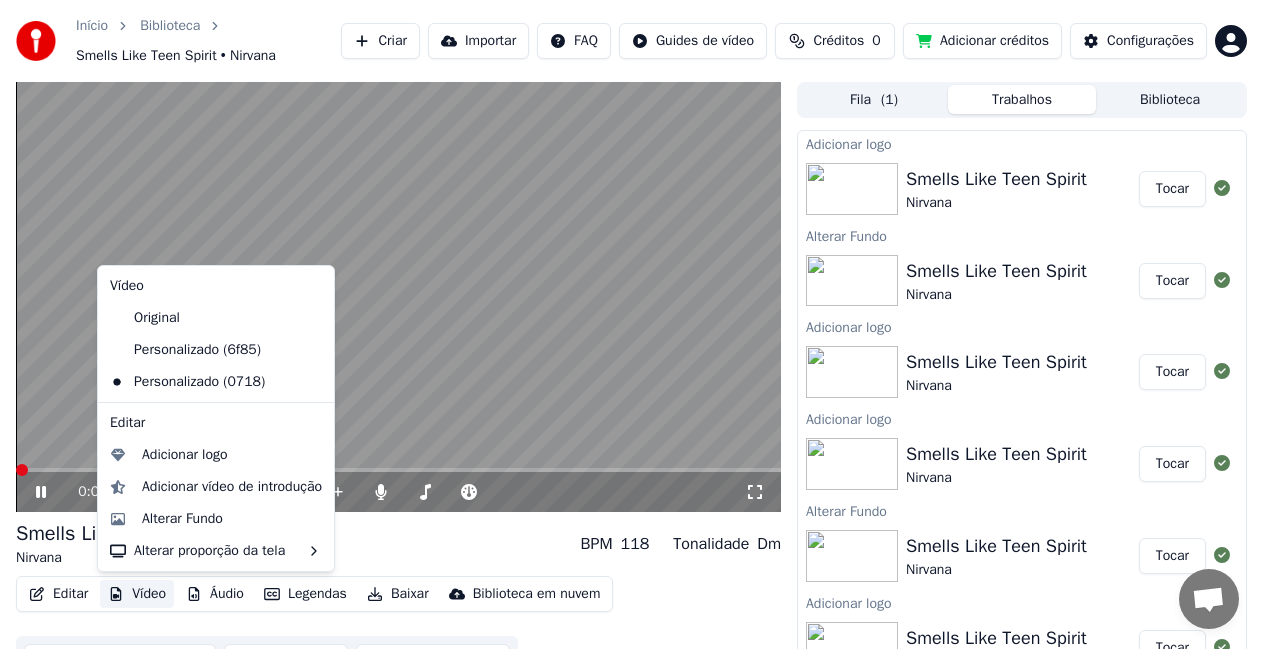 click on "Vídeo" at bounding box center [137, 594] 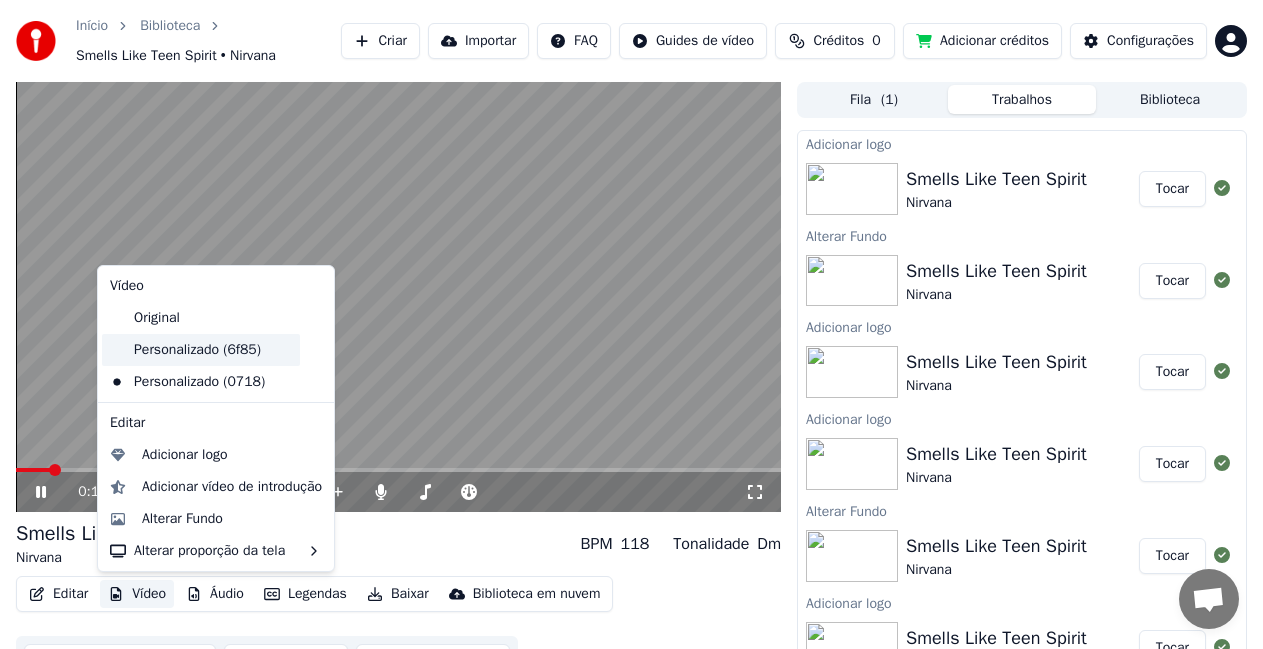 click on "Personalizado (6f85)" at bounding box center [201, 350] 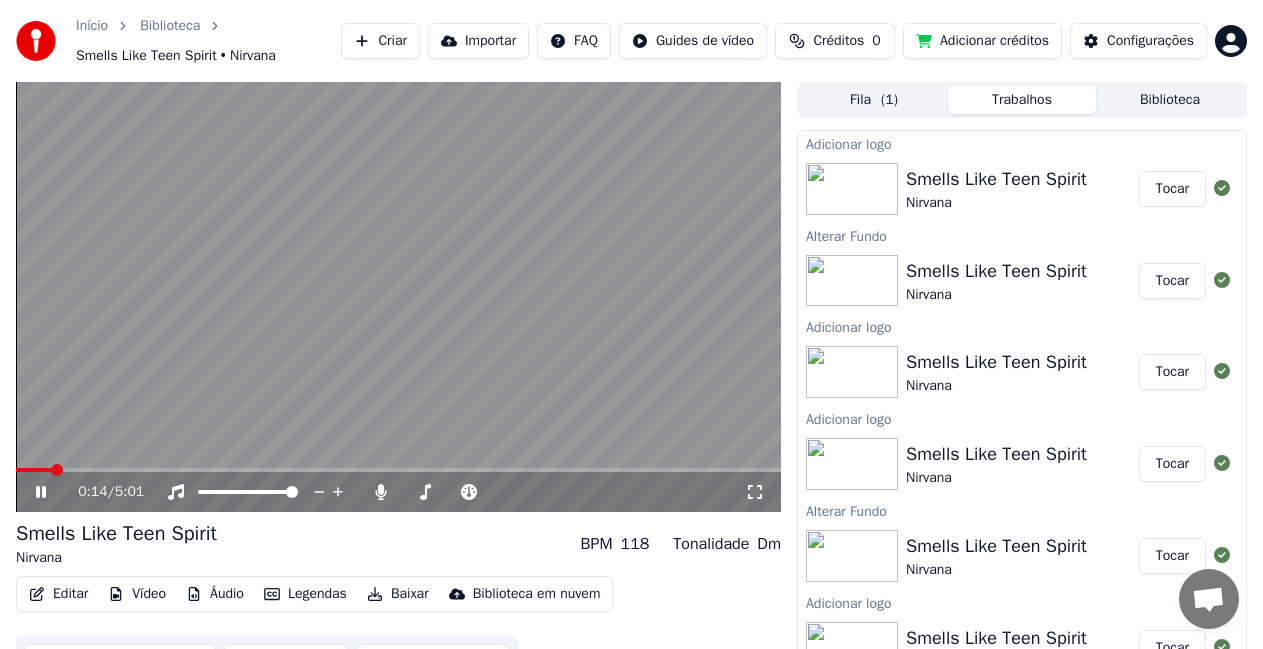 click on "Vídeo" at bounding box center [137, 594] 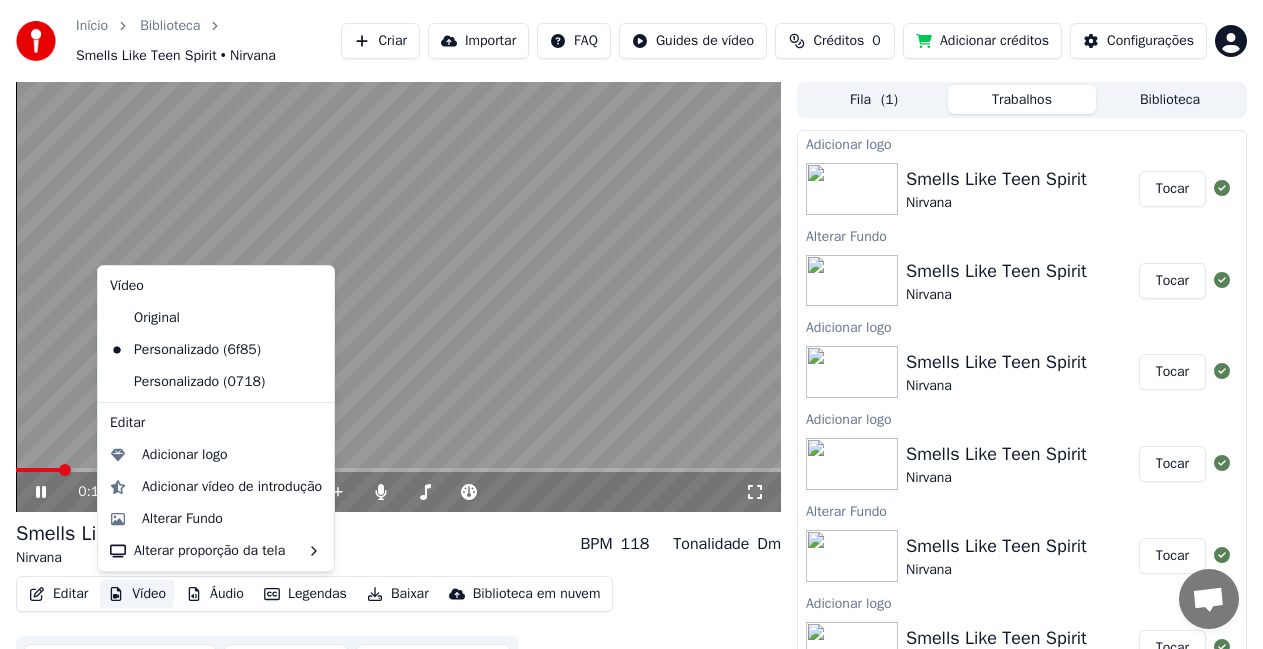 click 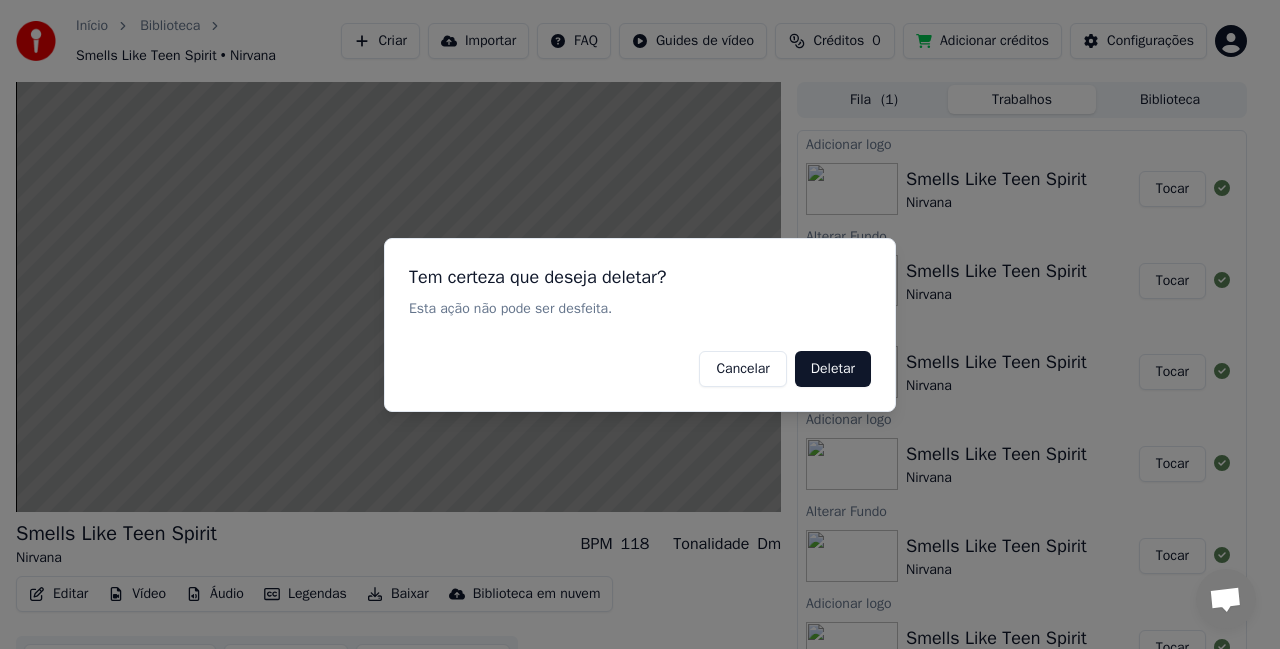 drag, startPoint x: 823, startPoint y: 368, endPoint x: 806, endPoint y: 361, distance: 18.384777 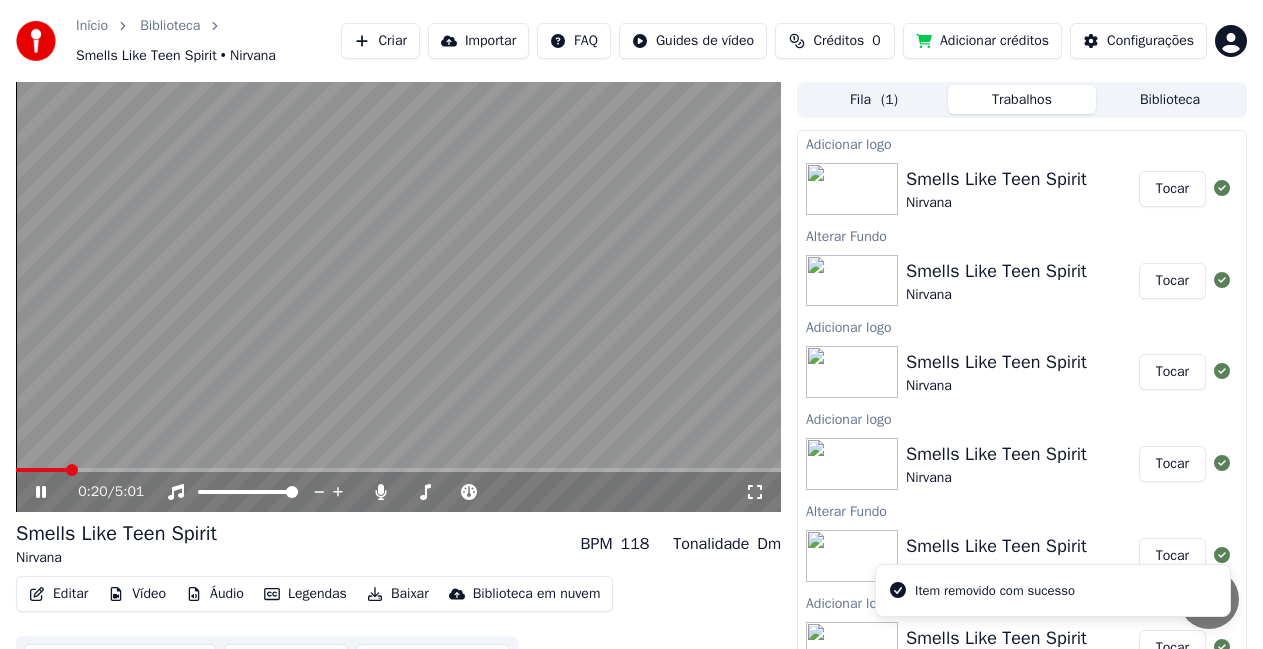 click on "Vídeo" at bounding box center (137, 594) 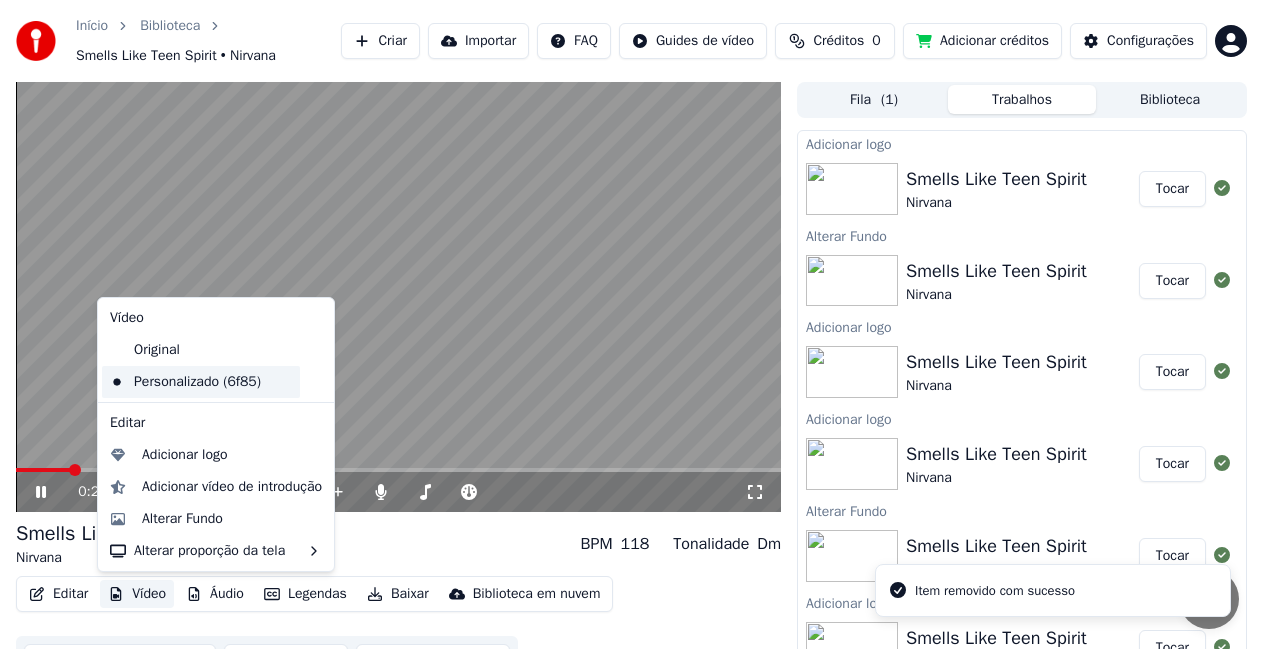 click on "Personalizado (6f85)" at bounding box center (201, 382) 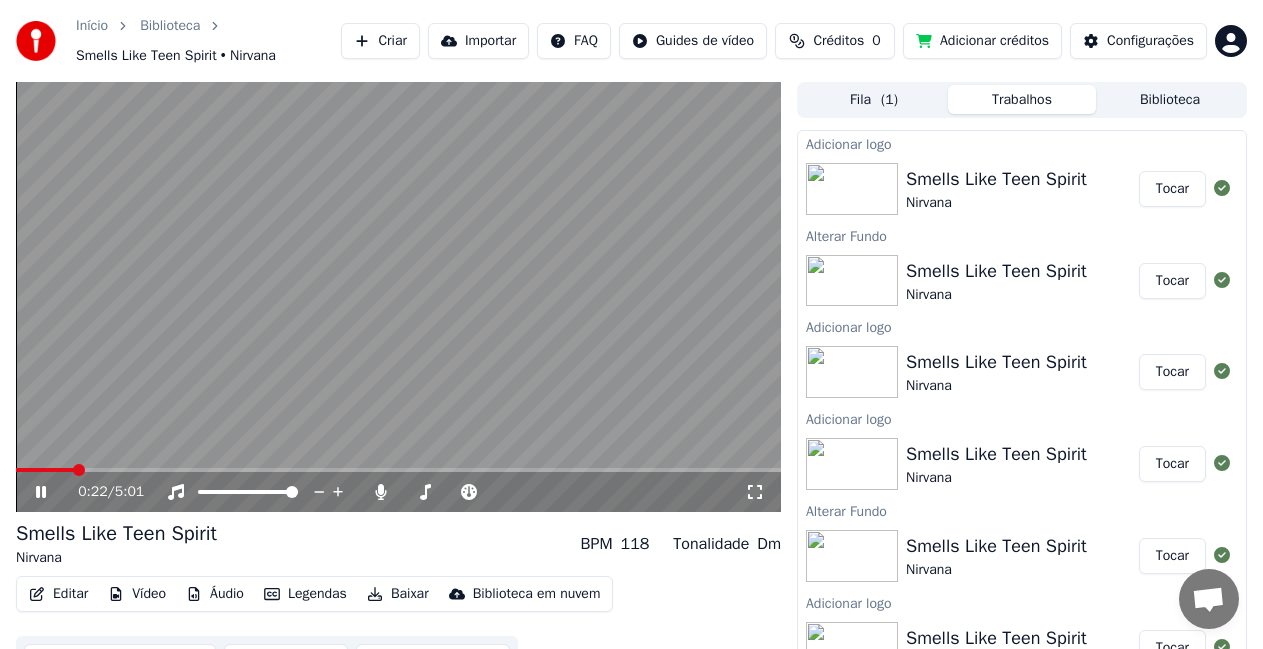 click on "Vídeo" at bounding box center (137, 594) 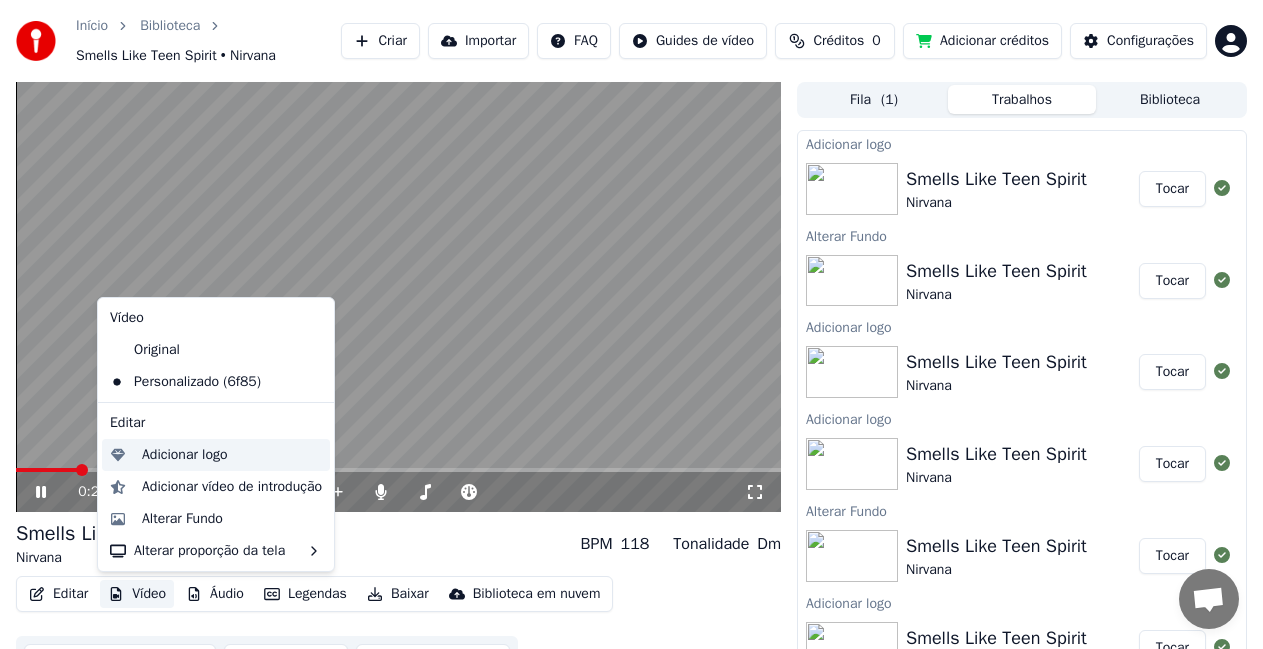 click on "Adicionar logo" at bounding box center [185, 455] 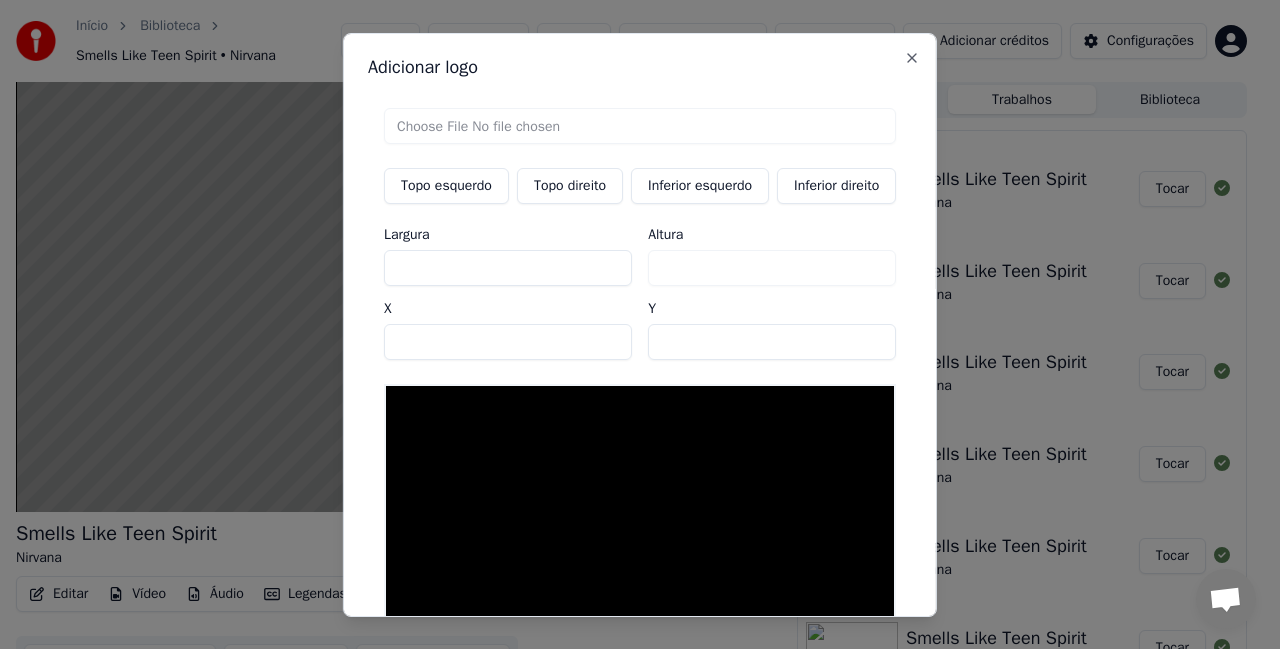 click at bounding box center (640, 125) 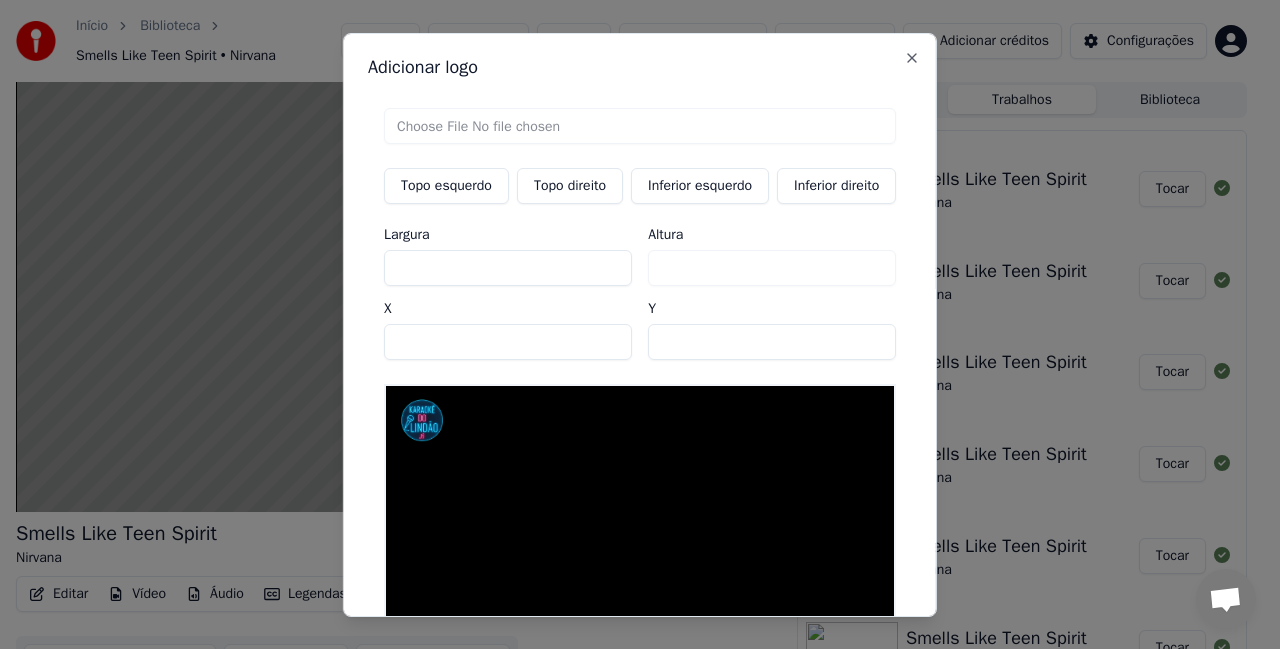 drag, startPoint x: 692, startPoint y: 336, endPoint x: 388, endPoint y: 331, distance: 304.0411 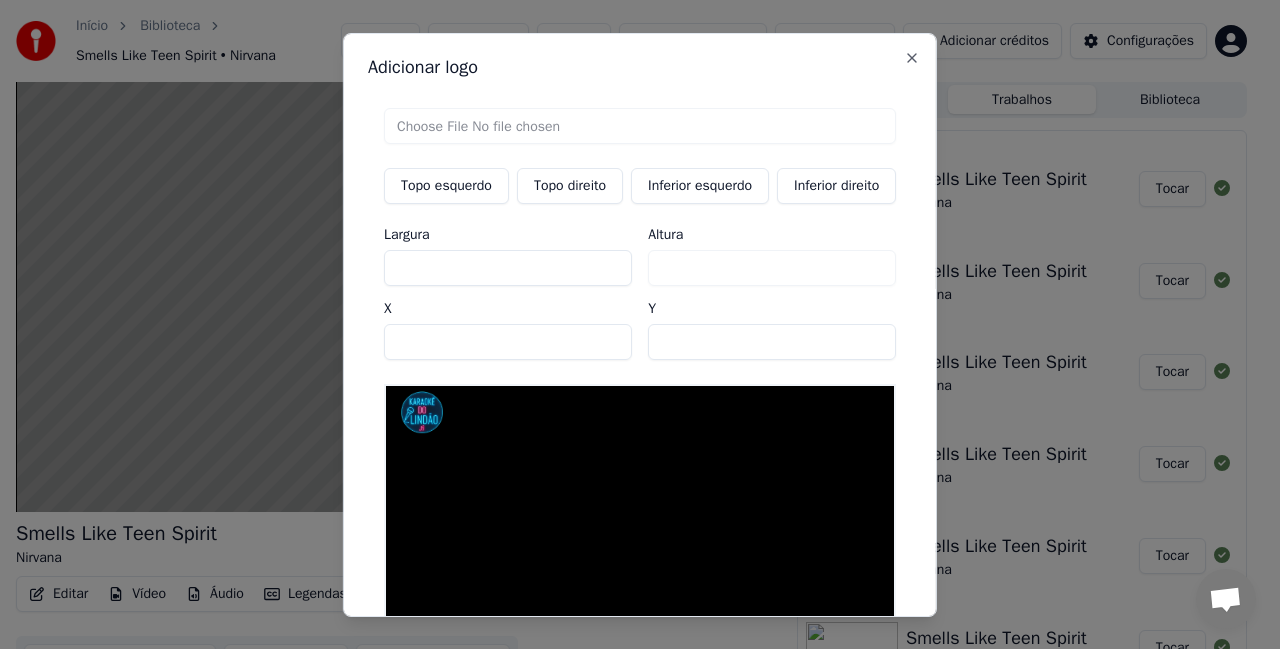 type on "**" 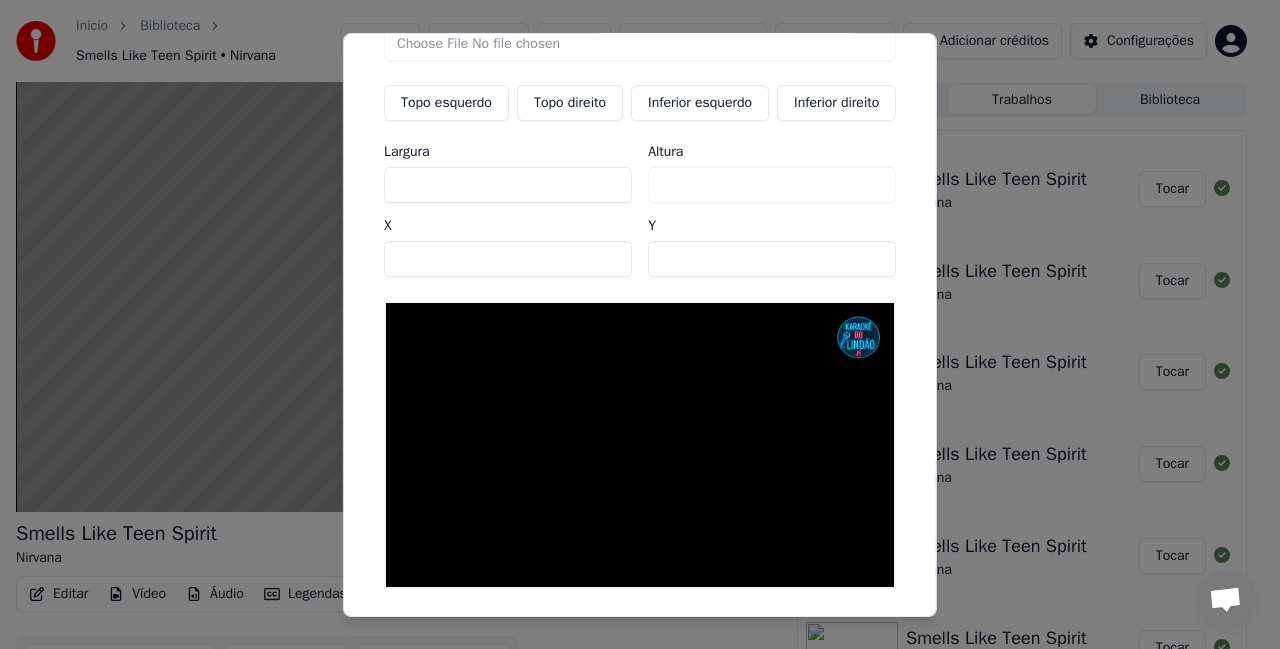scroll, scrollTop: 171, scrollLeft: 0, axis: vertical 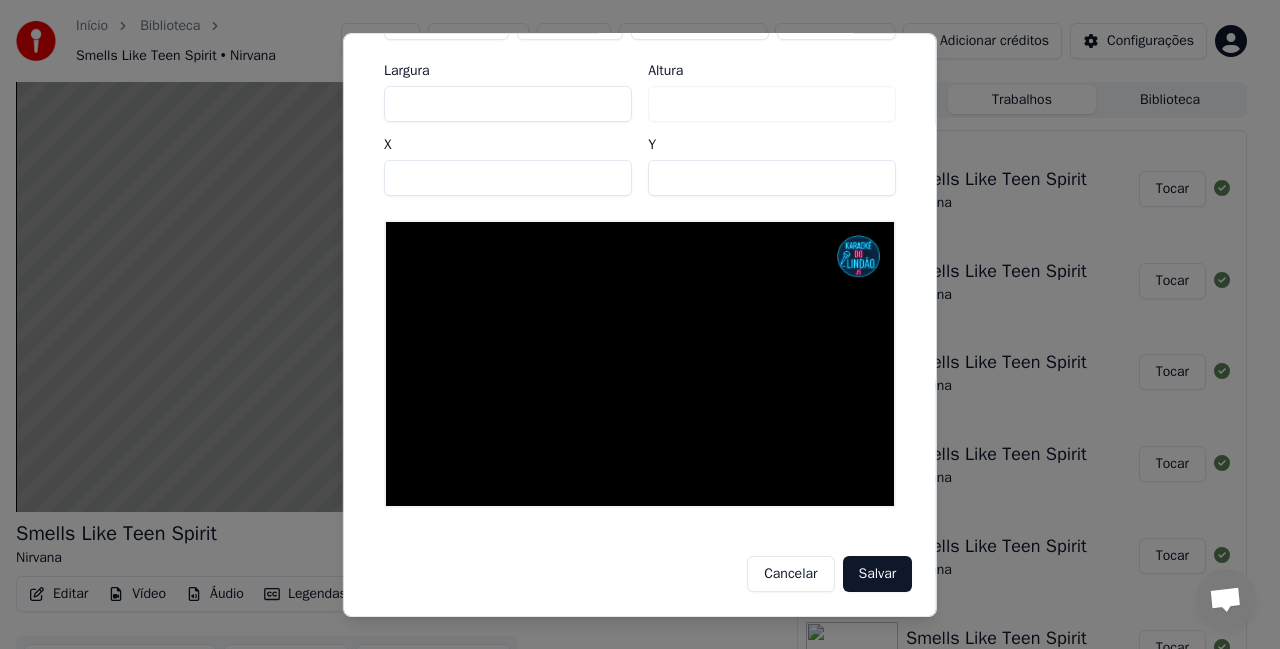 click on "Salvar" at bounding box center [877, 574] 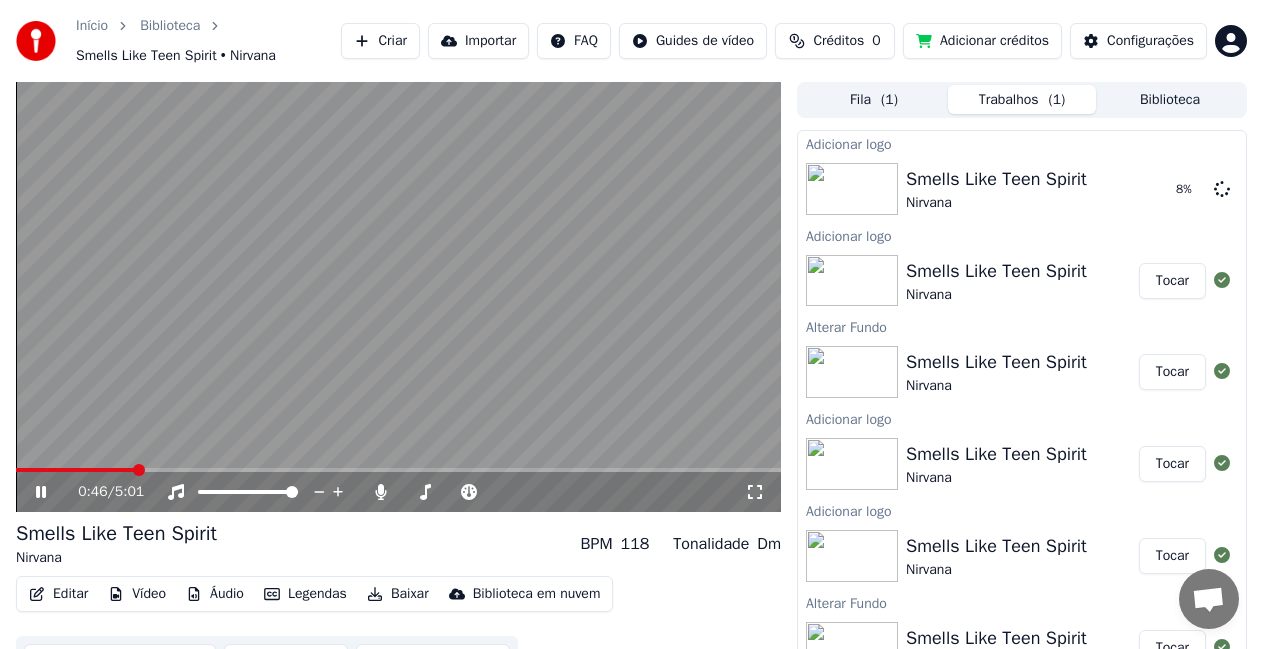 click on "0:46  /  5:01" at bounding box center (398, 492) 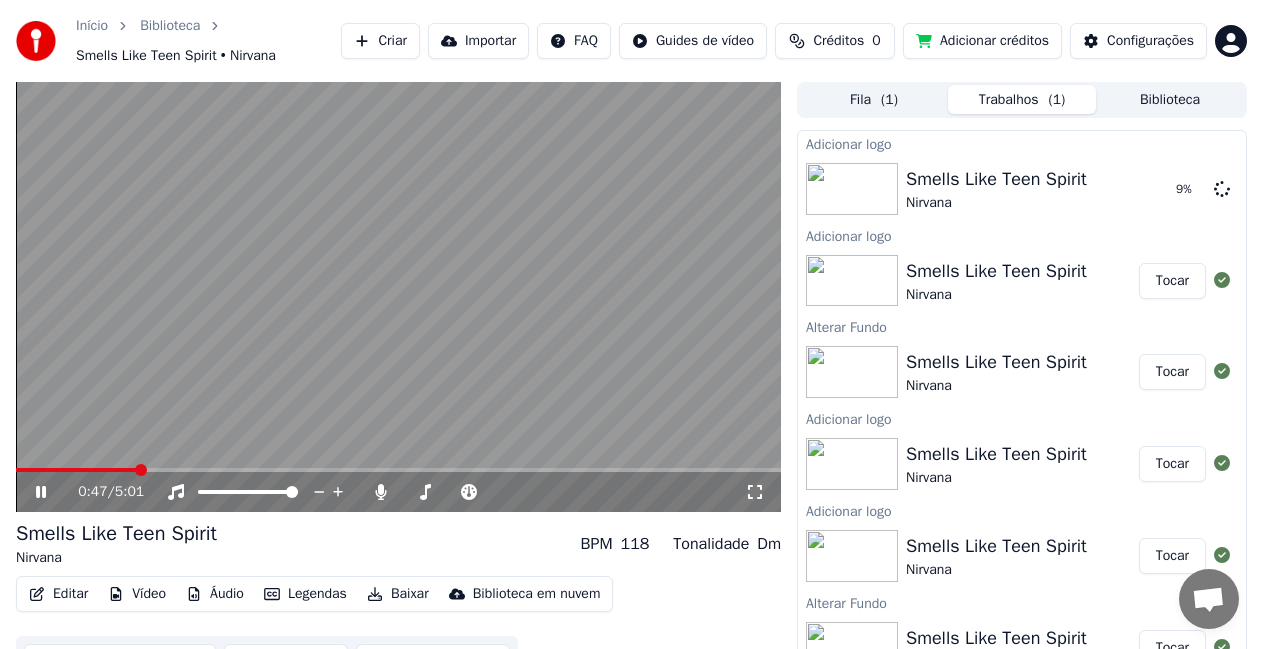 click 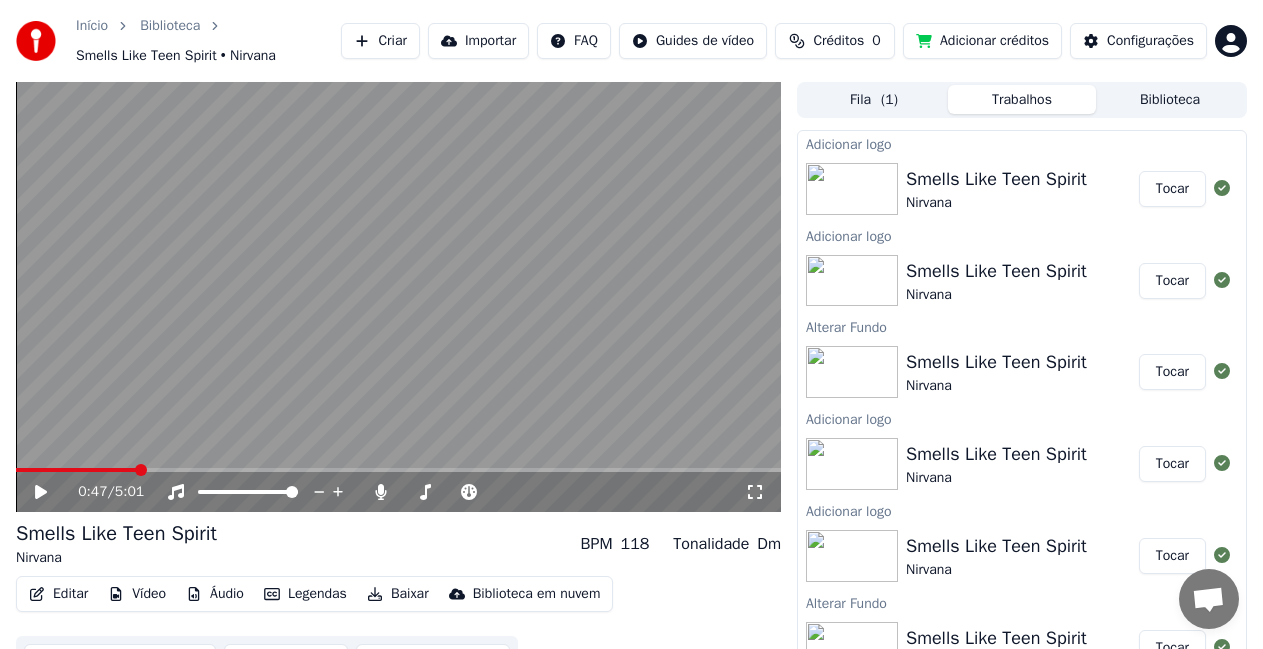 click on "Tocar" at bounding box center [1172, 189] 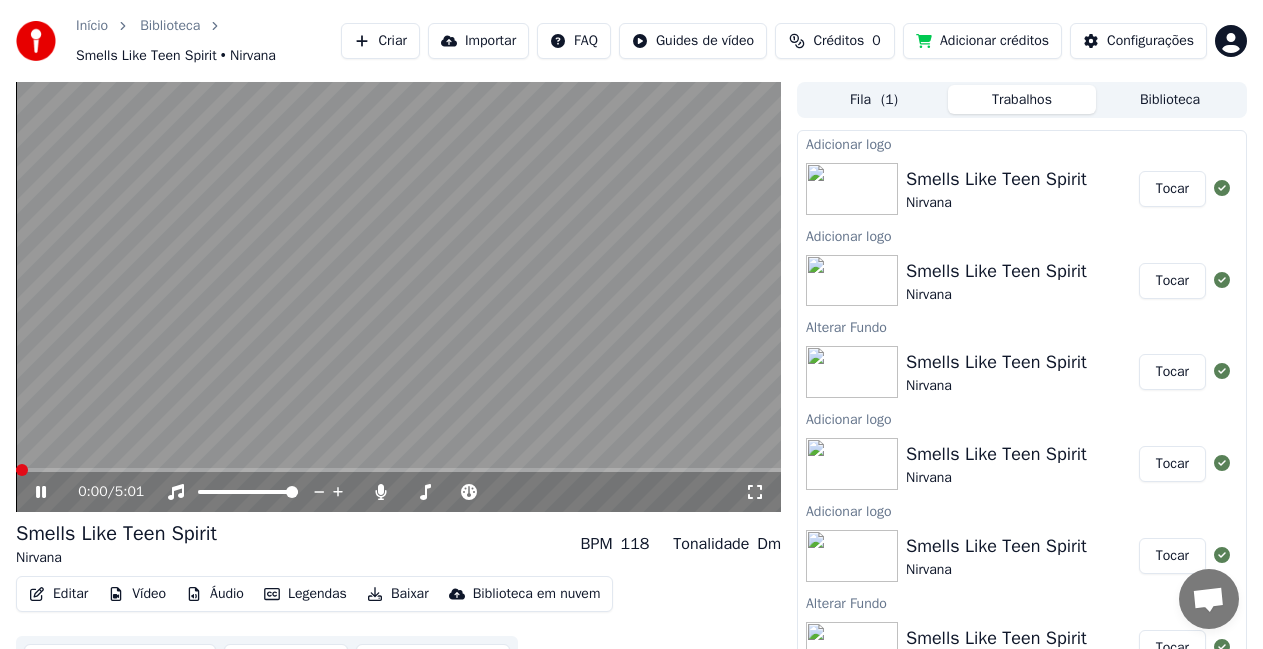 click 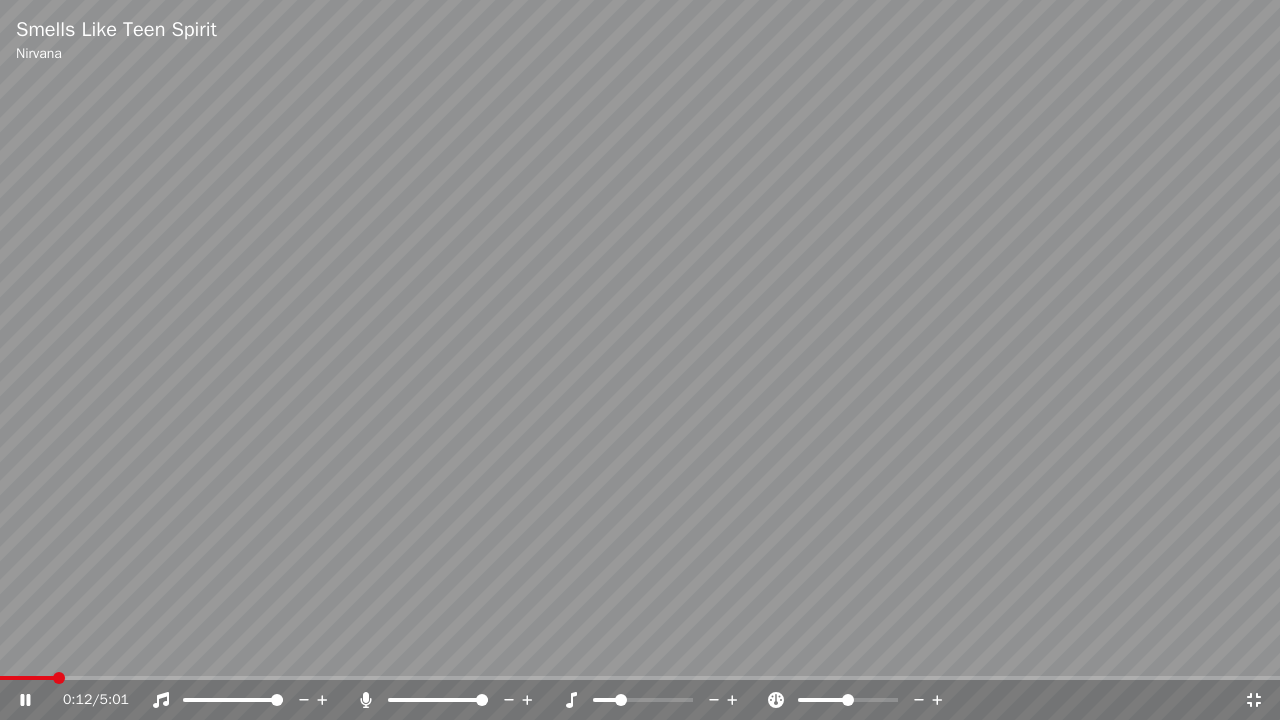 click 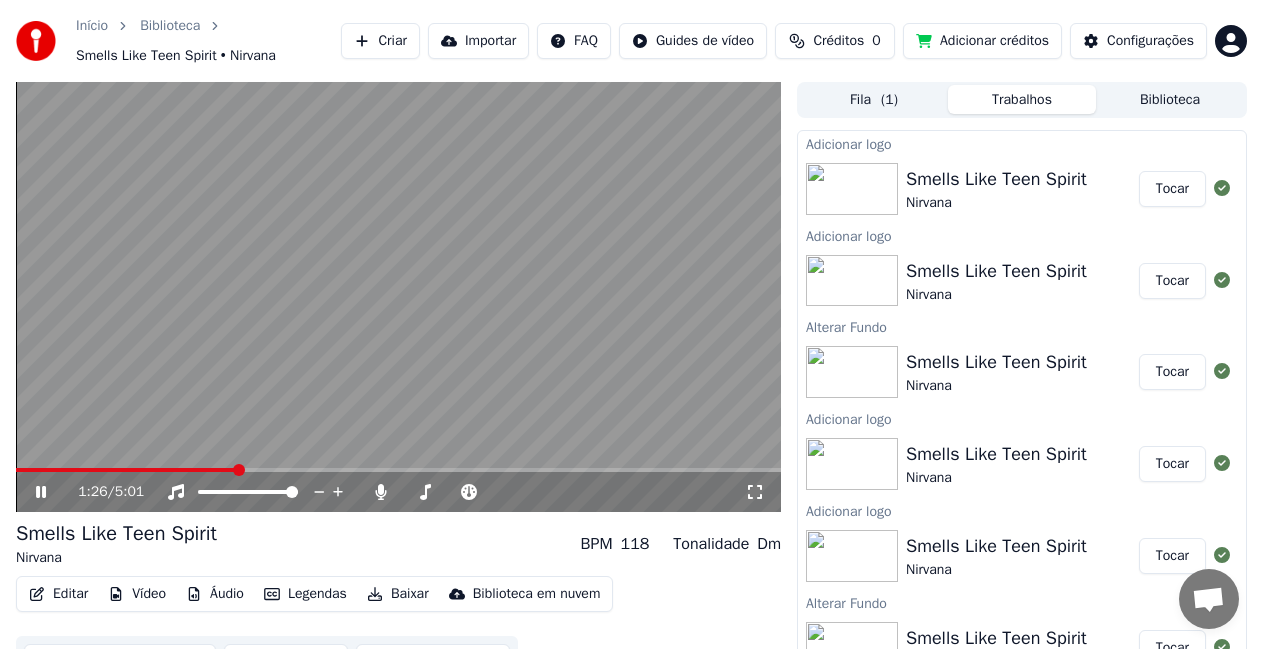 click 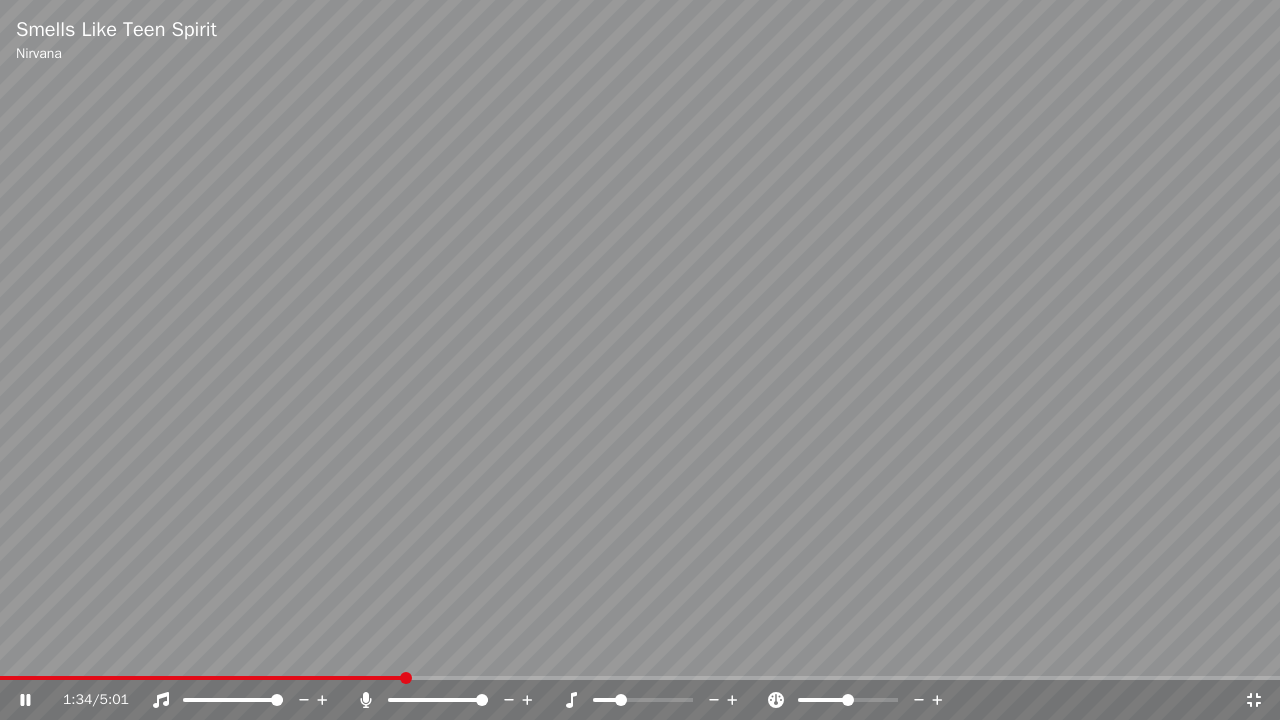 click 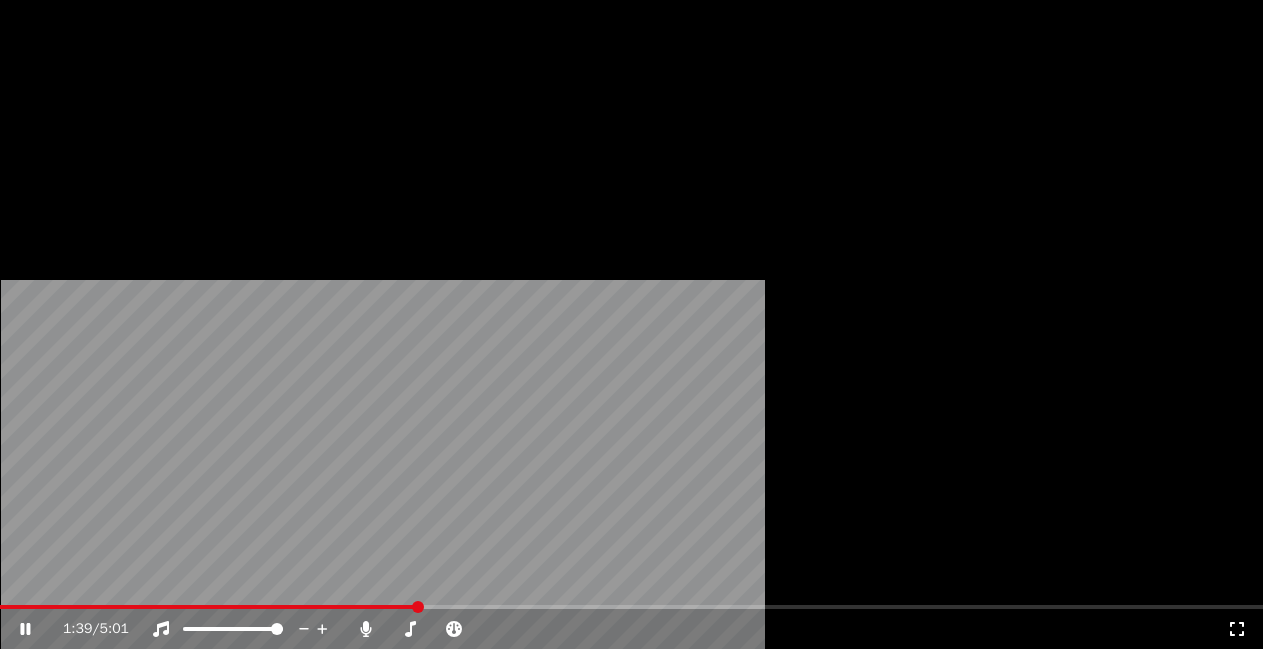 click on "Vídeo" at bounding box center [137, 164] 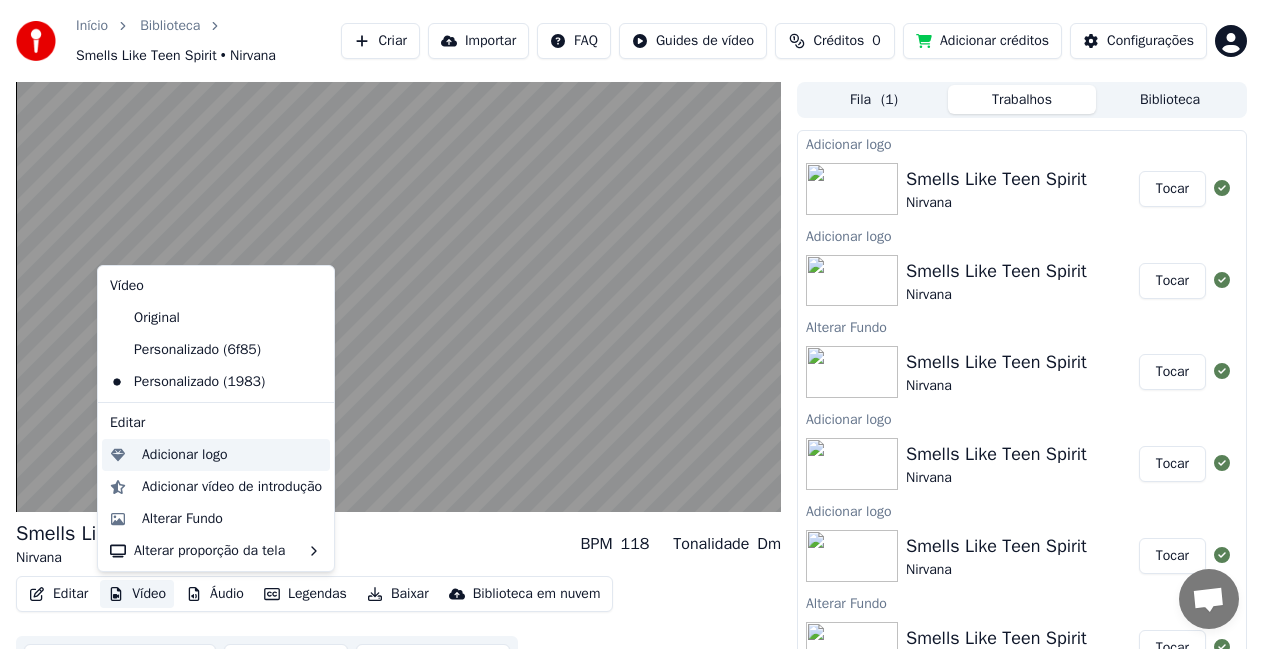 click on "Adicionar logo" at bounding box center (185, 455) 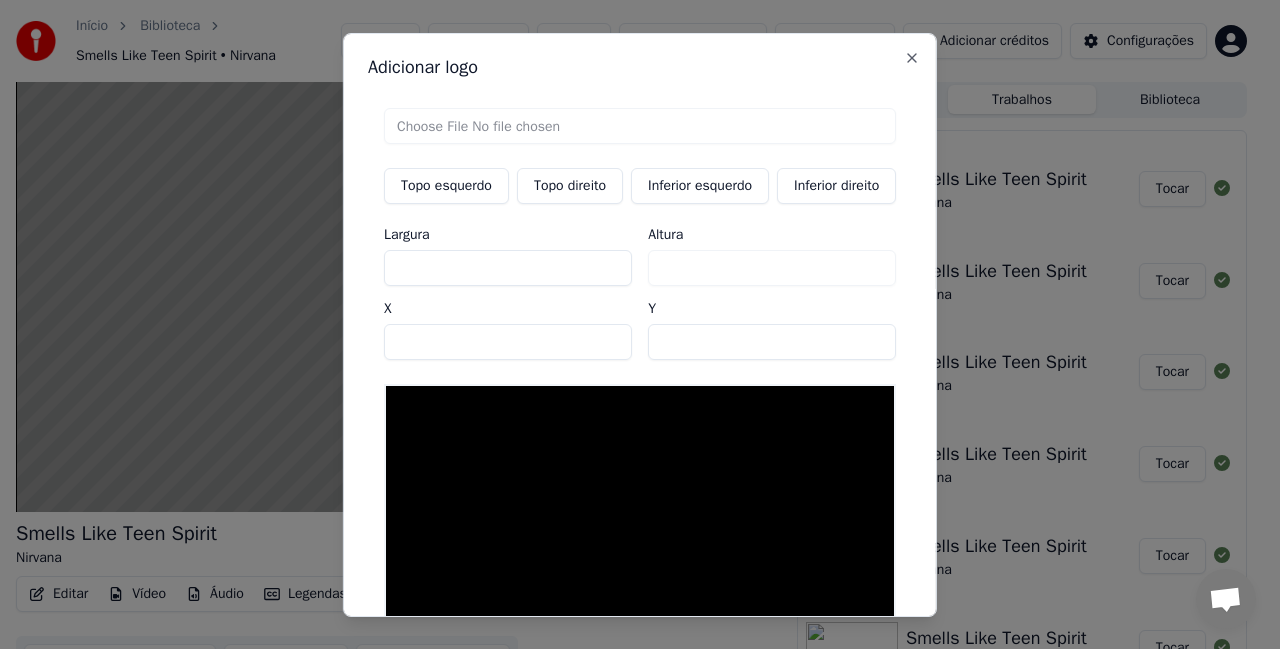 click on "Inferior direito" at bounding box center (836, 185) 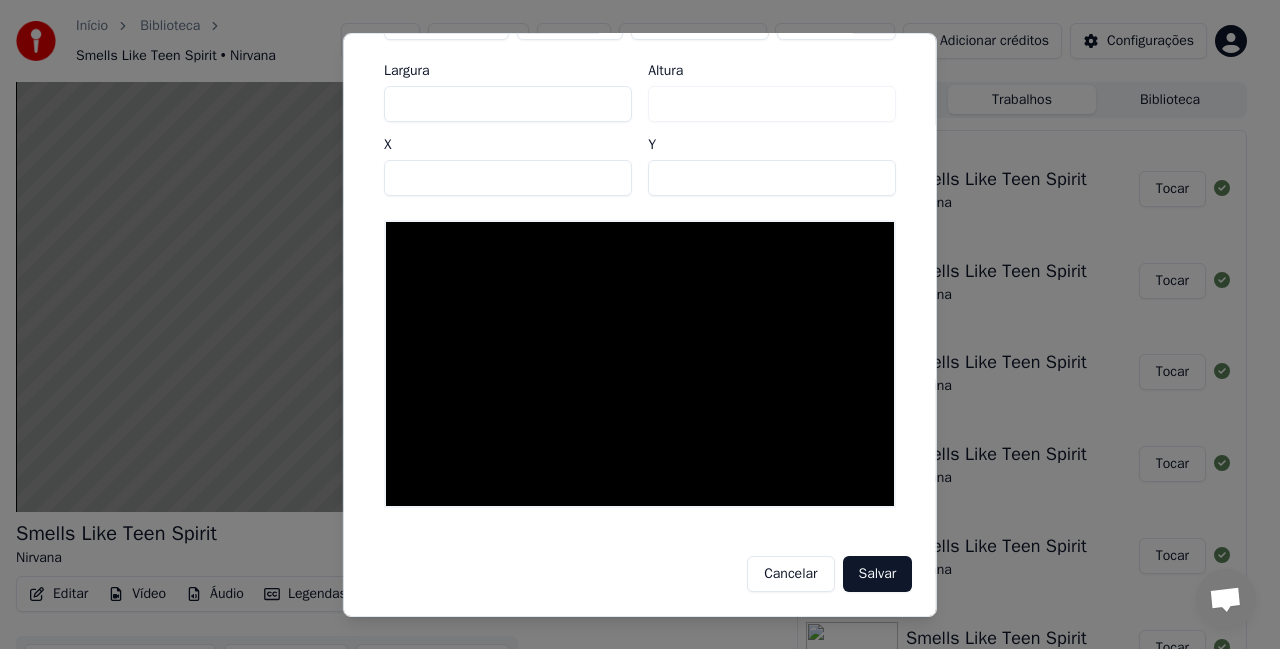 scroll, scrollTop: 0, scrollLeft: 0, axis: both 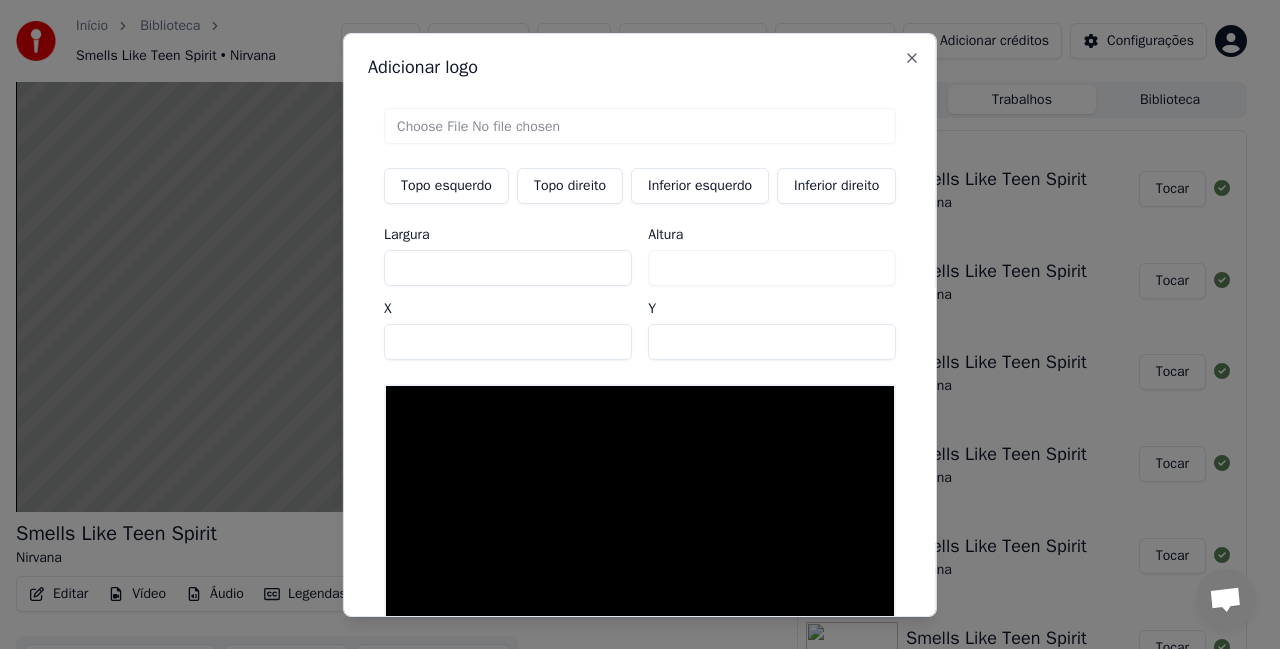 click at bounding box center [640, 125] 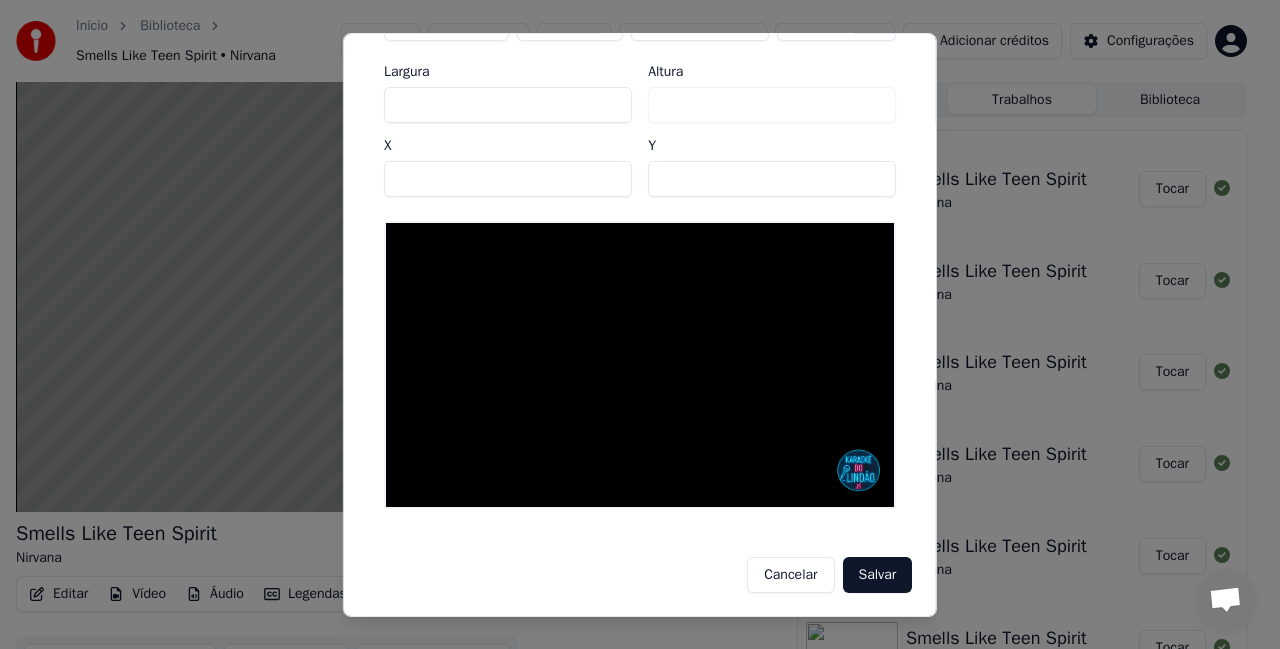 scroll, scrollTop: 171, scrollLeft: 0, axis: vertical 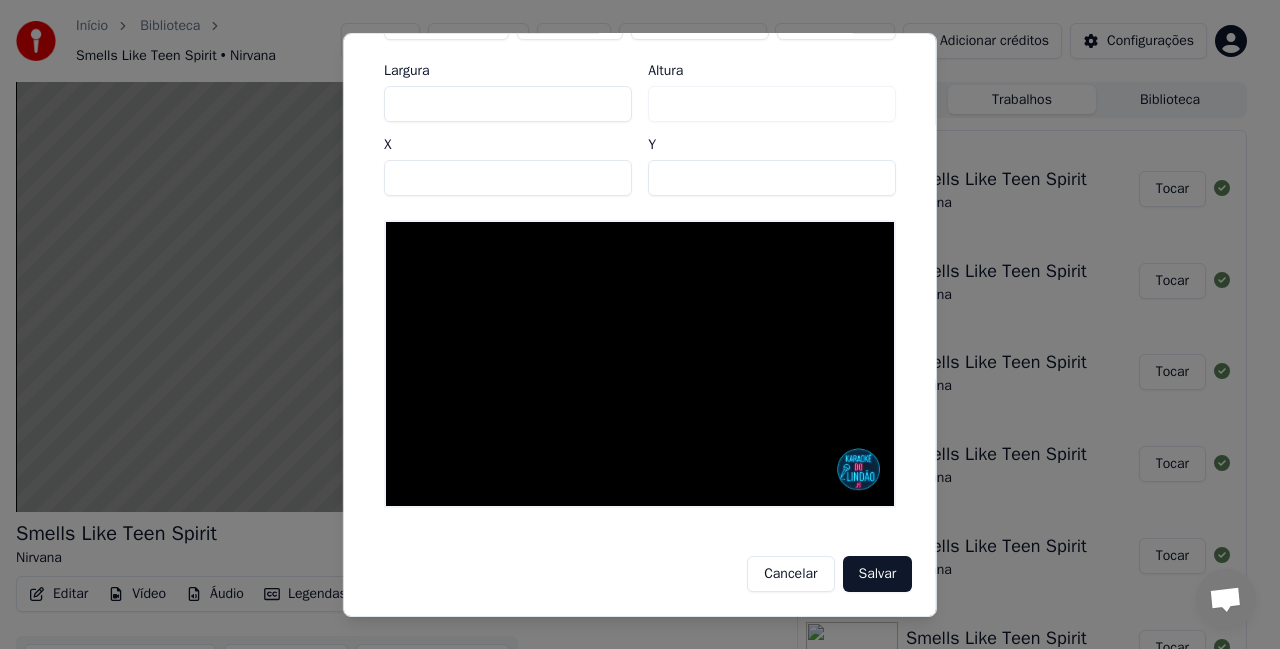 click on "Salvar" at bounding box center [877, 574] 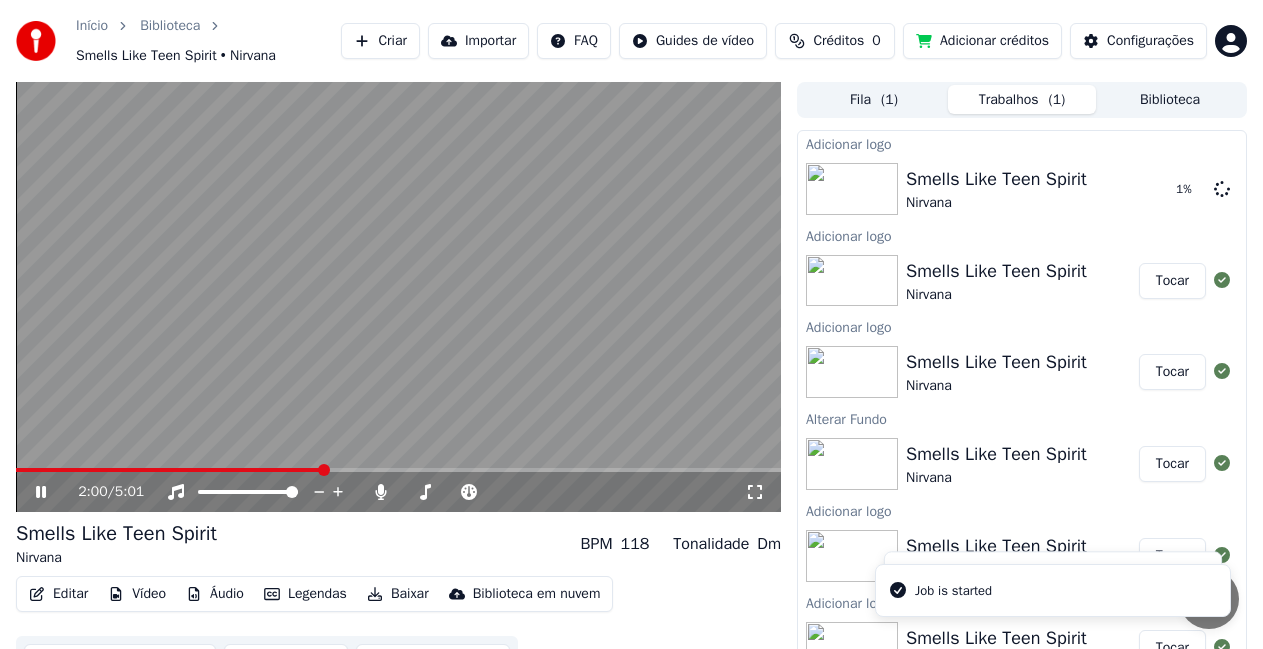 click on "2:00  /  5:01" at bounding box center [398, 492] 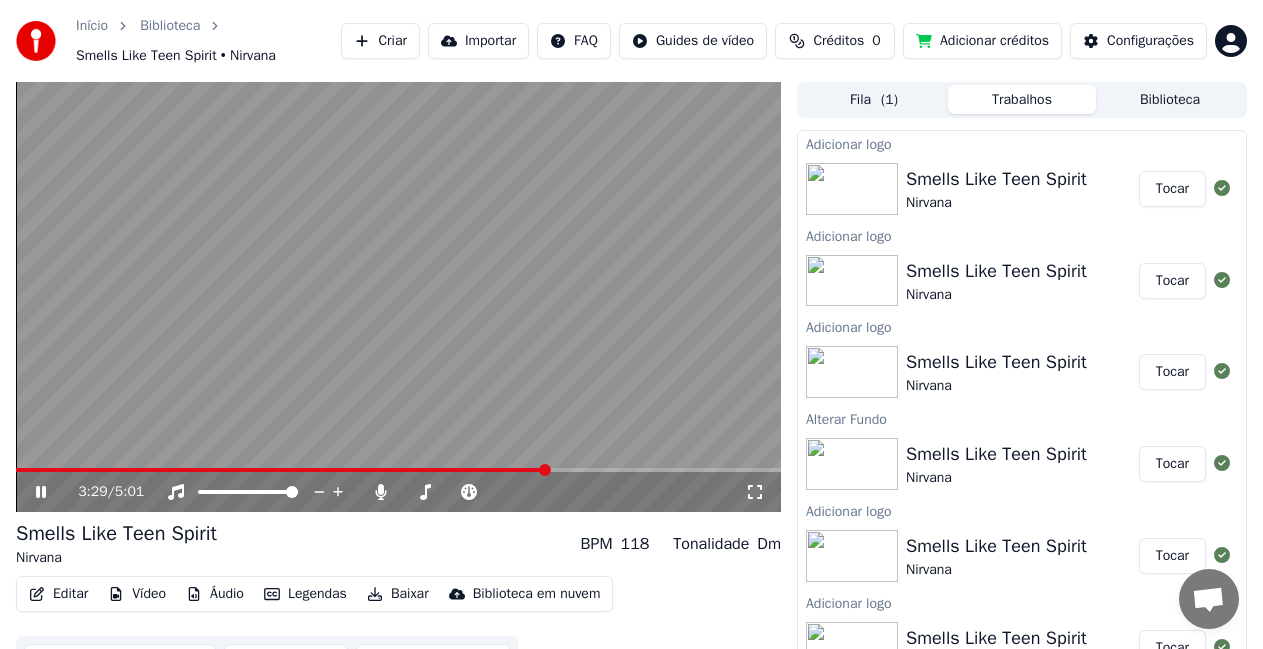 click on "Tocar" at bounding box center (1172, 189) 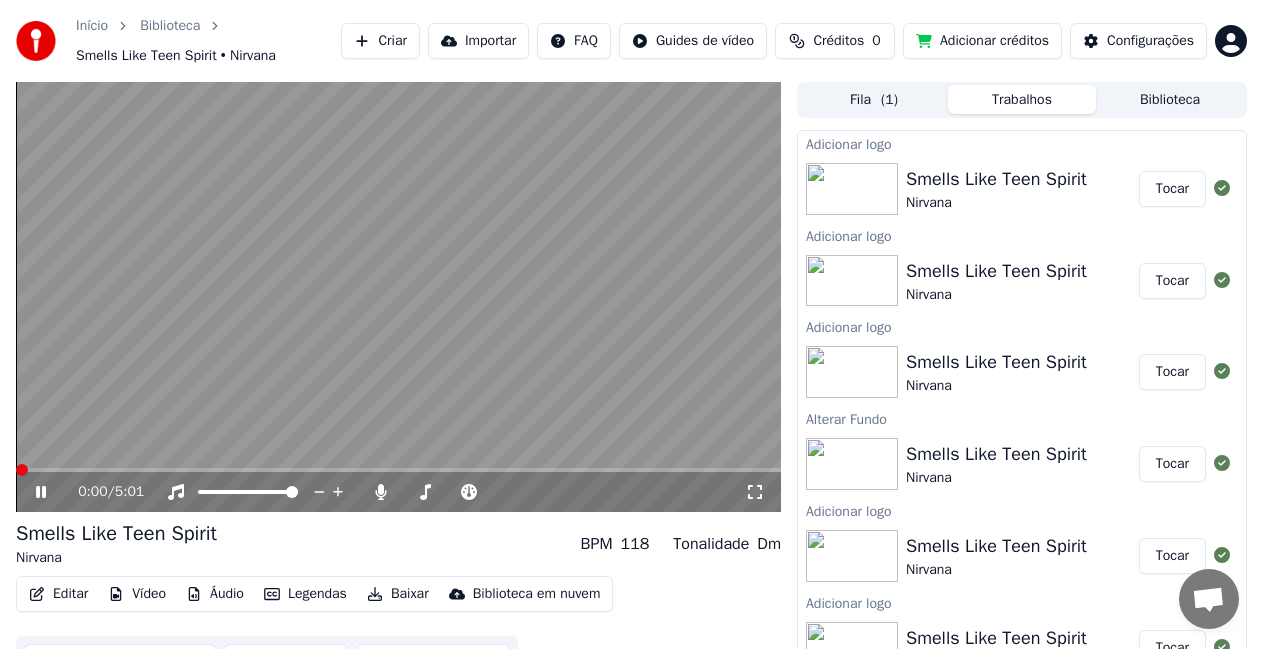click 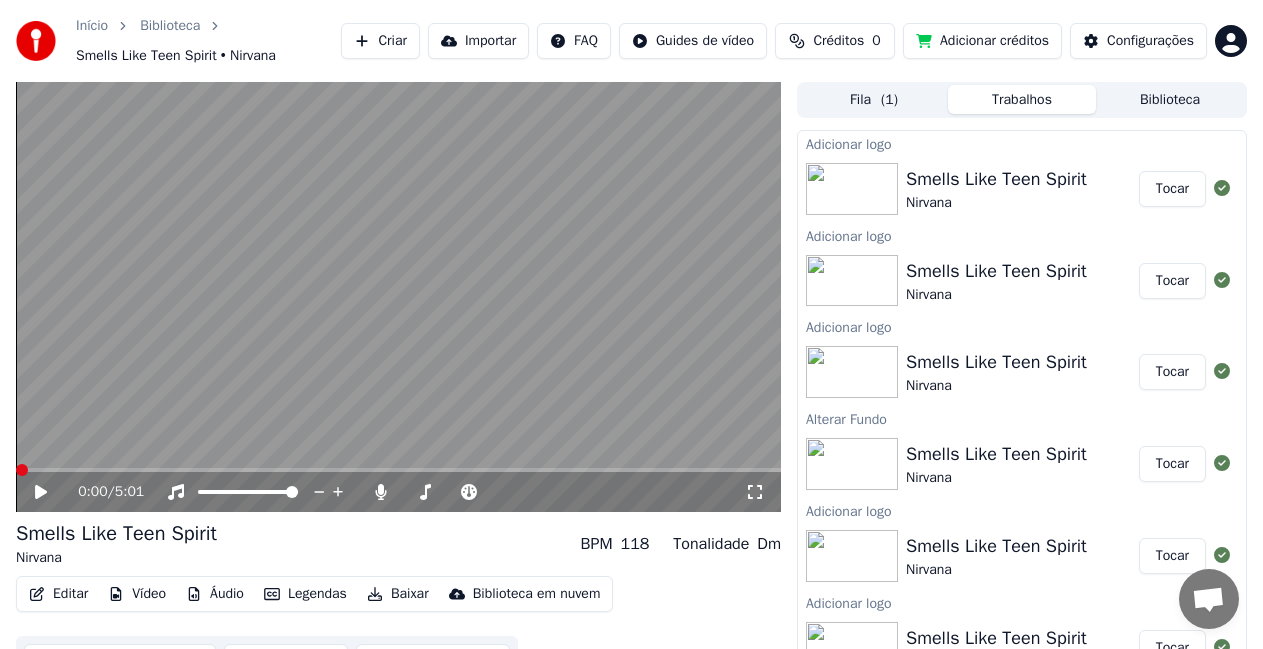 click 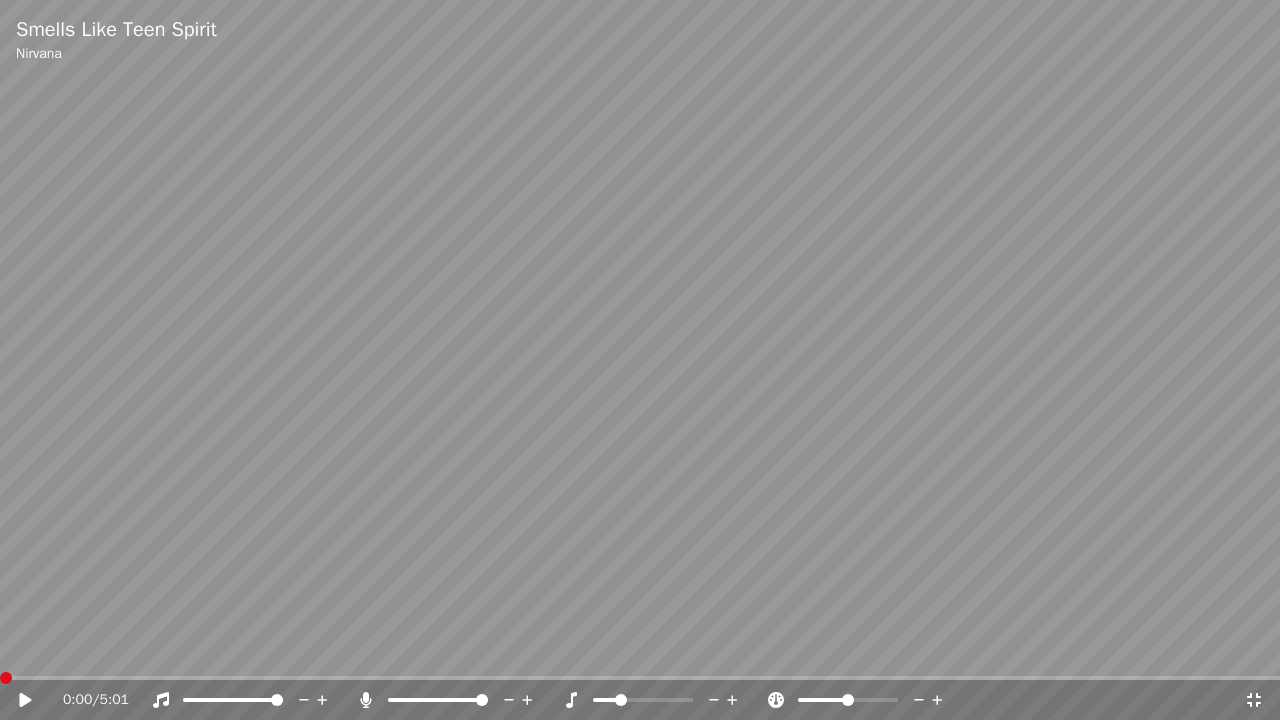 click 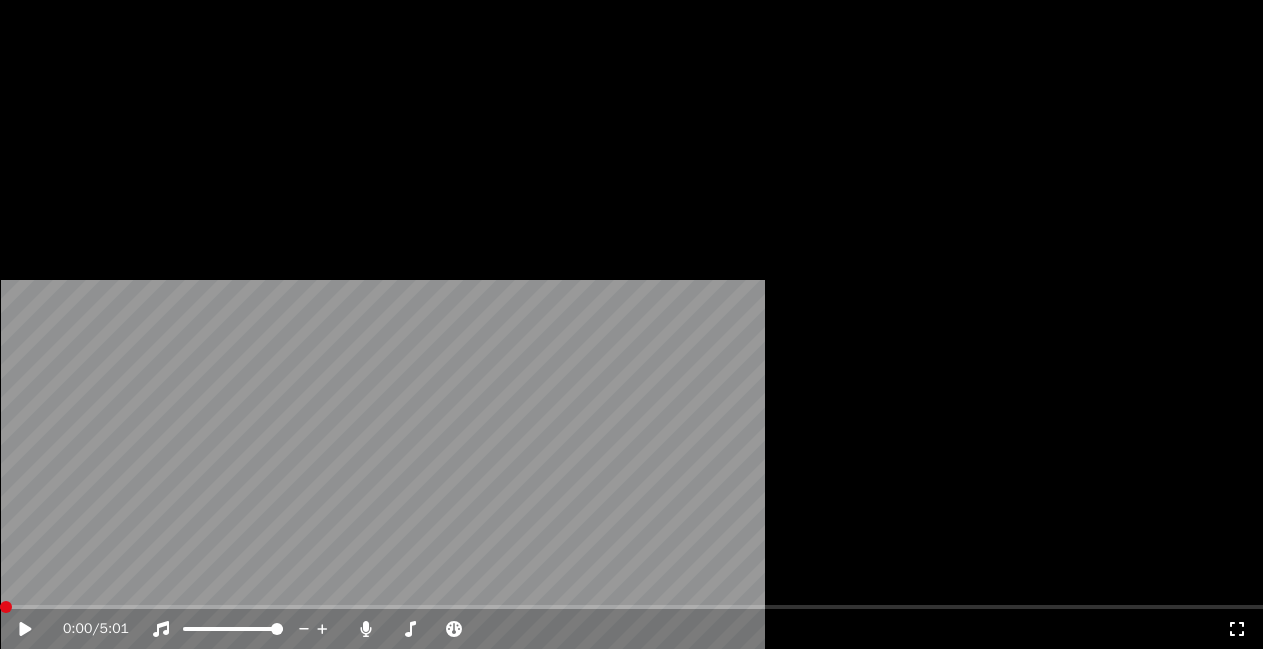 click on "Vídeo" at bounding box center [137, 164] 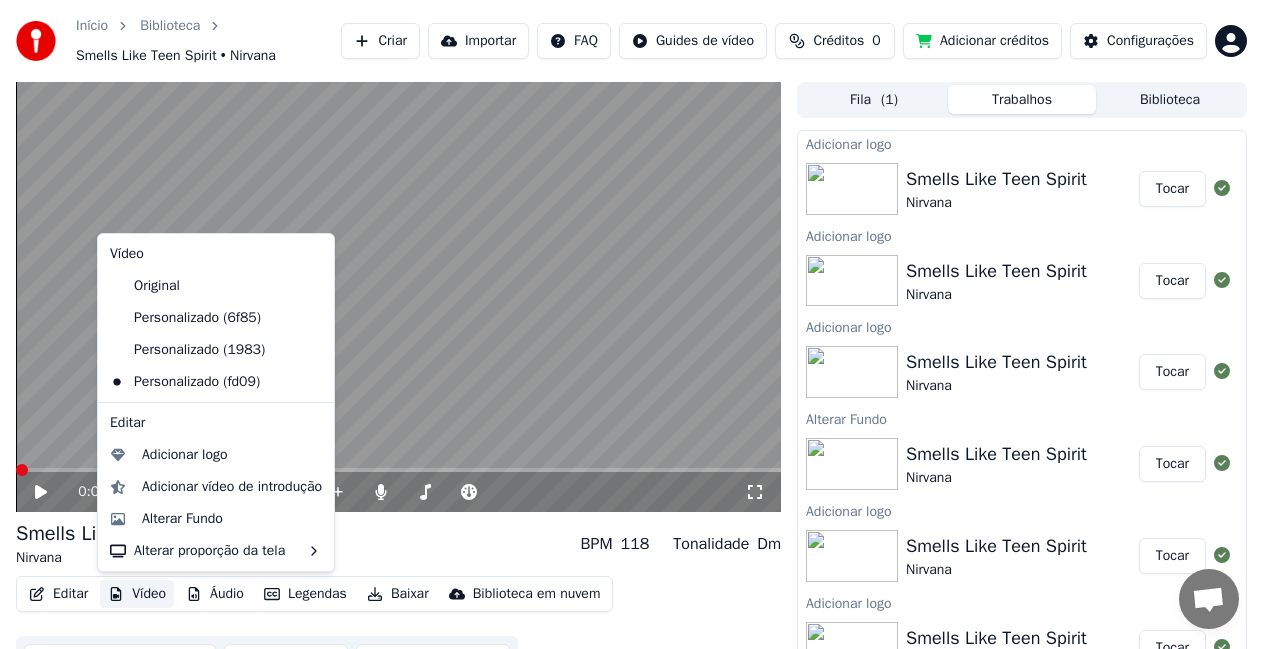 click 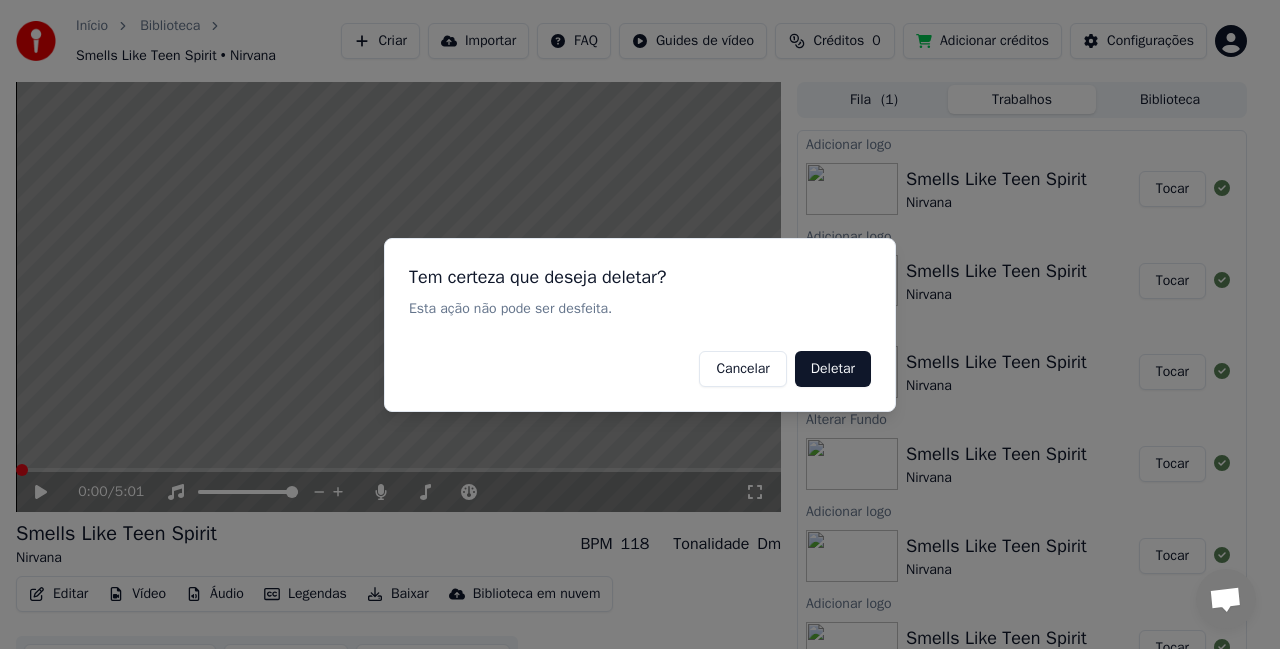 click on "Deletar" at bounding box center [833, 368] 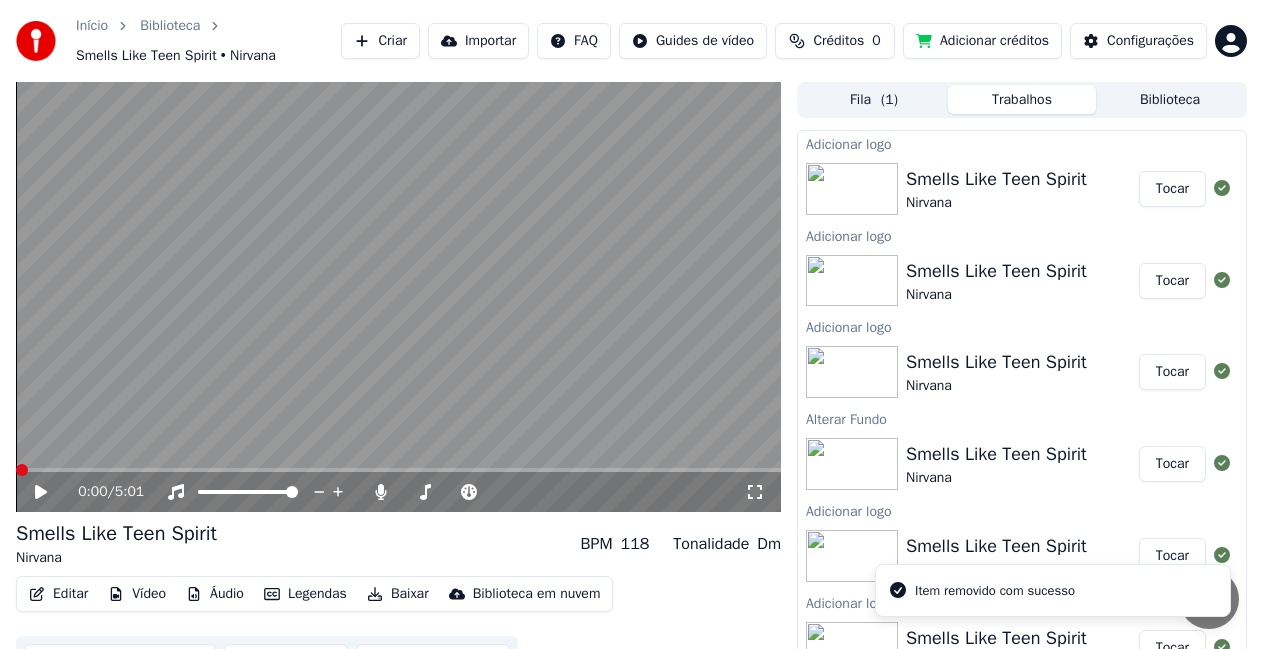 click on "Editar Vídeo Áudio Legendas Baixar Biblioteca em nuvem" at bounding box center [314, 594] 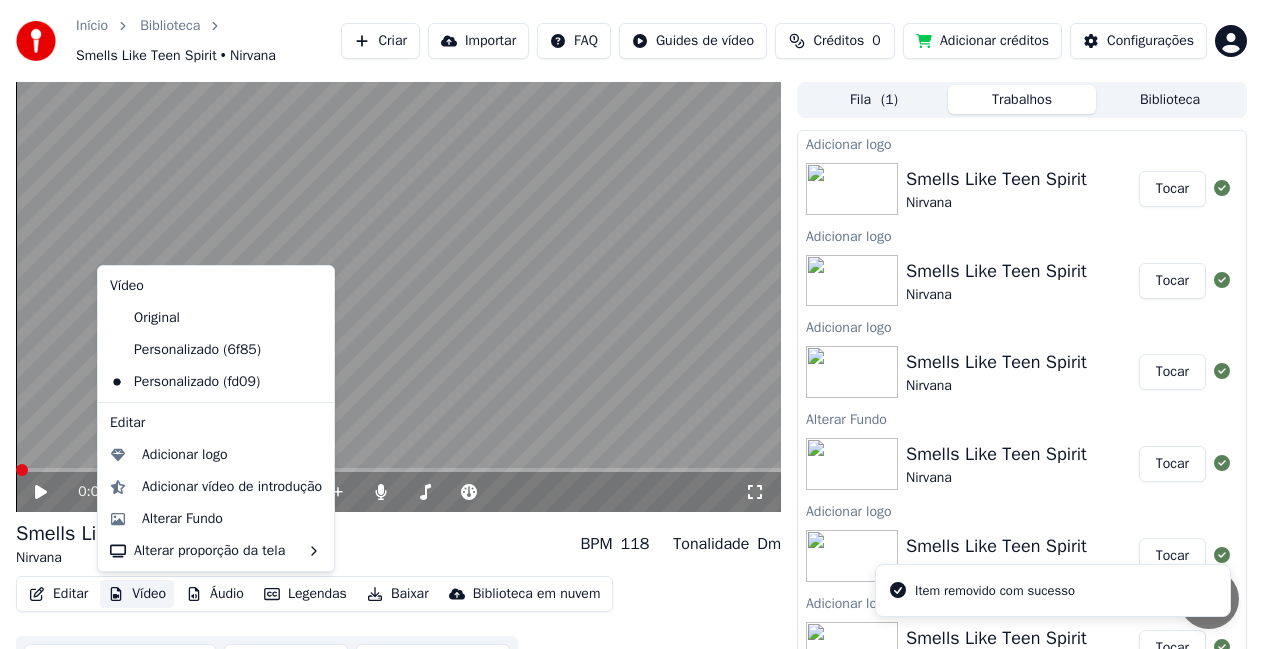 click on "Vídeo" at bounding box center (137, 594) 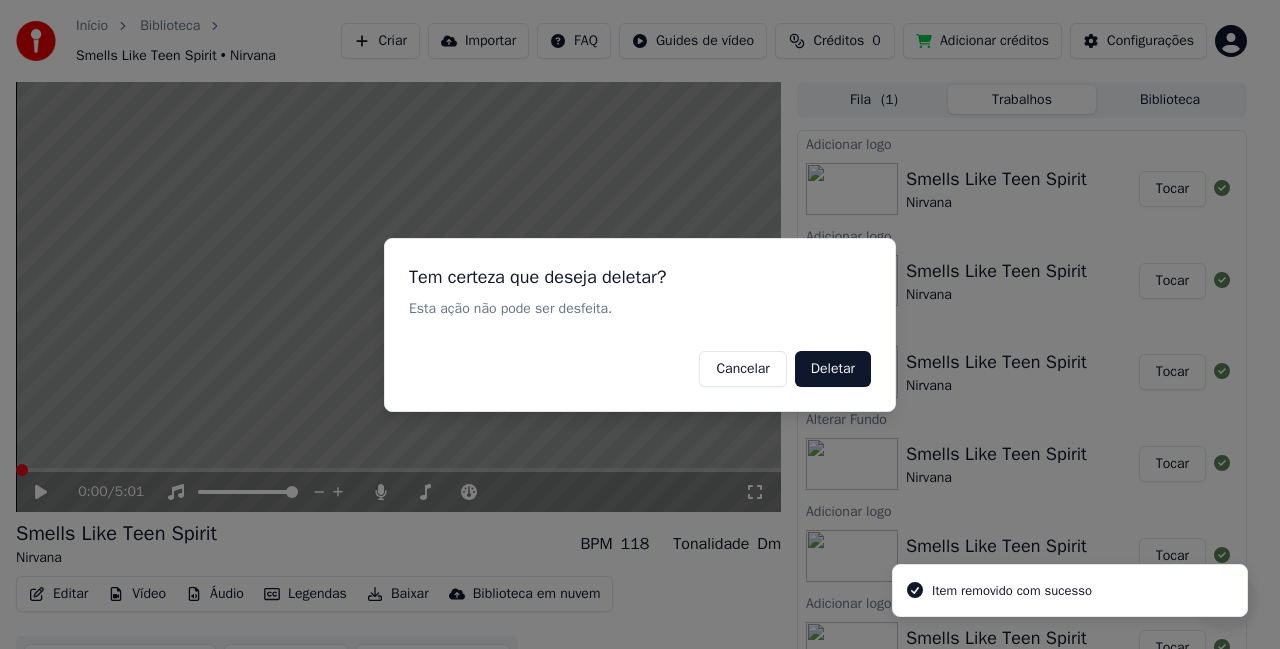 click on "Deletar" at bounding box center (833, 368) 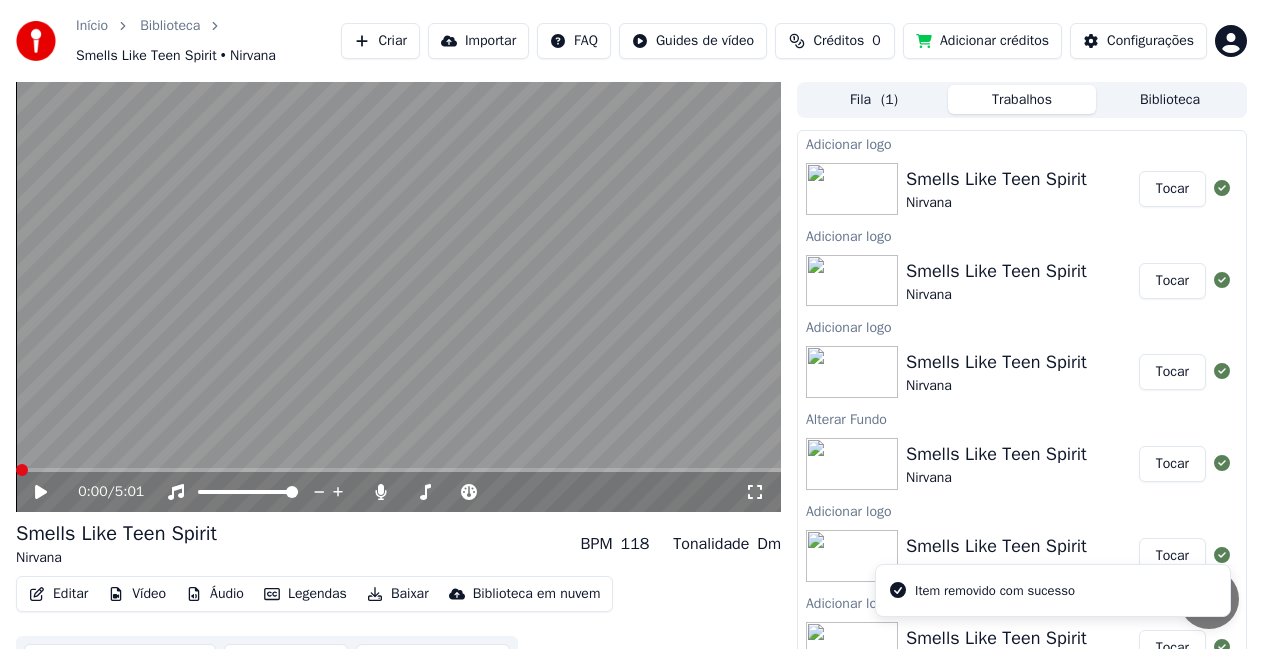 click on "Vídeo" at bounding box center (137, 594) 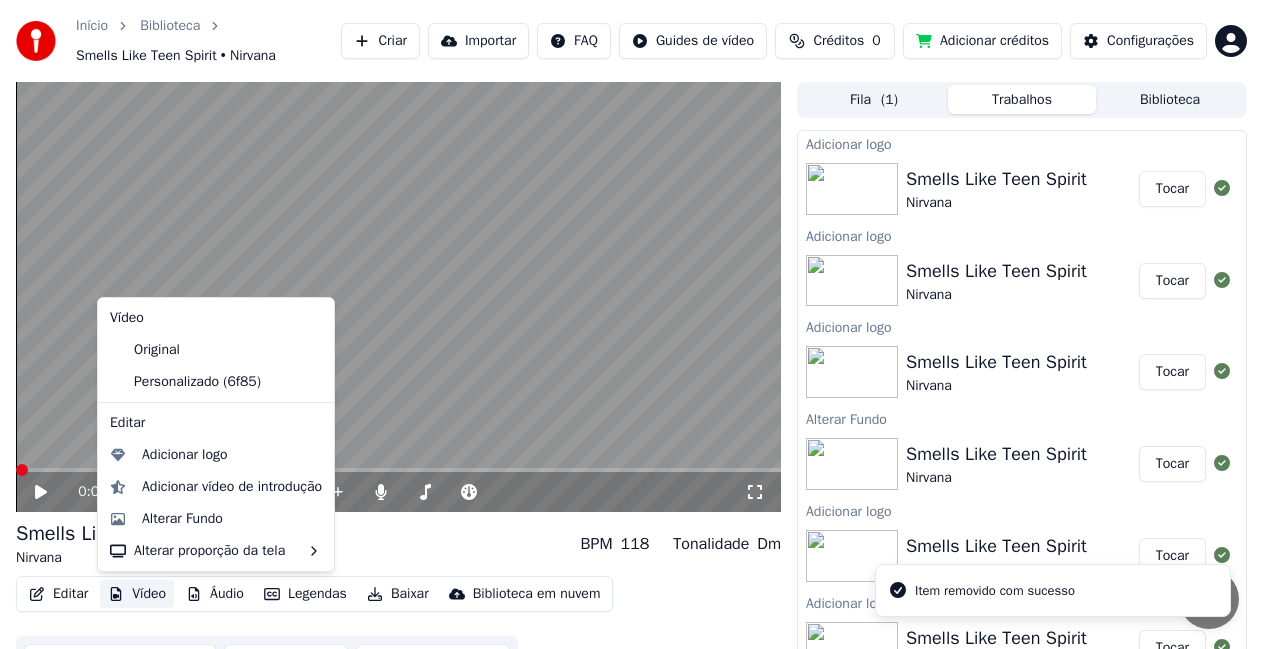 click 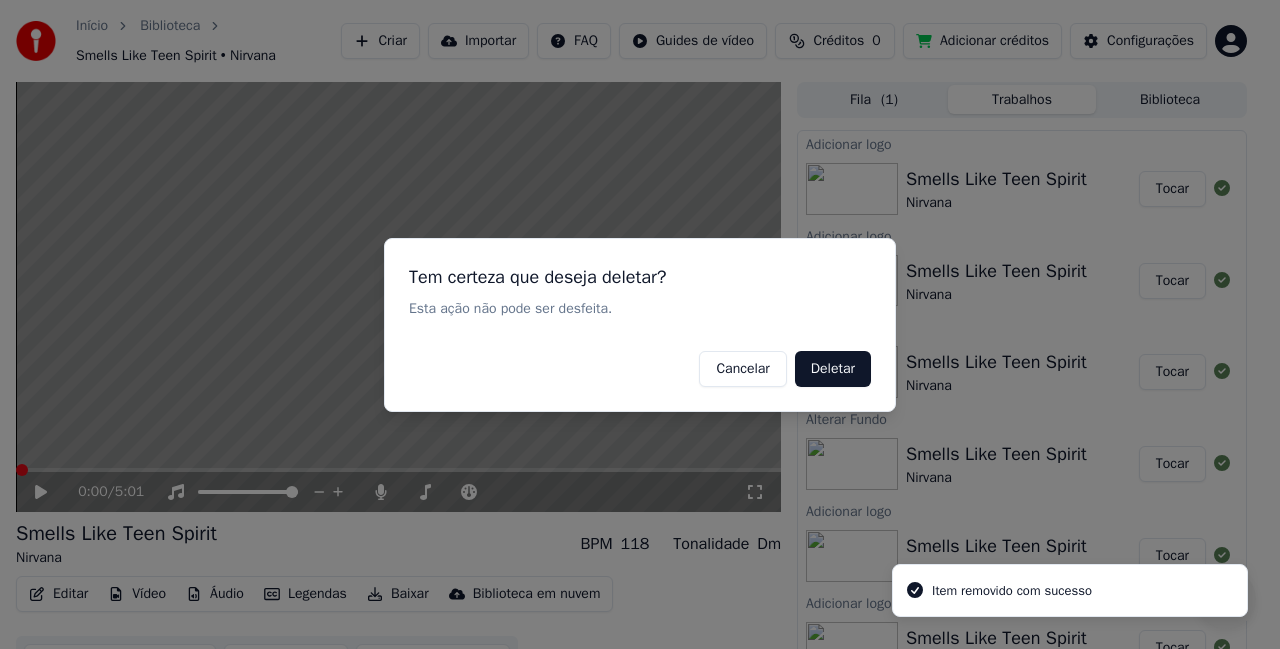 click on "Deletar" at bounding box center (833, 368) 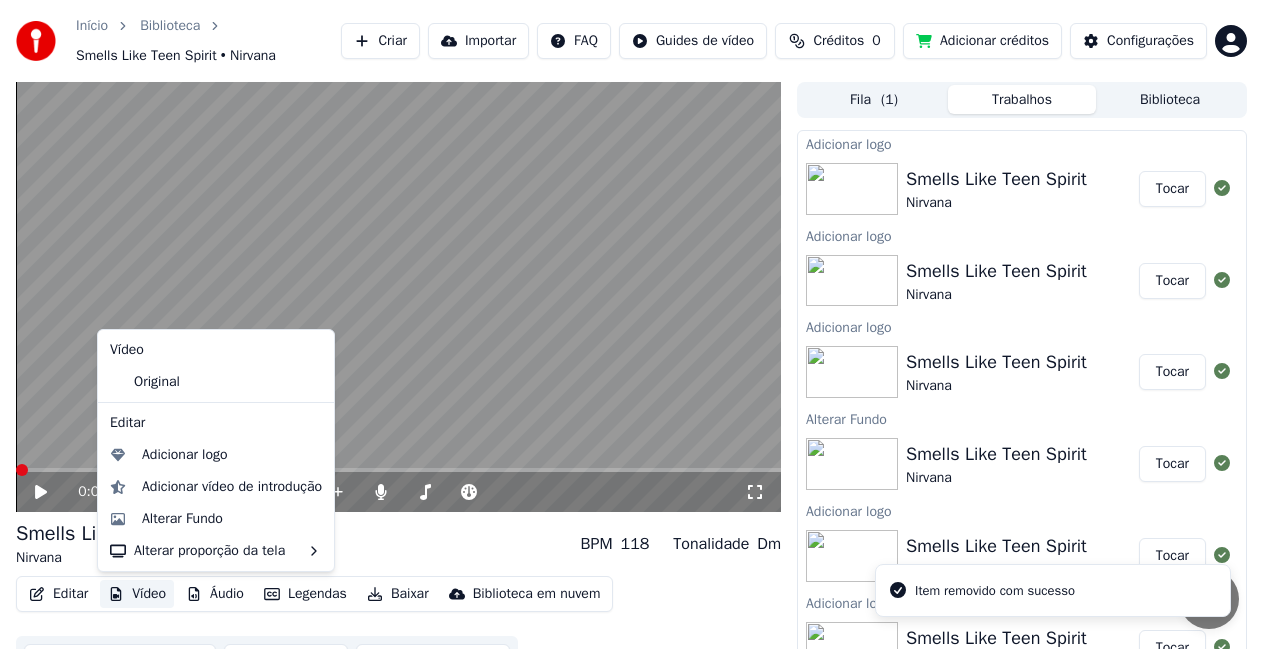 click on "Vídeo" at bounding box center [137, 594] 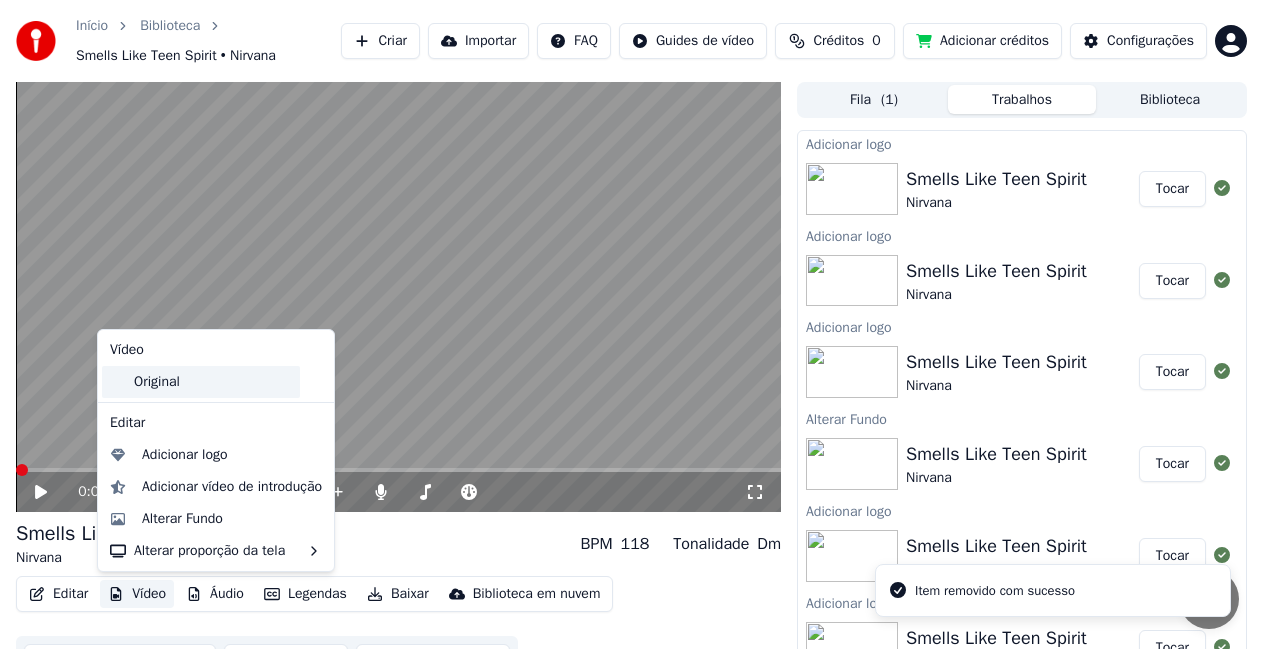 click on "Original" at bounding box center (201, 382) 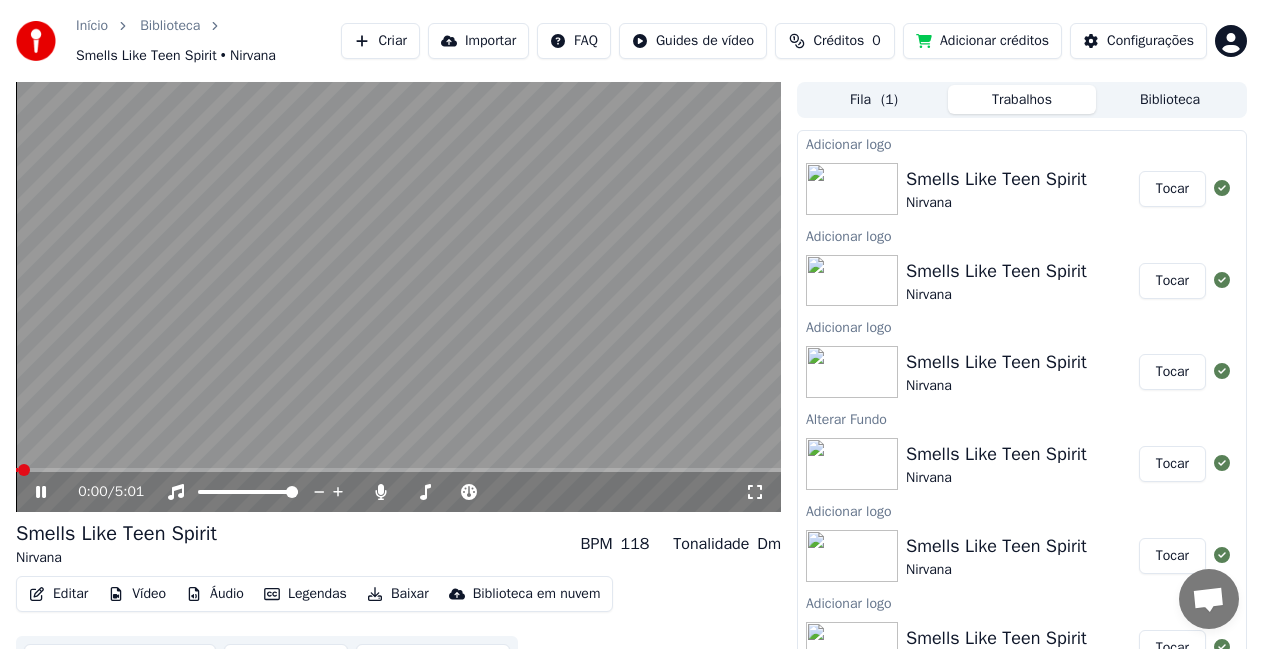 click on "Vídeo" at bounding box center (137, 594) 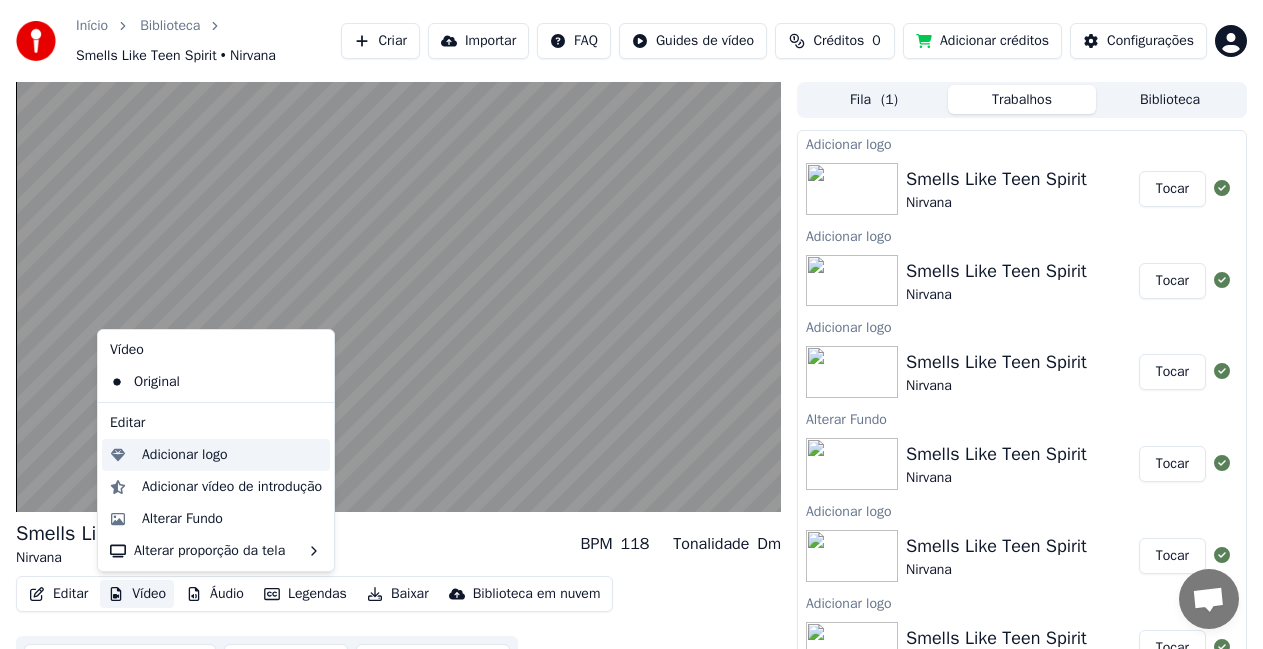 click on "Adicionar logo" at bounding box center [185, 455] 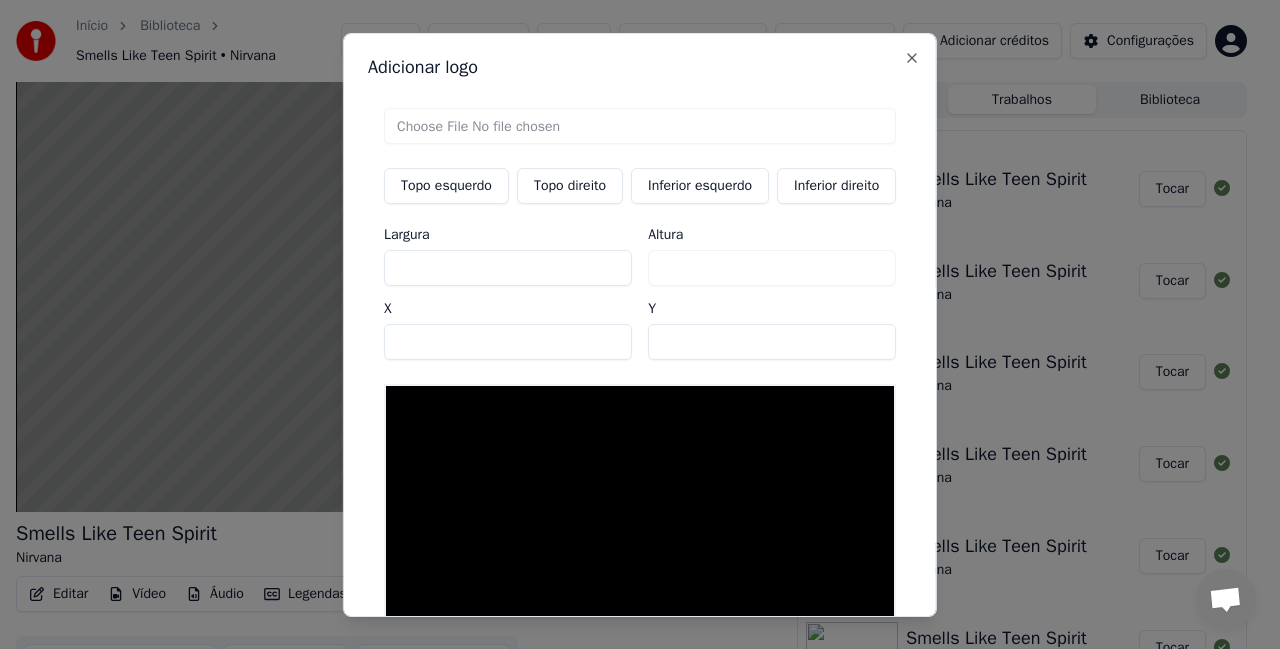 click on "Topo direito" at bounding box center [570, 185] 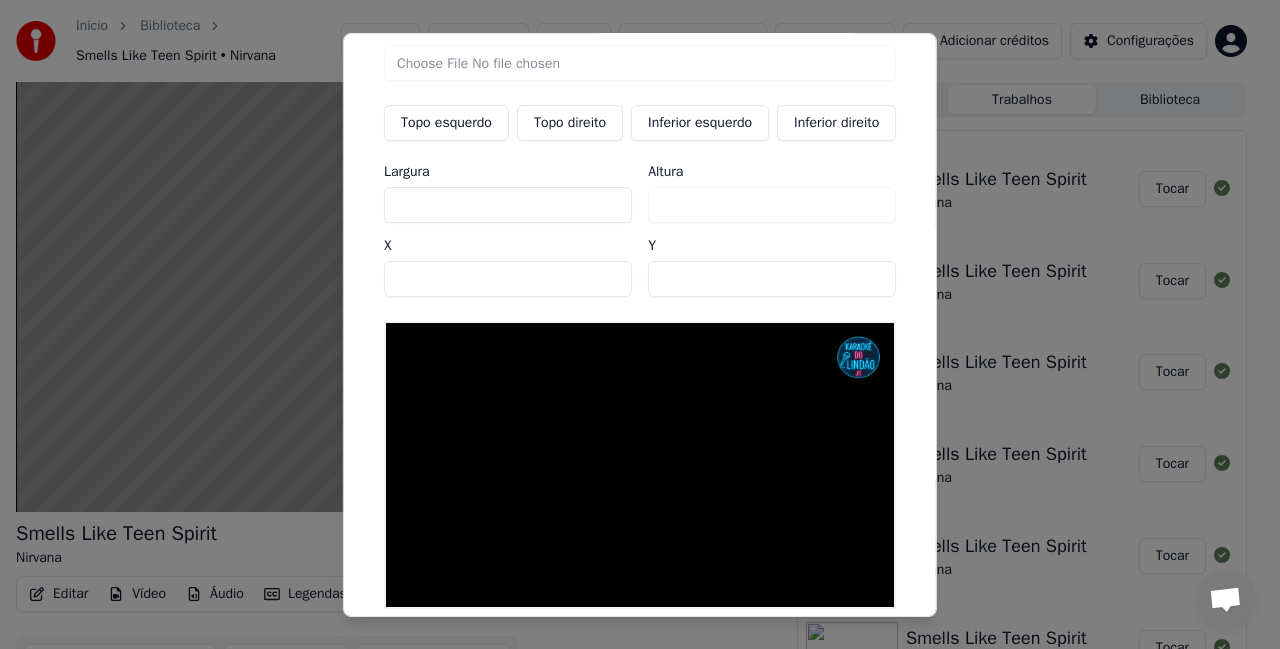 scroll, scrollTop: 0, scrollLeft: 0, axis: both 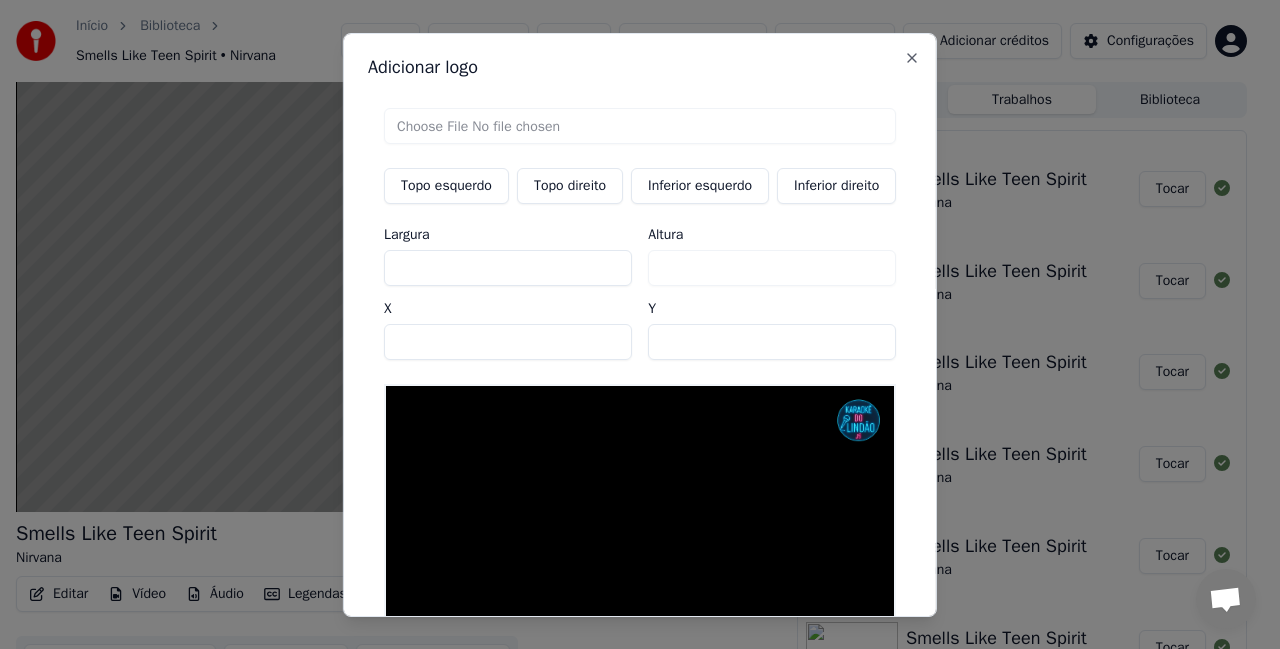 click at bounding box center (640, 125) 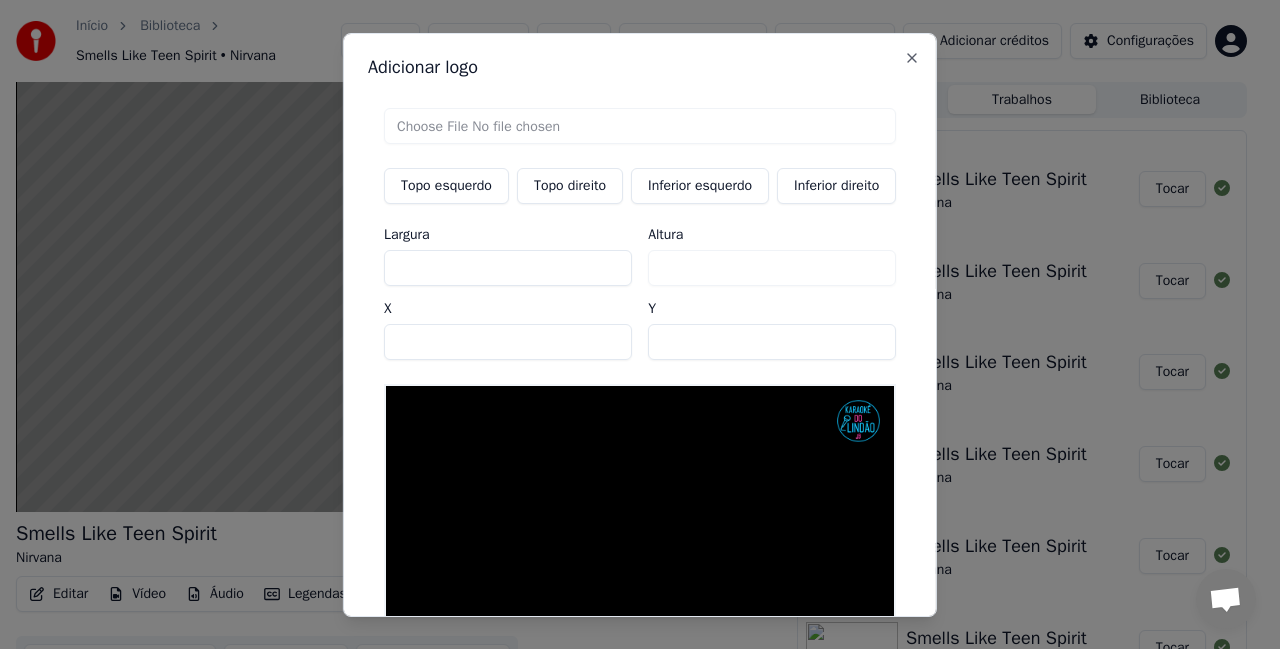 click on "Inferior direito" at bounding box center (836, 185) 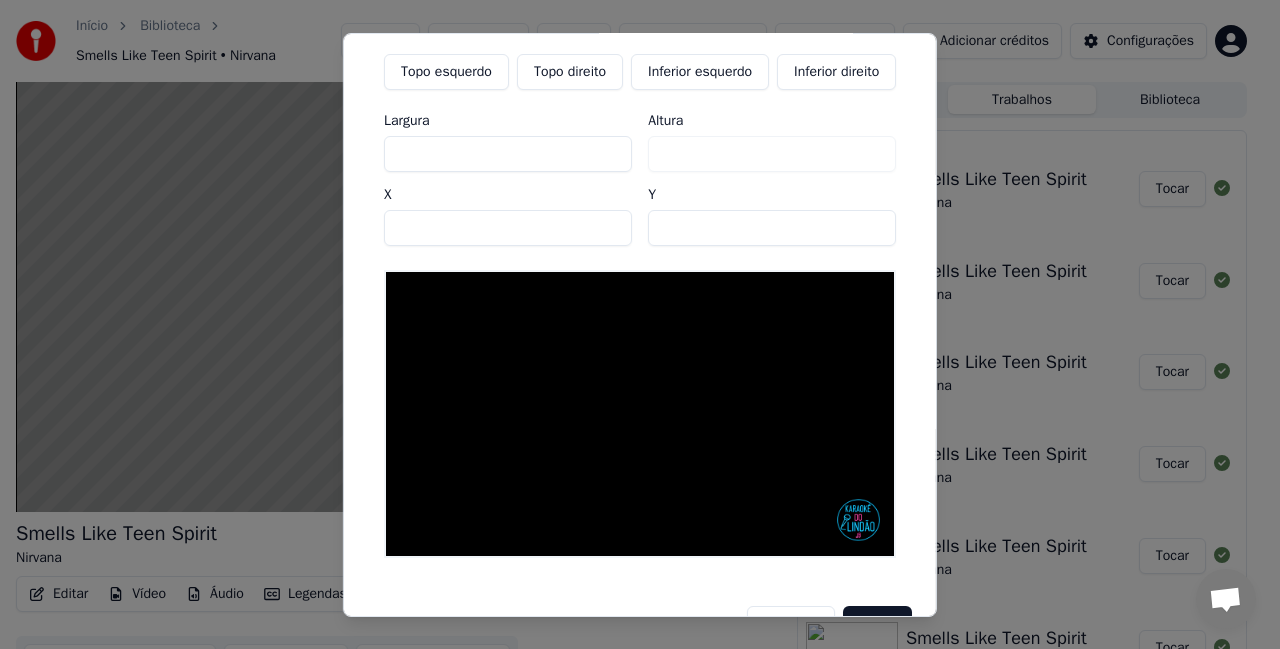 scroll, scrollTop: 171, scrollLeft: 0, axis: vertical 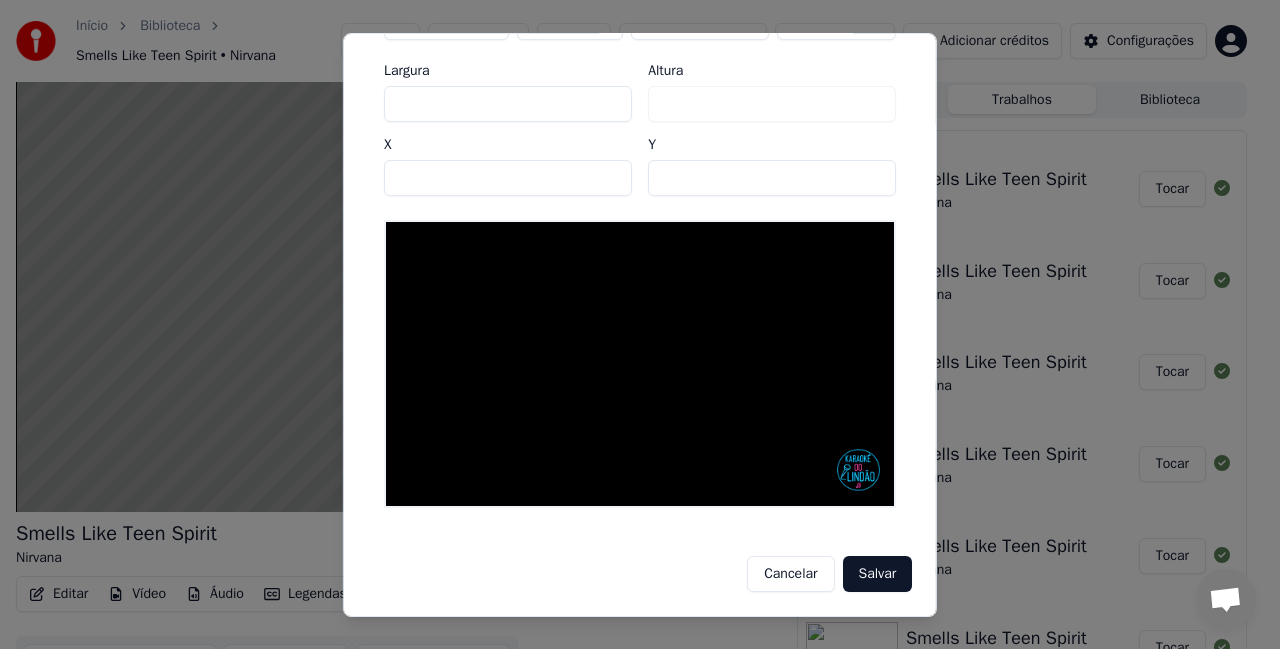 click on "Salvar" at bounding box center (877, 574) 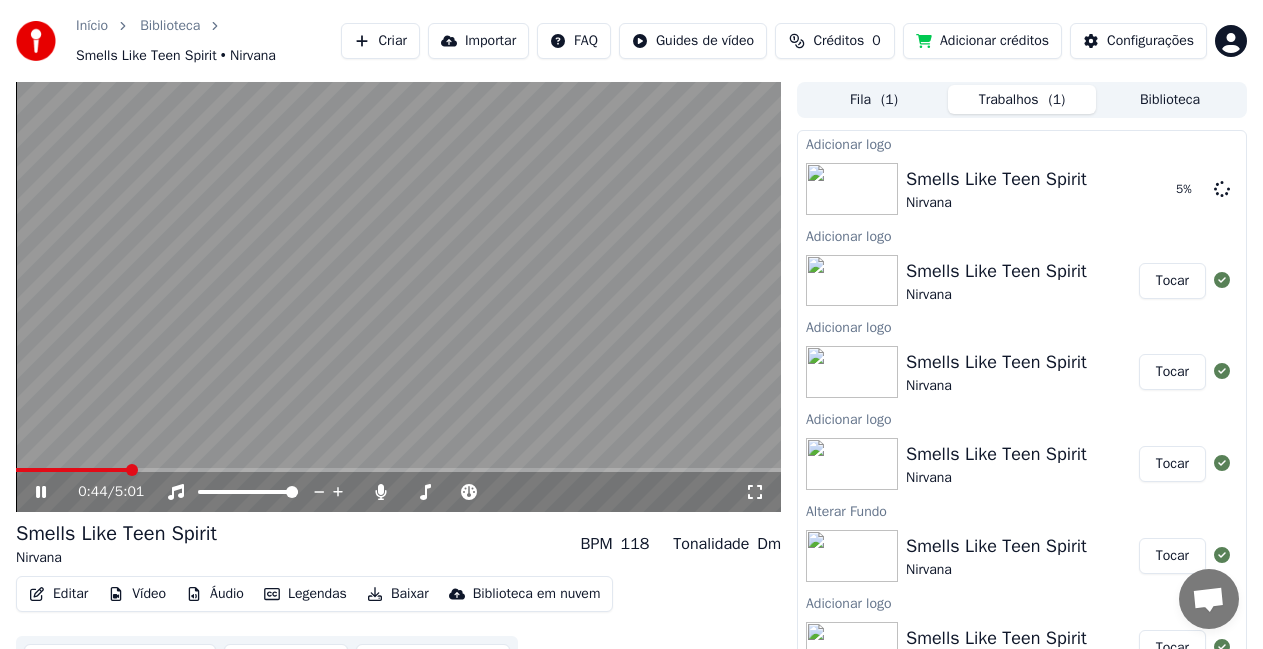 click 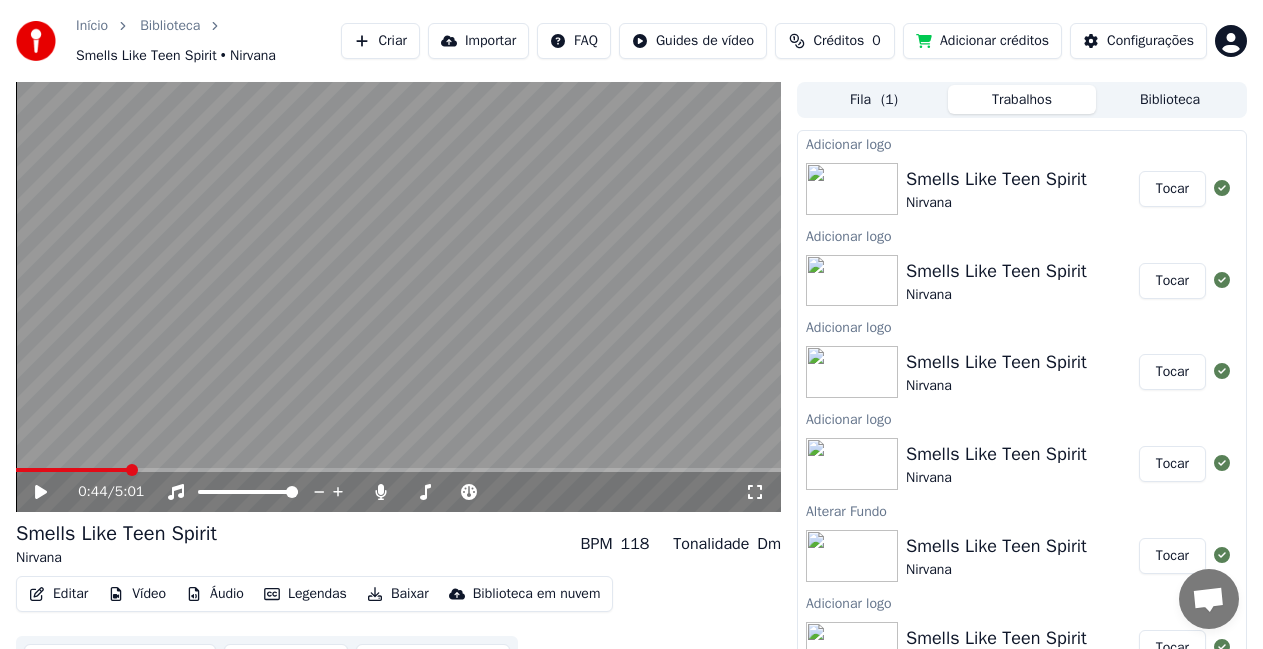 click on "Tocar" at bounding box center (1172, 189) 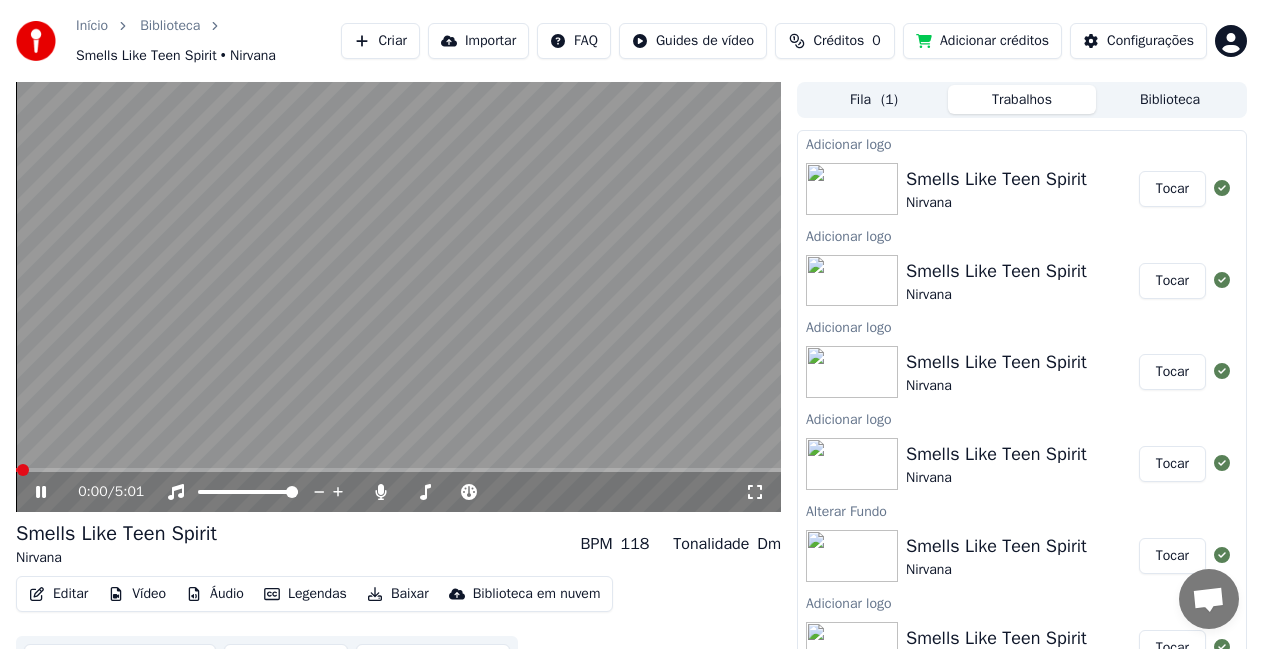 click 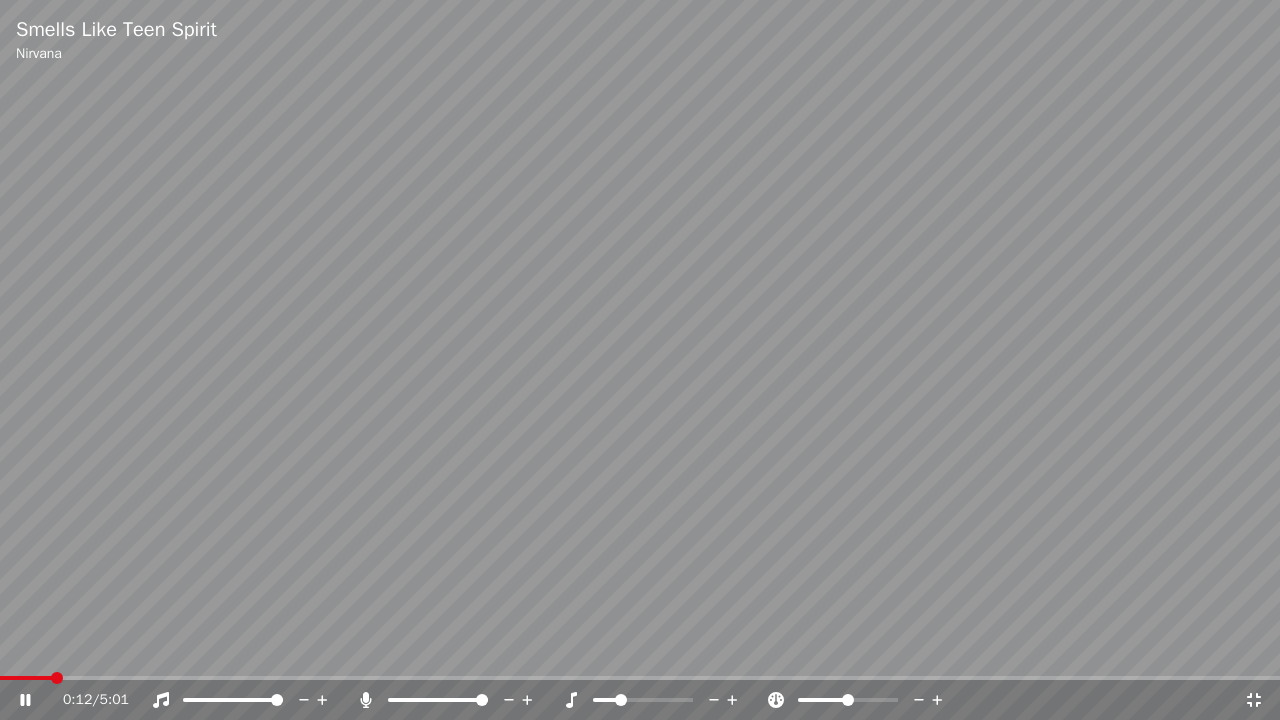 click on "0:12  /  5:01" at bounding box center (640, 700) 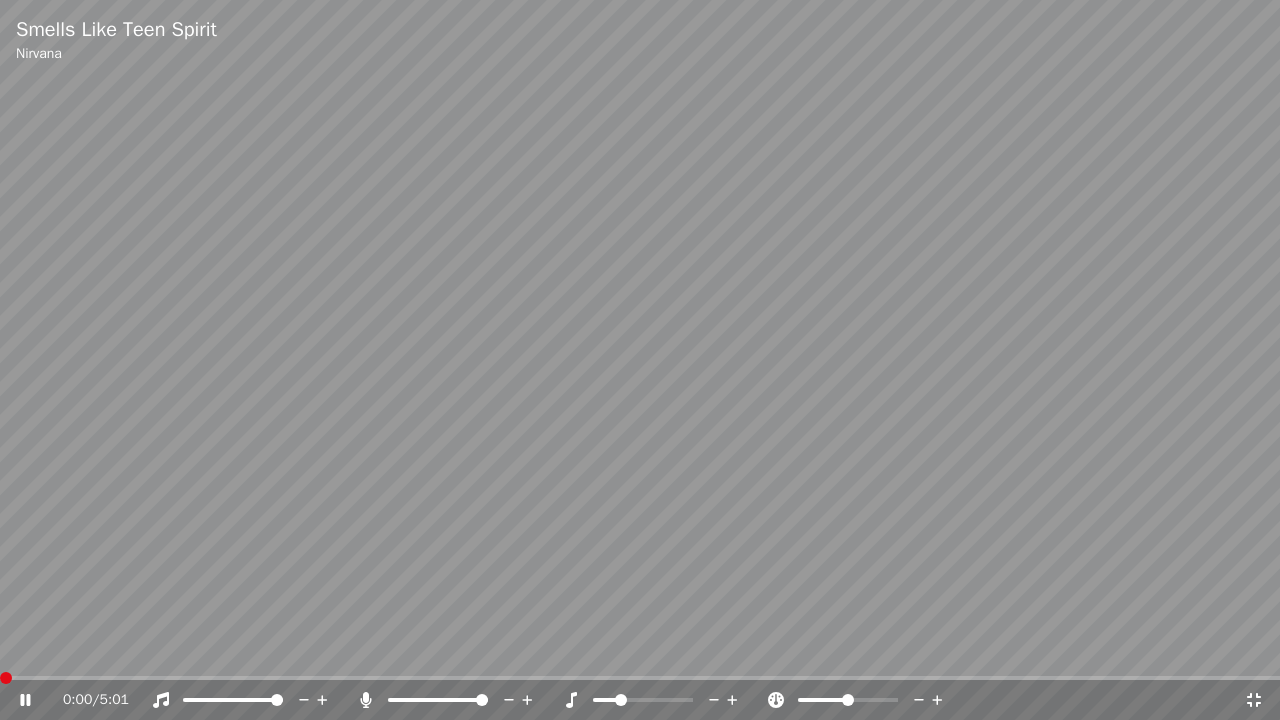 click at bounding box center [0, 678] 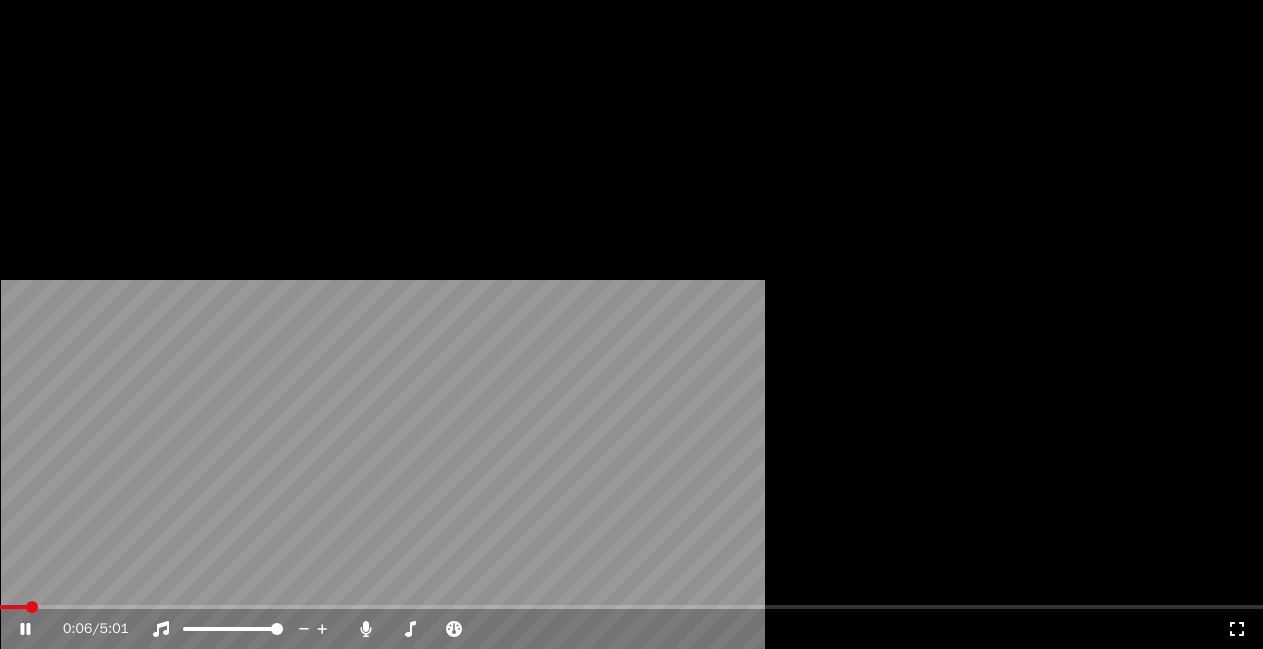 click on "Vídeo" at bounding box center [137, 164] 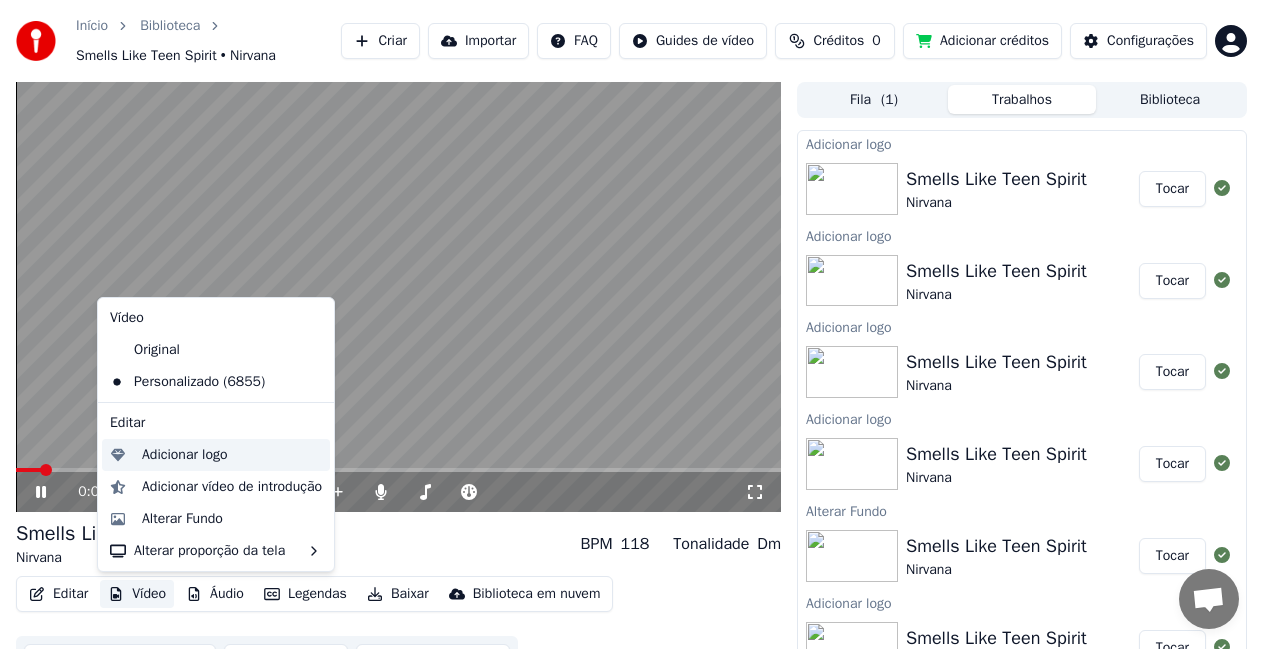 click on "Adicionar logo" at bounding box center [185, 455] 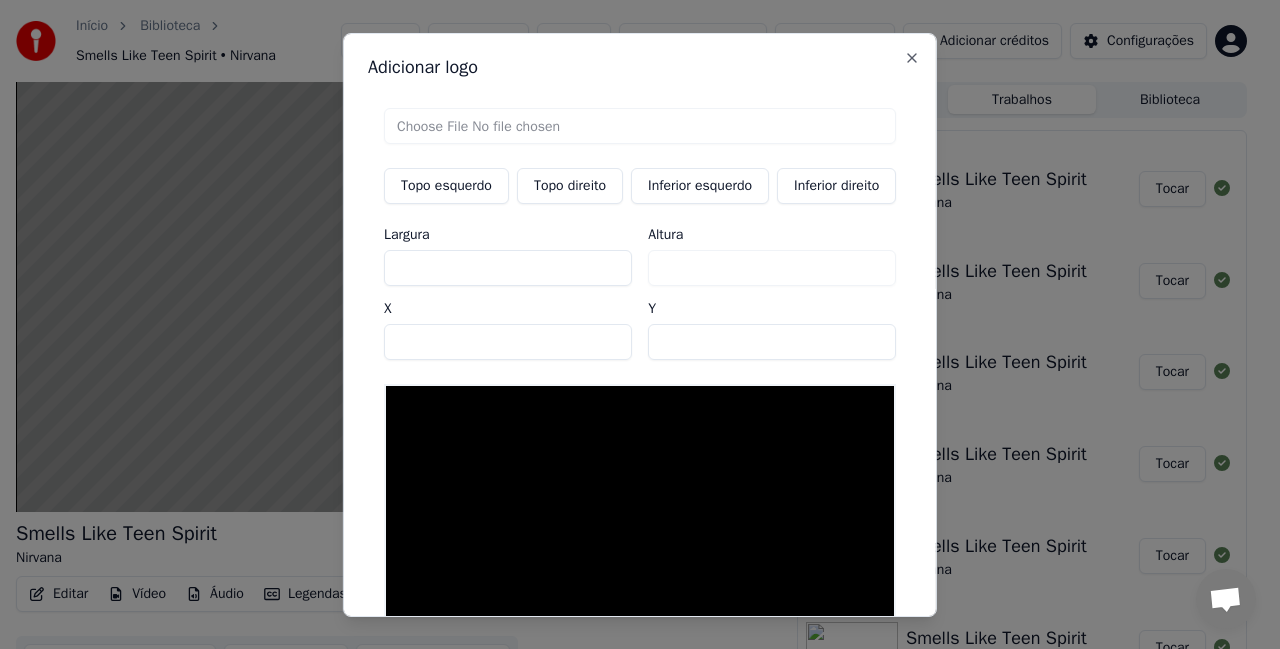 click on "Topo direito" at bounding box center [570, 185] 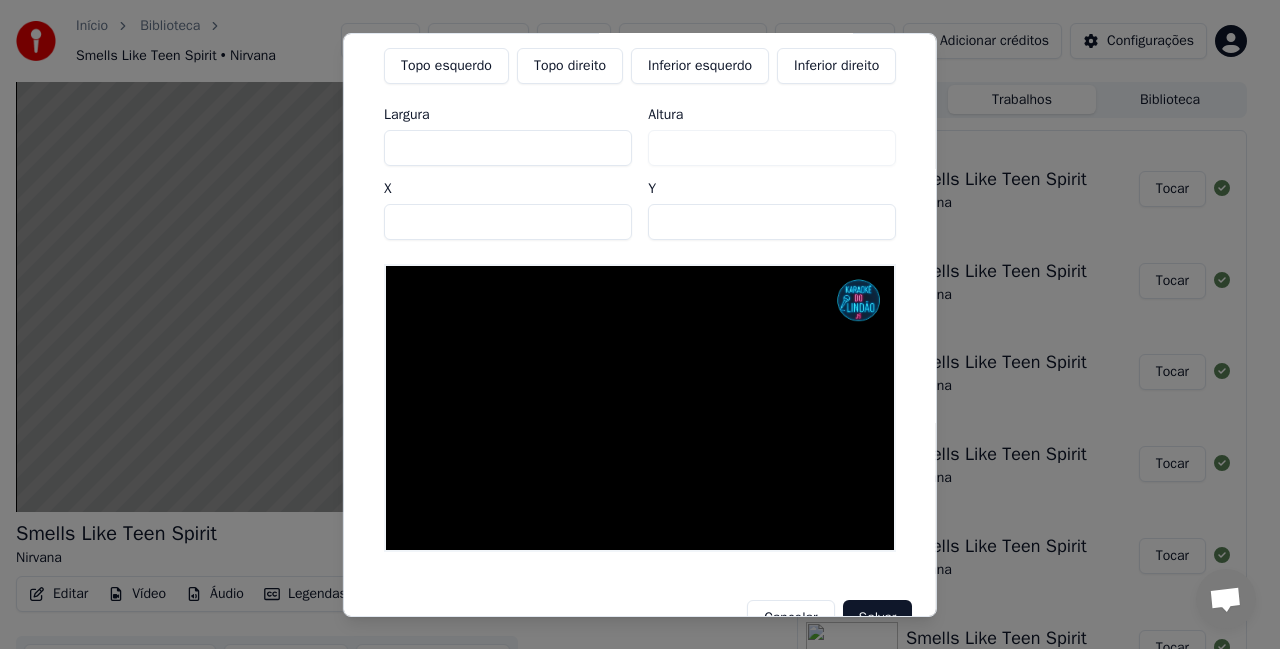 scroll, scrollTop: 171, scrollLeft: 0, axis: vertical 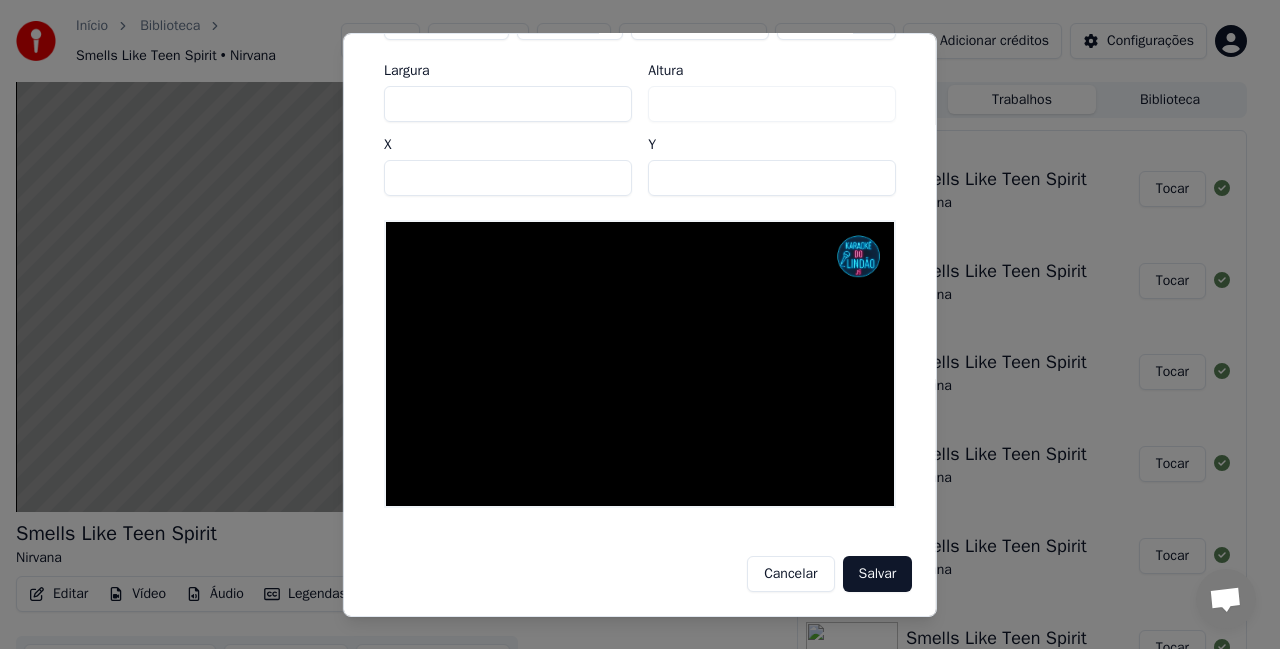 drag, startPoint x: 881, startPoint y: 576, endPoint x: 876, endPoint y: 550, distance: 26.476404 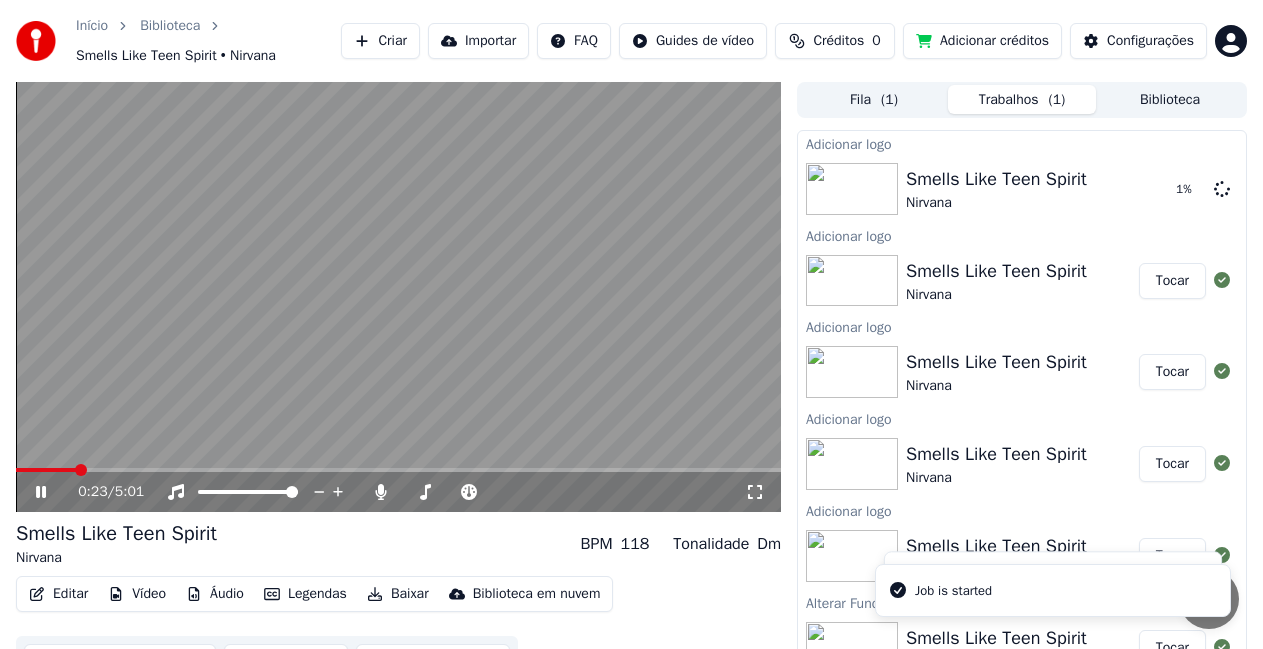 click on "0:23  /  5:01" at bounding box center (398, 492) 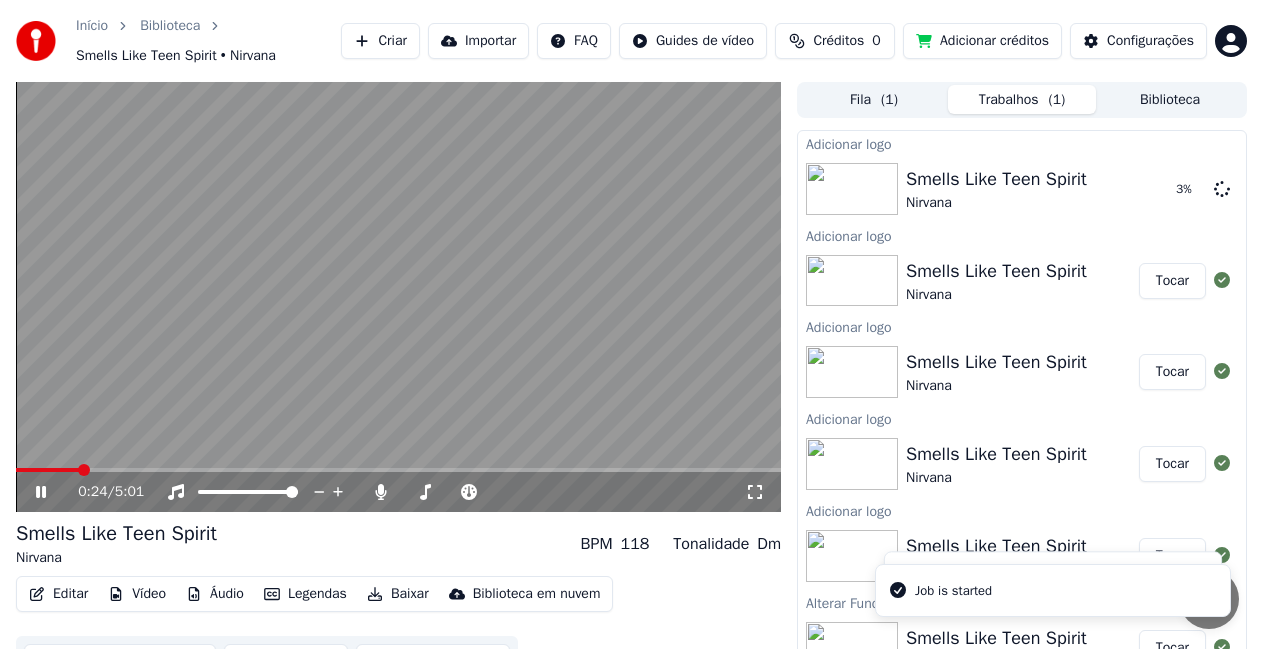 click 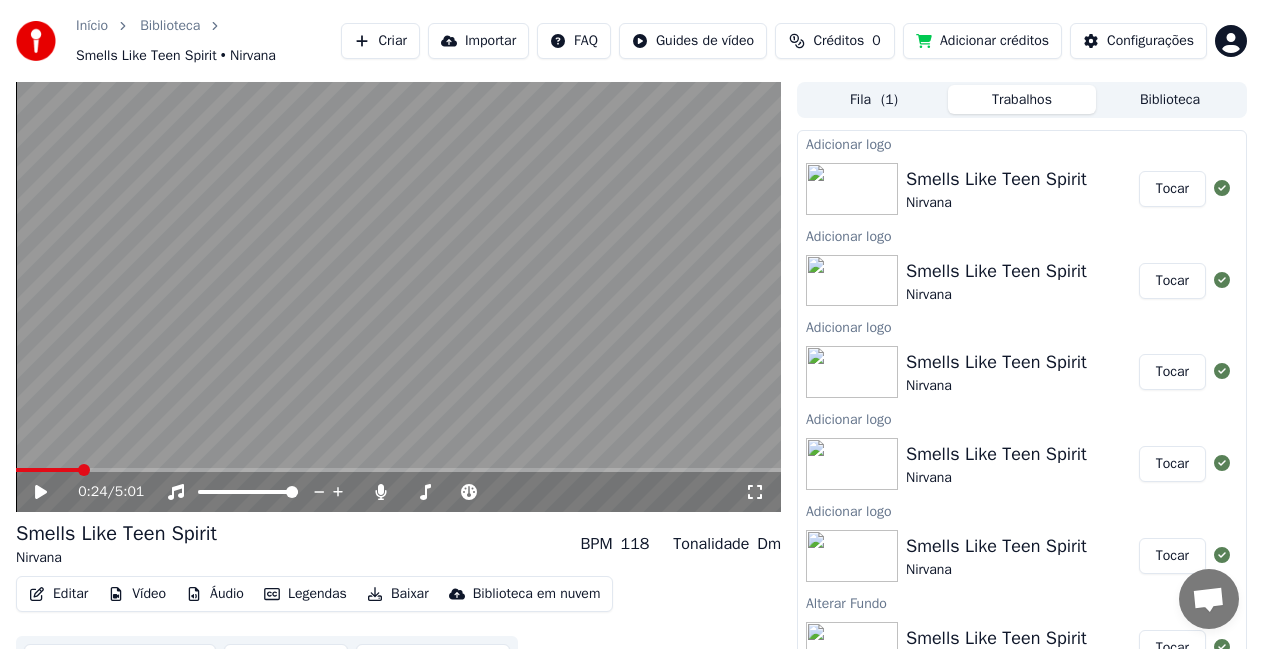 click on "Tocar" at bounding box center [1172, 189] 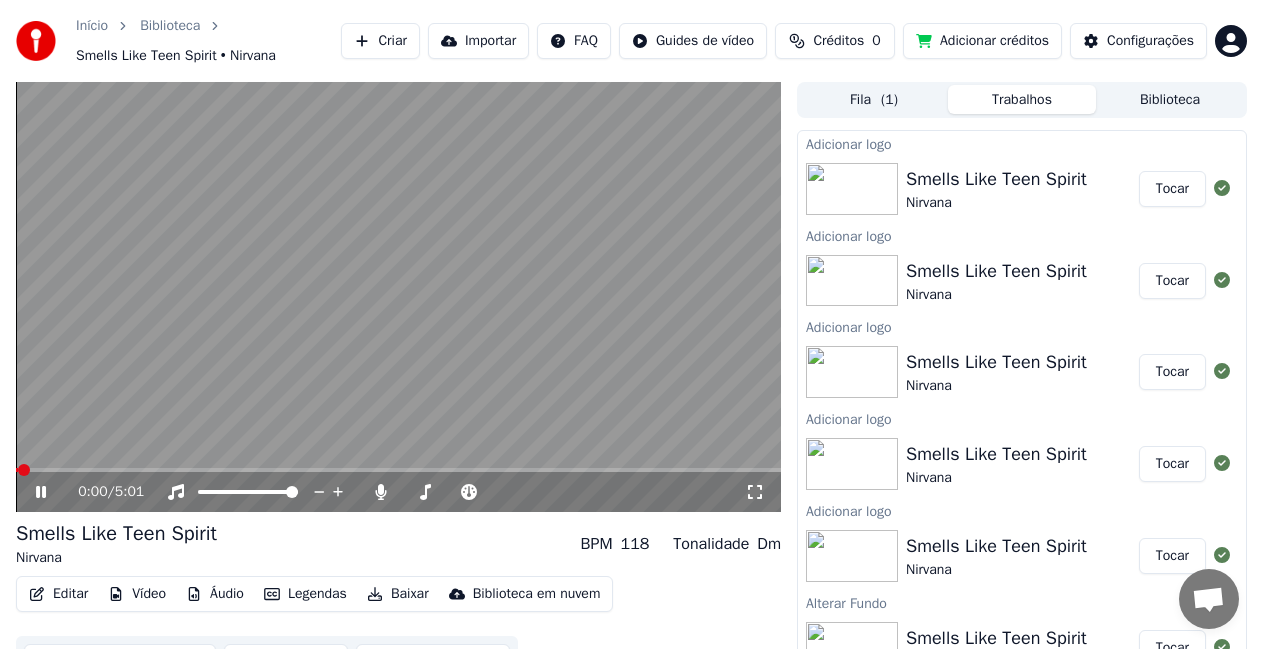 click 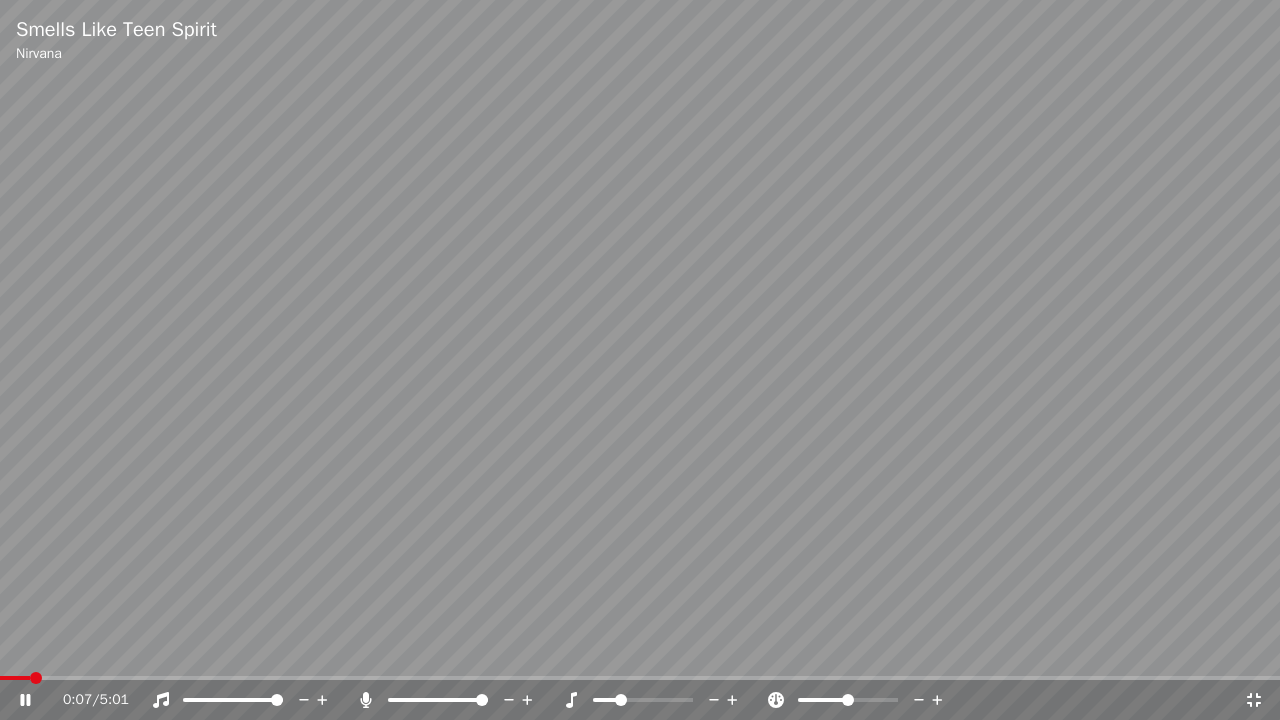 click on "0:07  /  5:01" at bounding box center (640, 700) 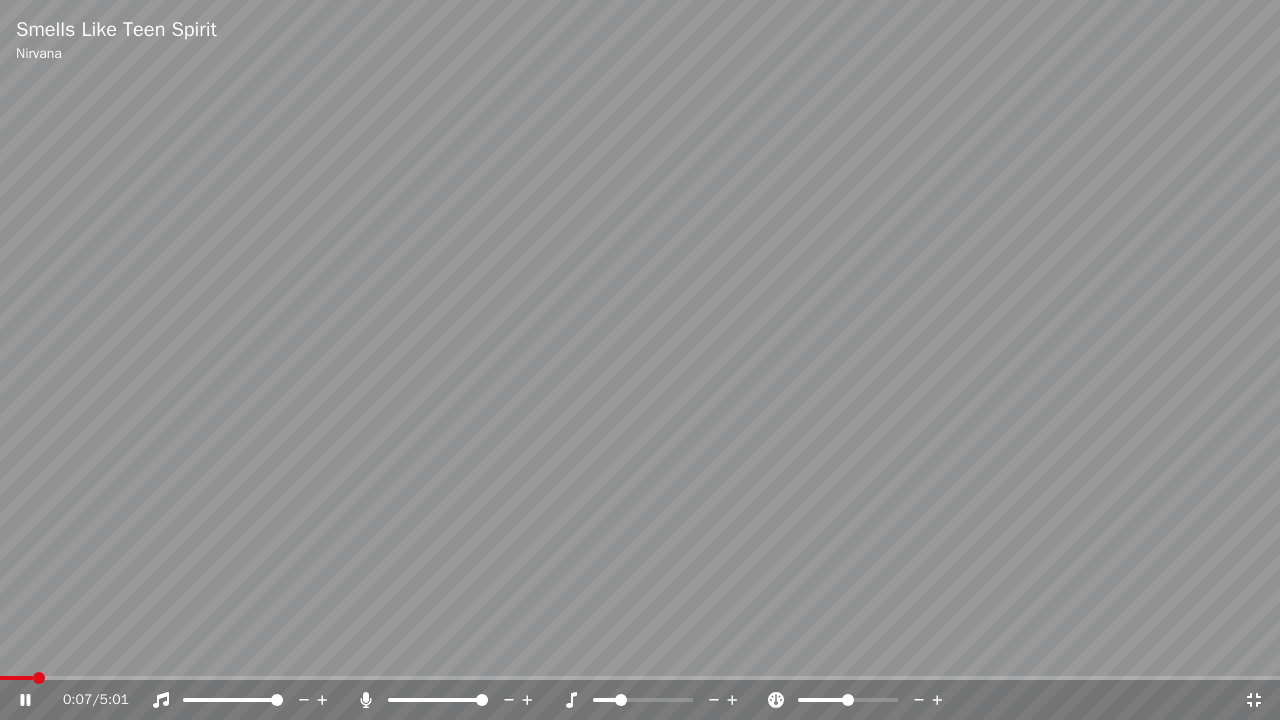 click on "0:07  /  5:01" at bounding box center (640, 700) 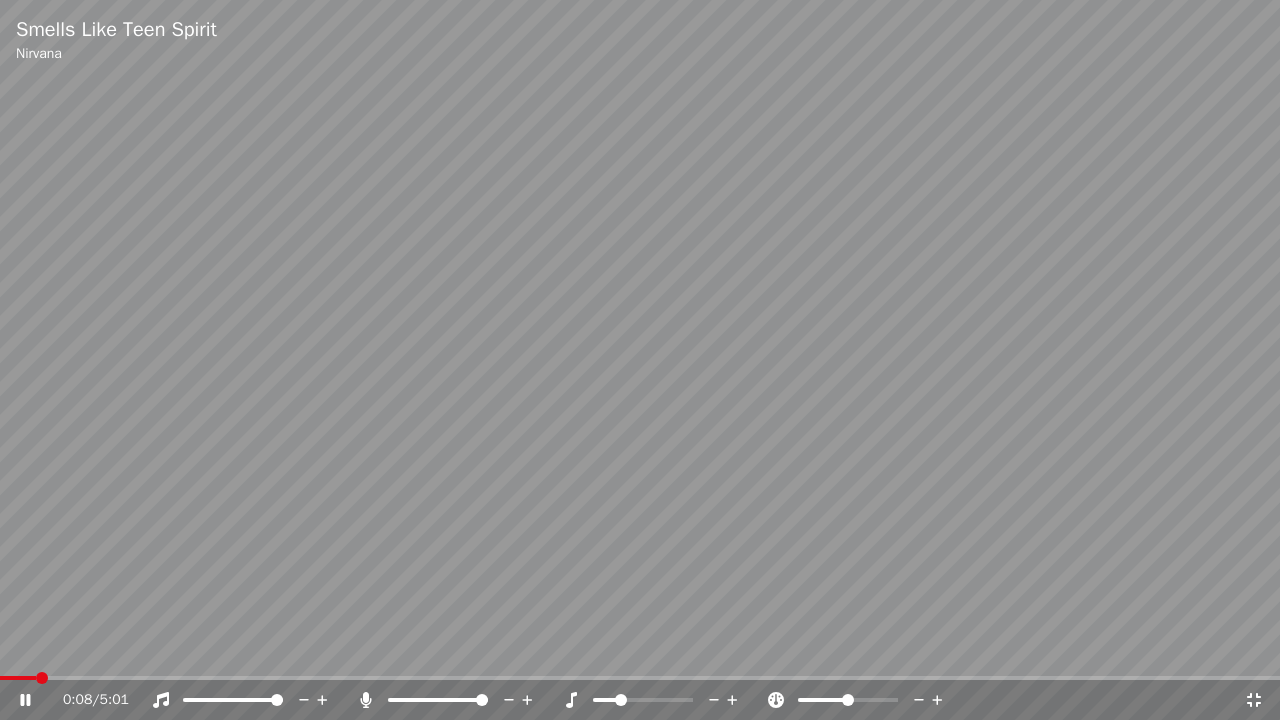 click 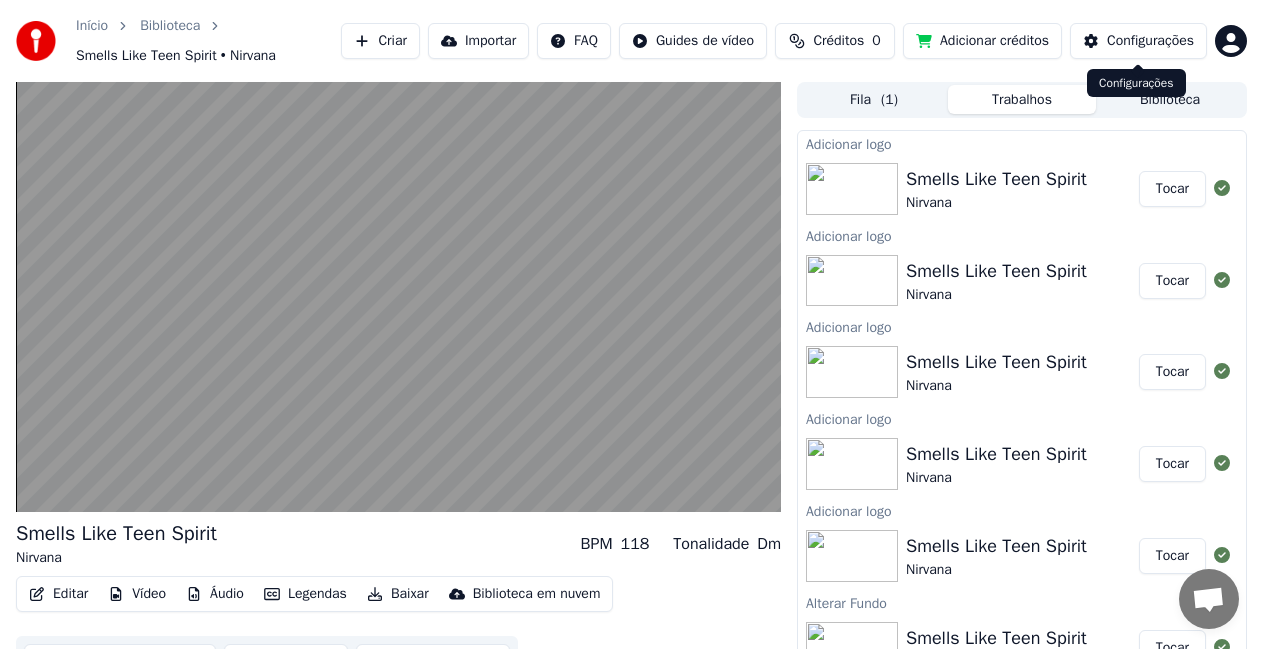 click on "Configurações" at bounding box center [1150, 41] 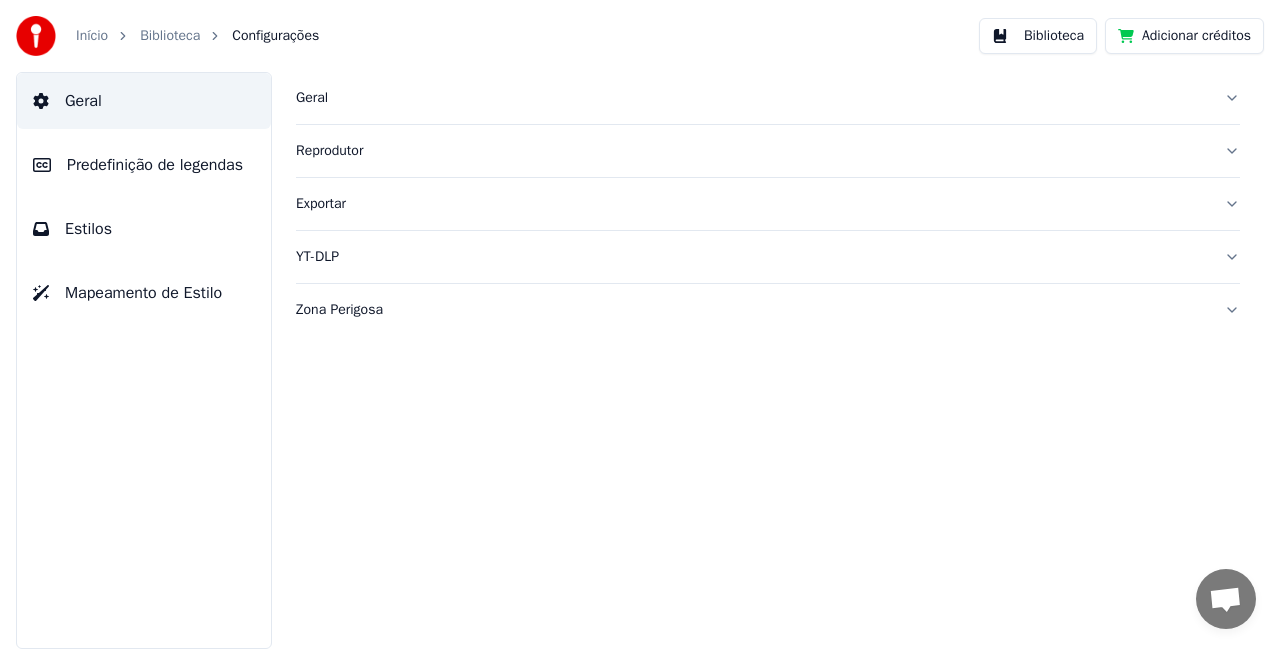 click on "Estilos" at bounding box center (88, 229) 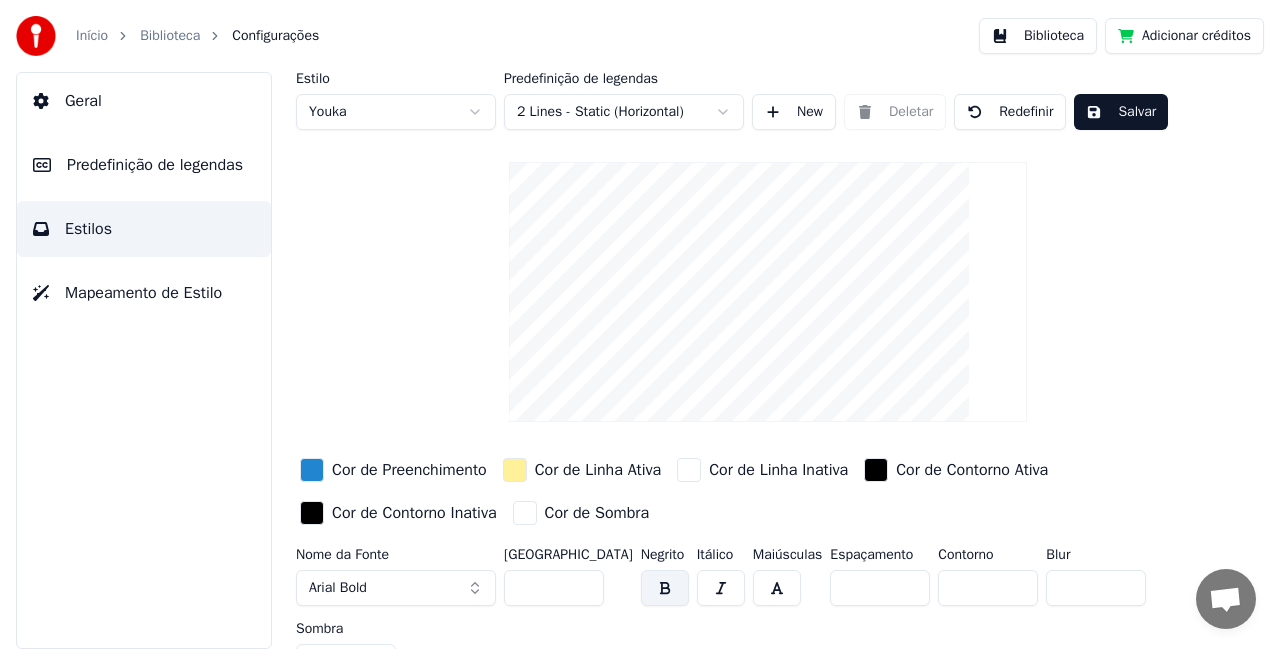 scroll, scrollTop: 37, scrollLeft: 0, axis: vertical 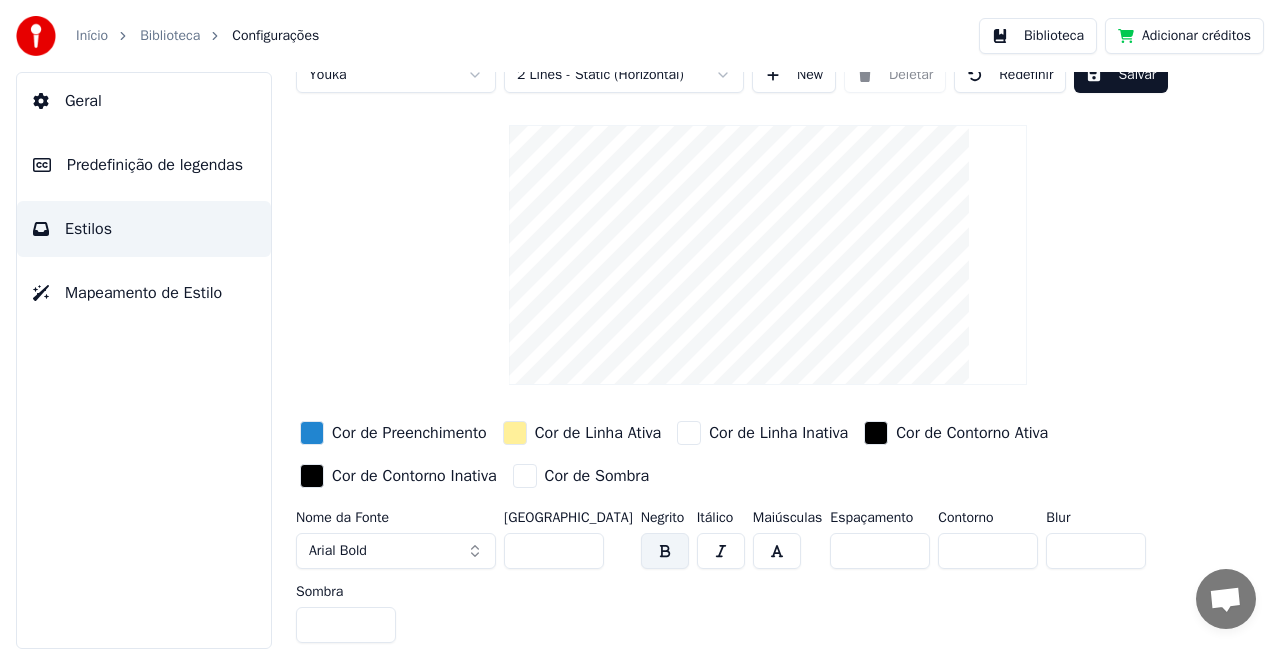 click on "**" at bounding box center (554, 551) 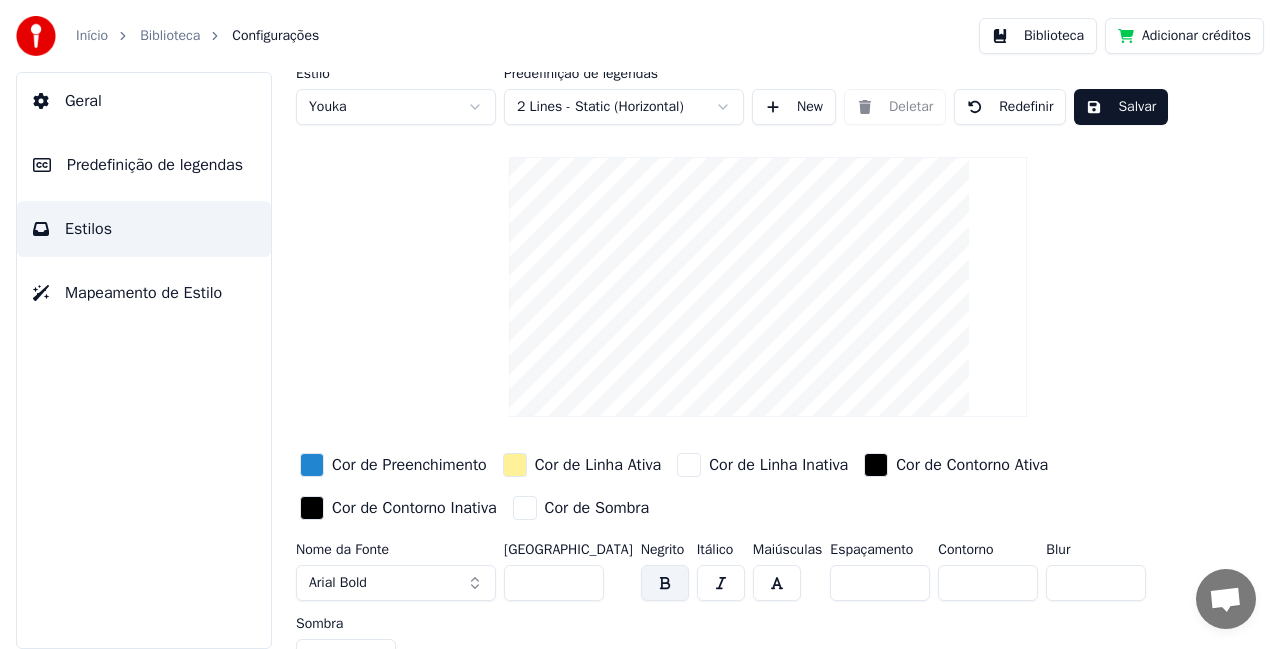 scroll, scrollTop: 0, scrollLeft: 0, axis: both 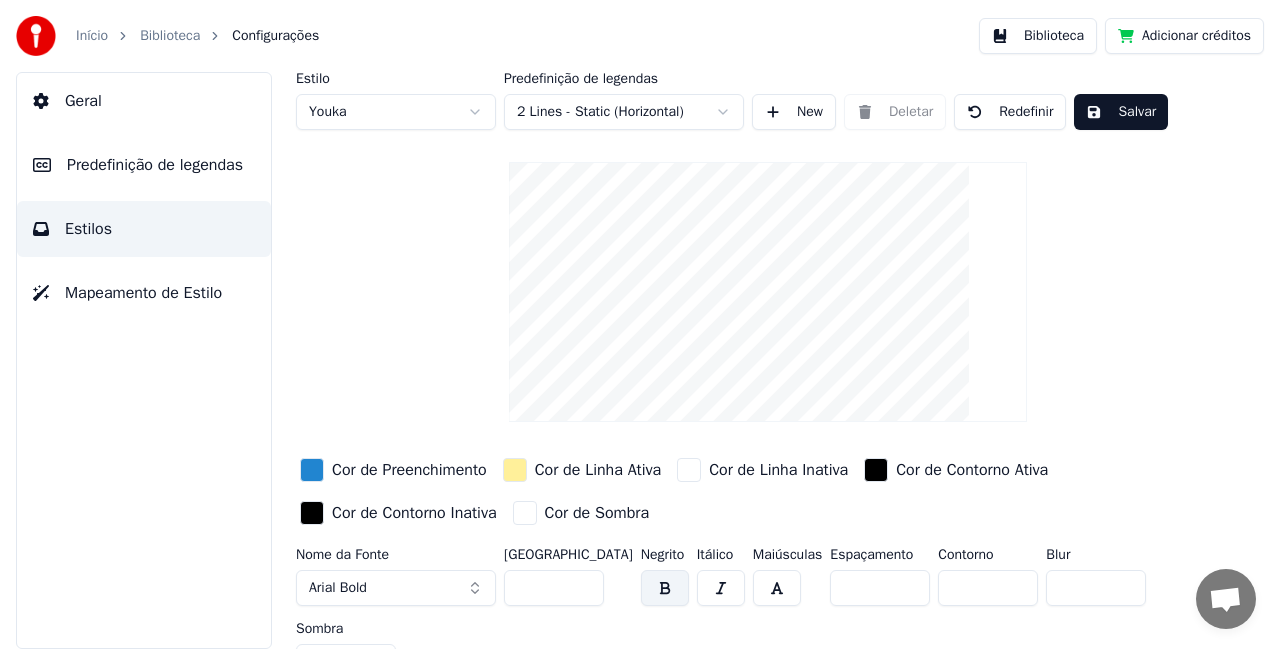 click on "Salvar" at bounding box center [1121, 112] 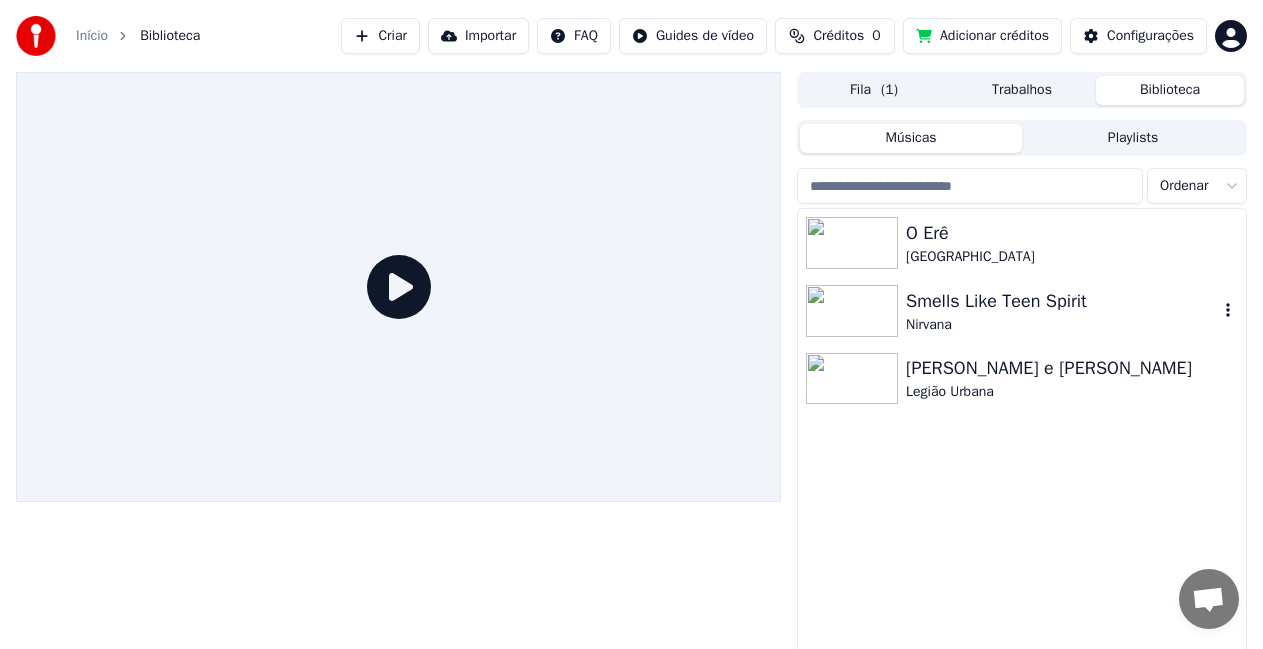 click at bounding box center (852, 311) 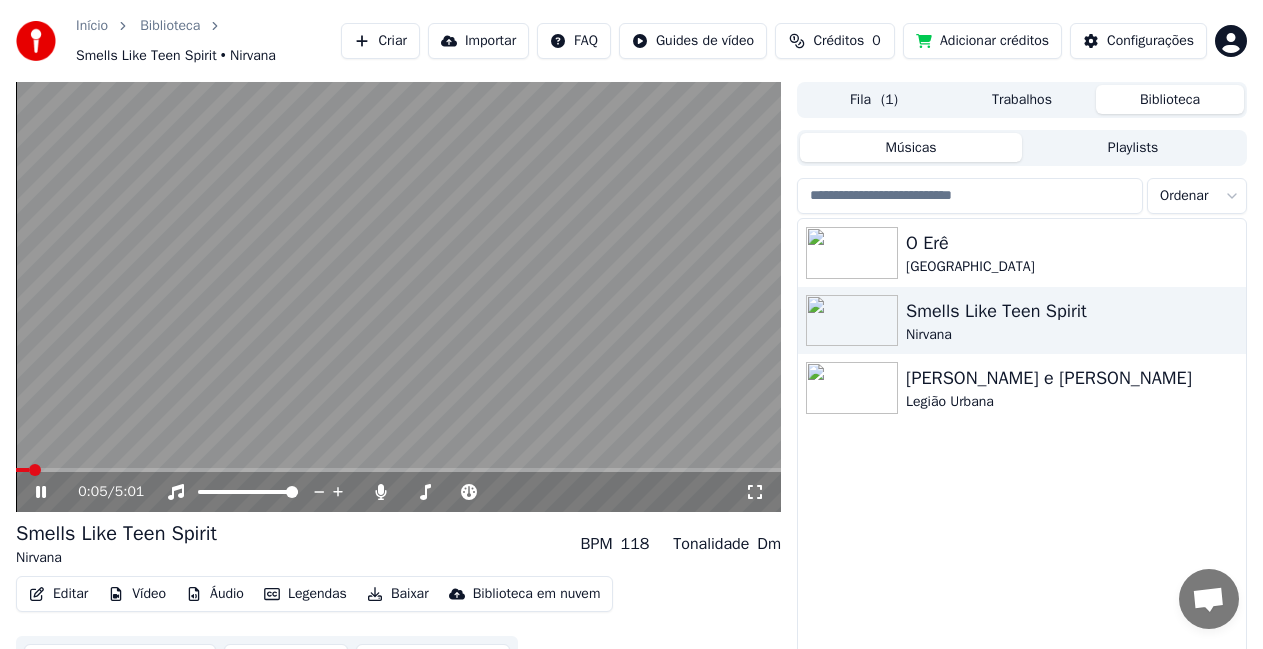 click on "Biblioteca" at bounding box center [1170, 99] 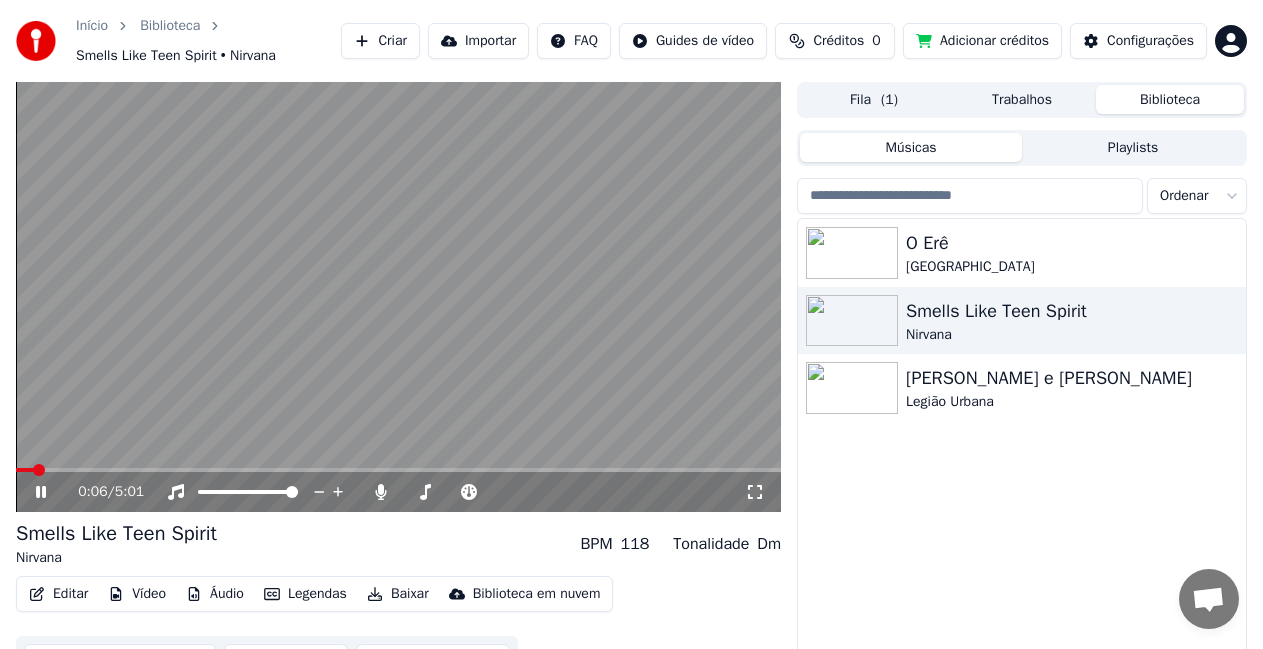 click on "Biblioteca" at bounding box center (1170, 99) 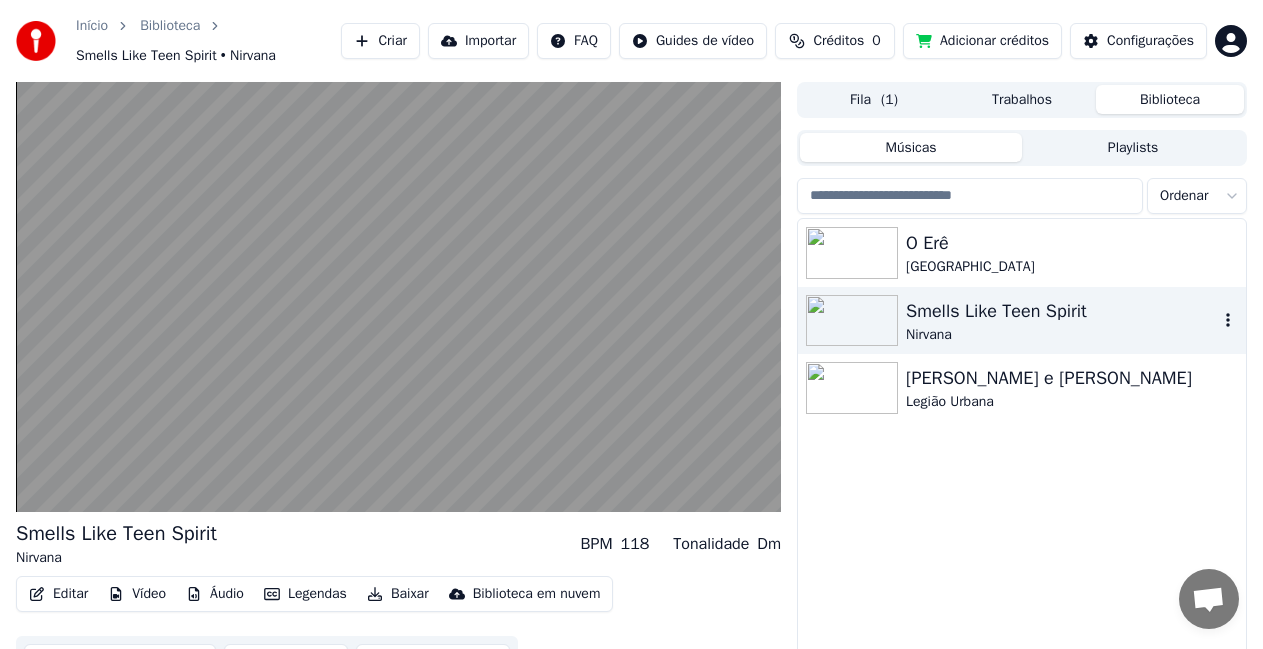 click on "Smells Like Teen Spirit" at bounding box center (1062, 311) 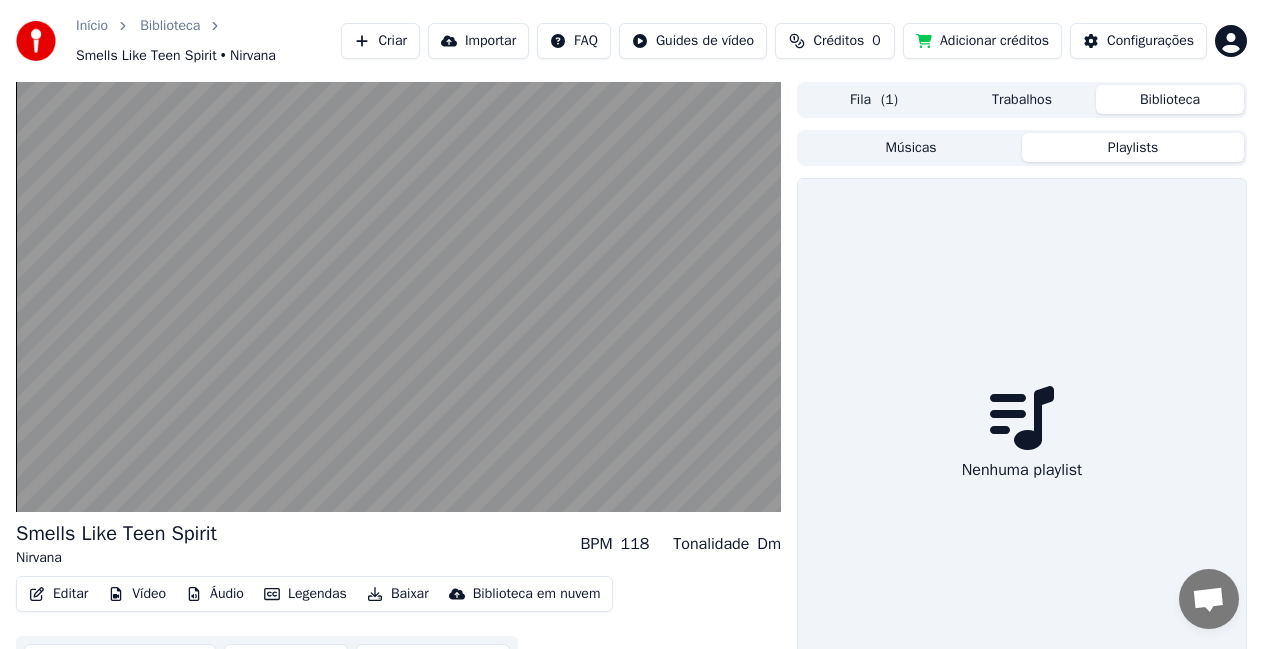 click on "Playlists" at bounding box center (1133, 147) 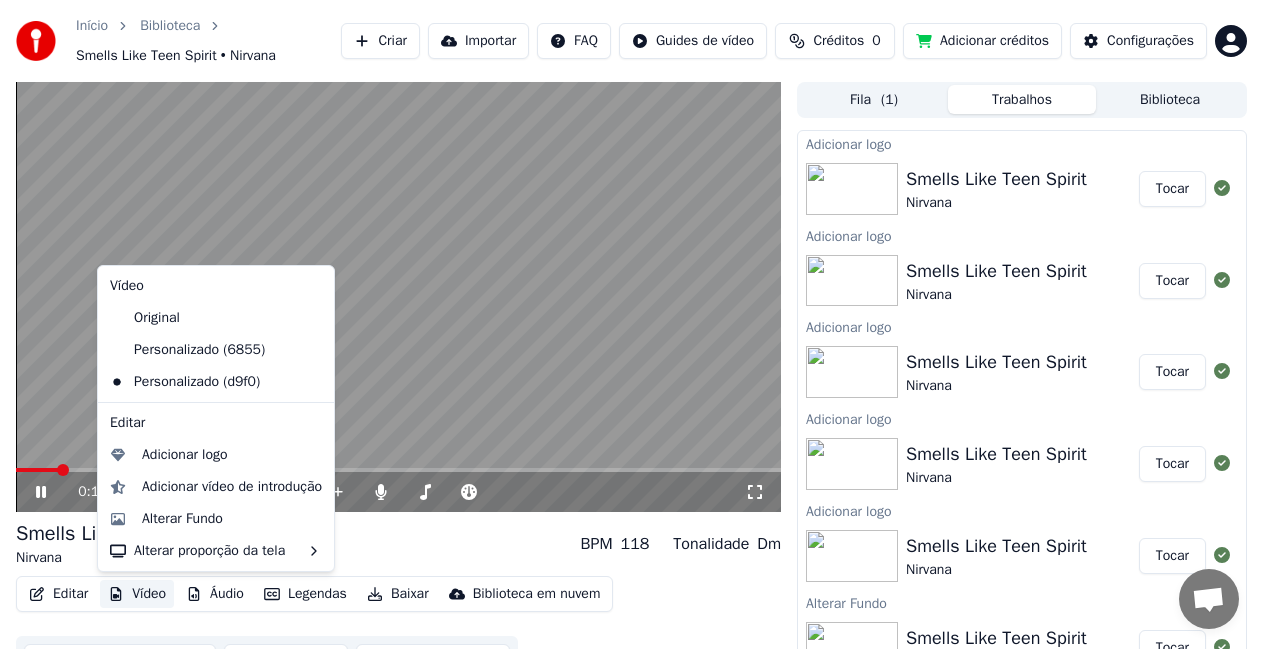 click on "Vídeo" at bounding box center [137, 594] 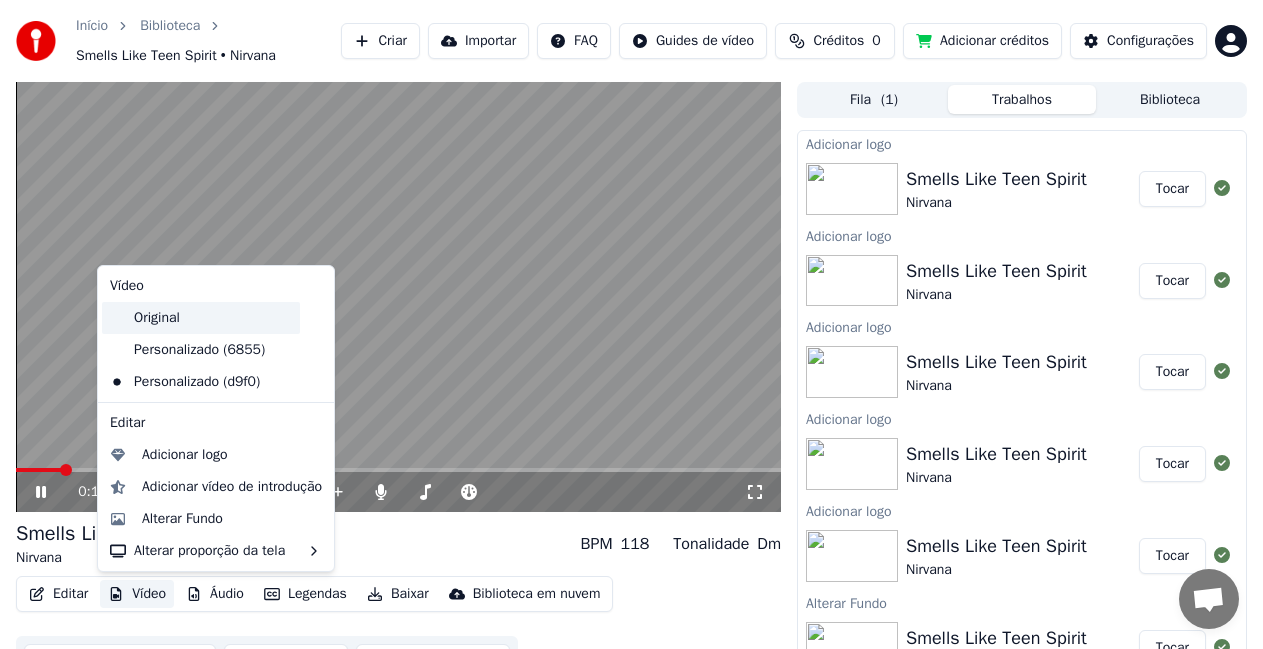 click on "Original" at bounding box center [201, 318] 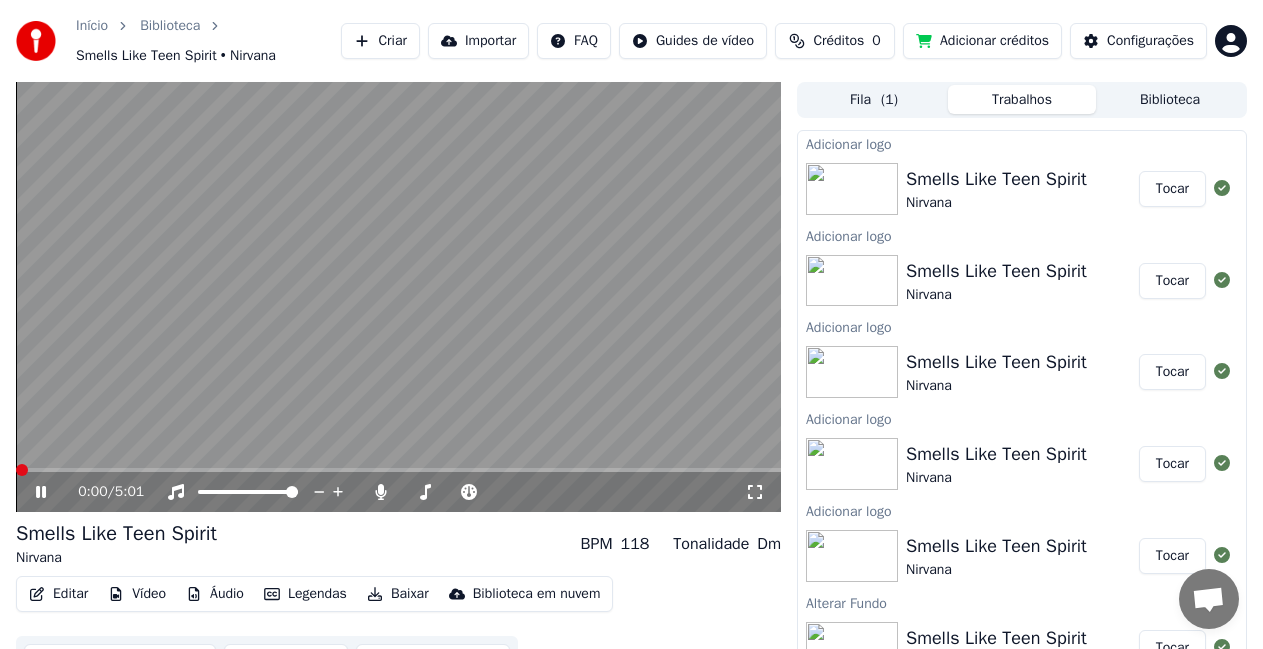 click at bounding box center (22, 470) 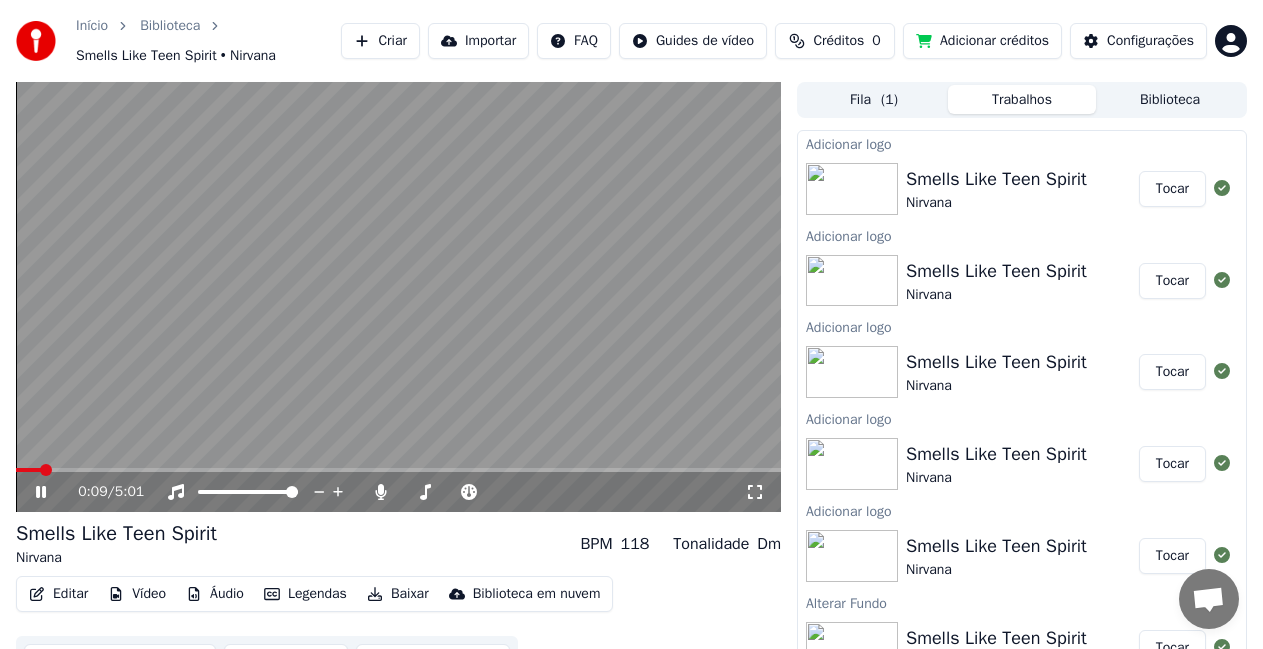 click on "Editar" at bounding box center (58, 594) 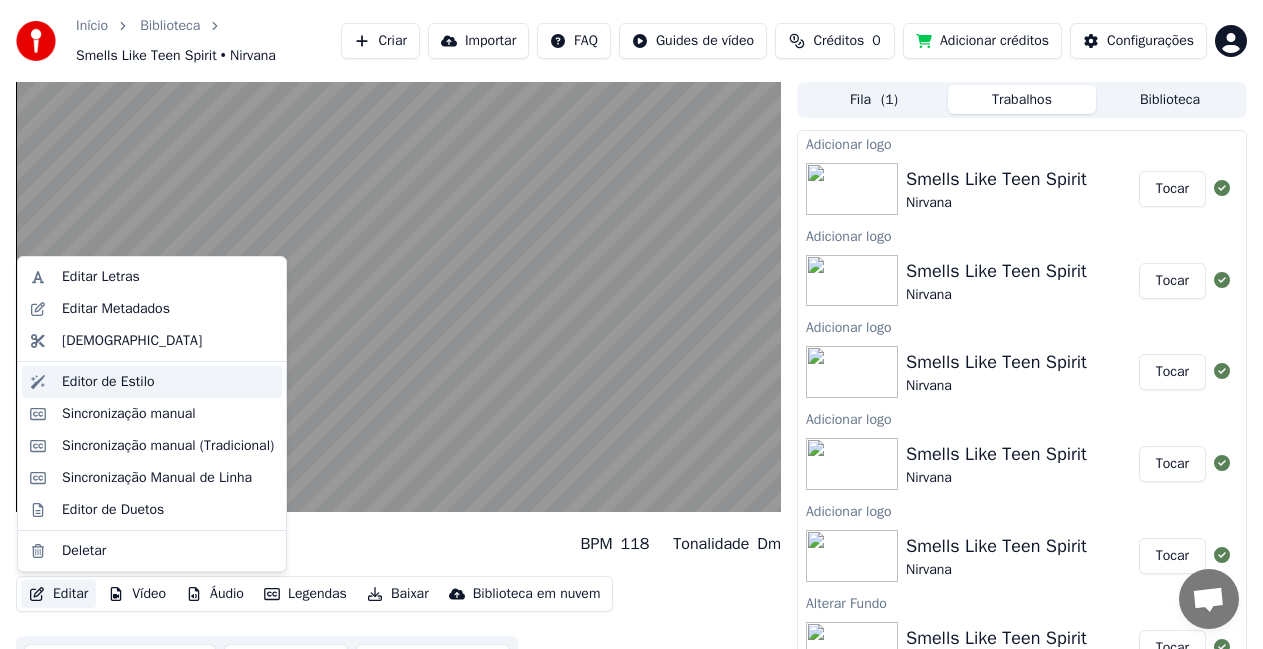 click on "Editor de Estilo" at bounding box center [108, 382] 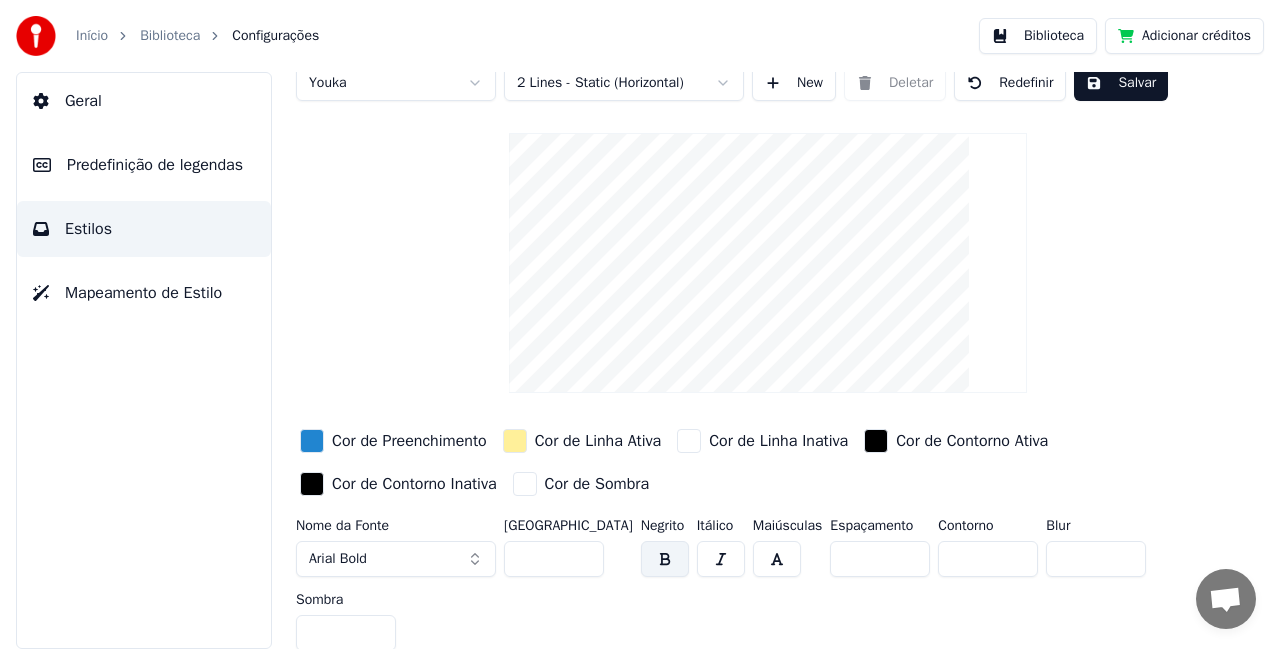 scroll, scrollTop: 37, scrollLeft: 0, axis: vertical 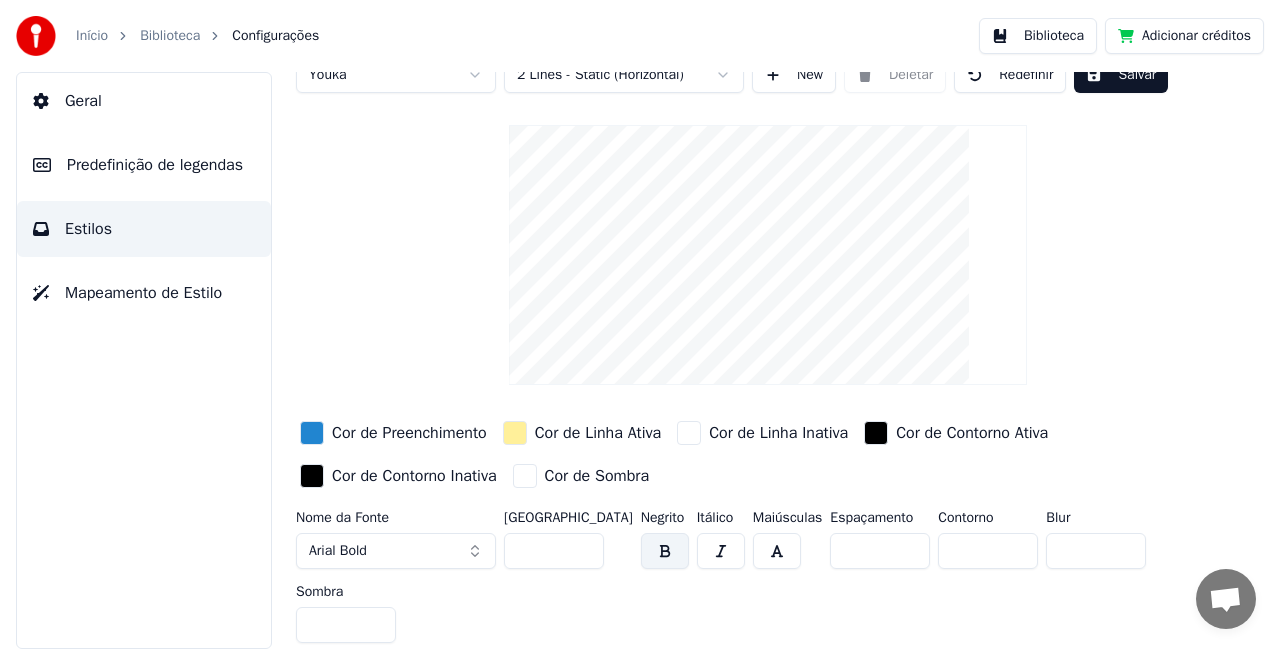 click on "Mapeamento de Estilo" at bounding box center (143, 293) 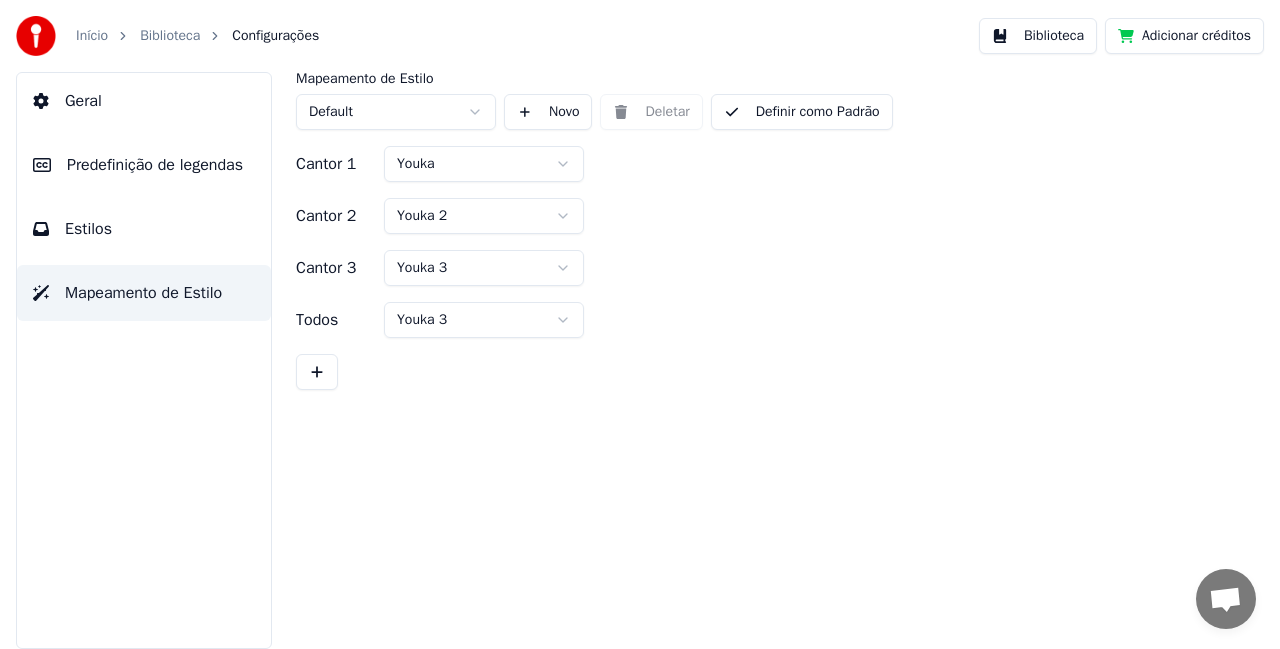 click on "Predefinição de legendas" at bounding box center [155, 165] 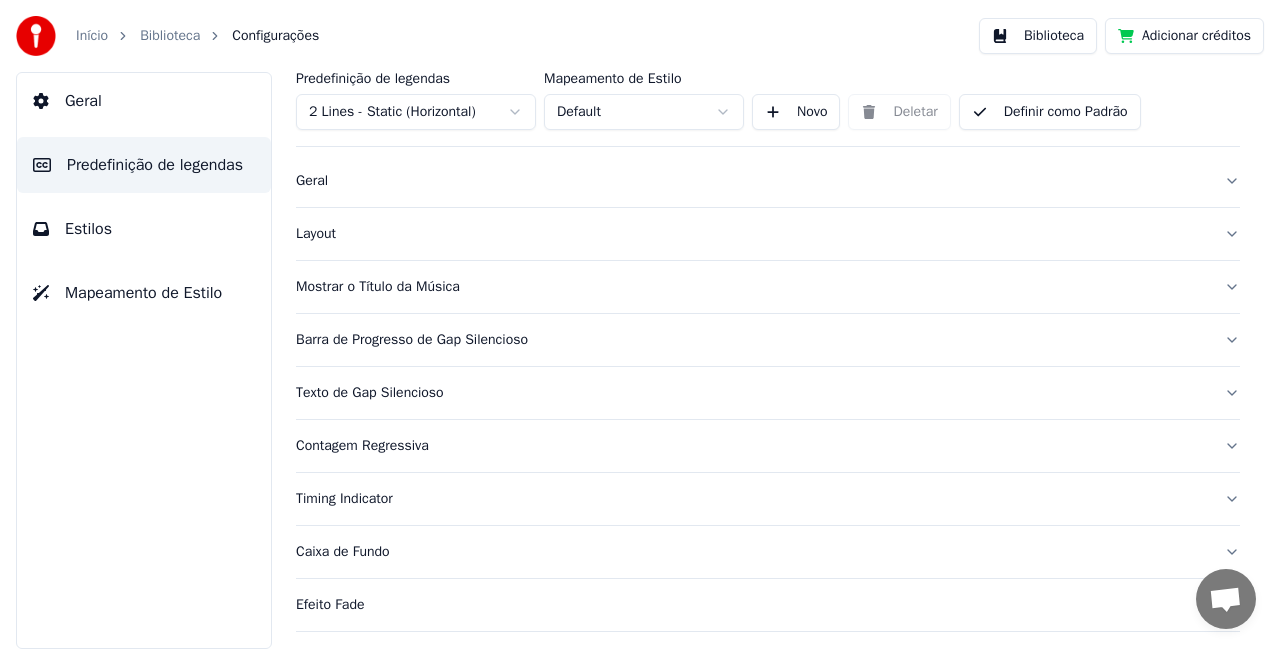 scroll, scrollTop: 29, scrollLeft: 0, axis: vertical 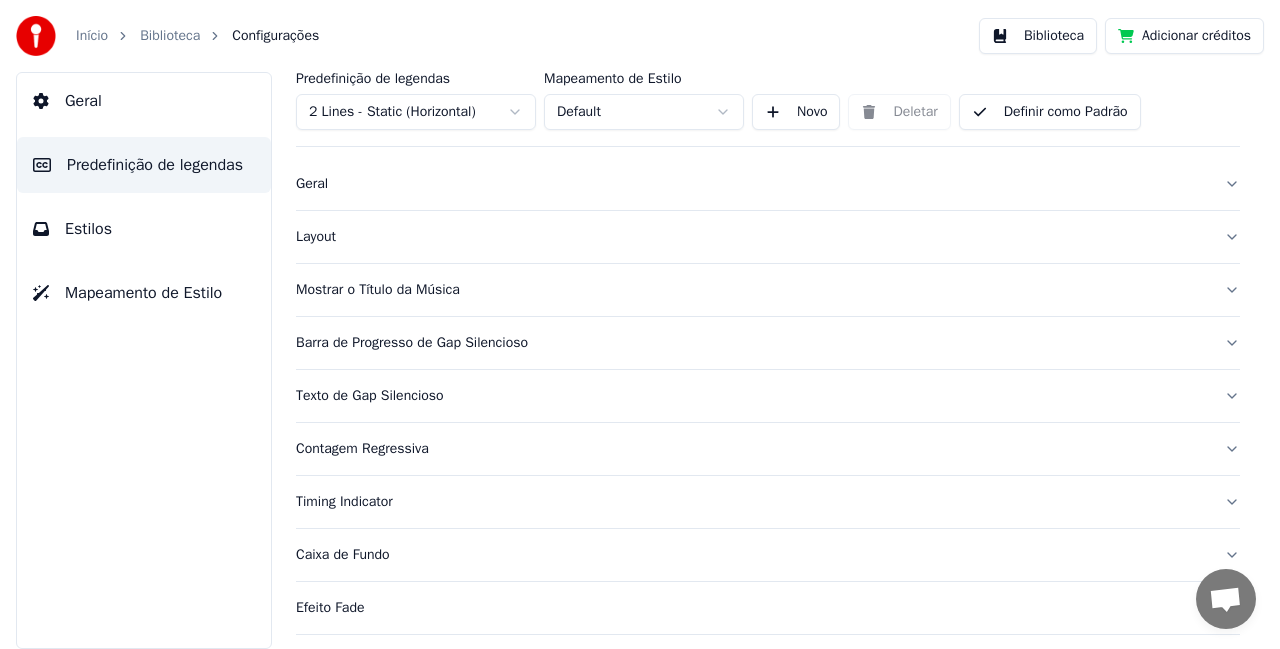 click on "Estilos" at bounding box center (88, 229) 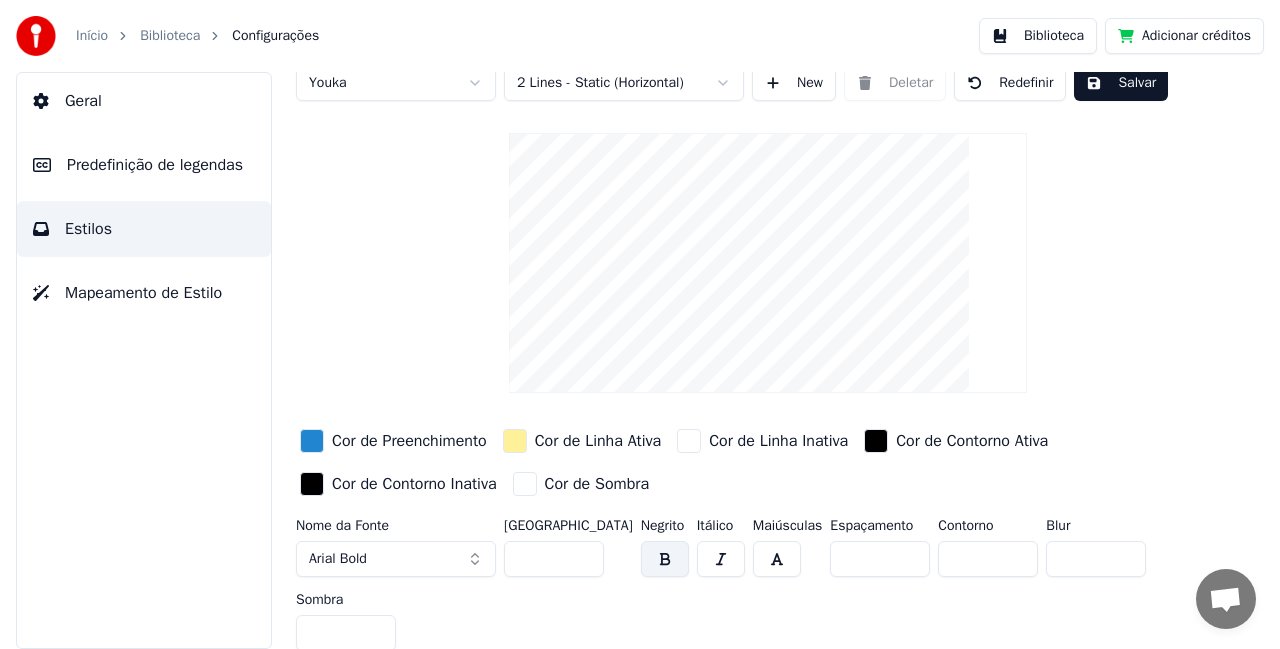 drag, startPoint x: 536, startPoint y: 552, endPoint x: 511, endPoint y: 552, distance: 25 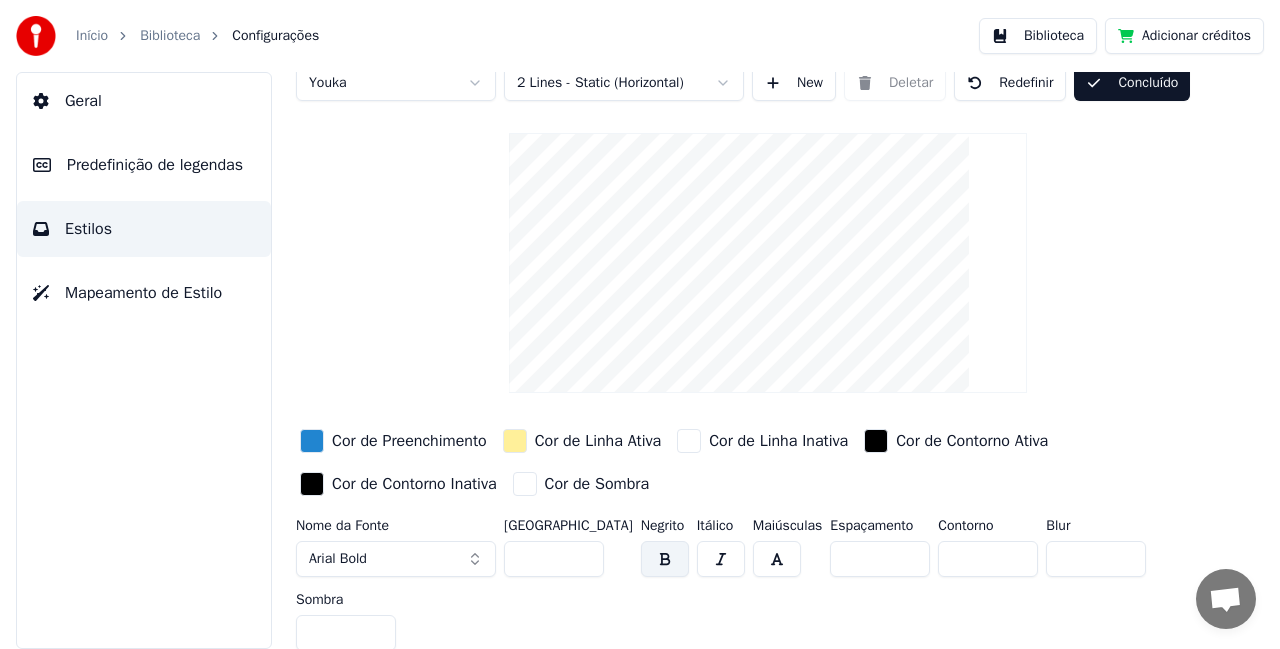 click on "Concluído" at bounding box center [1132, 83] 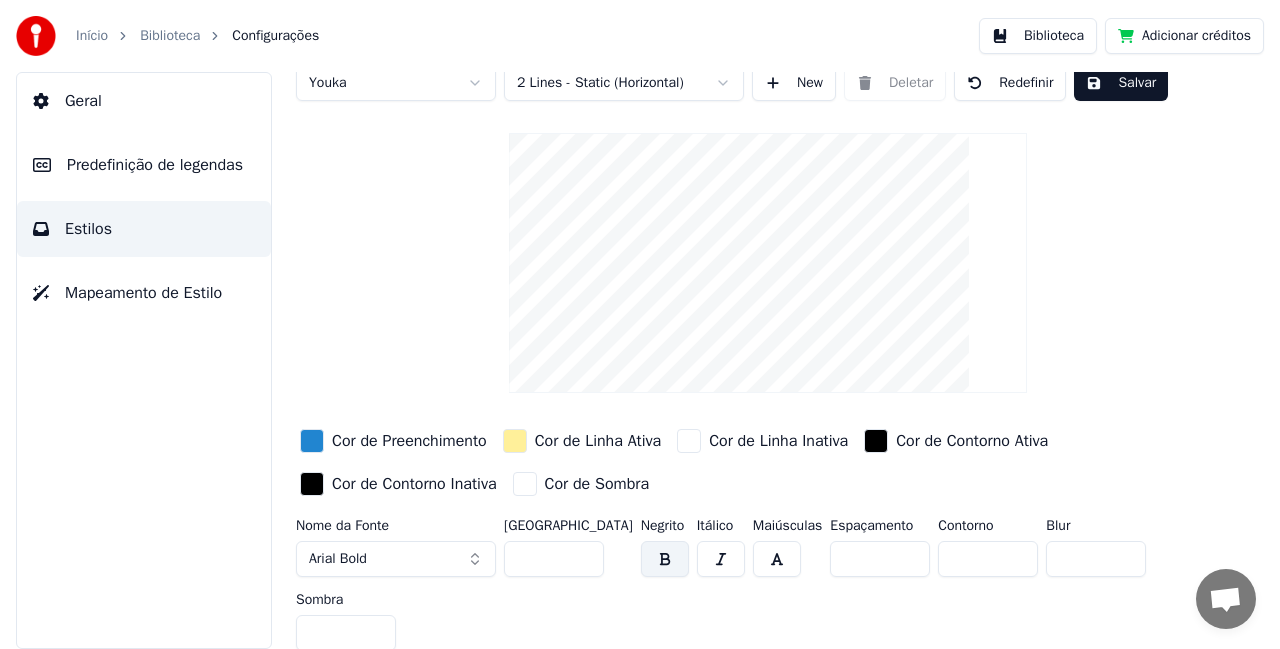 click on "Biblioteca" at bounding box center (1038, 36) 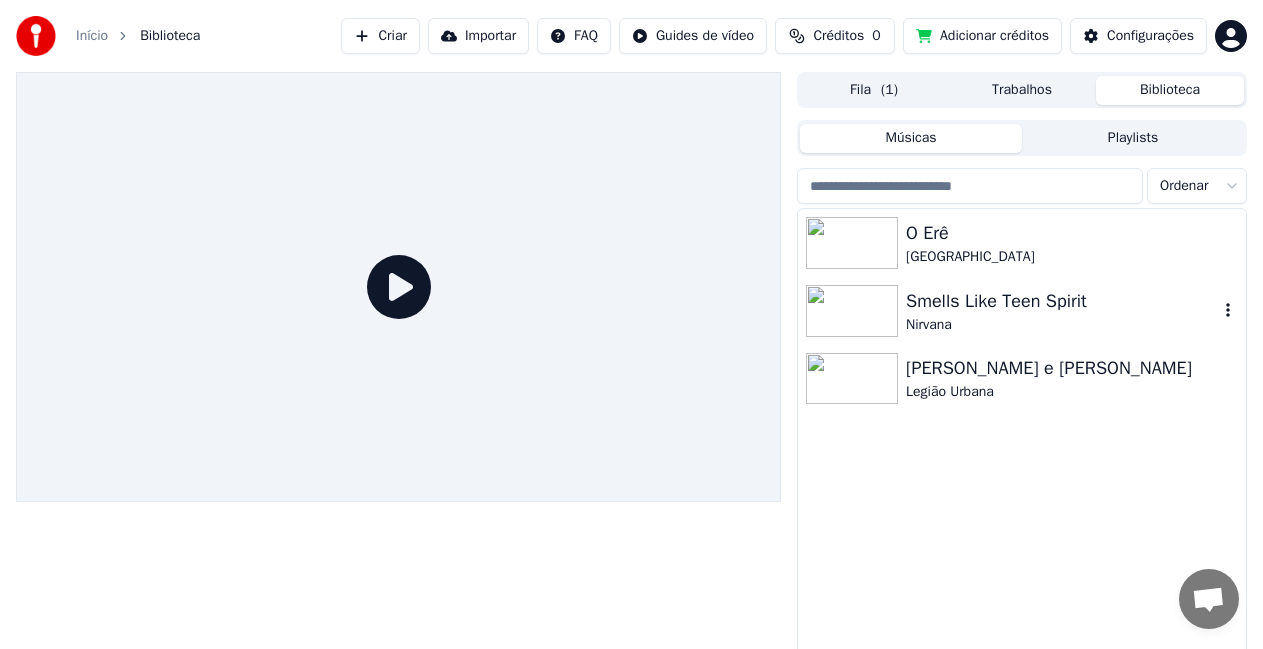 click on "Smells Like Teen Spirit" at bounding box center [1062, 301] 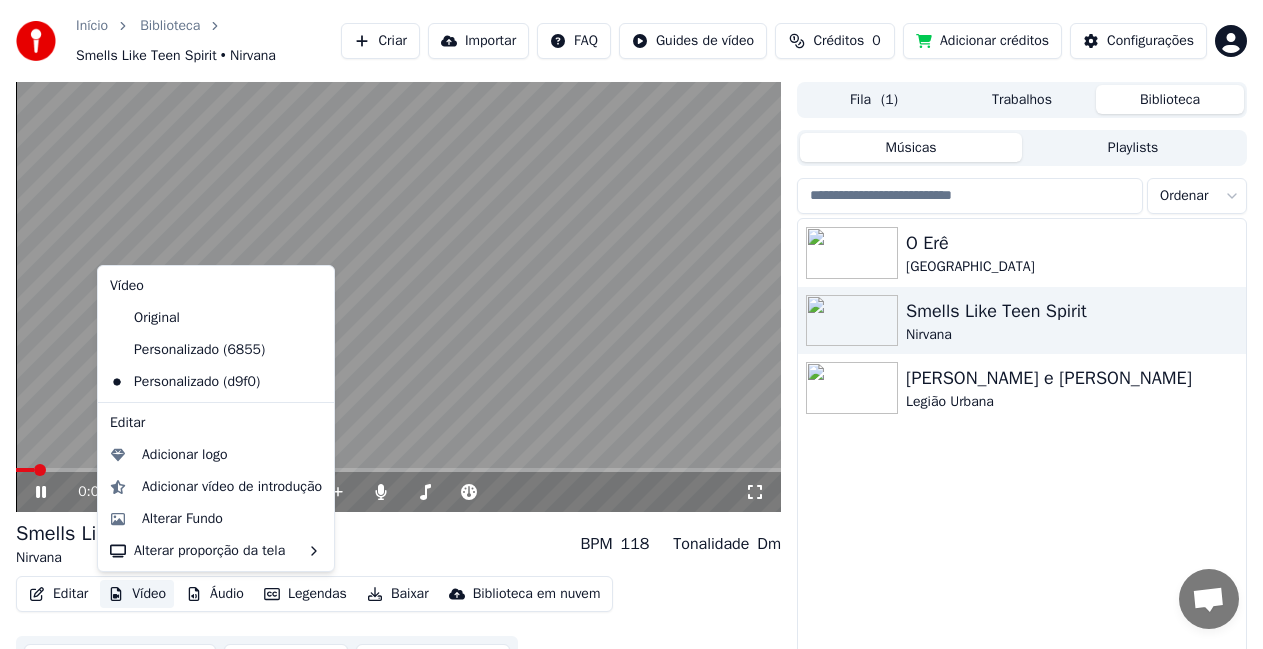 click on "Vídeo" at bounding box center [137, 594] 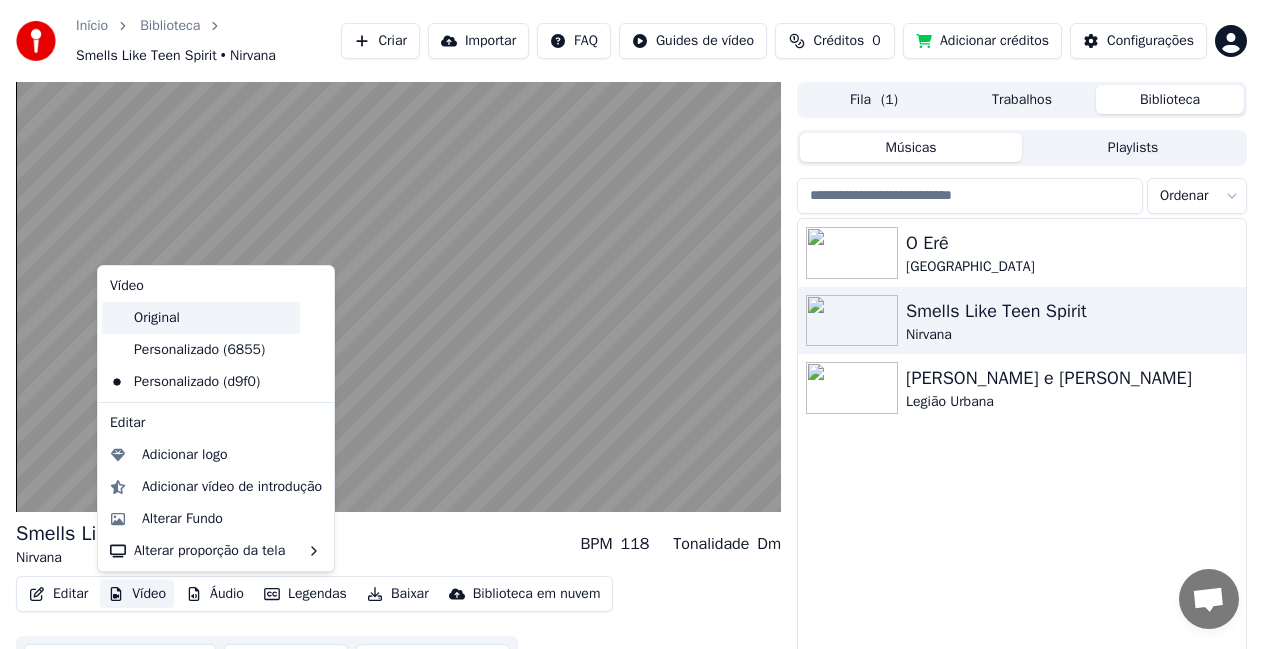 click on "Original" at bounding box center [201, 318] 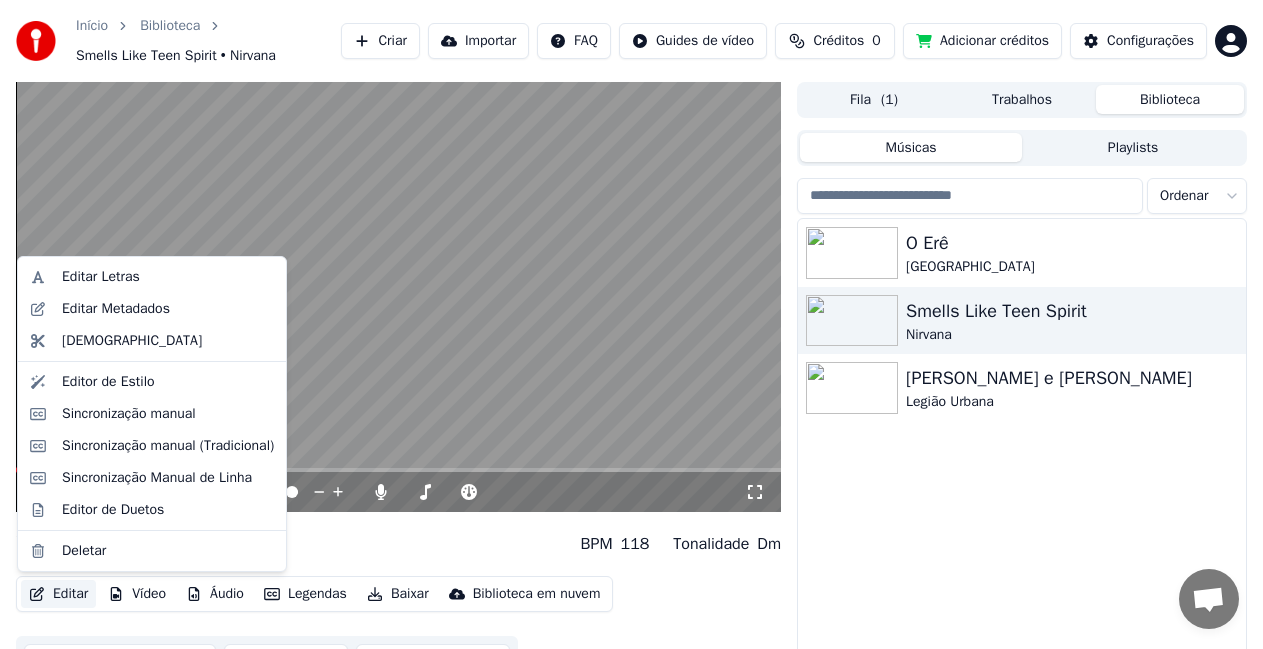 click on "Editar" at bounding box center [58, 594] 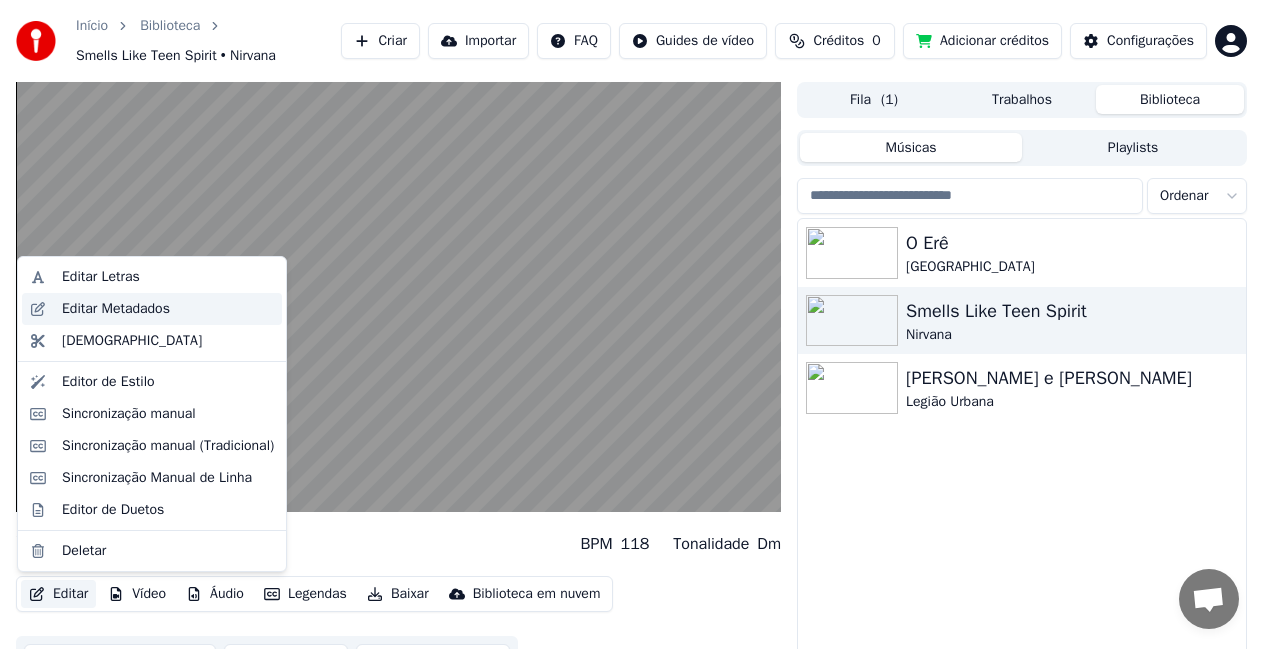 click on "Editar Metadados" at bounding box center [116, 309] 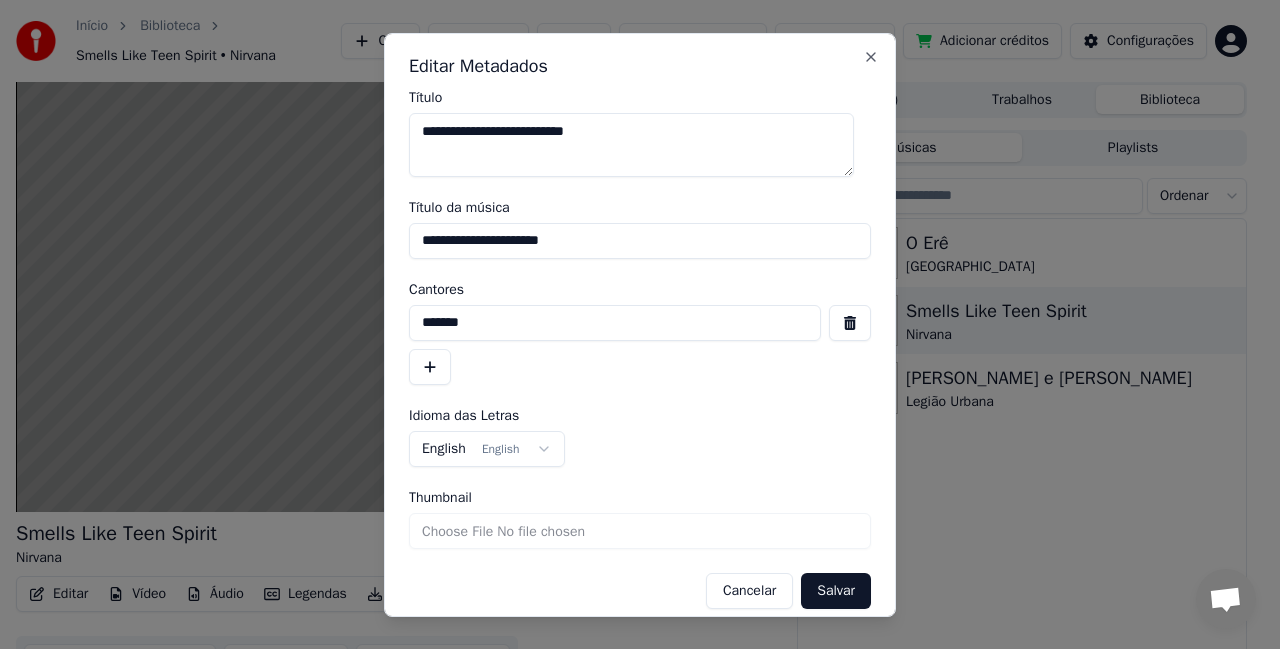 scroll, scrollTop: 18, scrollLeft: 0, axis: vertical 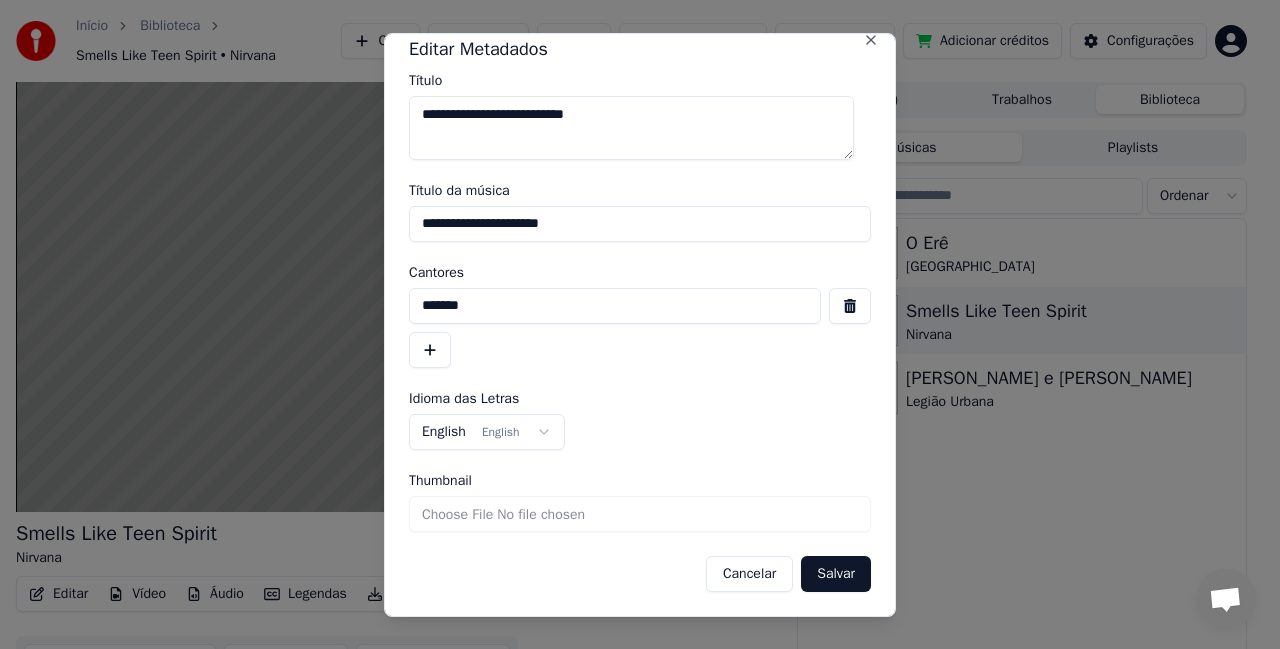 click on "Cancelar" at bounding box center [749, 573] 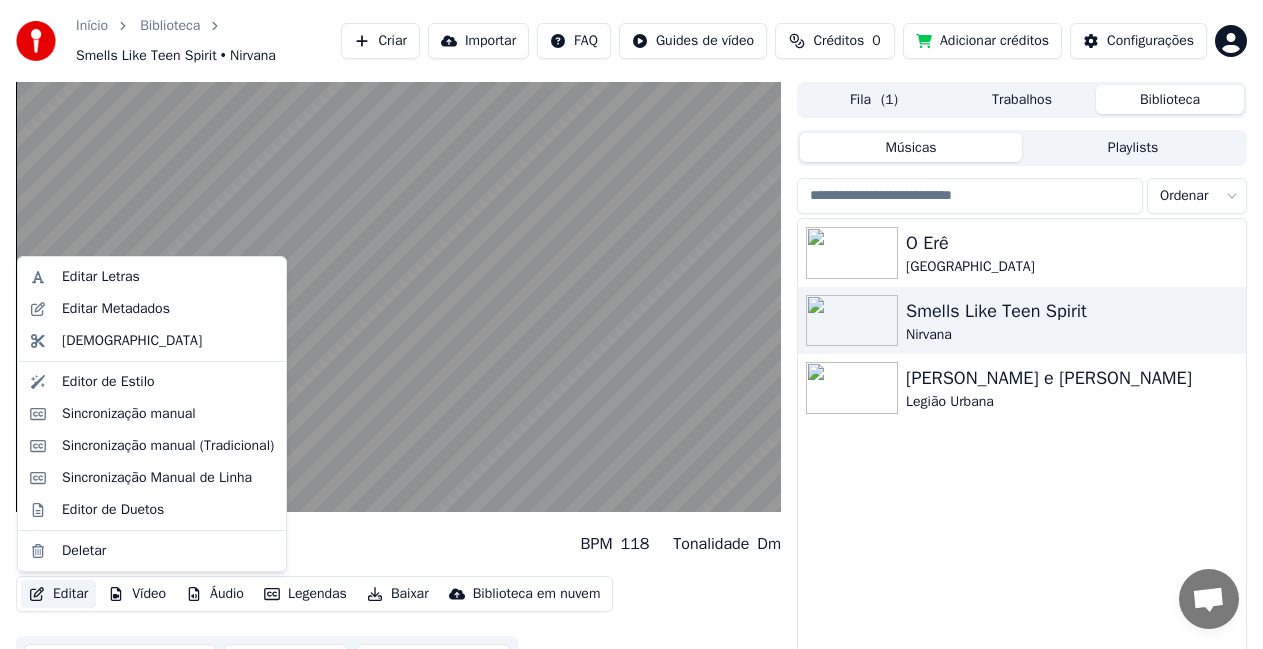 click on "Editar" at bounding box center (58, 594) 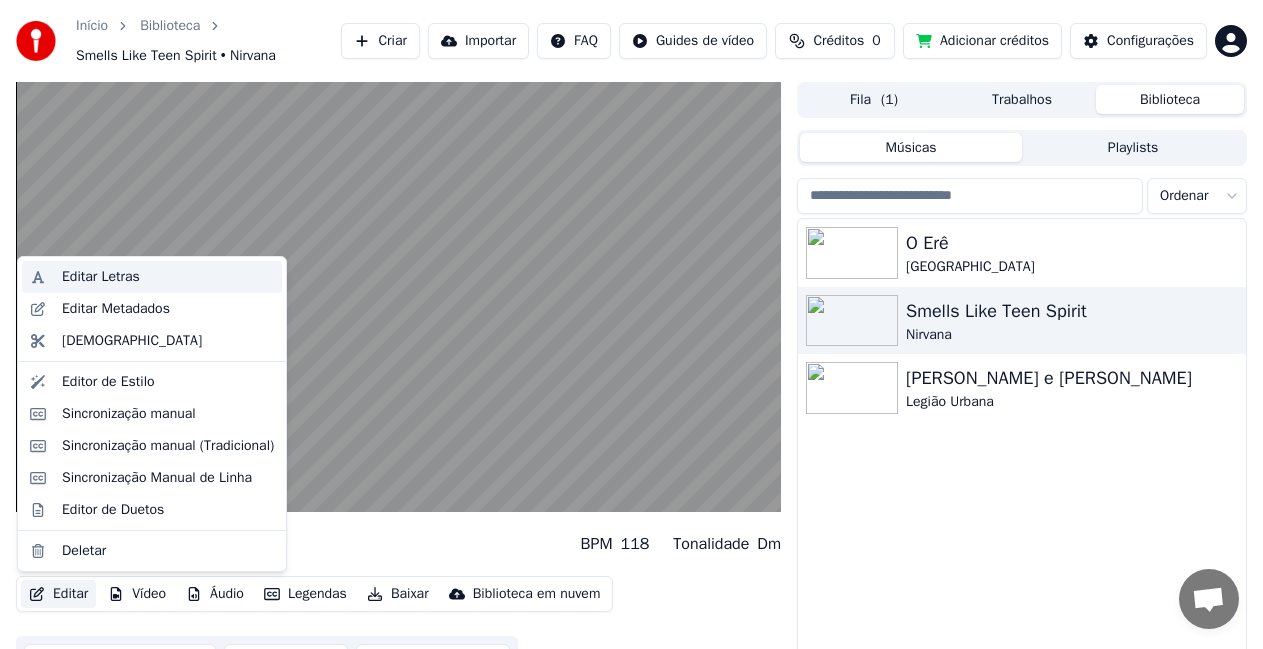 click on "Editar Letras" at bounding box center (101, 277) 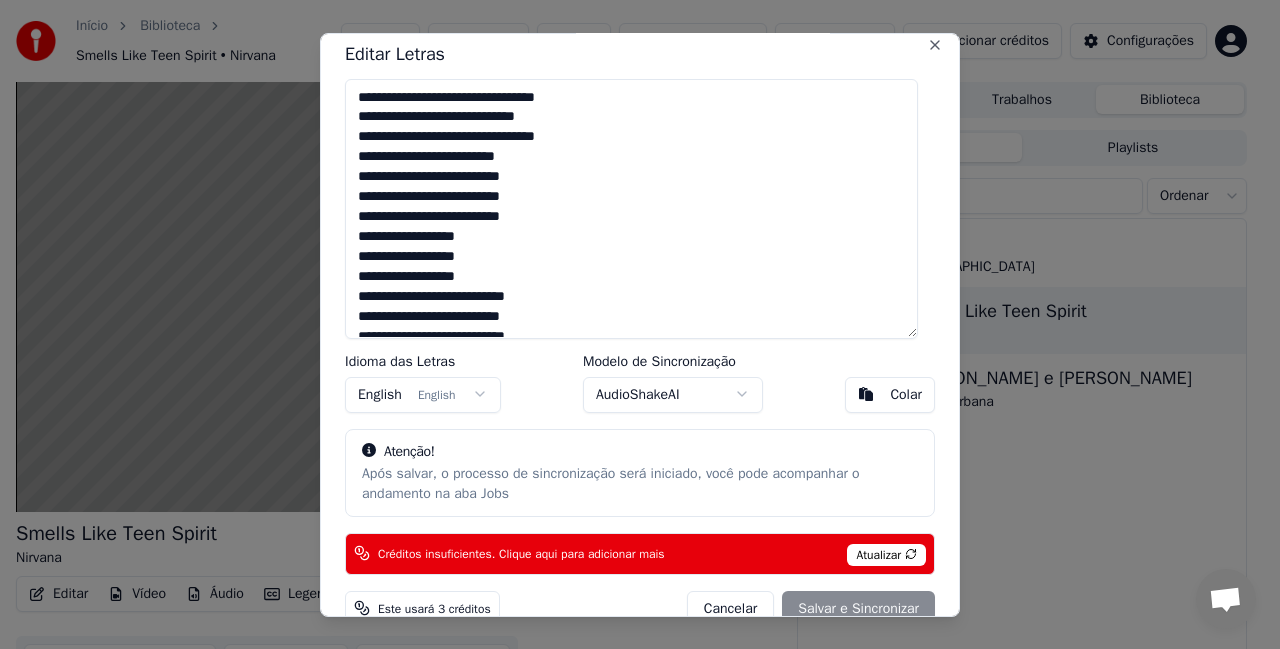 scroll, scrollTop: 48, scrollLeft: 0, axis: vertical 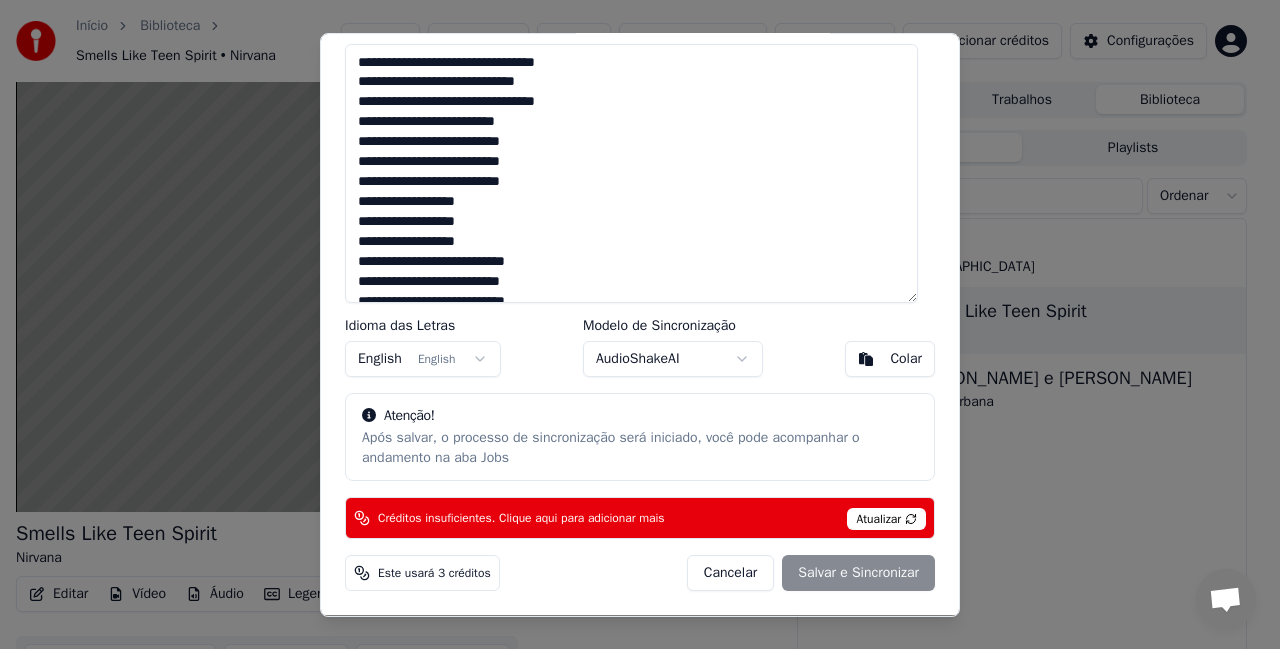 click on "Cancelar" at bounding box center [730, 573] 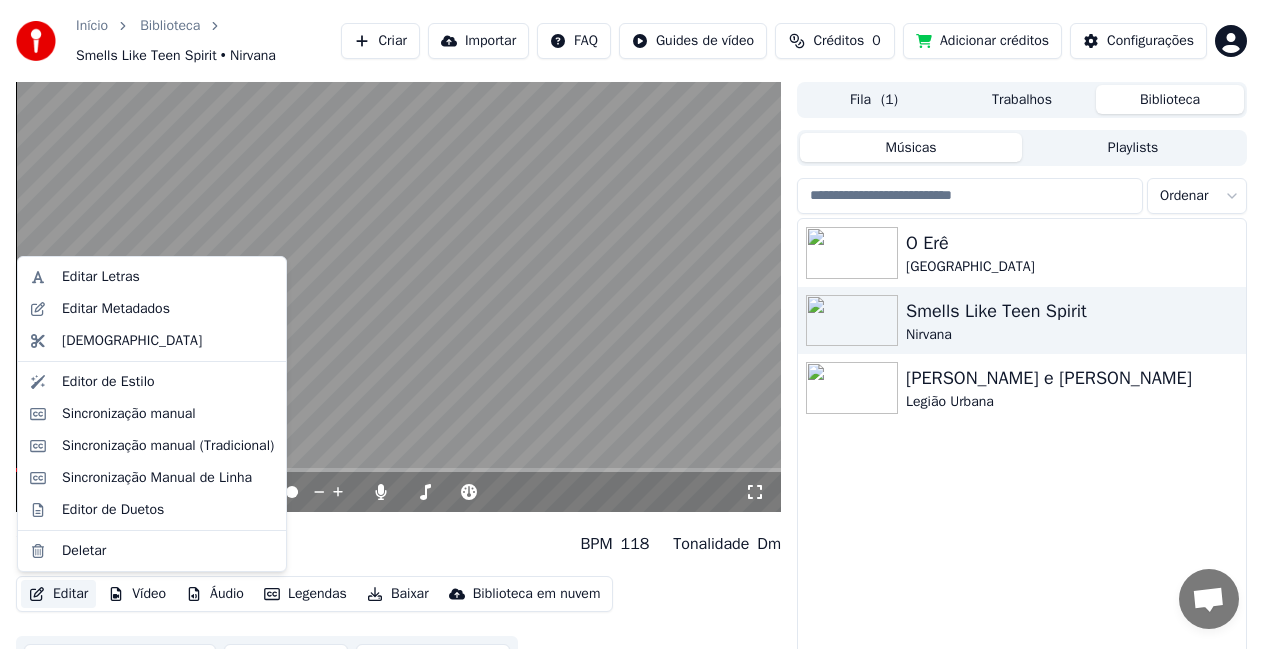 click on "Editar" at bounding box center [58, 594] 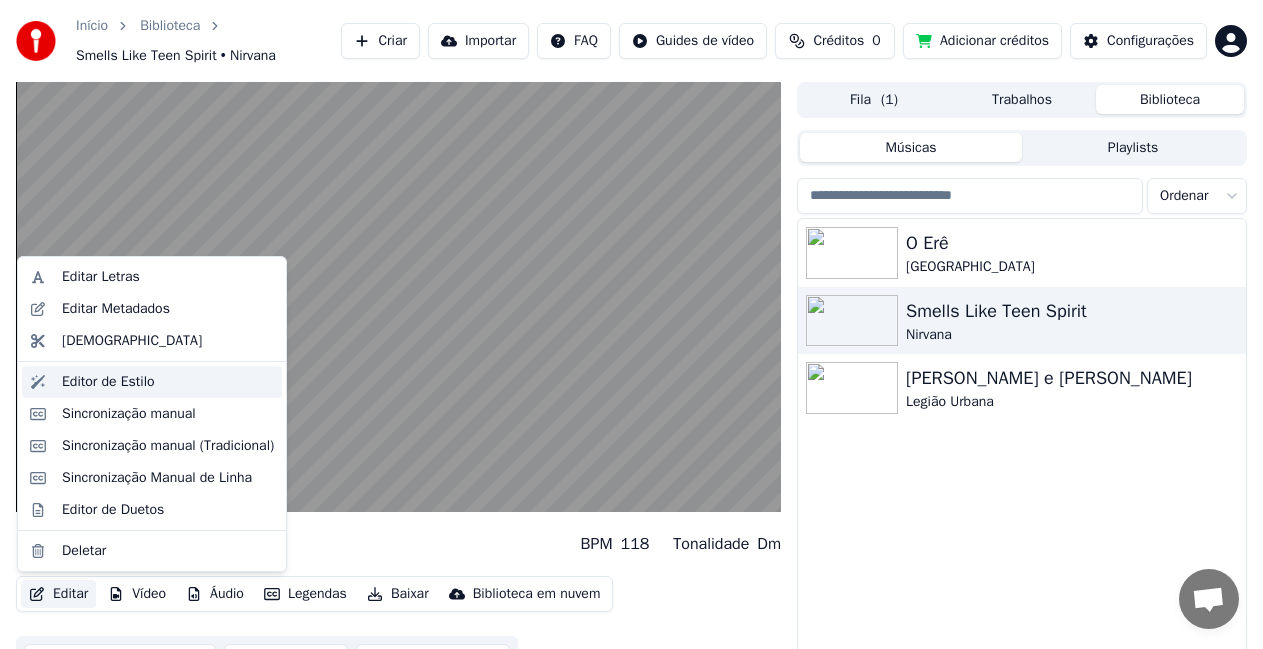 click on "Editor de Estilo" at bounding box center (108, 382) 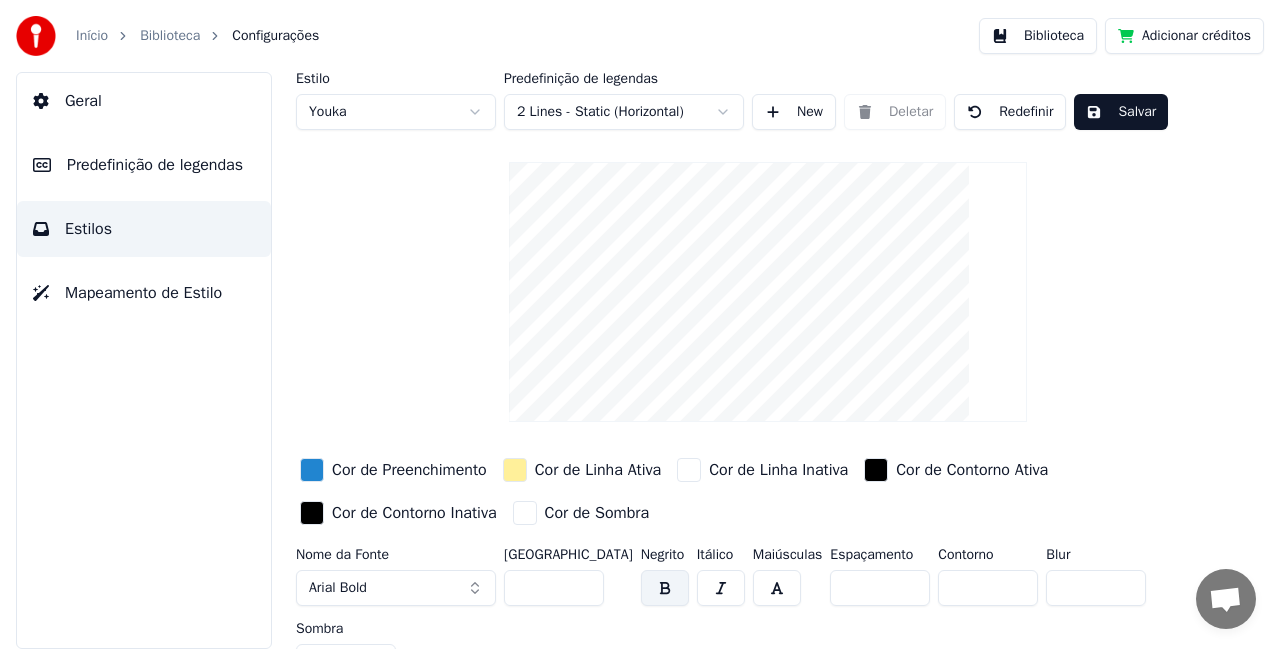 click on "Biblioteca" at bounding box center (1038, 36) 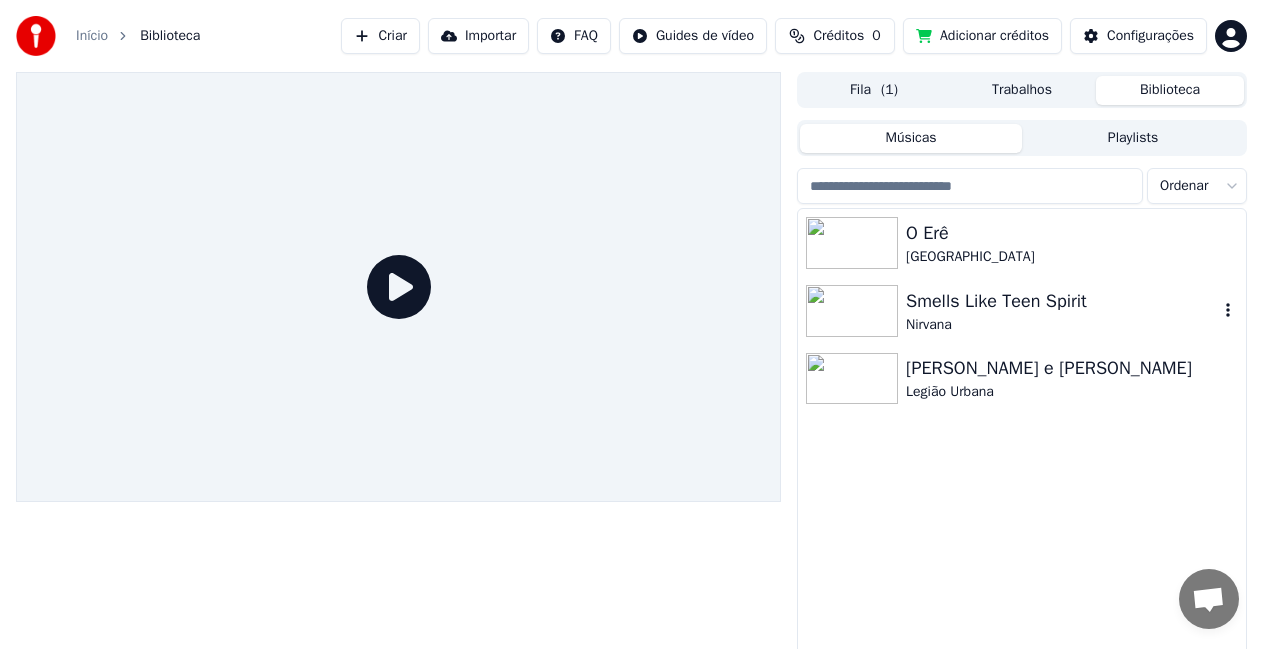 drag, startPoint x: 1090, startPoint y: 315, endPoint x: 1071, endPoint y: 306, distance: 21.023796 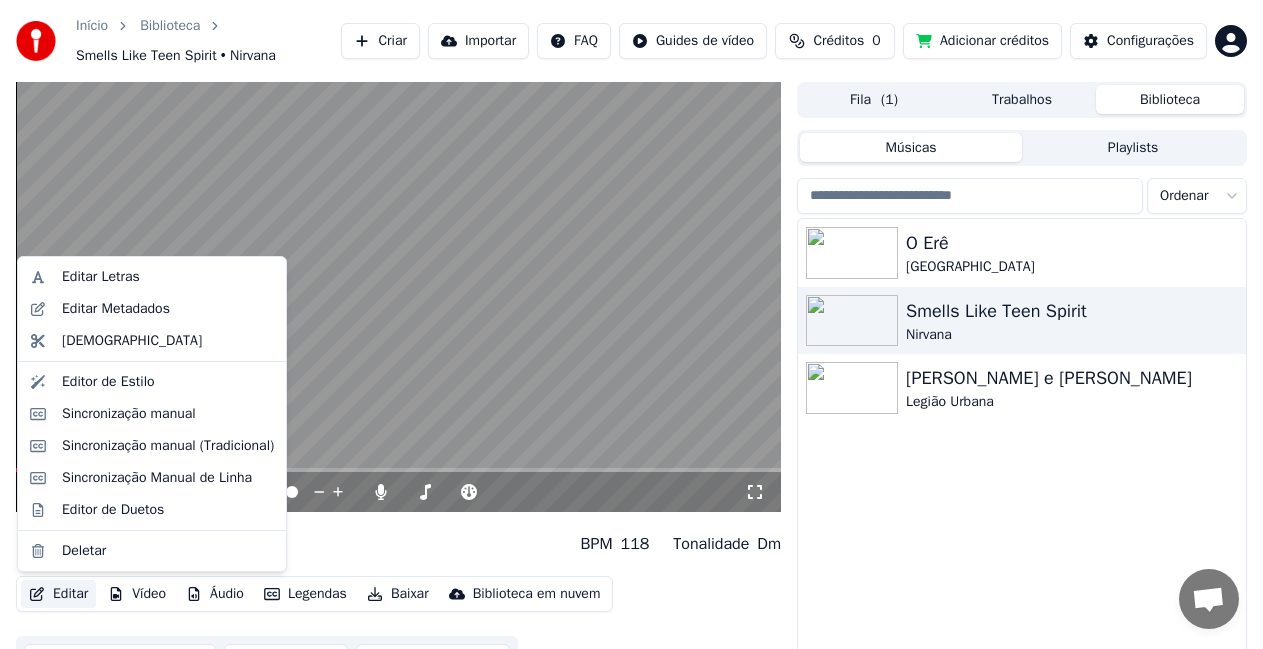 click on "Editar" at bounding box center (58, 594) 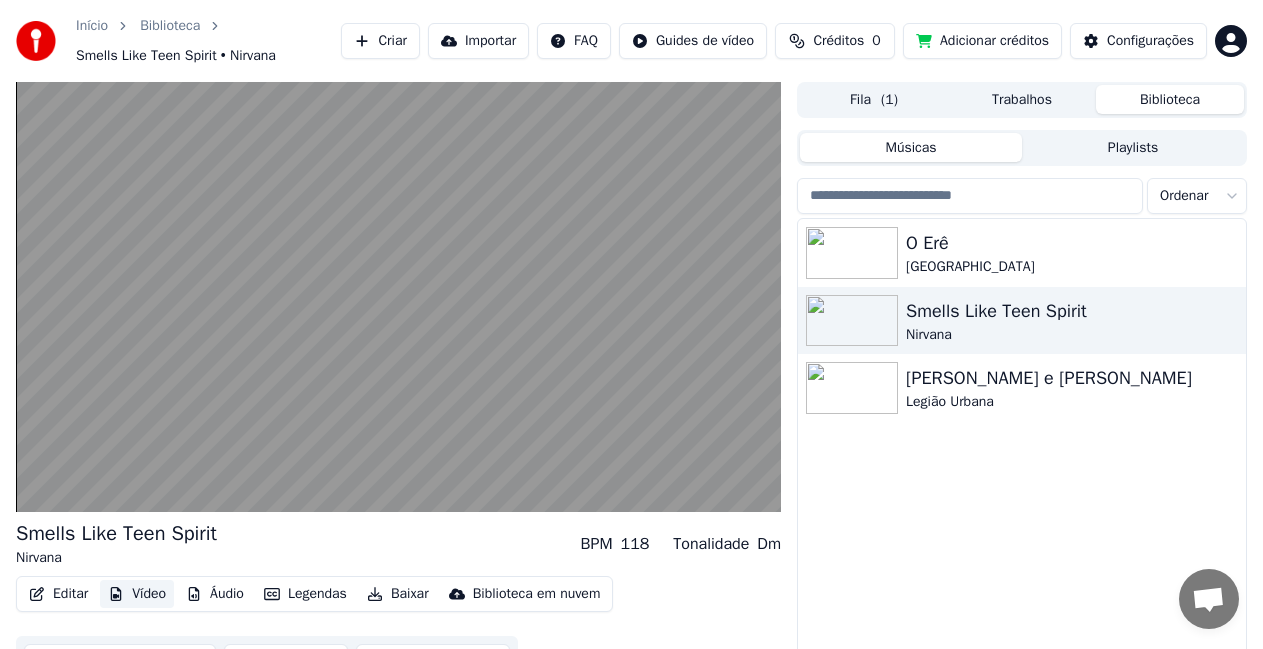 click on "Vídeo" at bounding box center [137, 594] 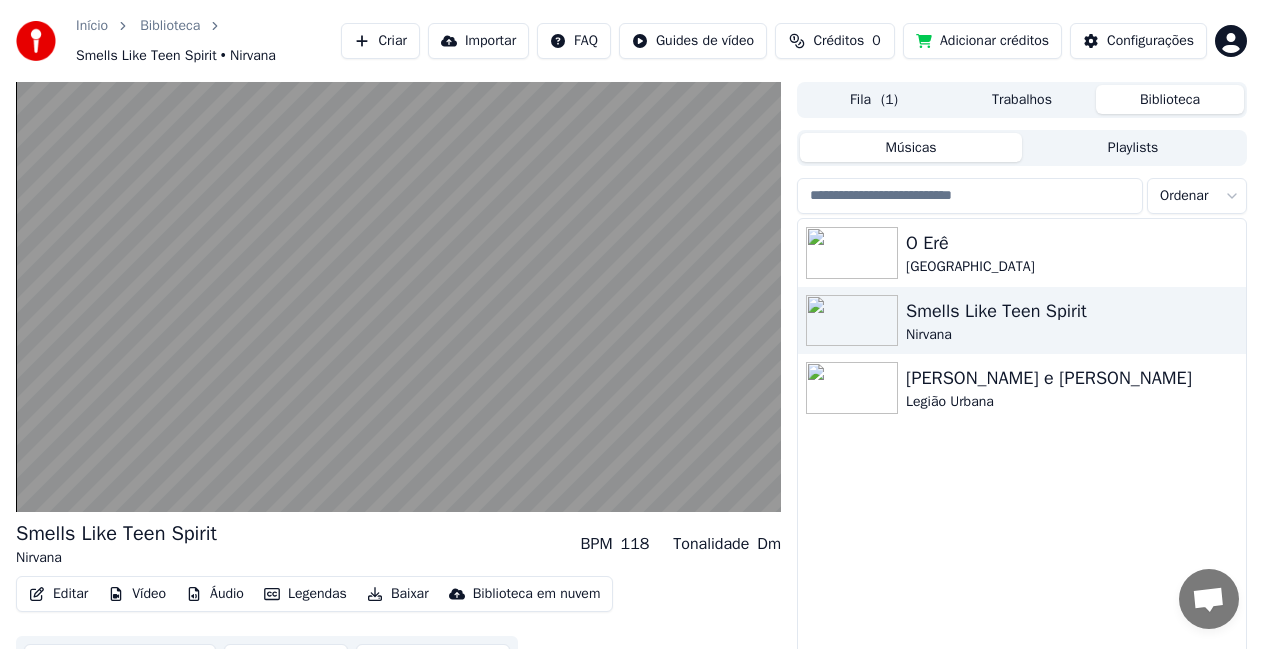 click on "Vídeo" at bounding box center [137, 594] 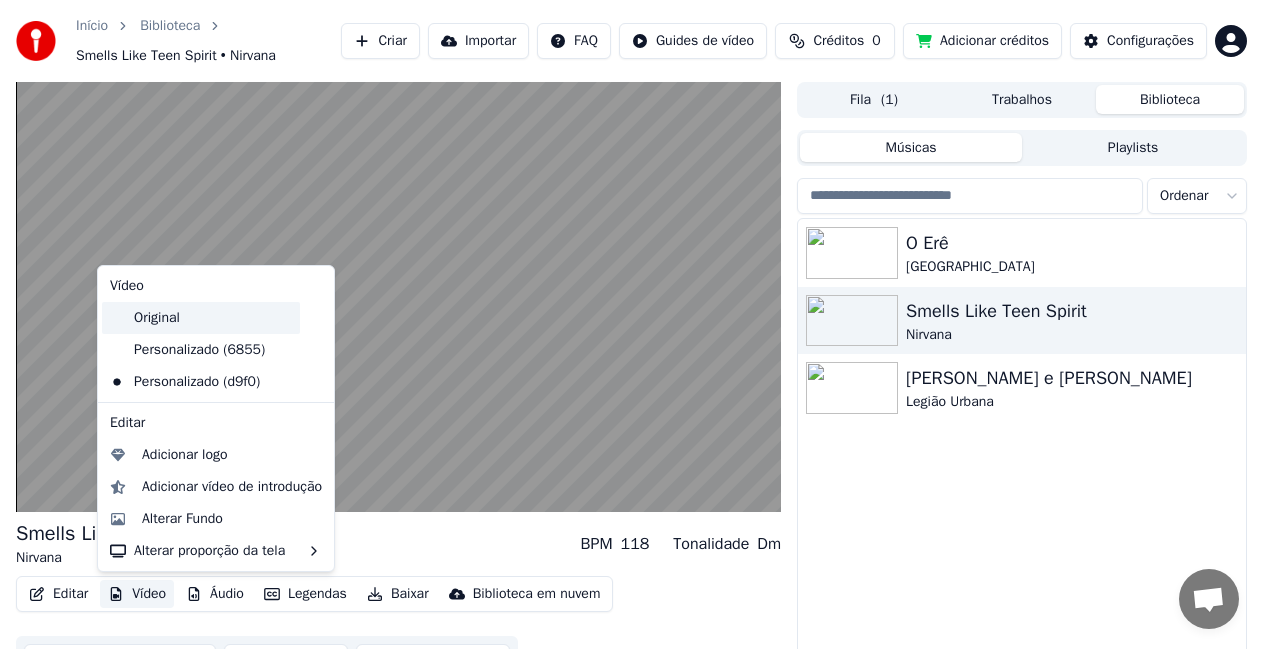 click on "Original" at bounding box center (201, 318) 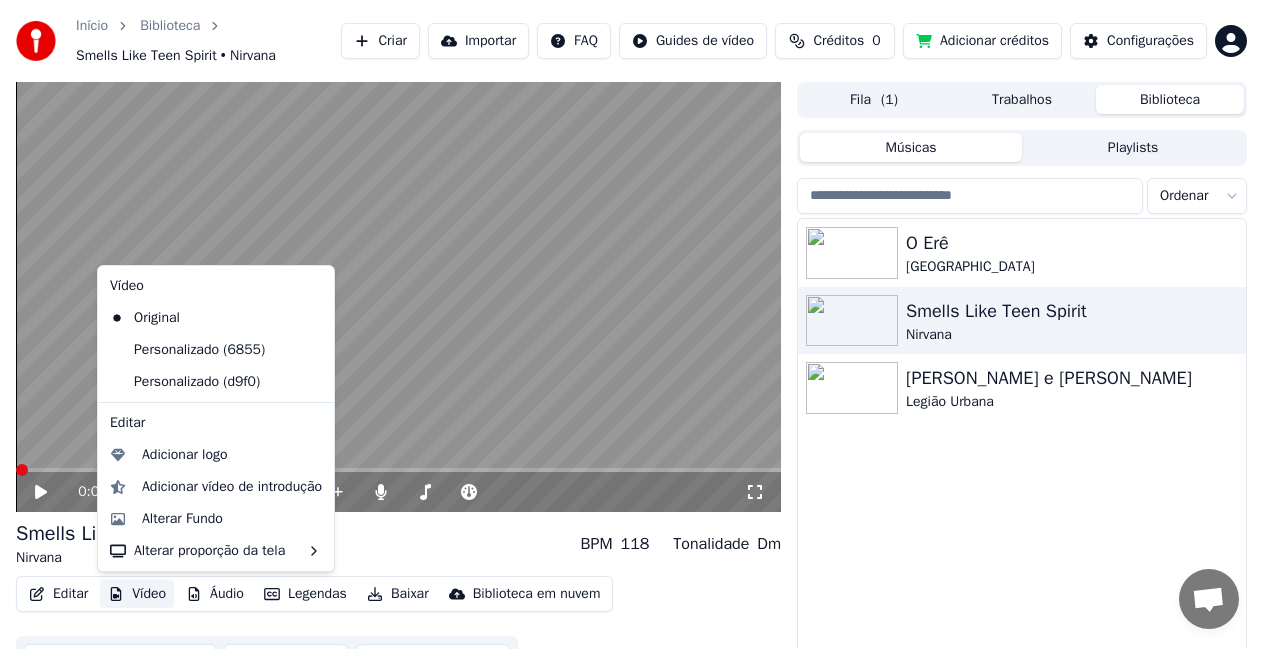 click on "Vídeo" at bounding box center (137, 594) 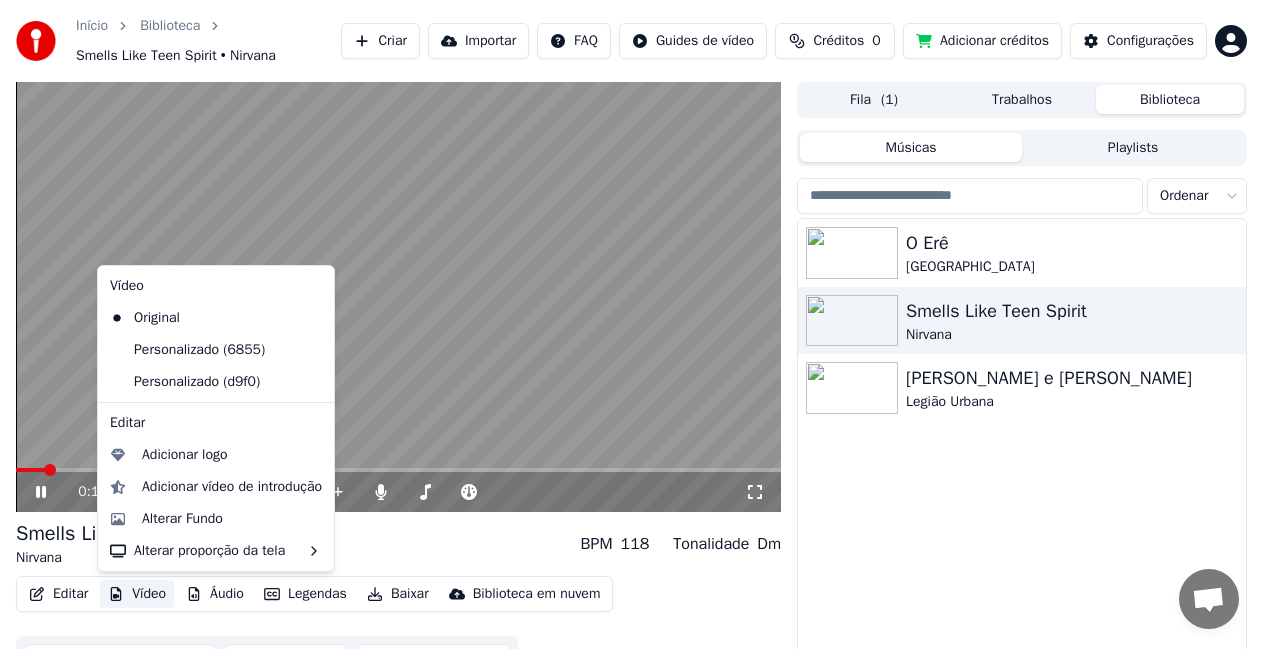 click 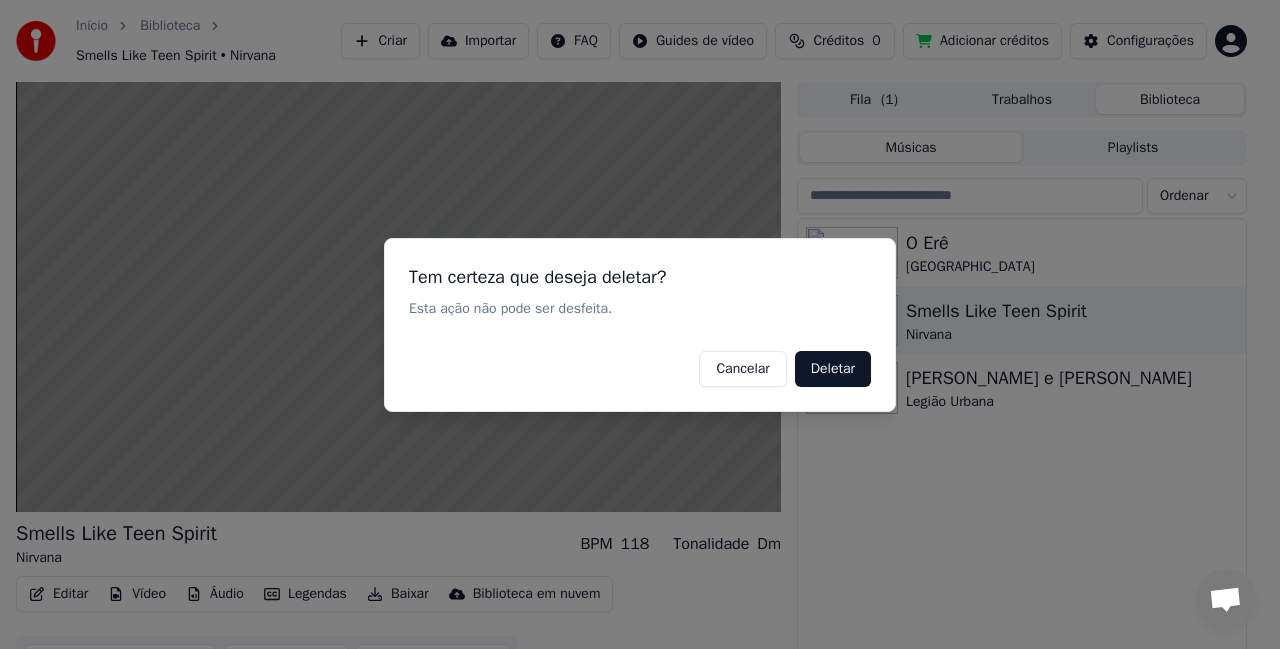 click on "Deletar" at bounding box center (833, 368) 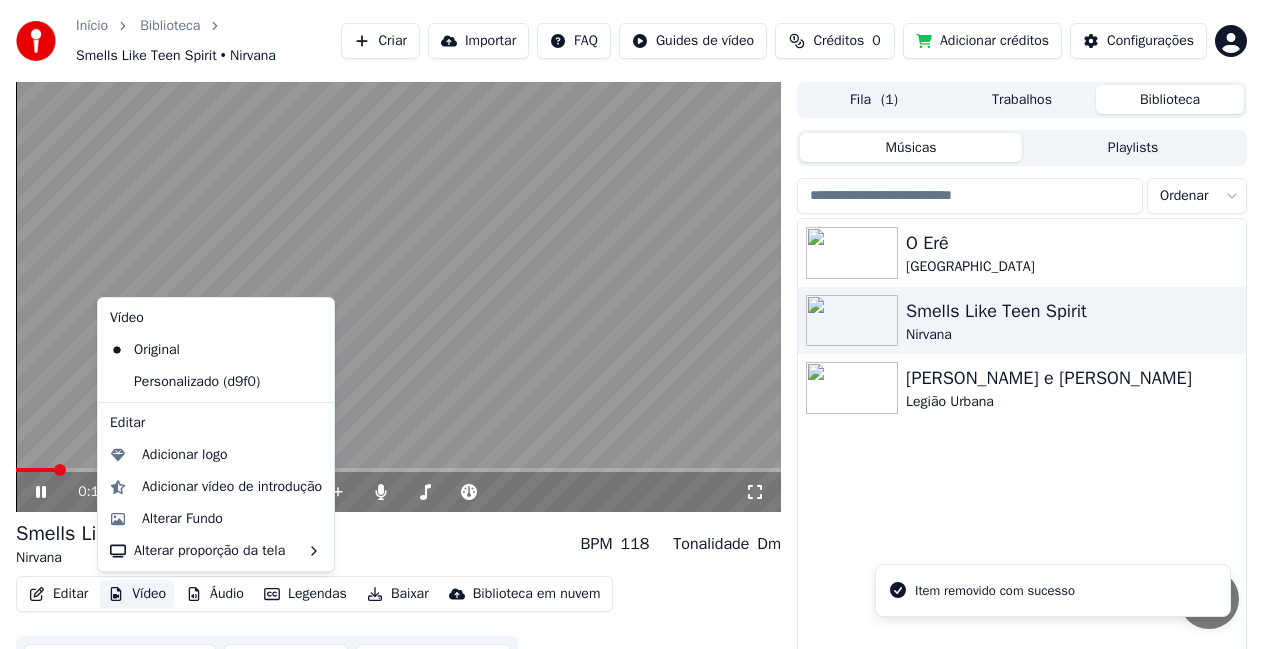 click on "Vídeo" at bounding box center (137, 594) 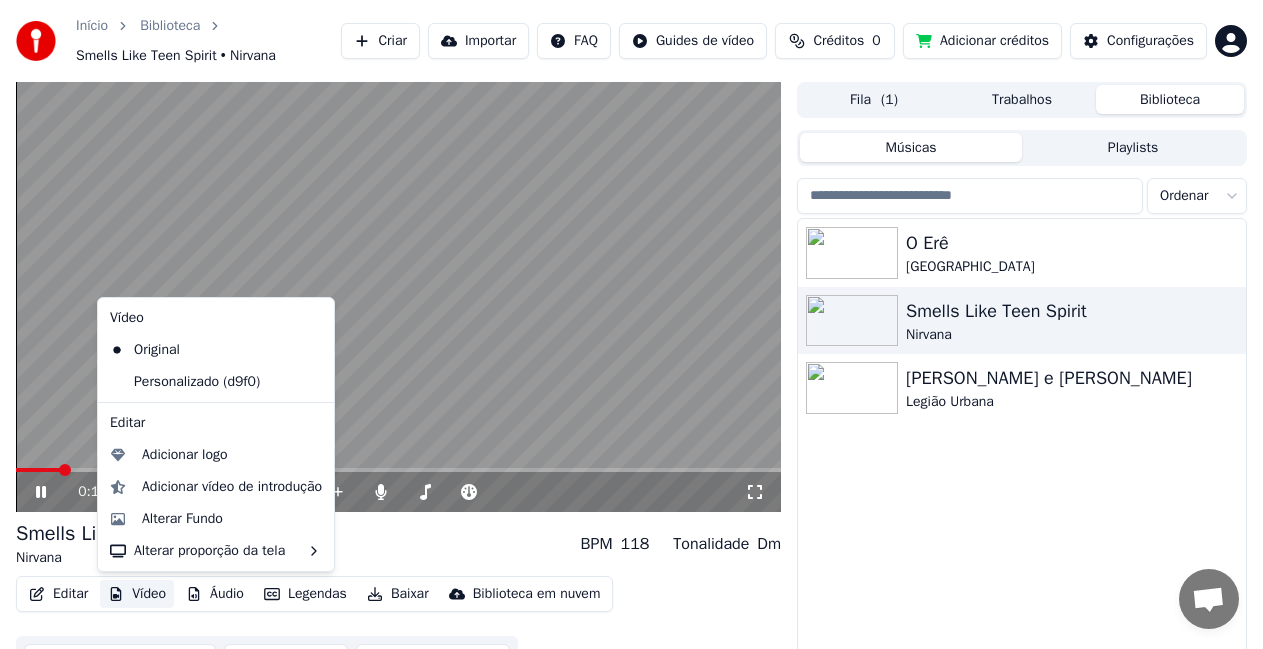 click 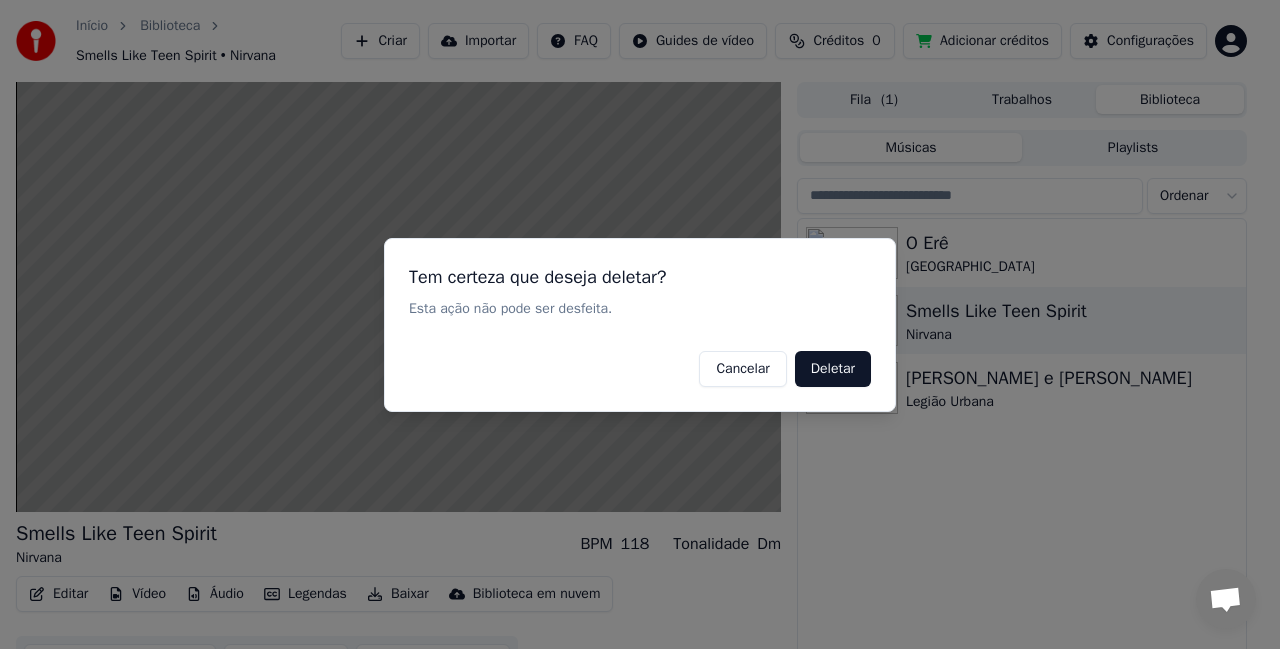 click on "Deletar" at bounding box center (833, 368) 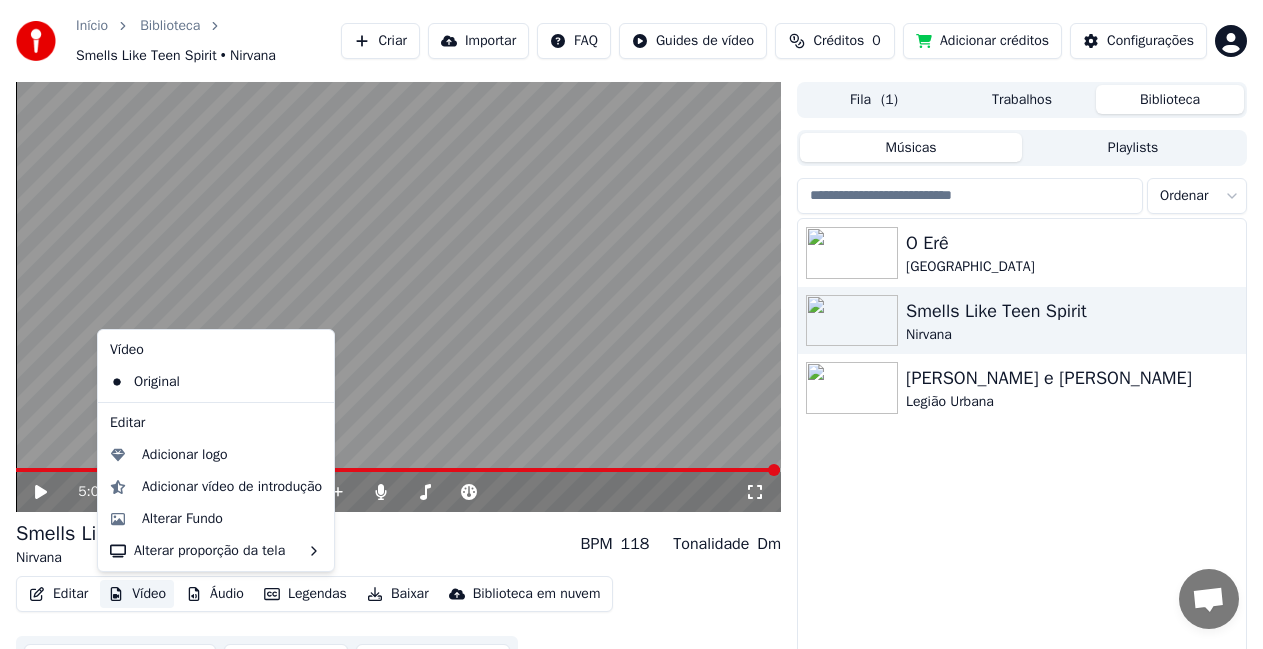 click on "Vídeo" at bounding box center [137, 594] 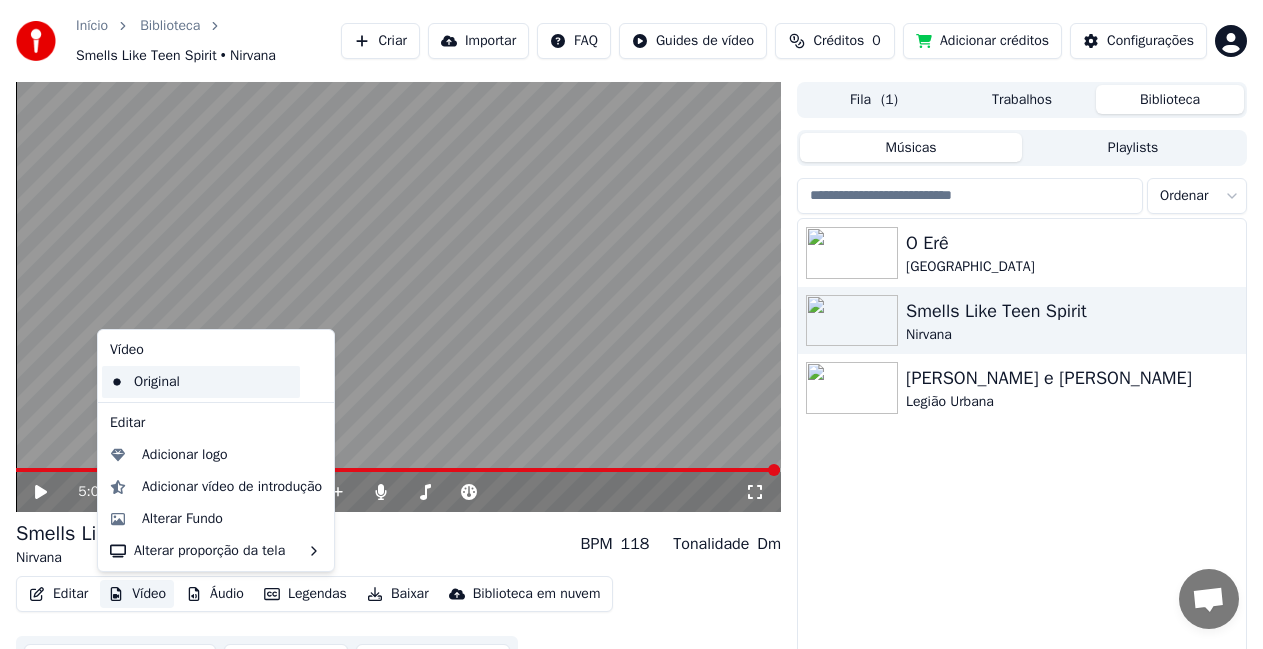 click on "Original" at bounding box center [201, 382] 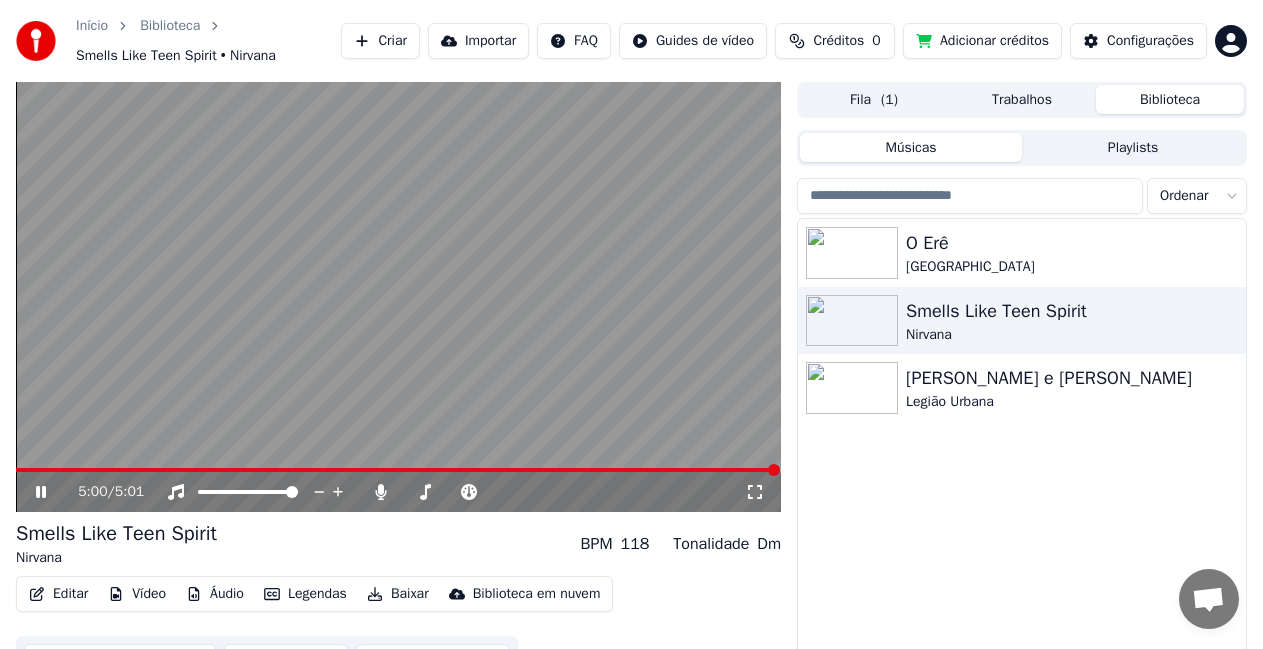 click on "Vídeo" at bounding box center (137, 594) 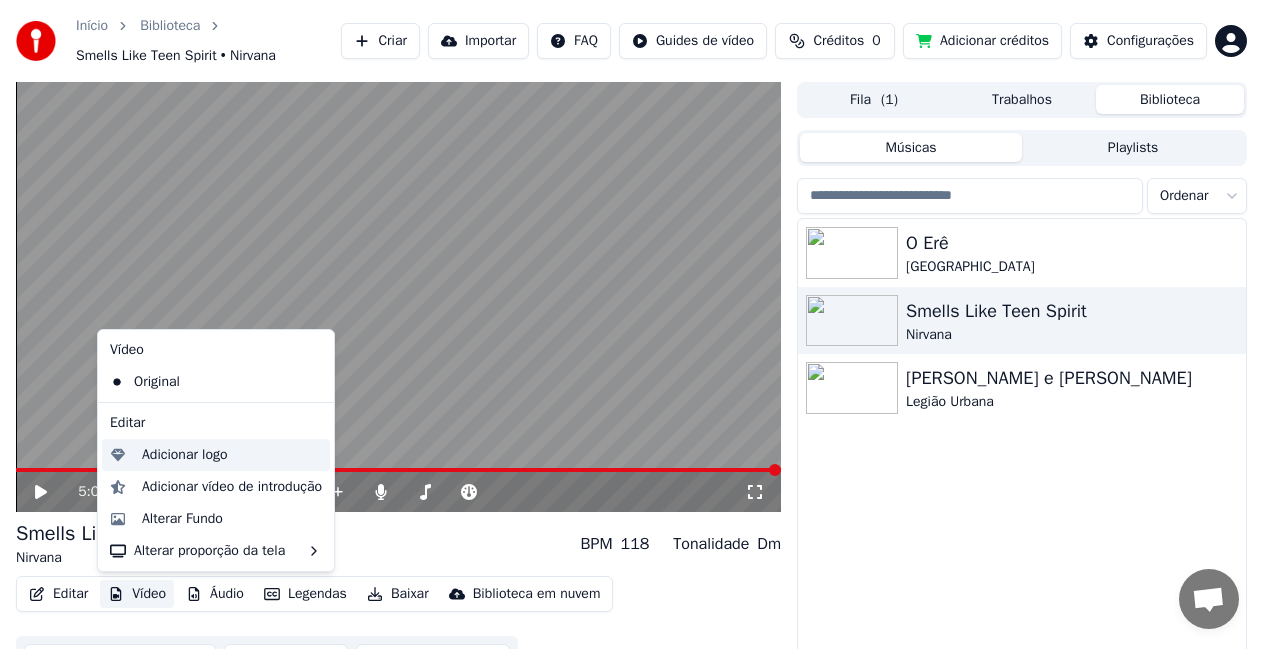 click on "Adicionar logo" at bounding box center [185, 455] 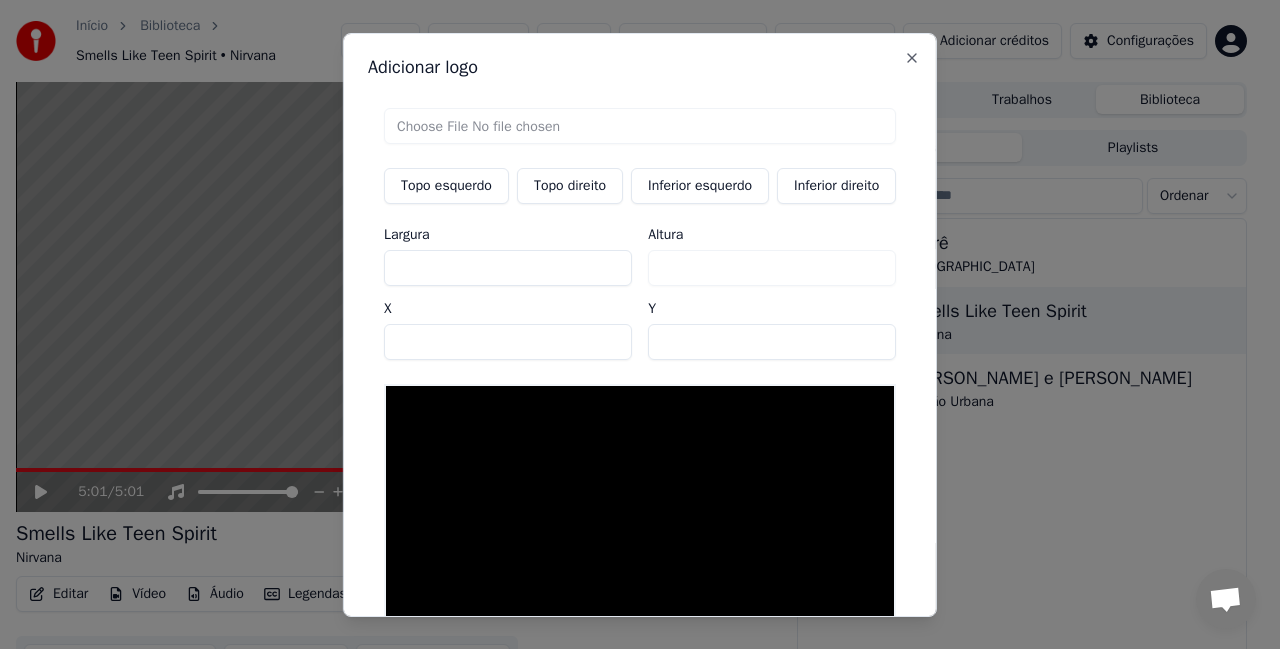 click on "Topo direito" at bounding box center [570, 185] 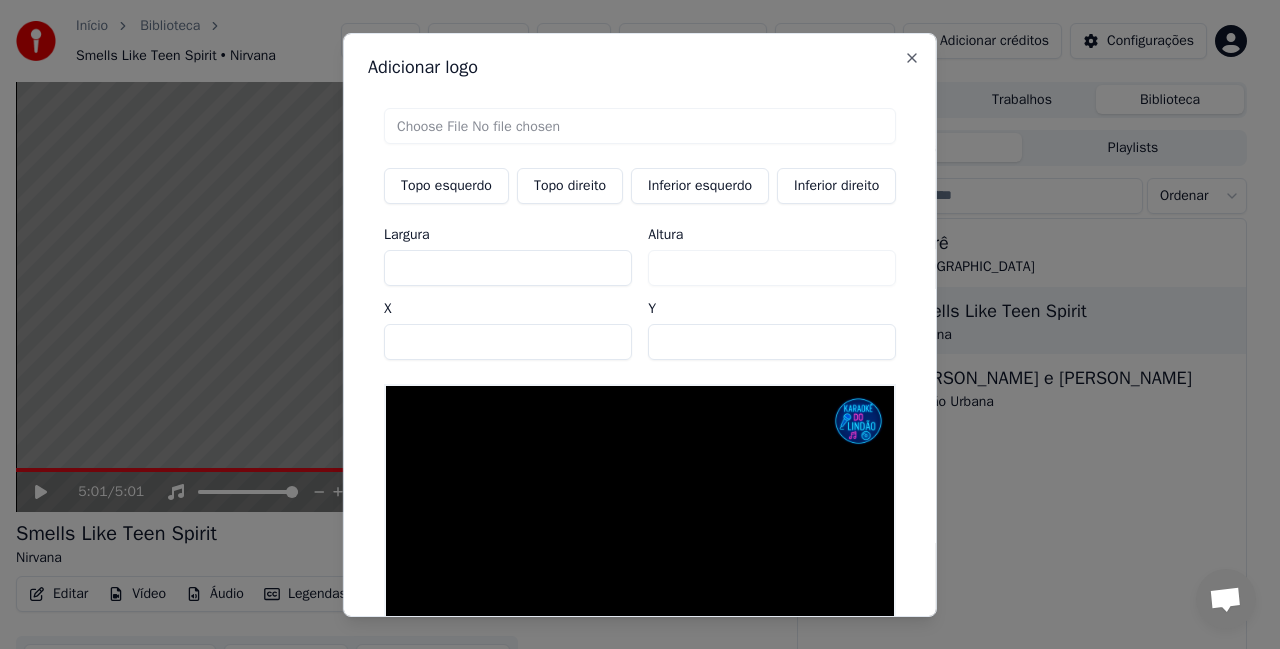 click on "Topo direito" at bounding box center [570, 185] 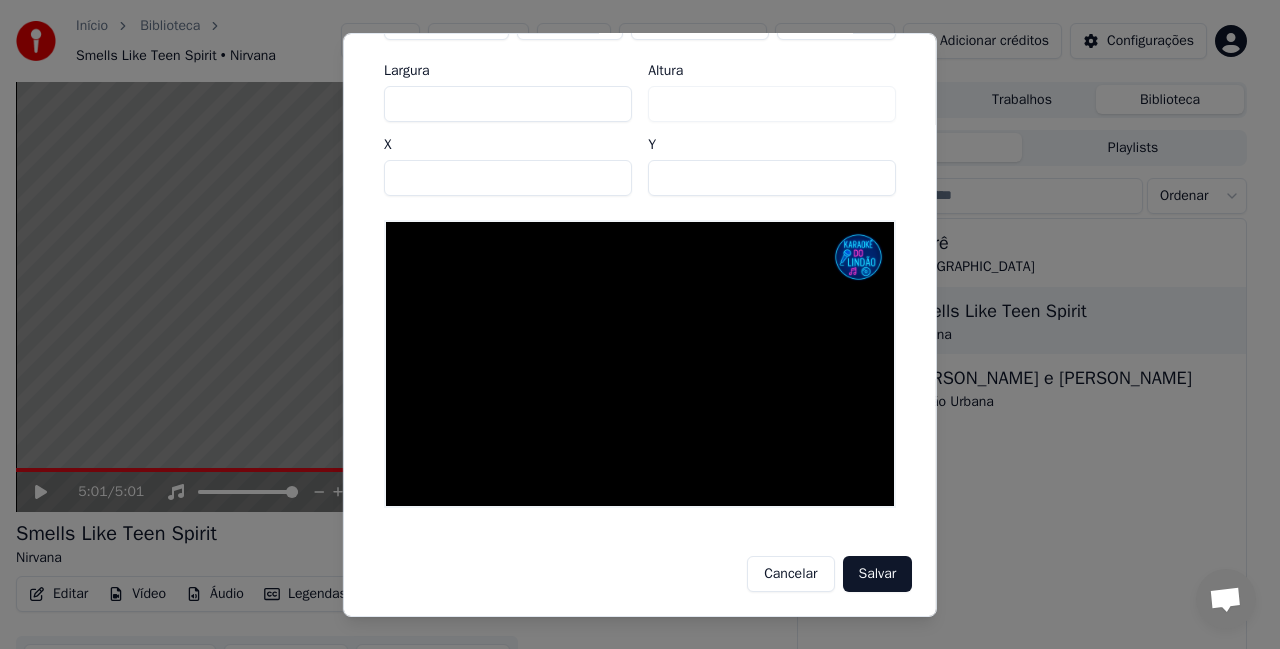 scroll, scrollTop: 171, scrollLeft: 0, axis: vertical 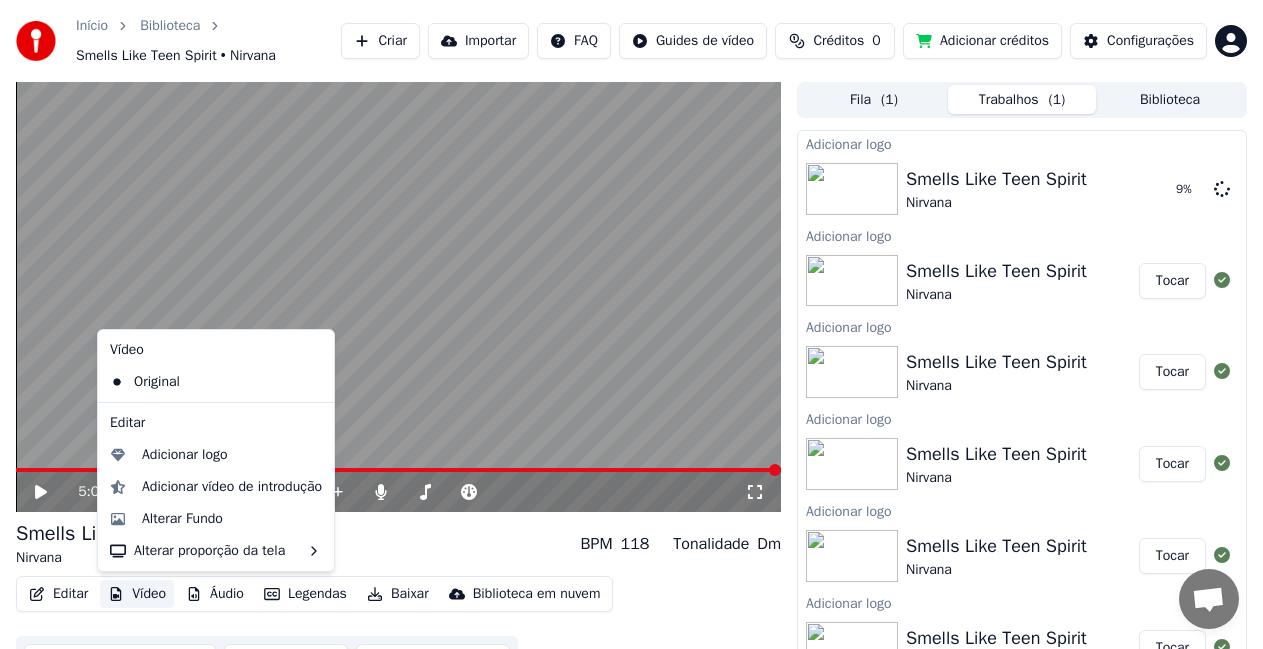 click on "Vídeo" at bounding box center [137, 594] 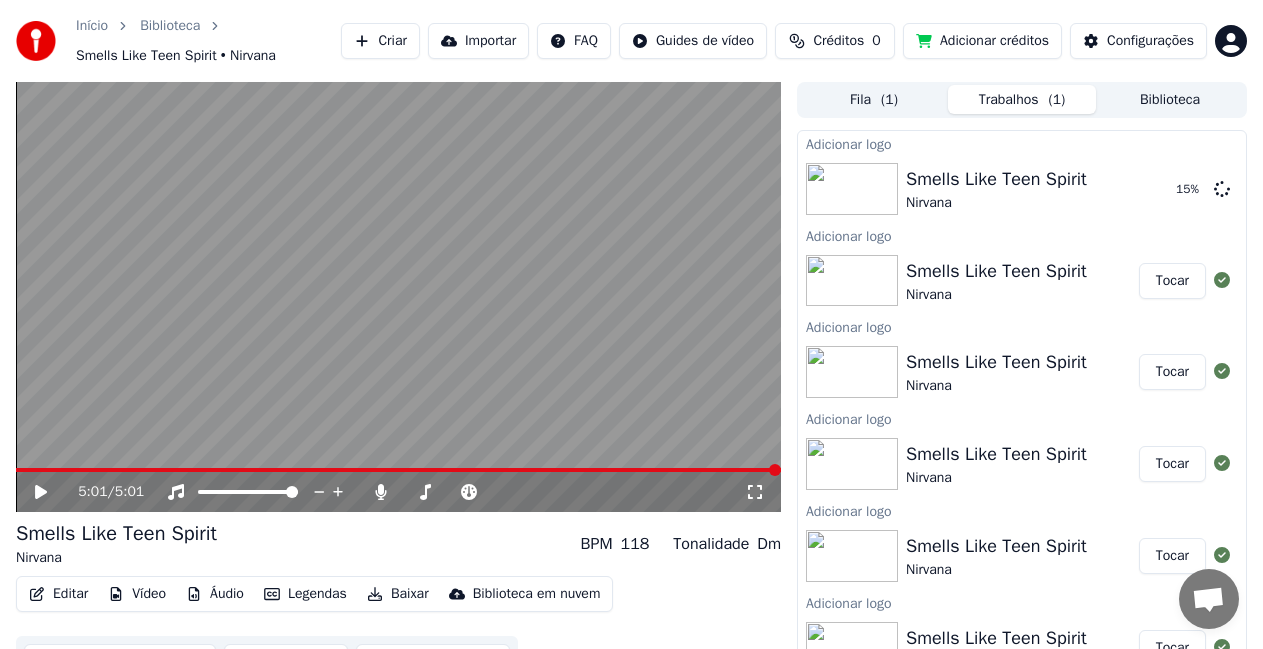 click at bounding box center [398, 297] 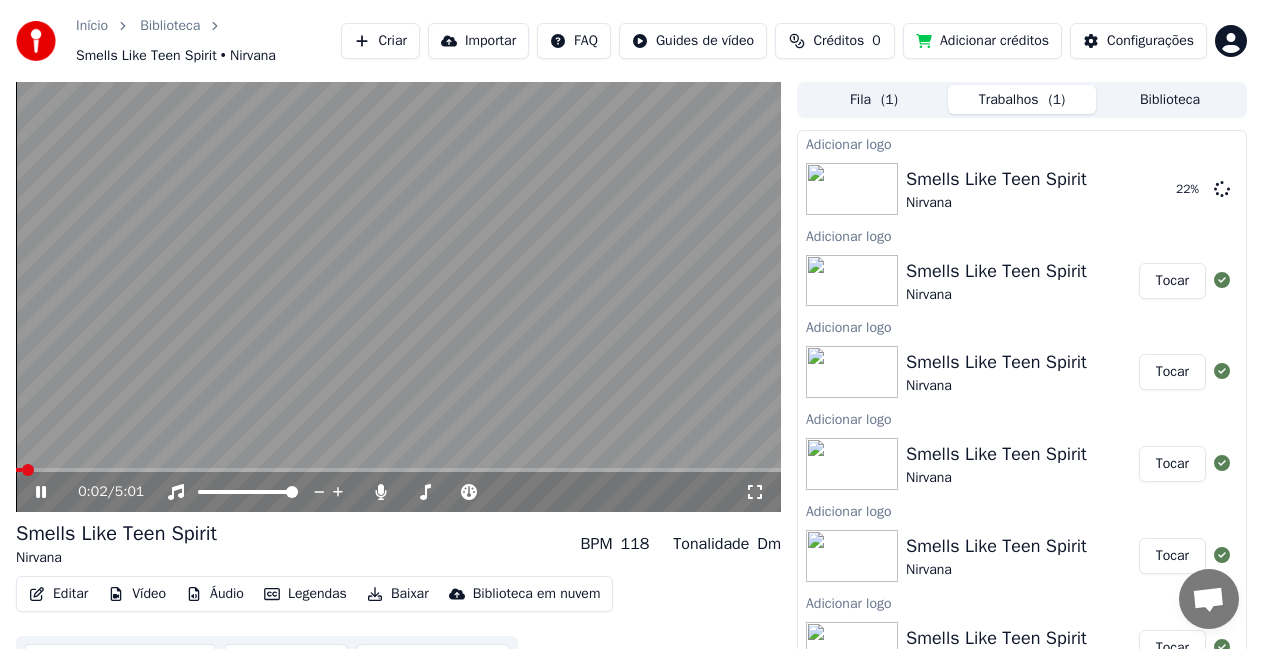 click 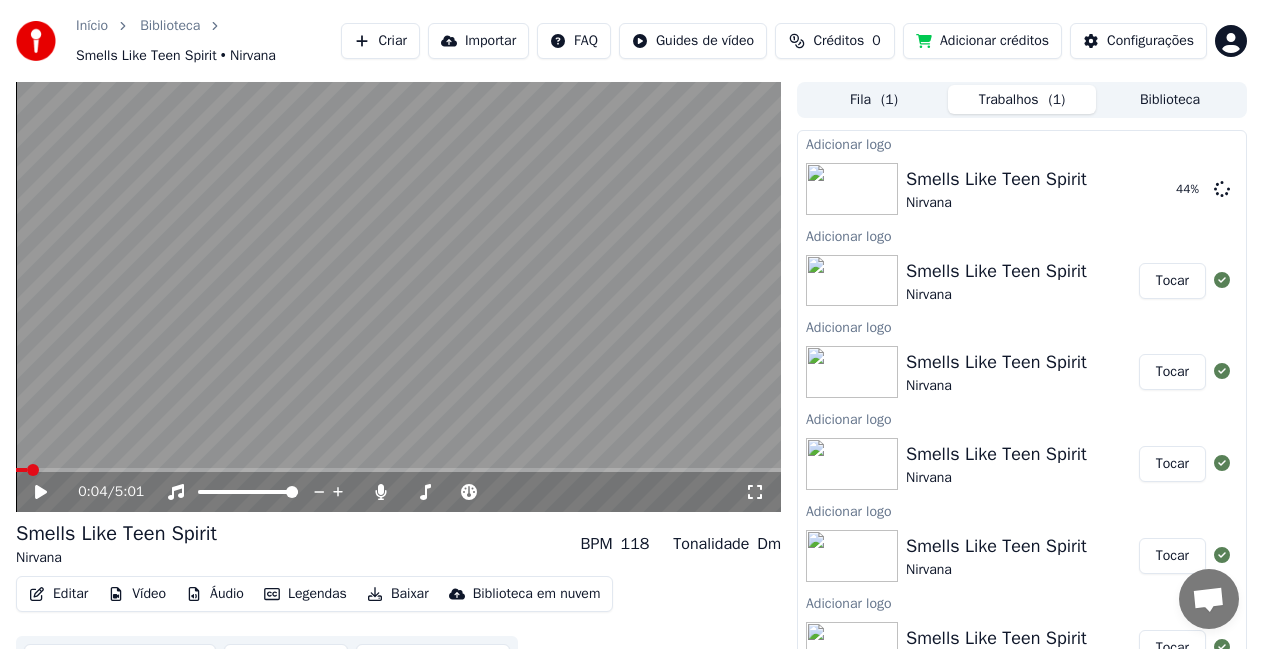 click 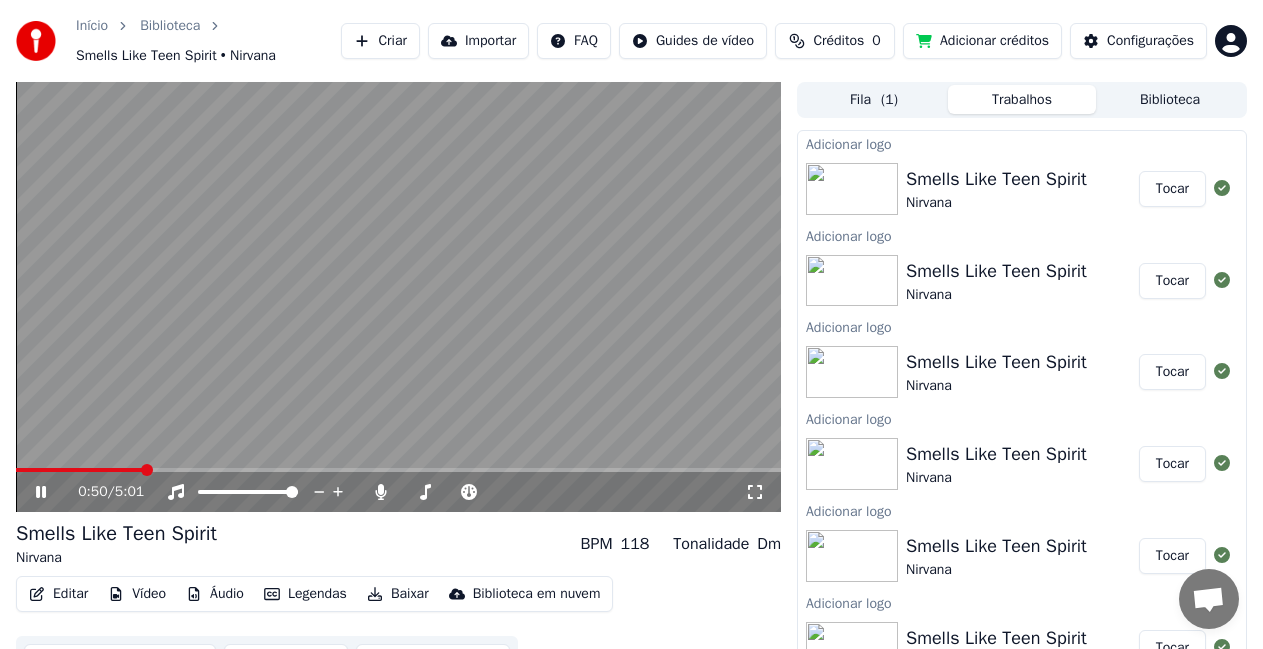 click on "Tocar" at bounding box center [1172, 189] 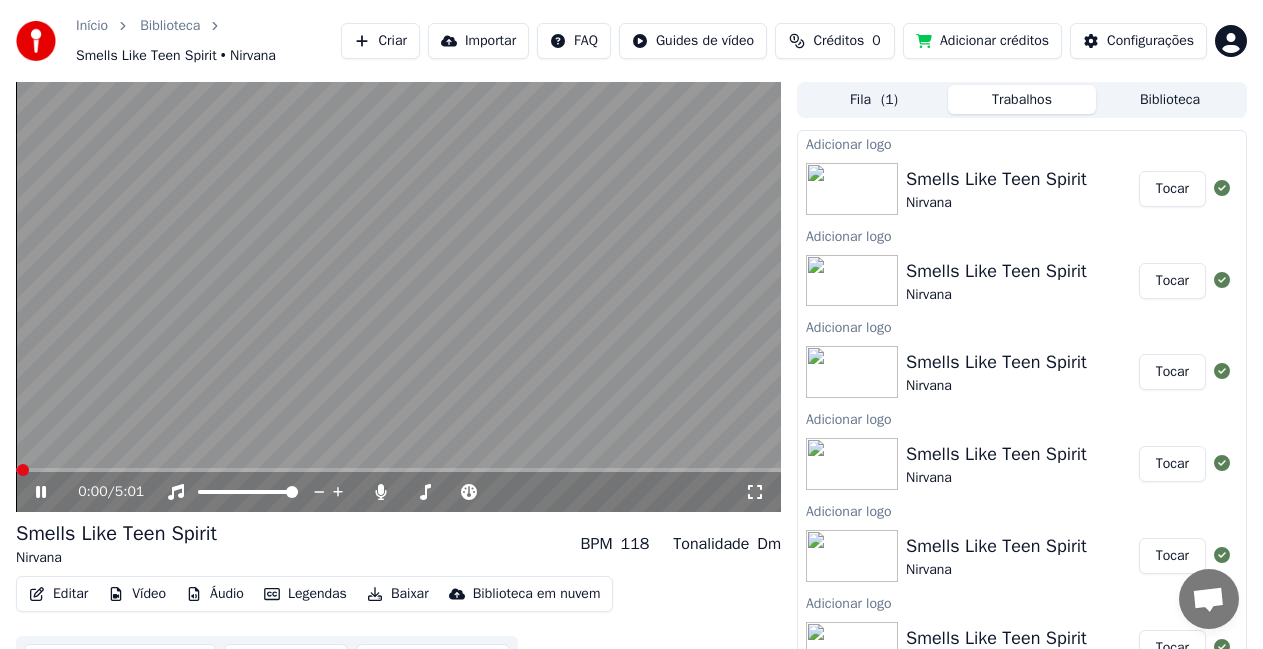 click 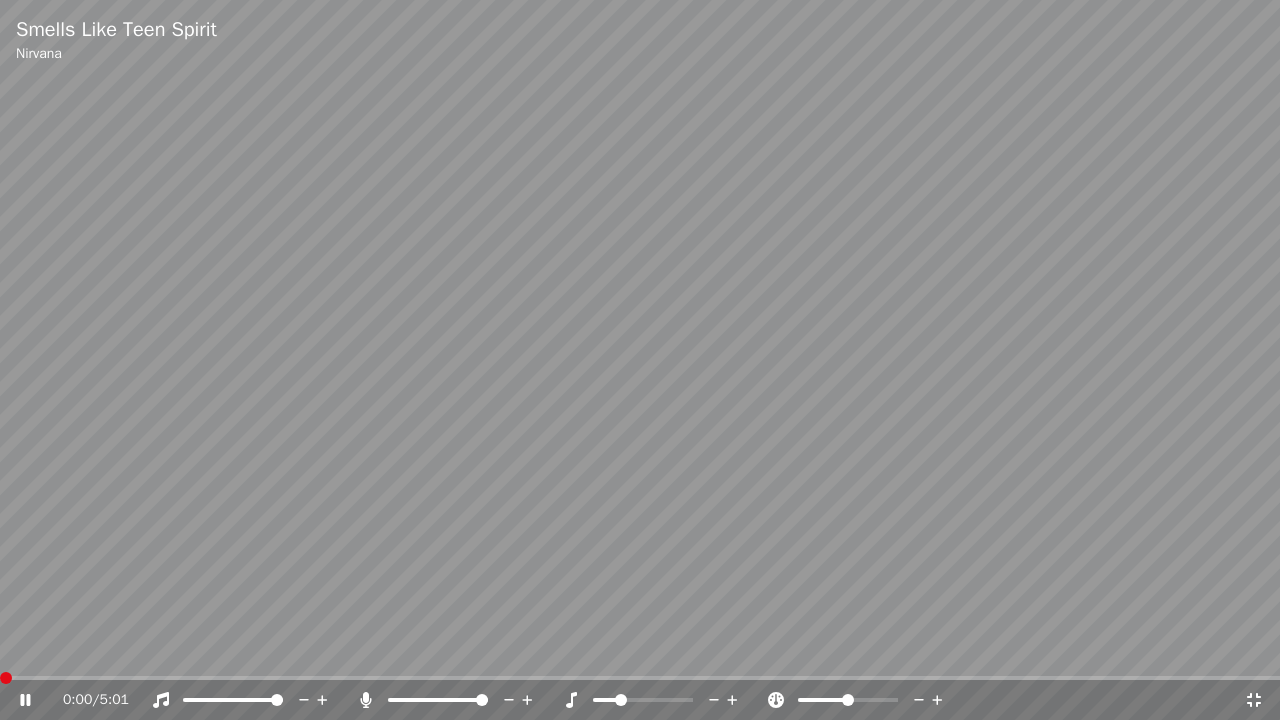 click at bounding box center [6, 678] 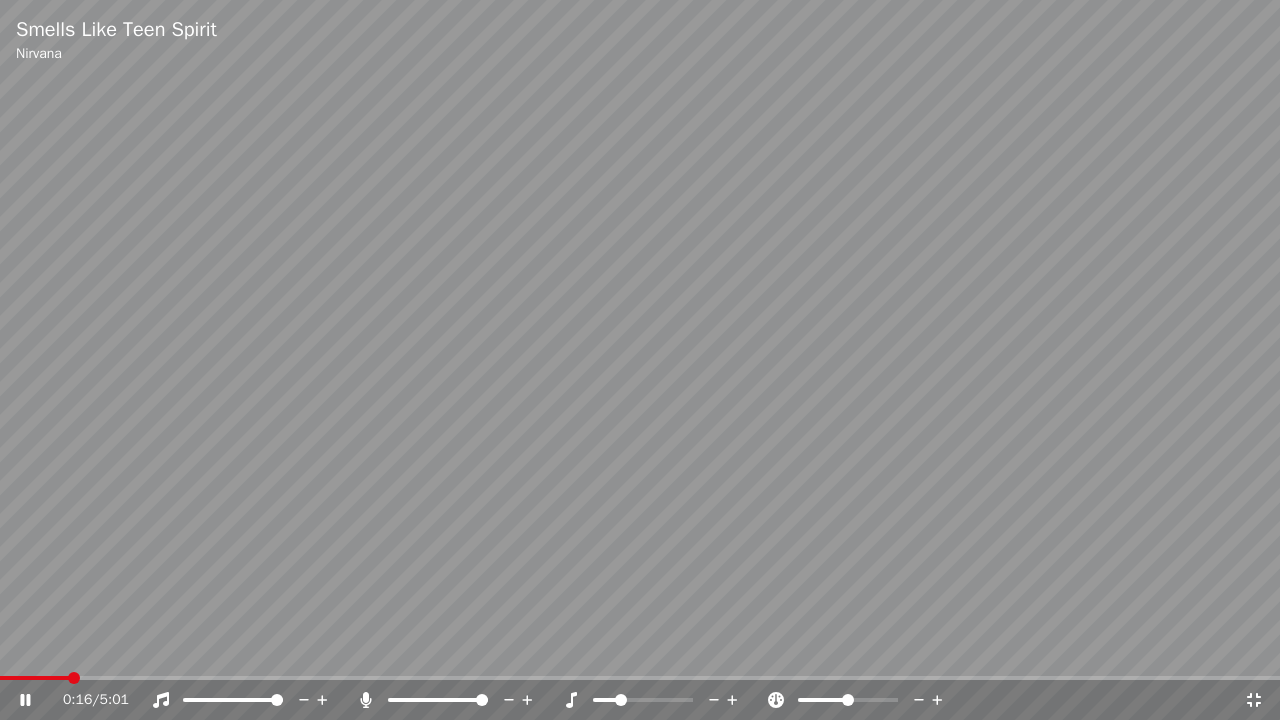 click 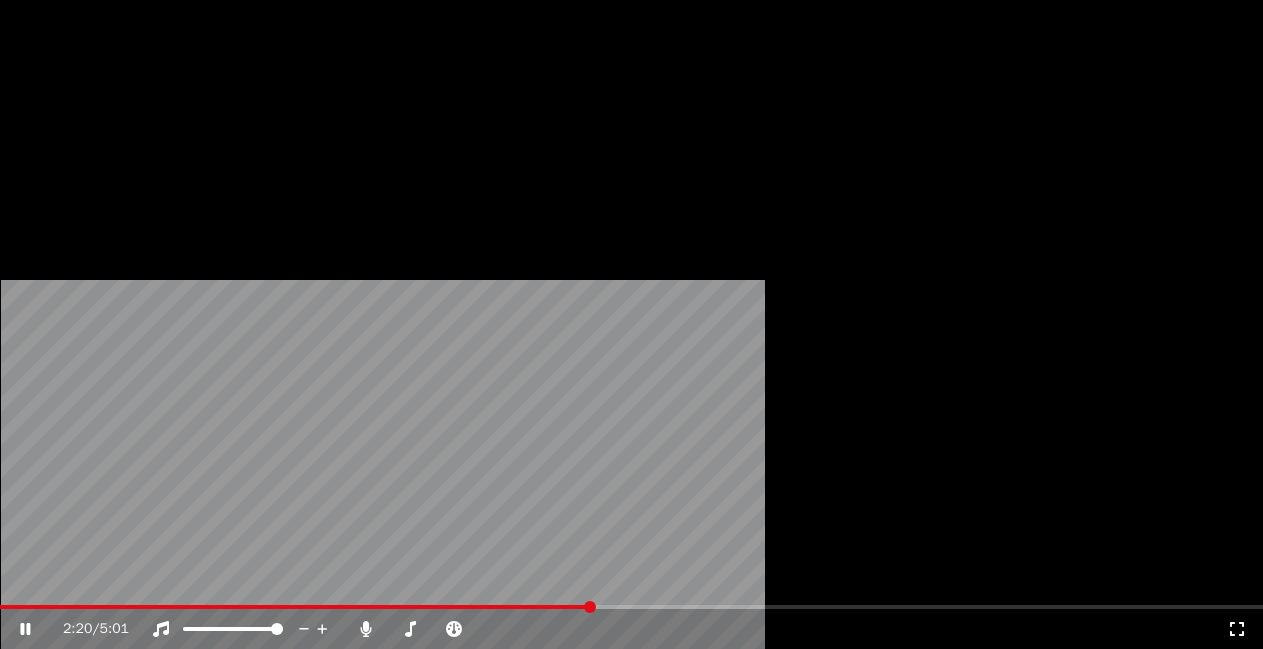 click on "Vídeo" at bounding box center [137, 164] 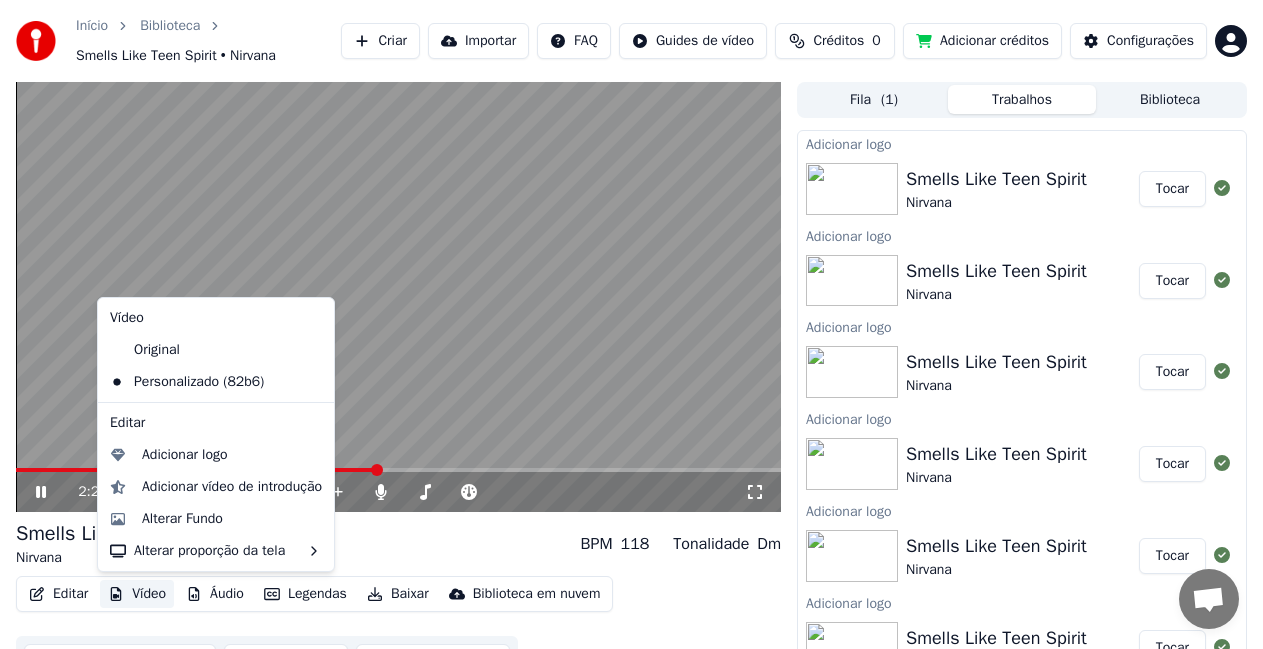 click 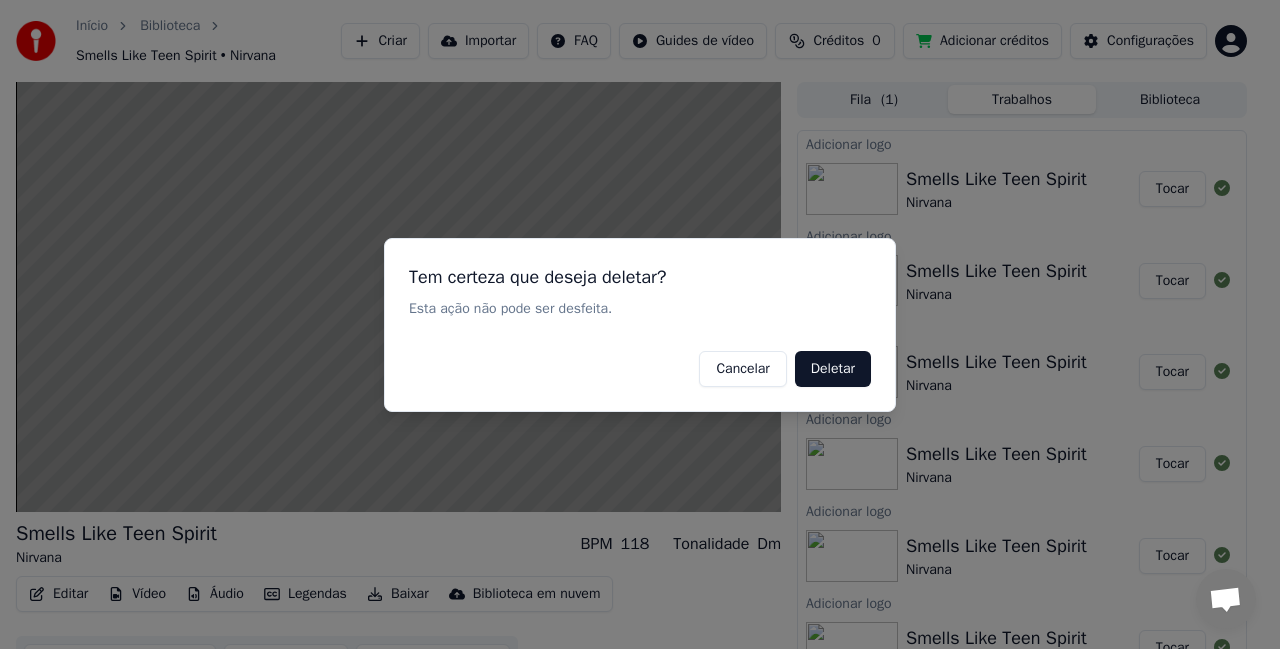 drag, startPoint x: 822, startPoint y: 358, endPoint x: 812, endPoint y: 354, distance: 10.770329 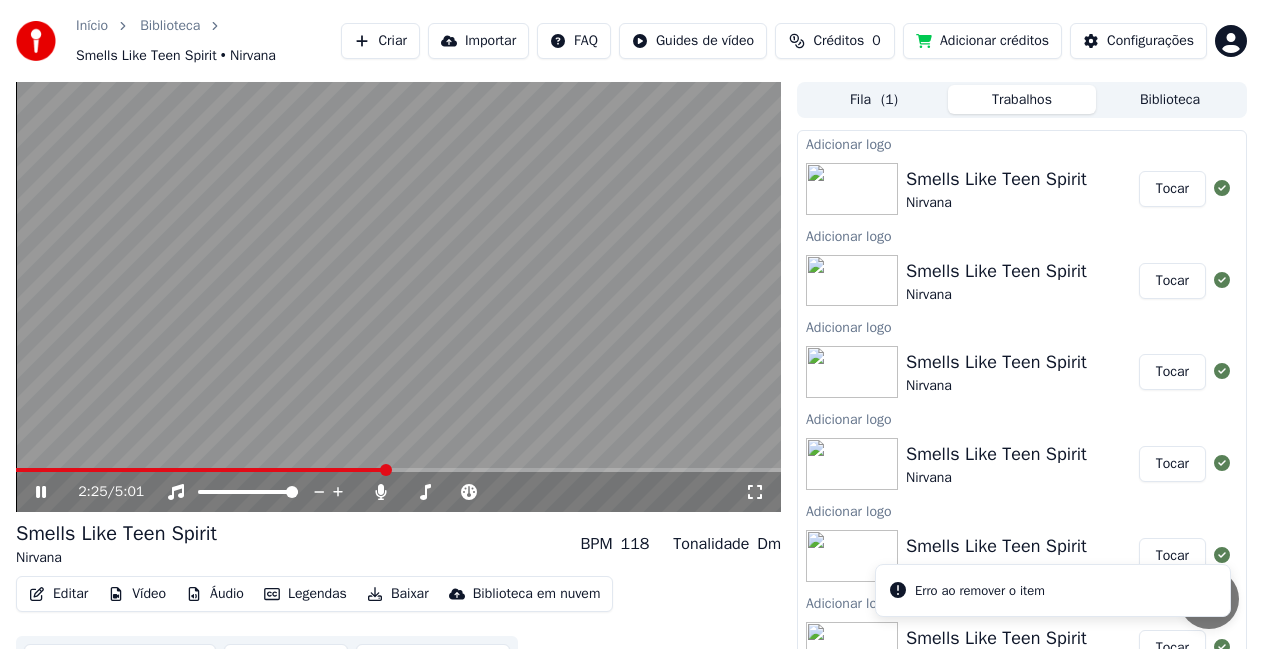 click on "Vídeo" at bounding box center [137, 594] 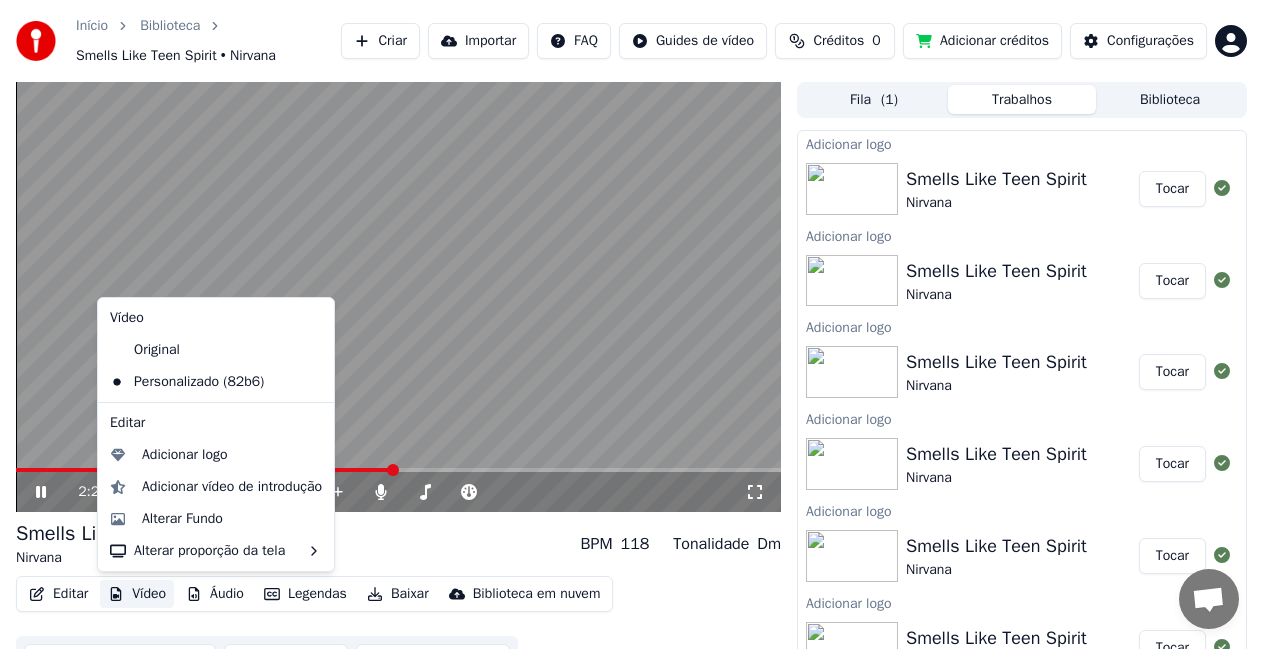 click 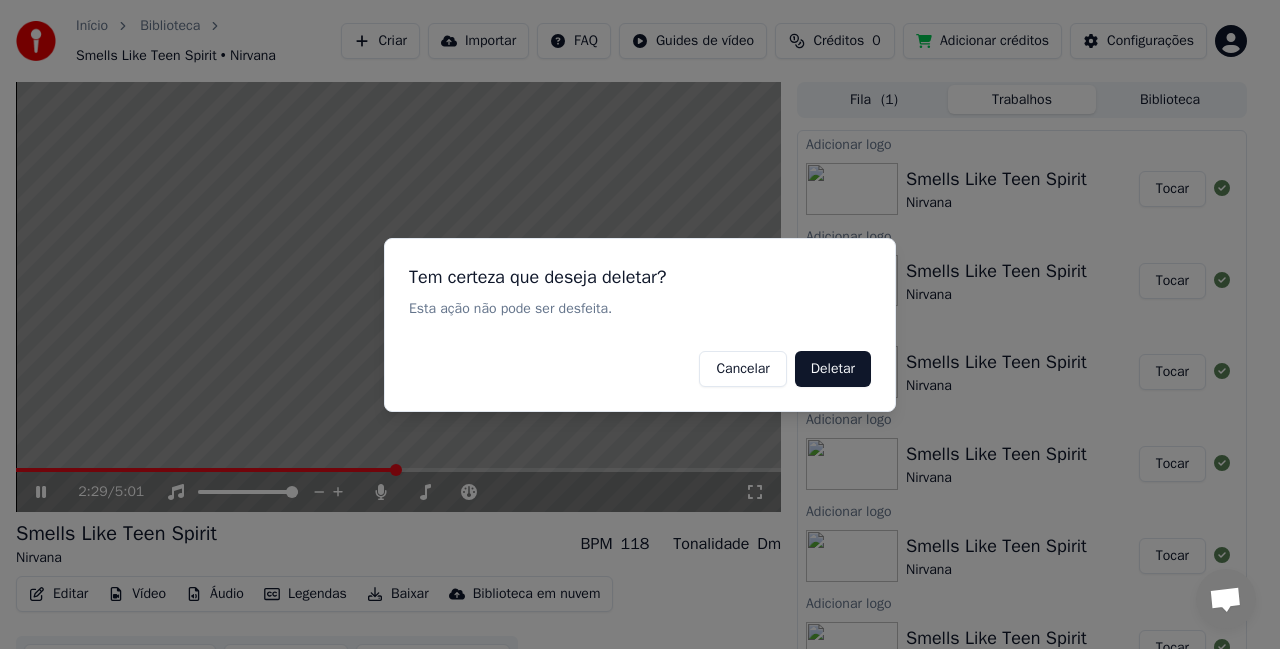 drag, startPoint x: 854, startPoint y: 368, endPoint x: 773, endPoint y: 369, distance: 81.00617 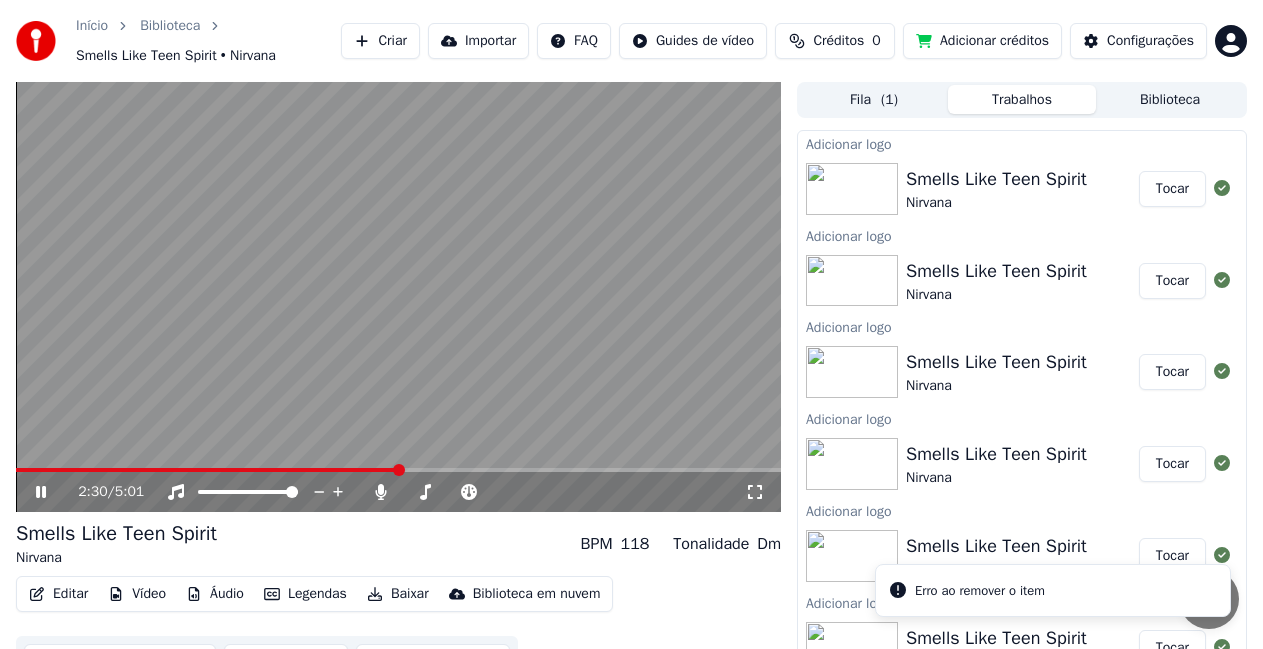 click on "Vídeo" at bounding box center (137, 594) 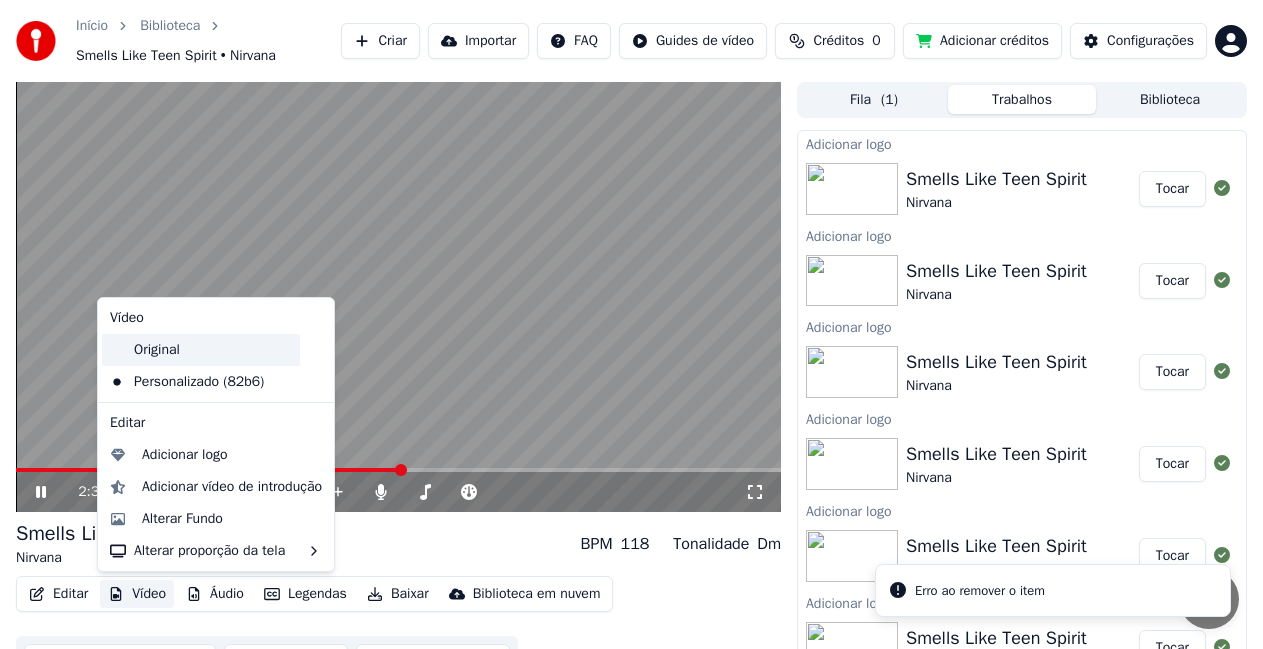 click on "Original" at bounding box center [201, 350] 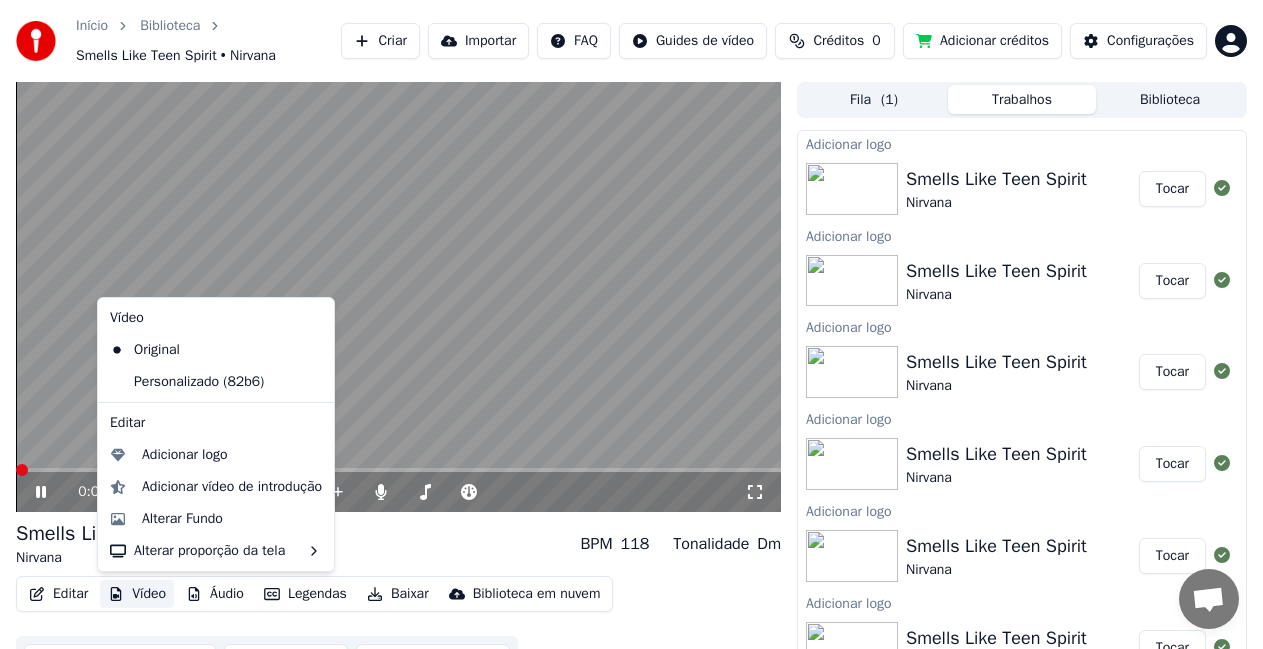 click on "Vídeo" at bounding box center [137, 594] 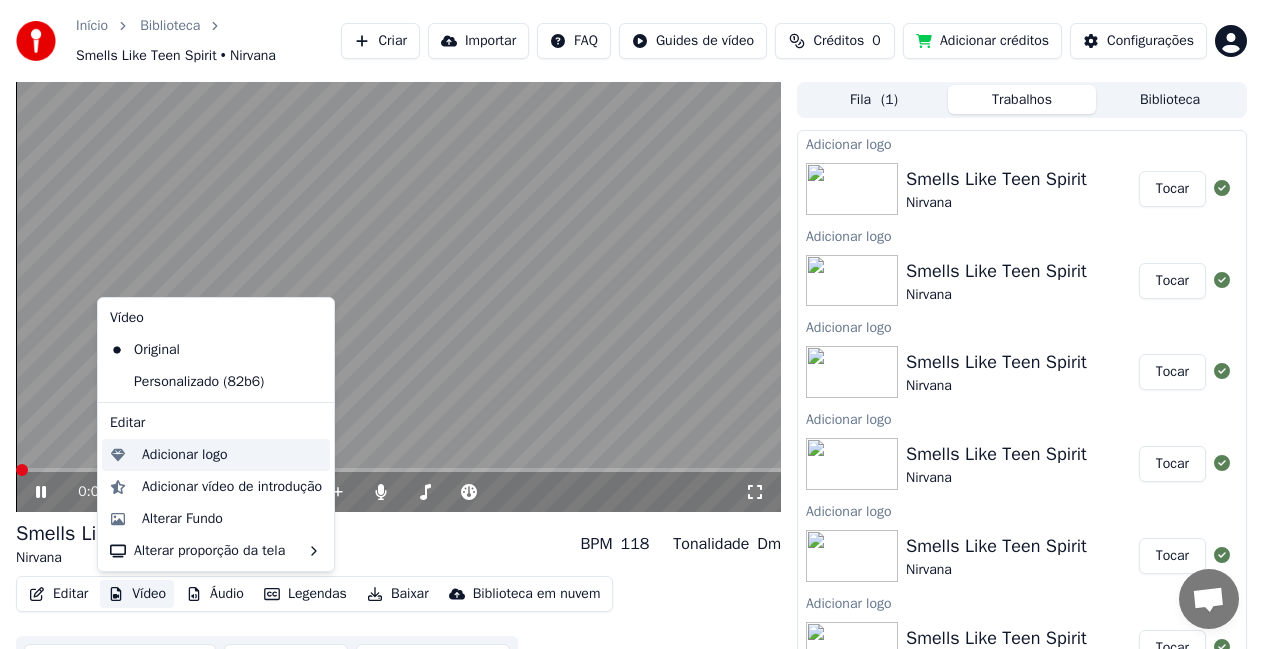 click on "Adicionar logo" at bounding box center (185, 455) 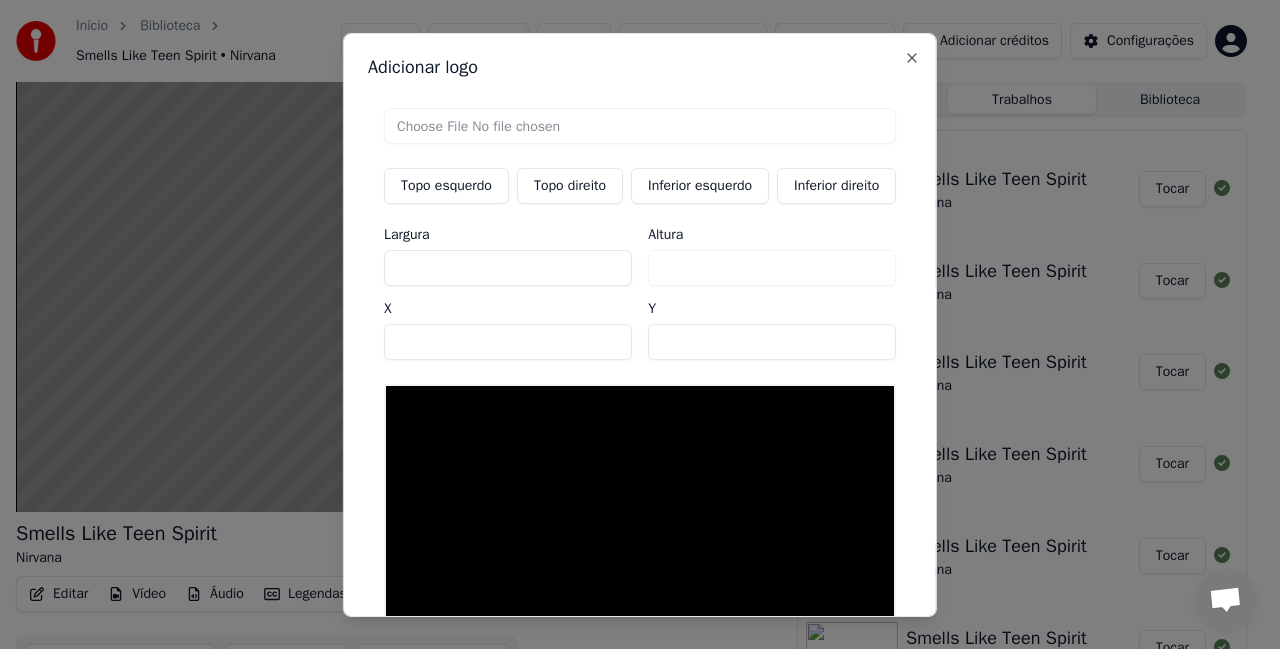 click on "Topo direito" at bounding box center (570, 185) 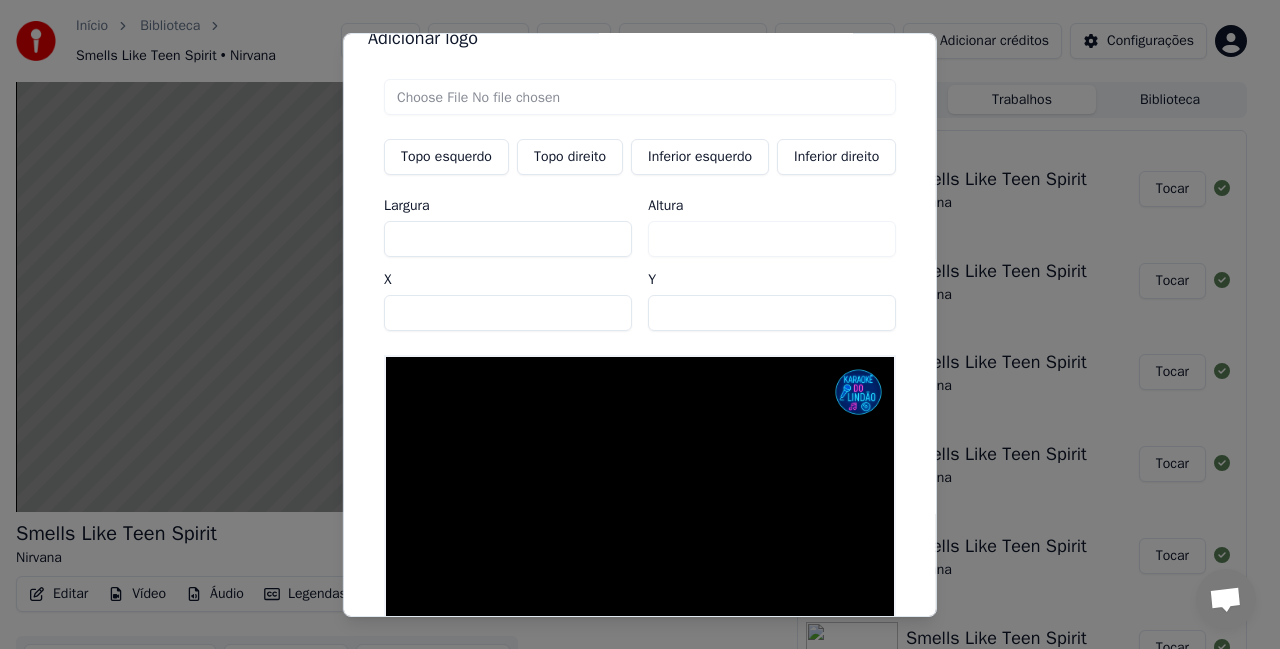 scroll, scrollTop: 14, scrollLeft: 0, axis: vertical 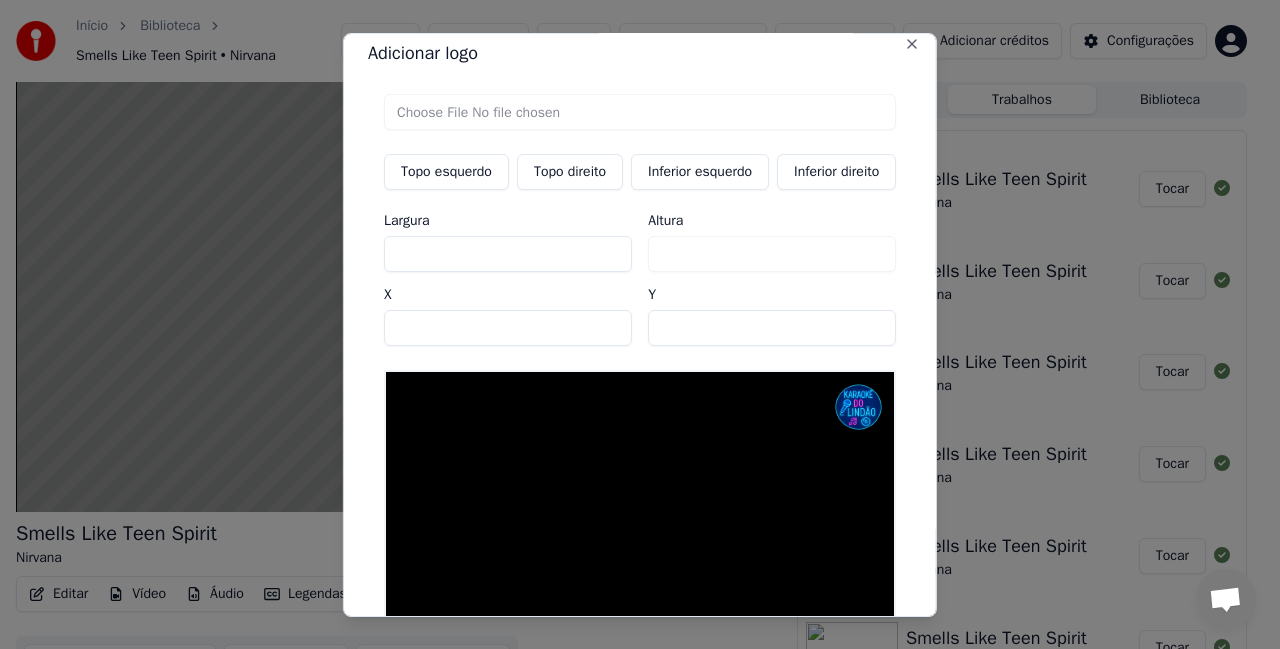 drag, startPoint x: 681, startPoint y: 332, endPoint x: 562, endPoint y: 325, distance: 119.2057 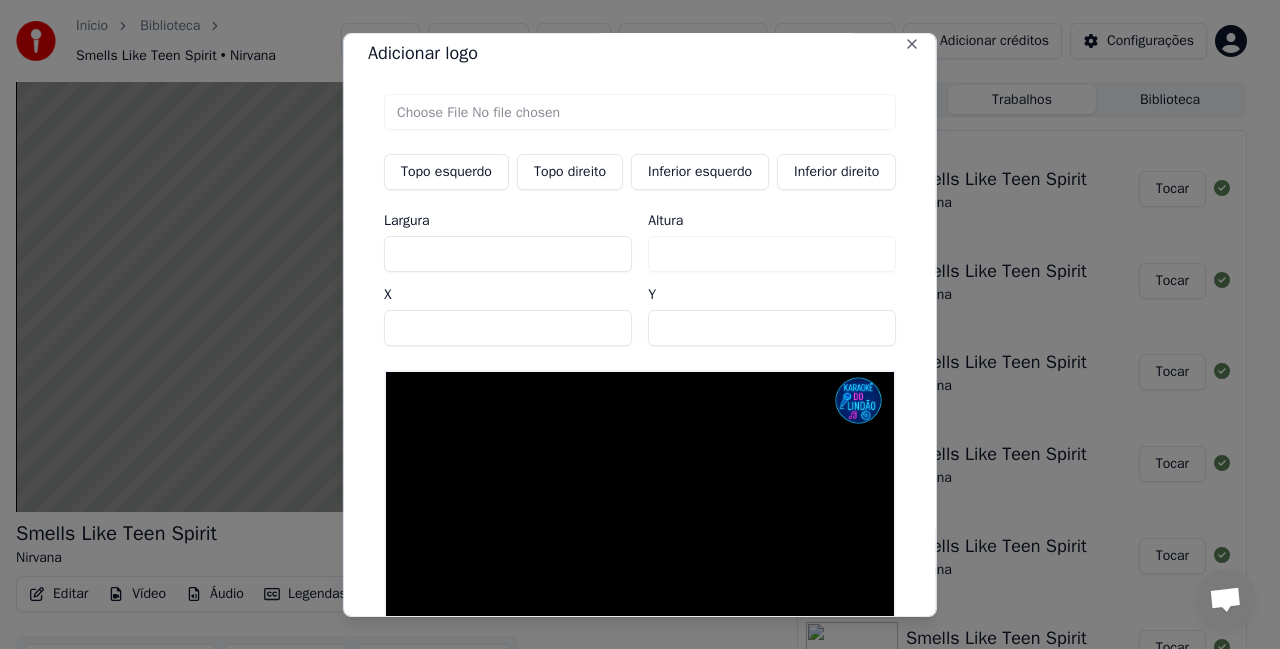 type on "**" 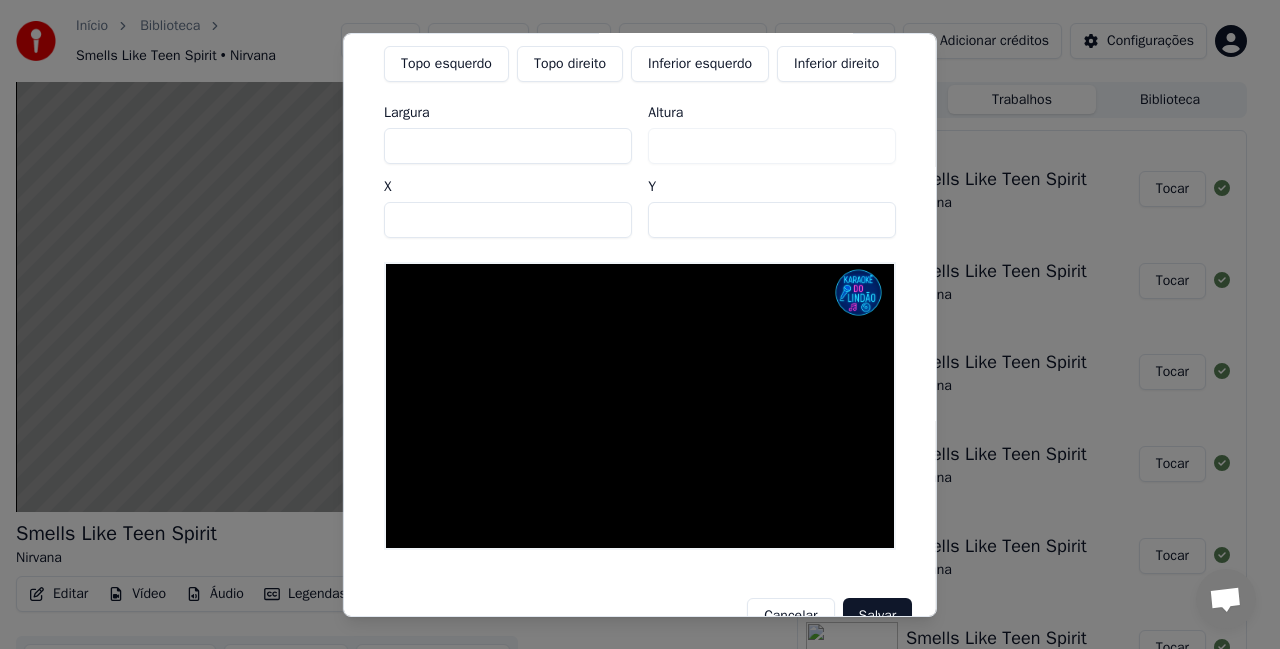 scroll, scrollTop: 171, scrollLeft: 0, axis: vertical 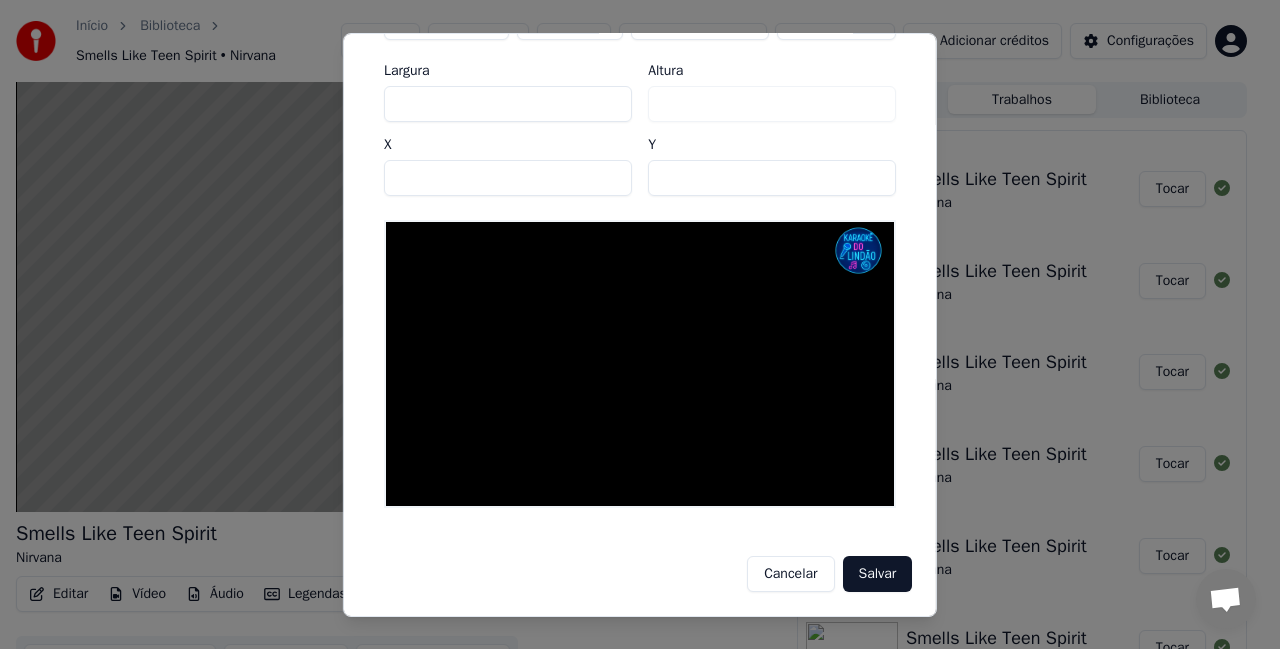 click on "Salvar" at bounding box center [877, 574] 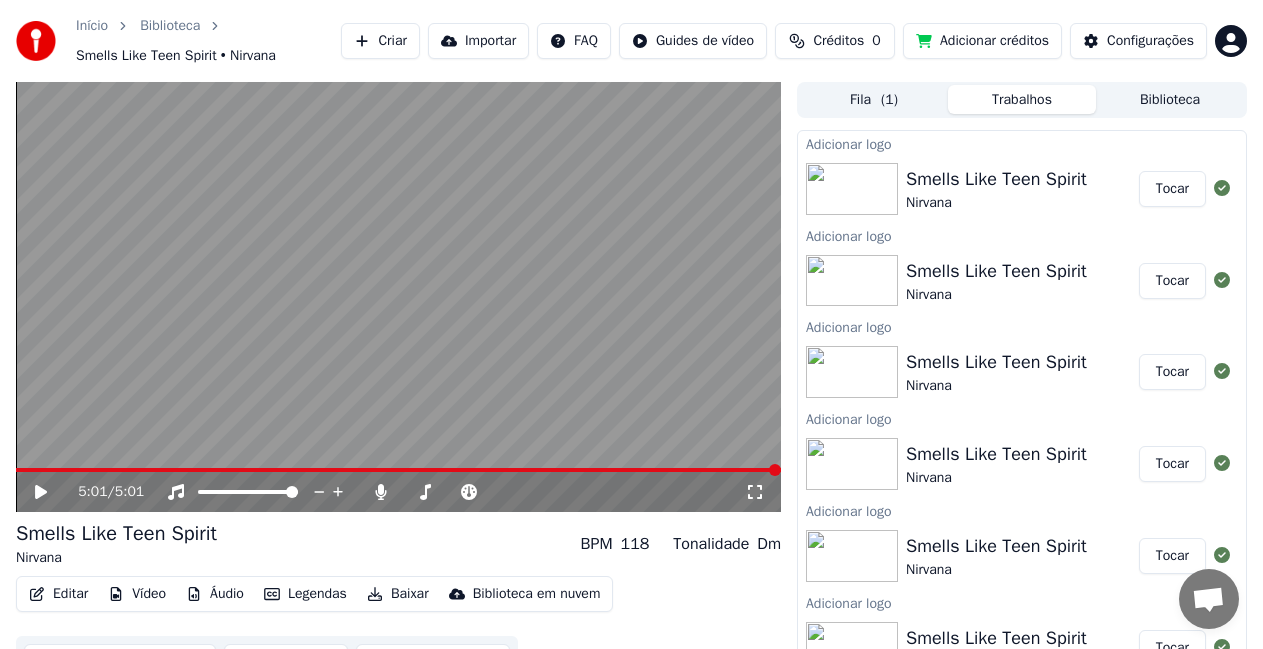 click on "Tocar" at bounding box center [1172, 189] 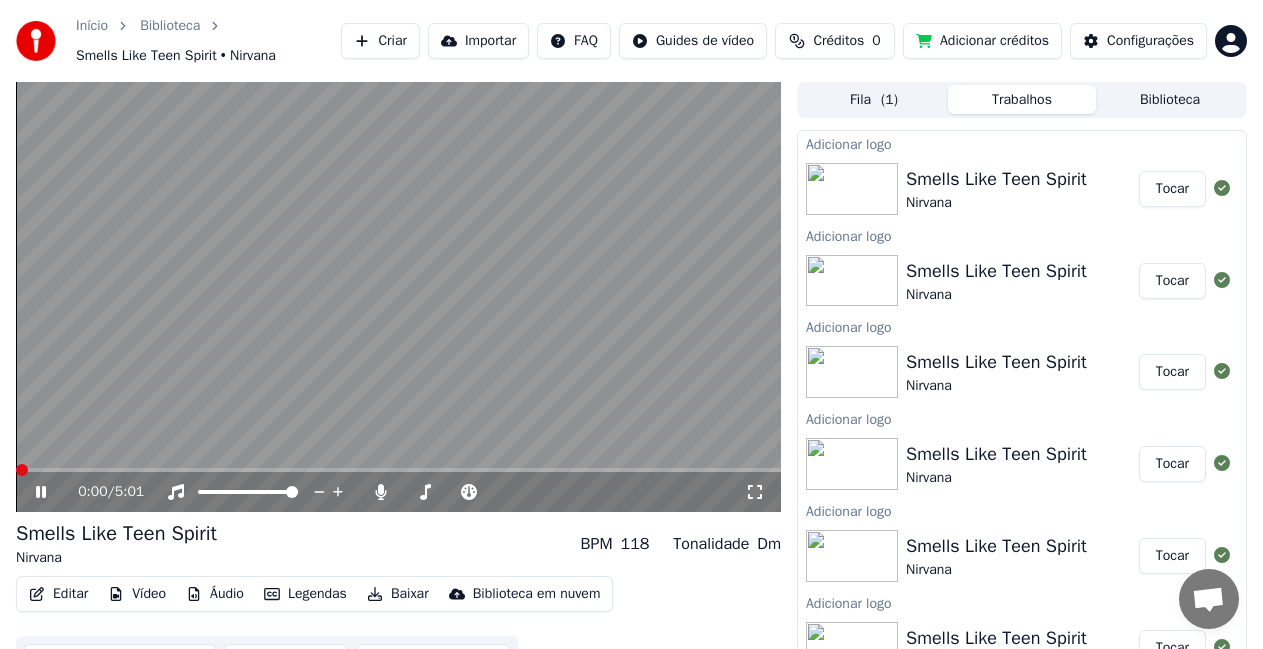 click 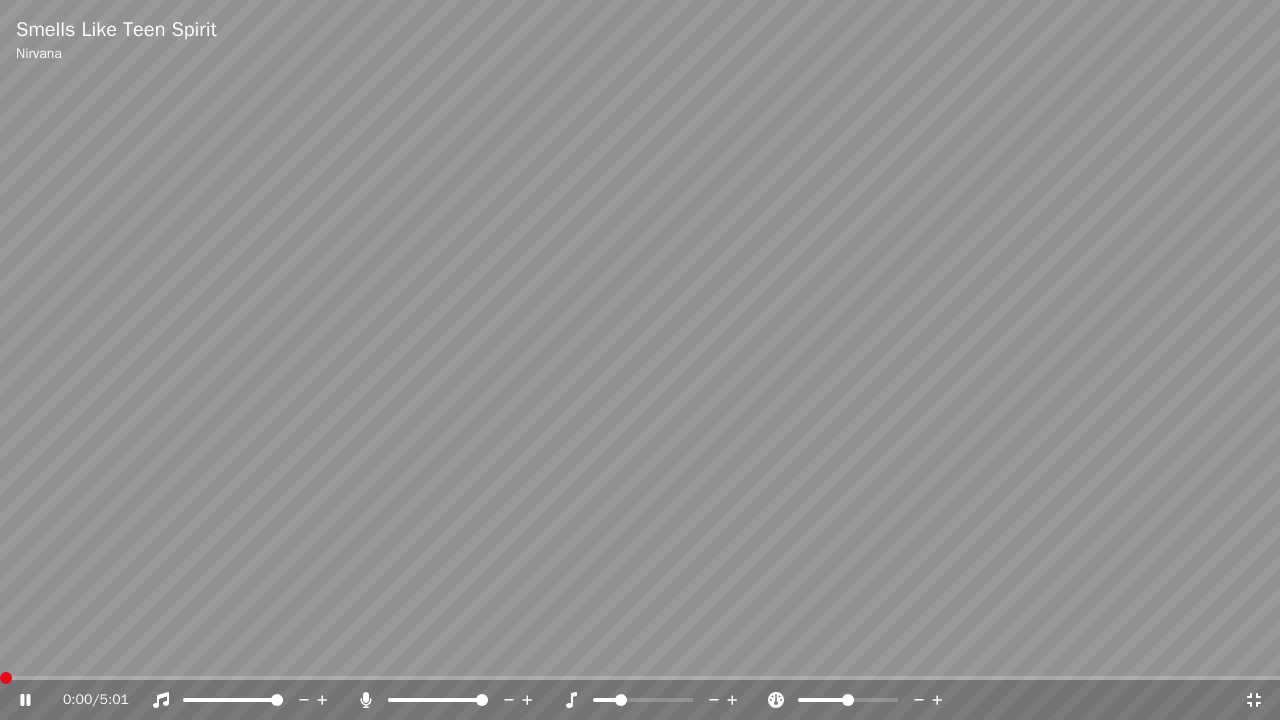 click at bounding box center [6, 678] 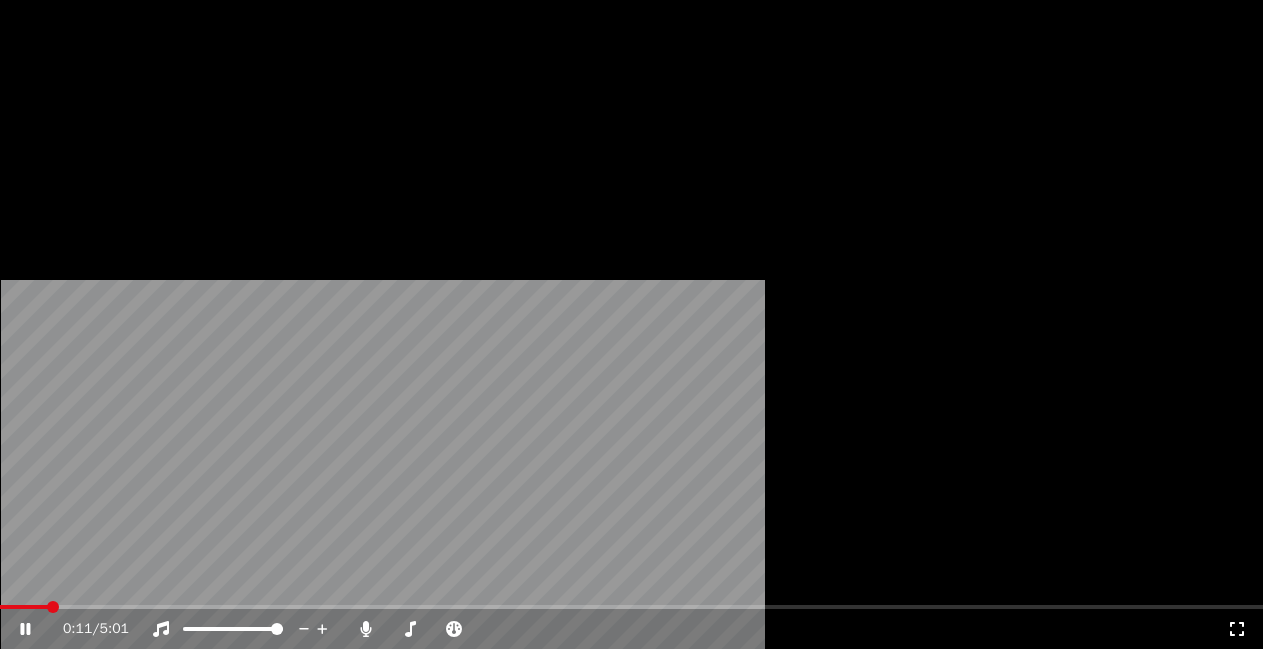 click on "Vídeo" at bounding box center (137, 164) 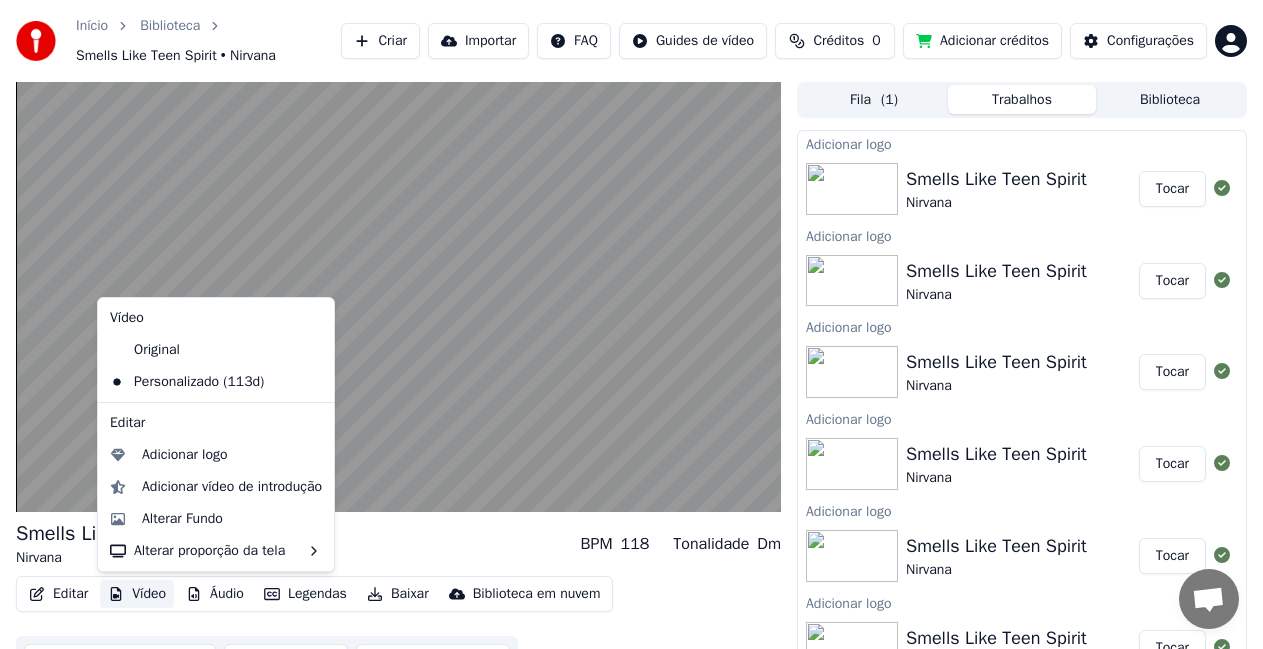 click 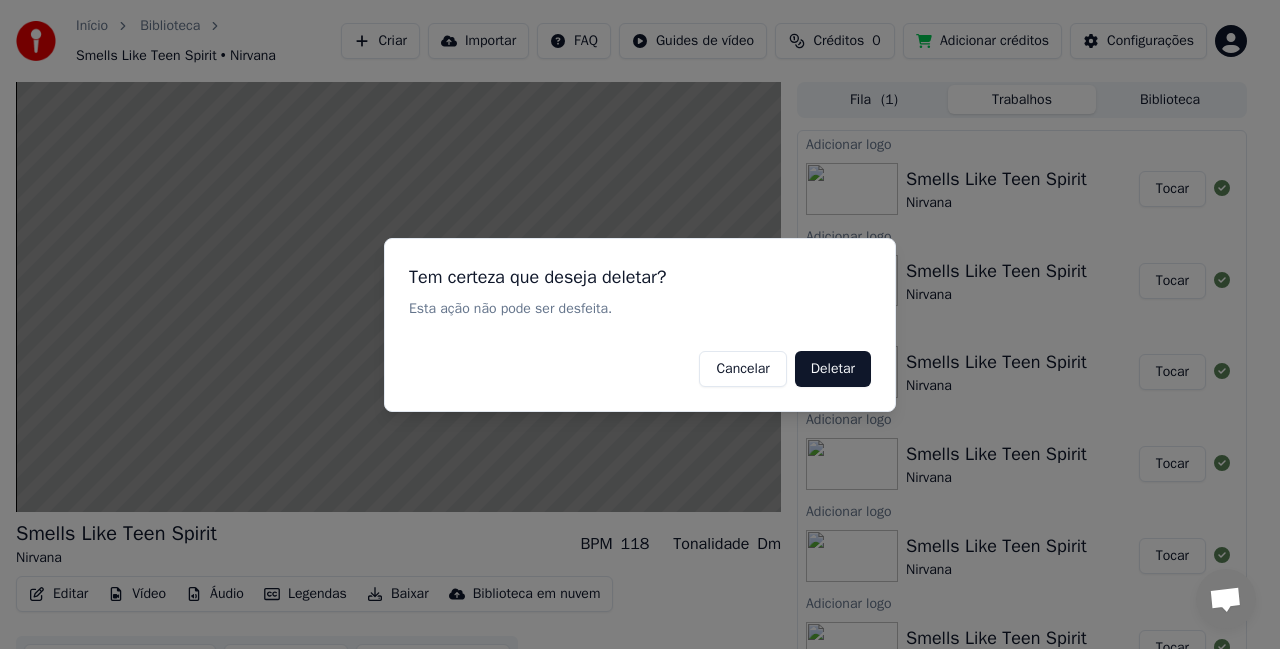 click on "Deletar" at bounding box center (833, 368) 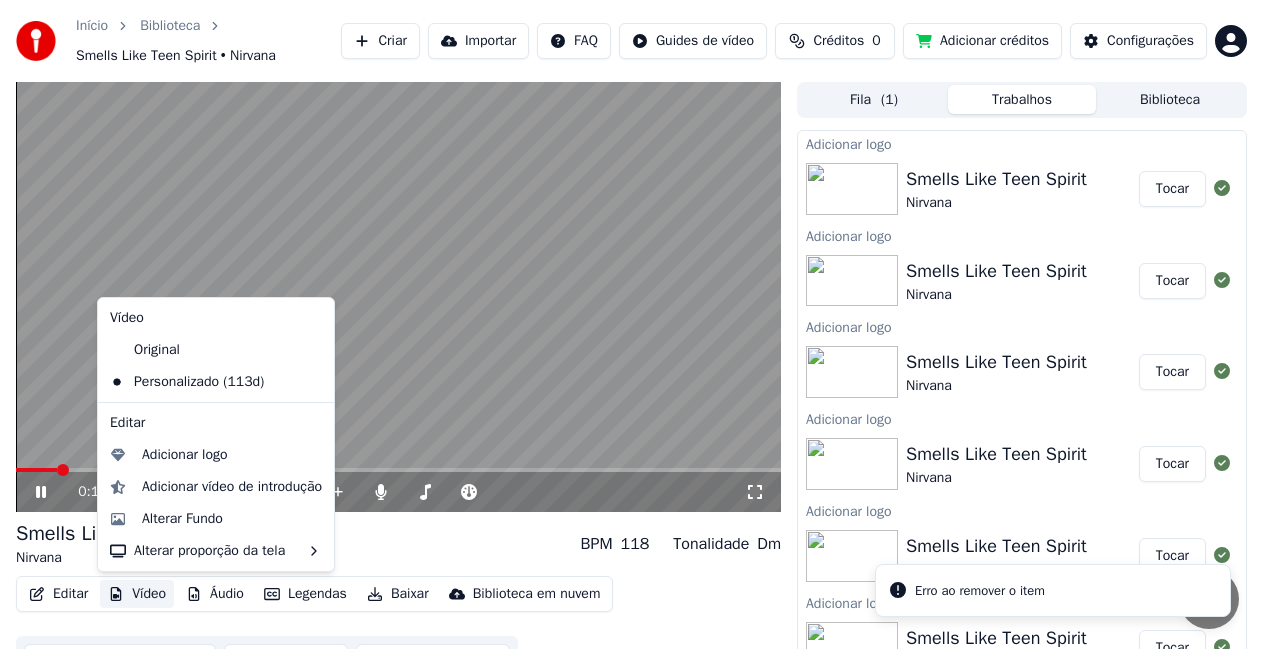 click on "Vídeo" at bounding box center [137, 594] 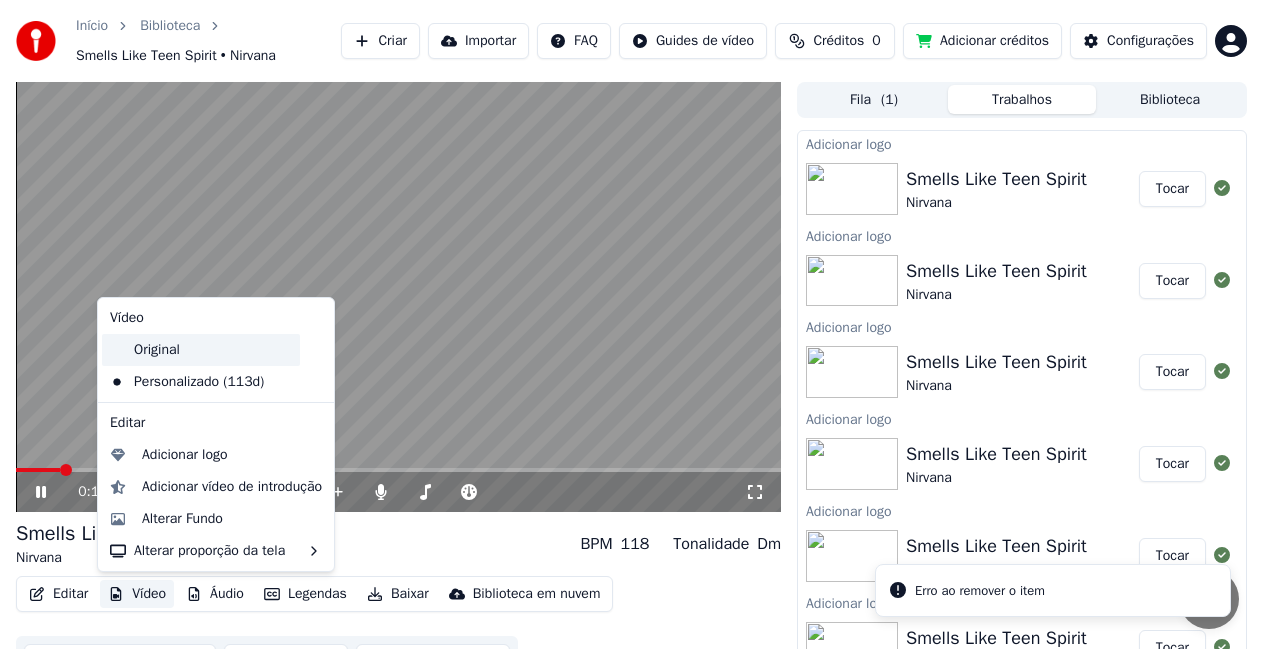 click on "Original" at bounding box center [201, 350] 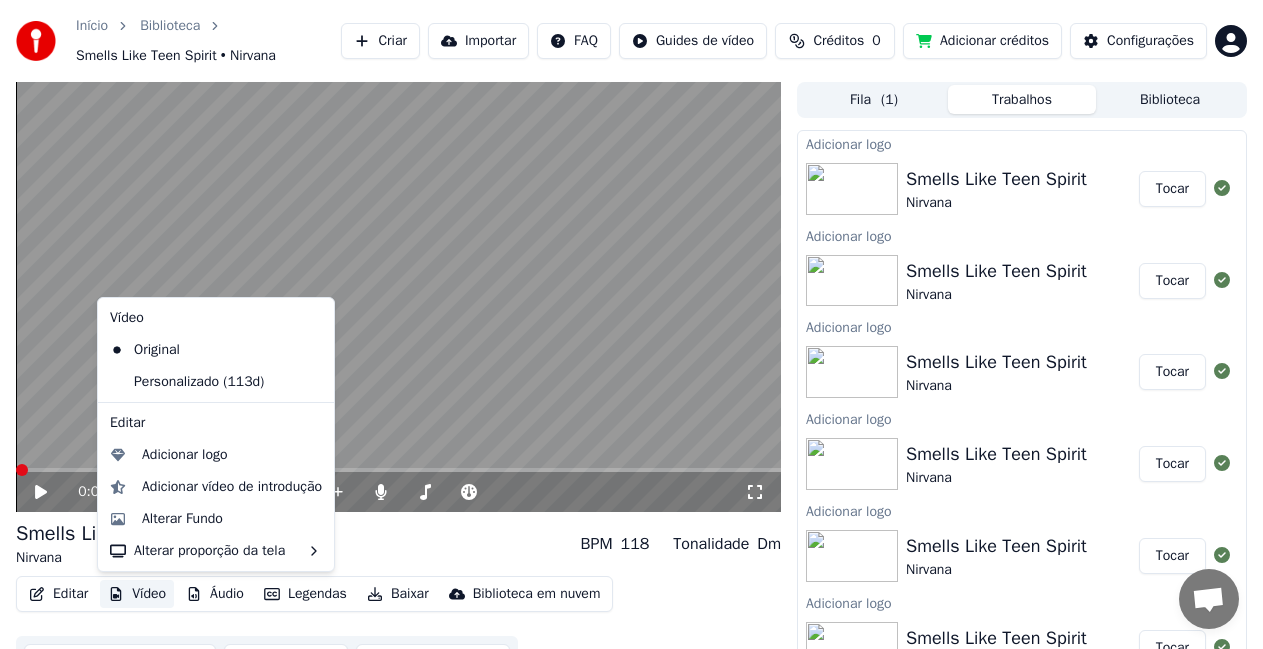 click on "Vídeo" at bounding box center (137, 594) 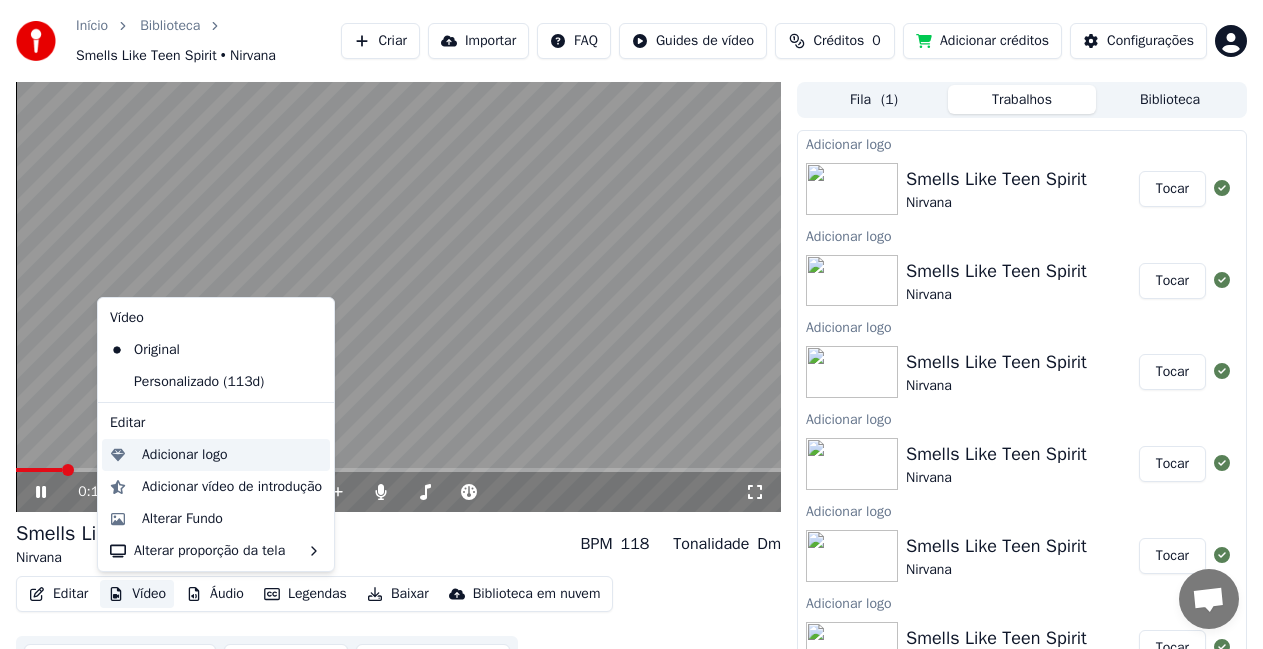 click on "Adicionar logo" at bounding box center [185, 455] 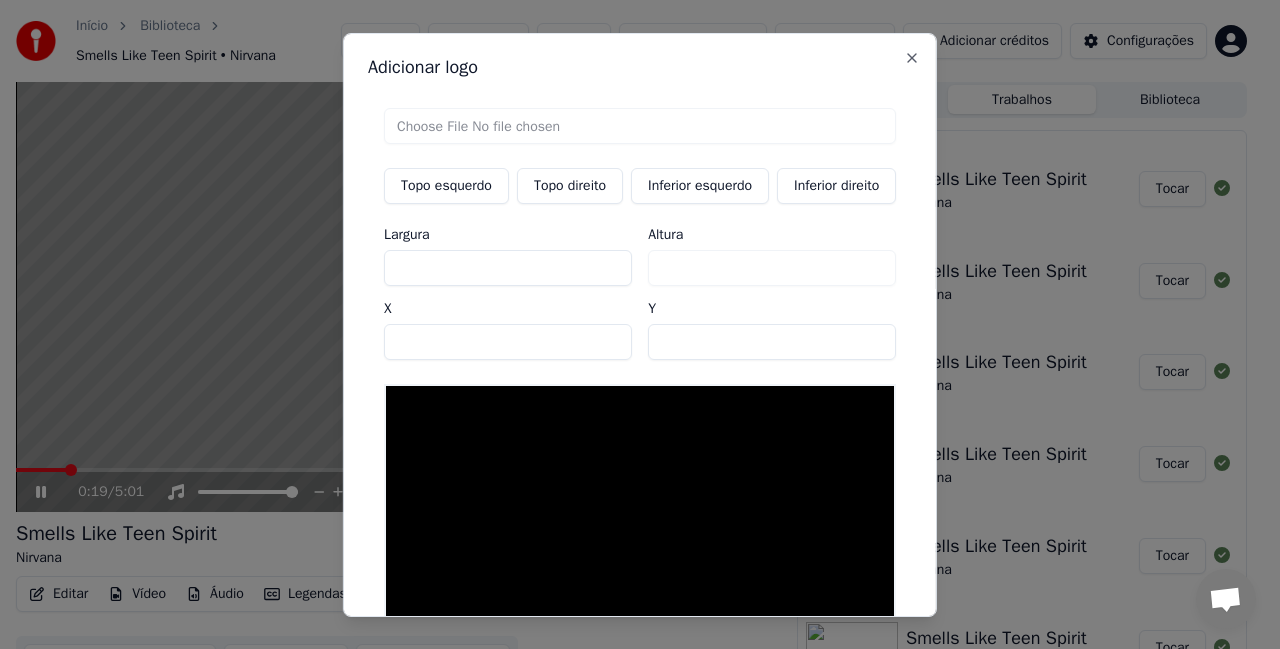 click on "Topo direito" at bounding box center (570, 185) 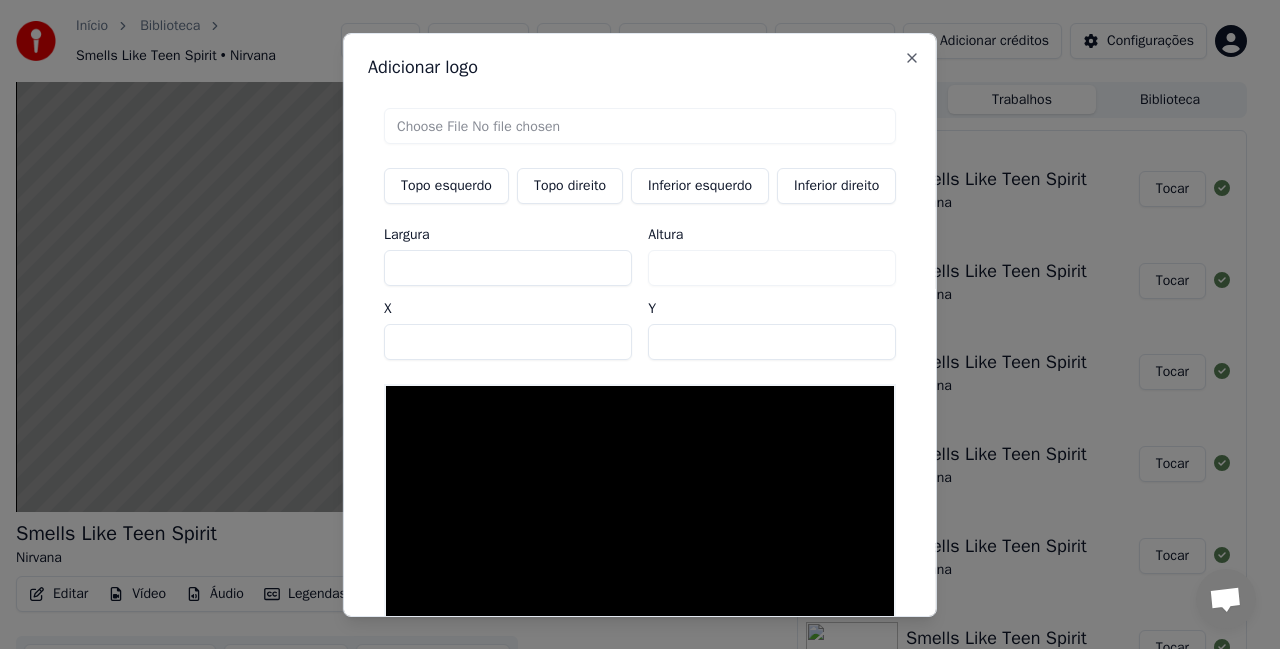 click at bounding box center [640, 125] 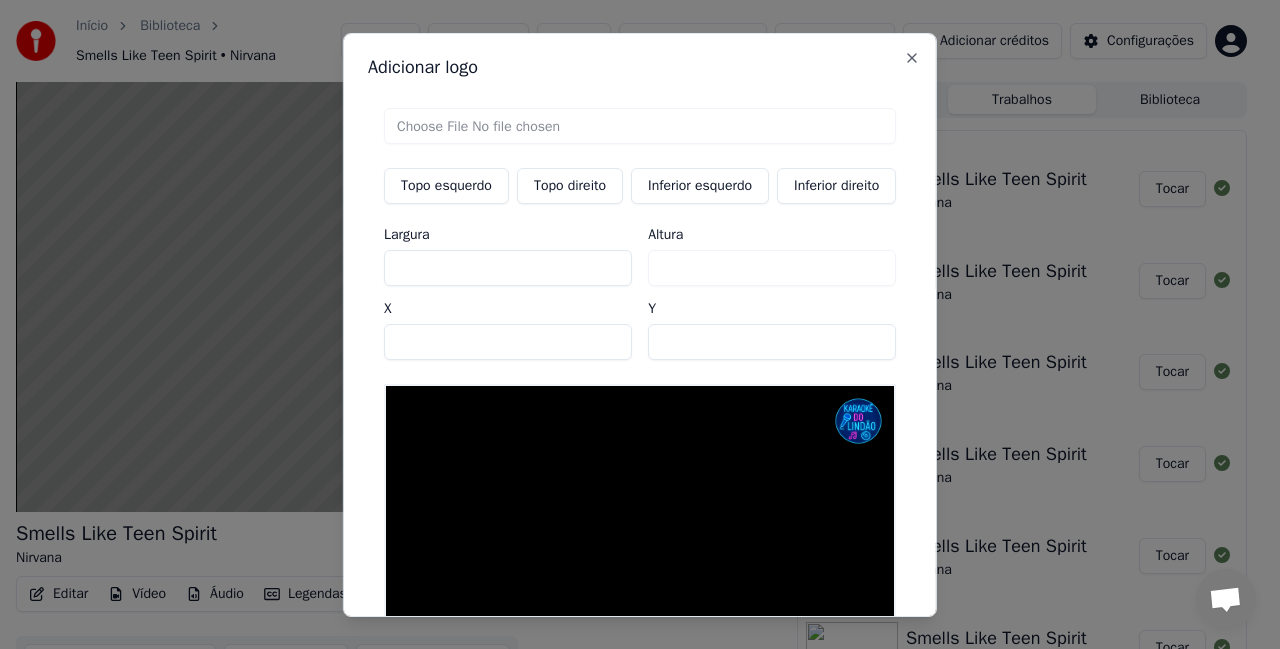 drag, startPoint x: 687, startPoint y: 345, endPoint x: 575, endPoint y: 339, distance: 112.1606 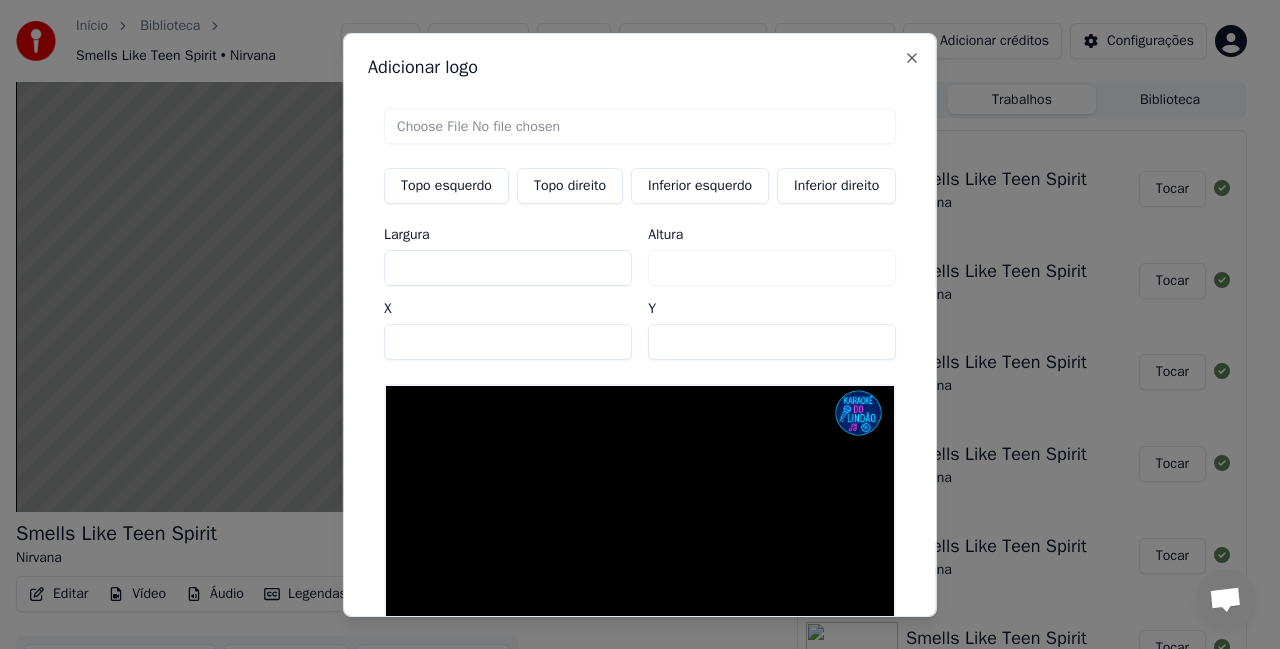 type on "**" 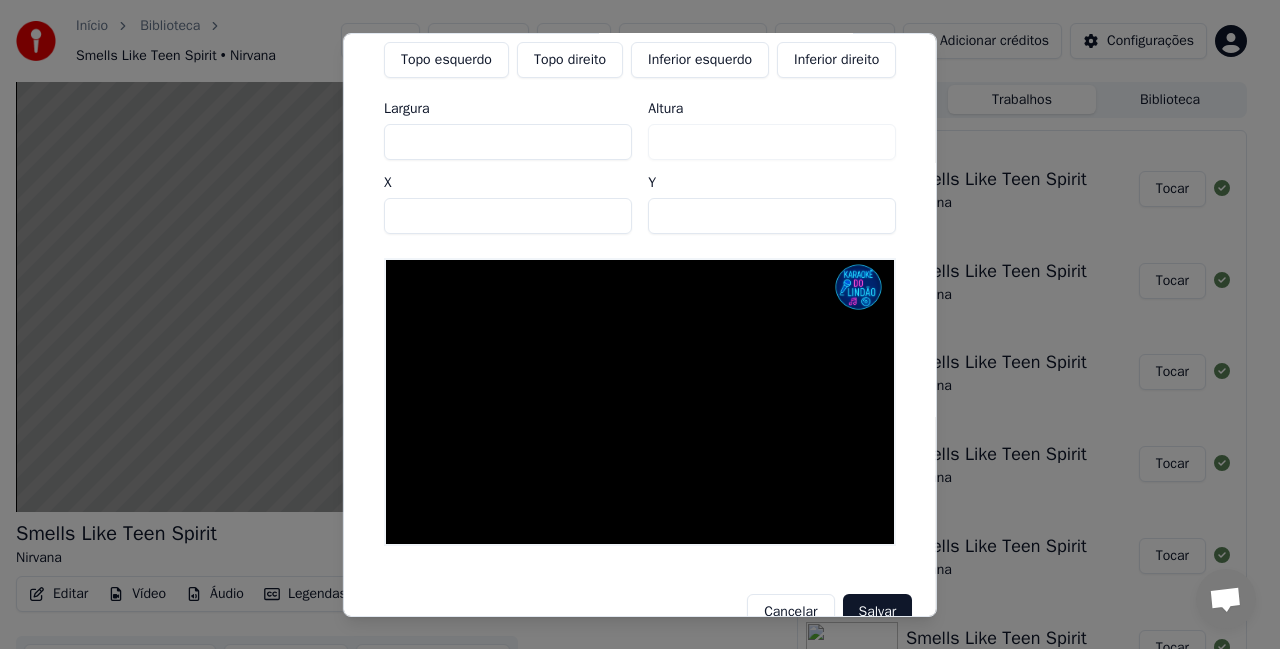 scroll, scrollTop: 171, scrollLeft: 0, axis: vertical 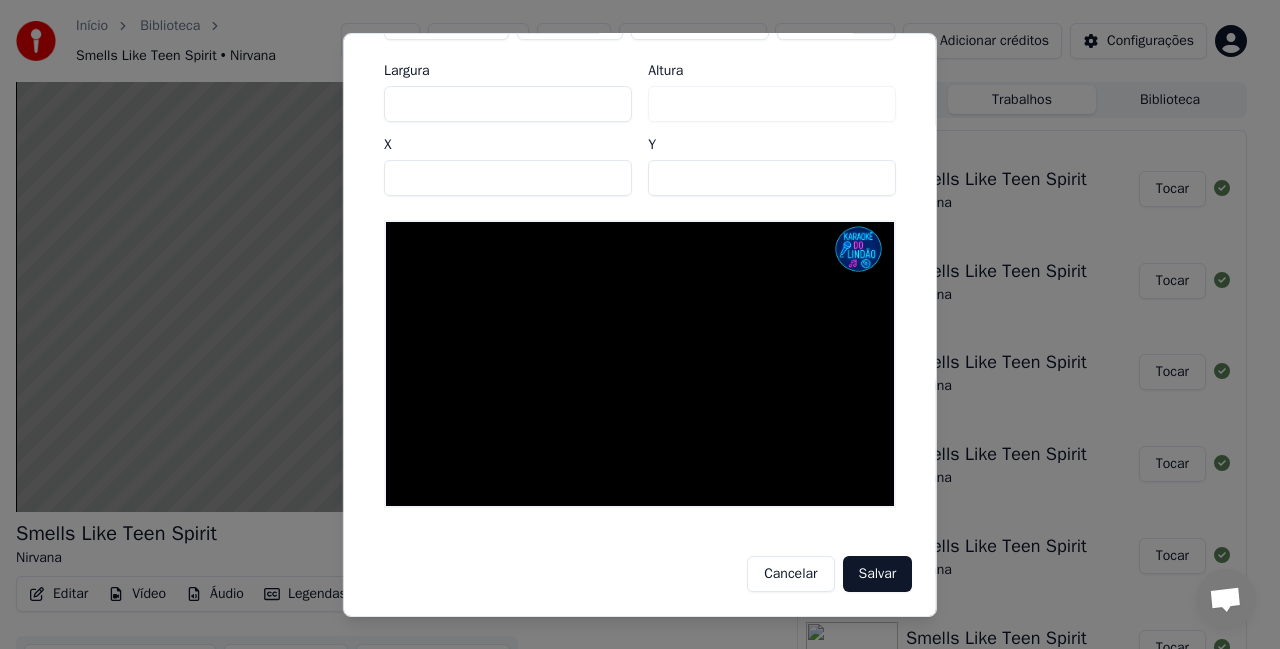 click on "Salvar" at bounding box center (877, 574) 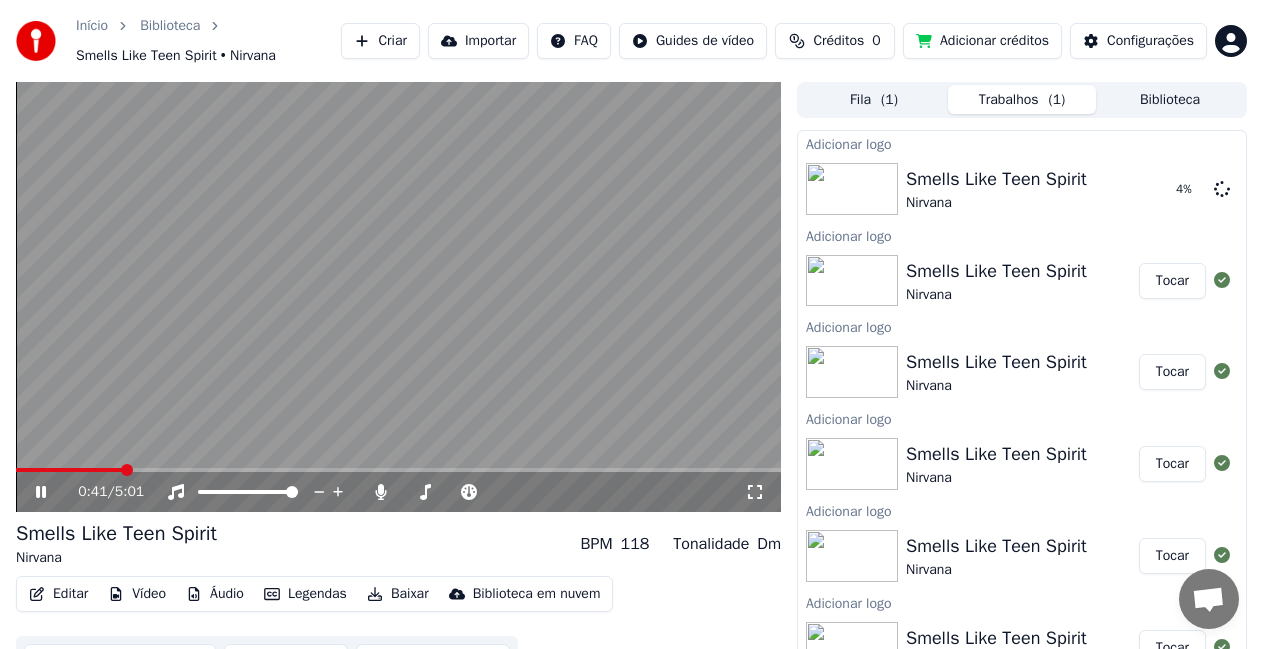 click 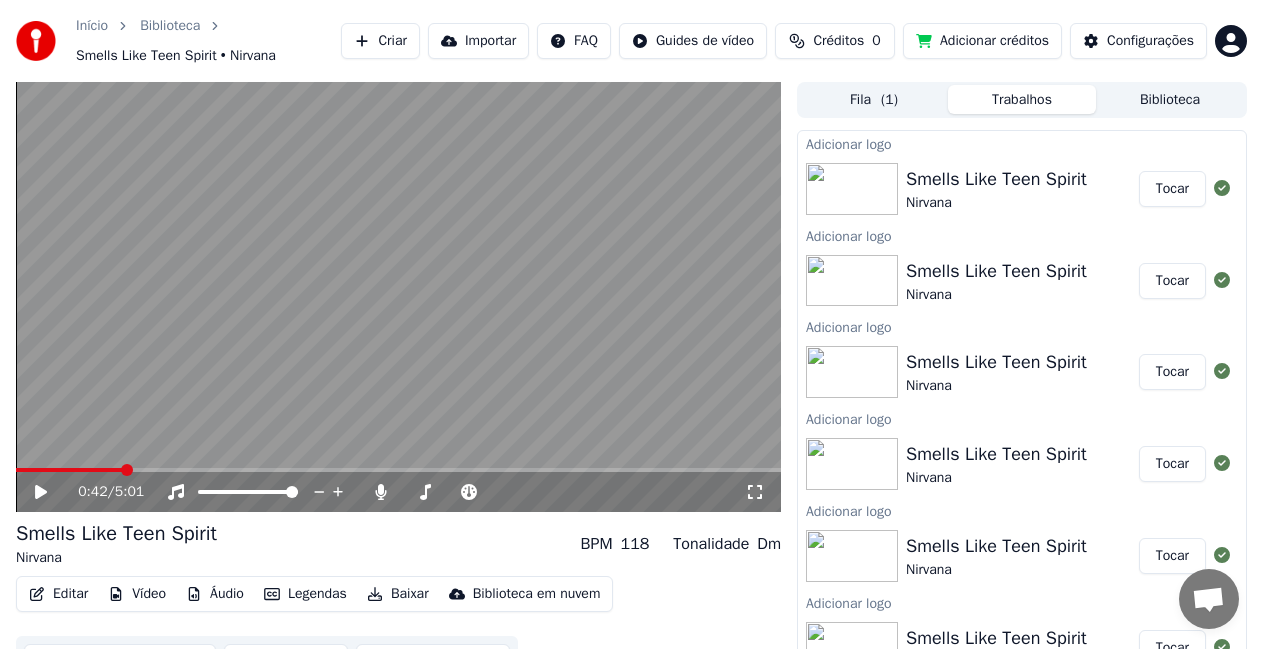 click 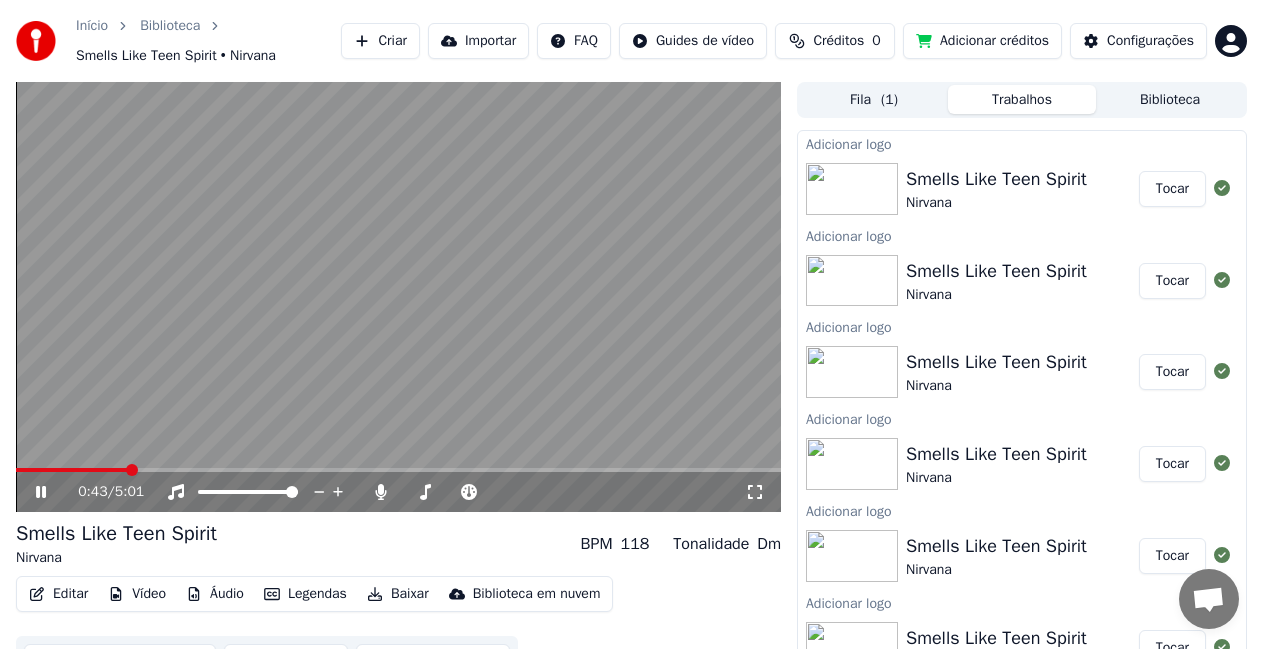 click on "Tocar" at bounding box center (1172, 189) 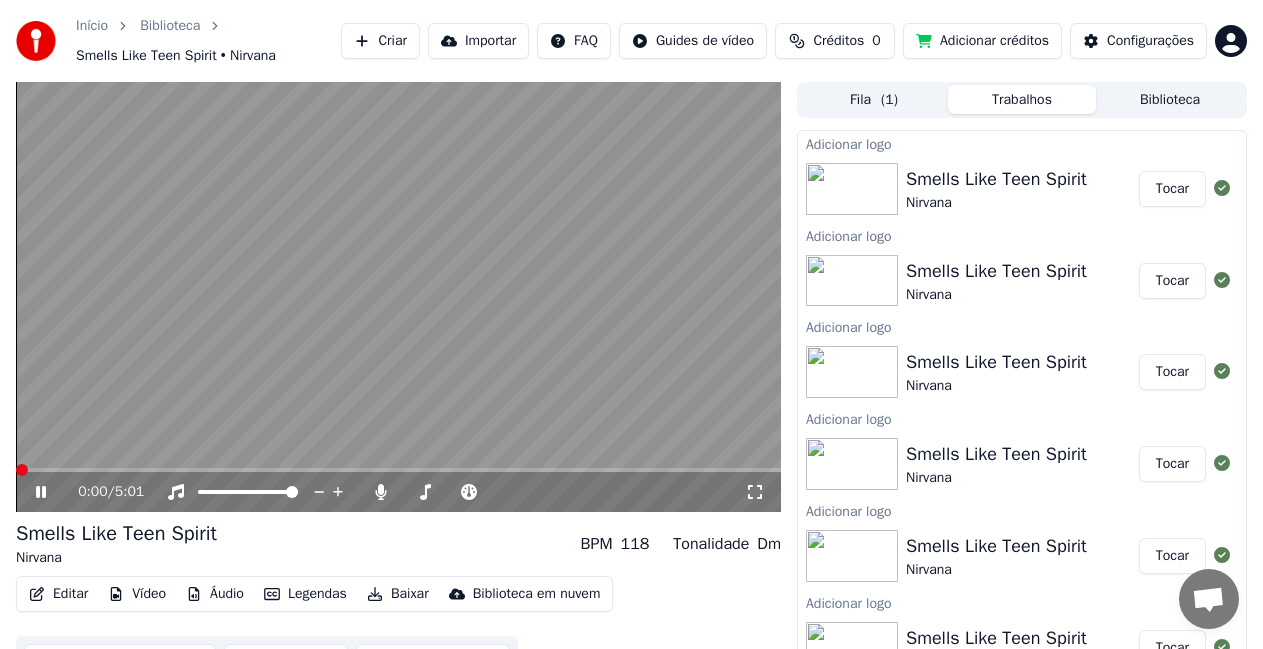 click 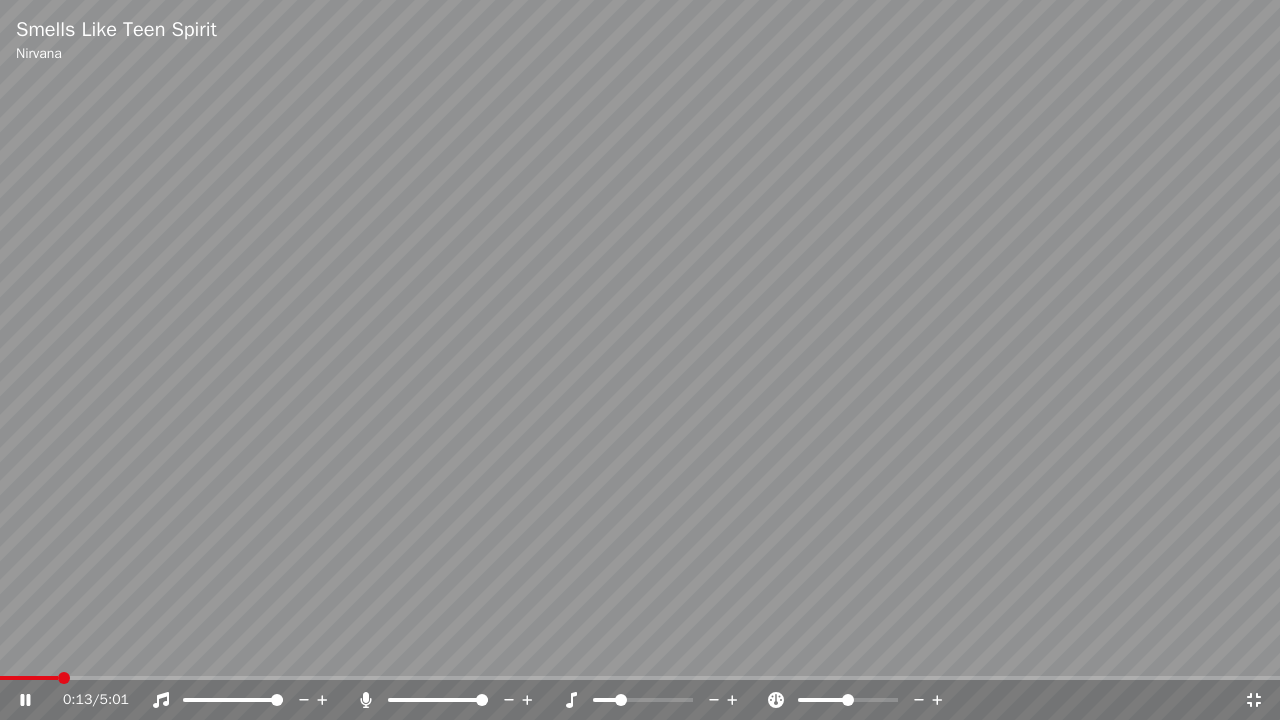 click 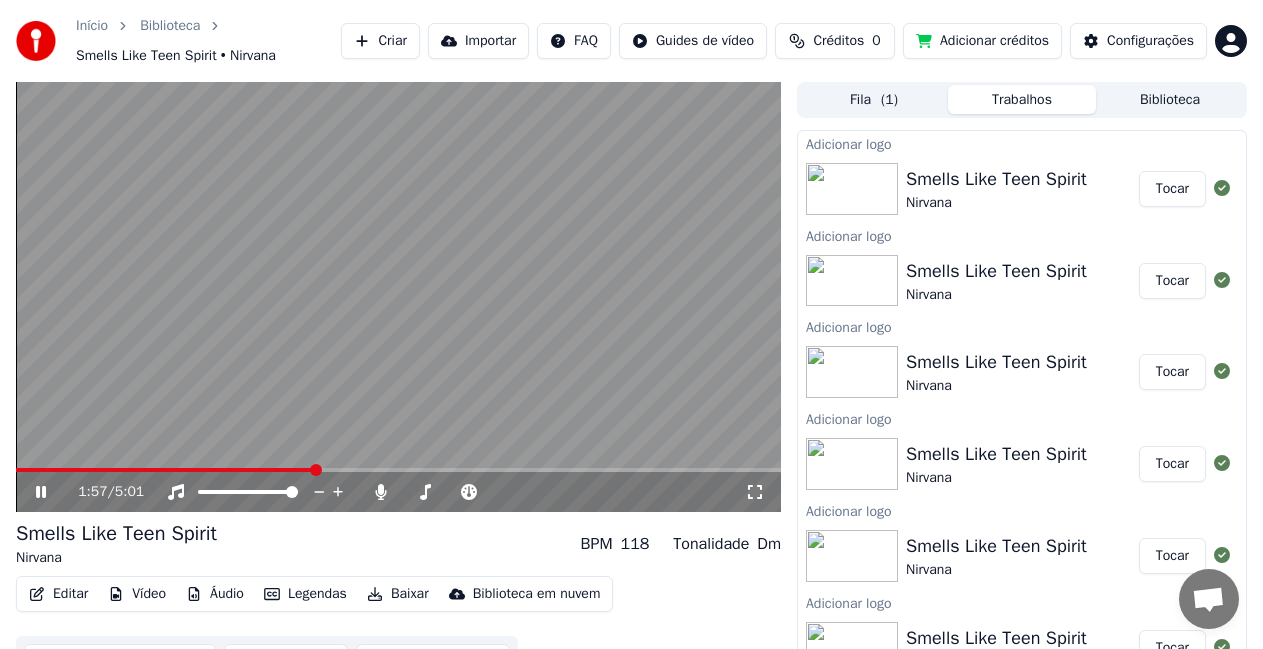 click on "Tocar" at bounding box center (1172, 189) 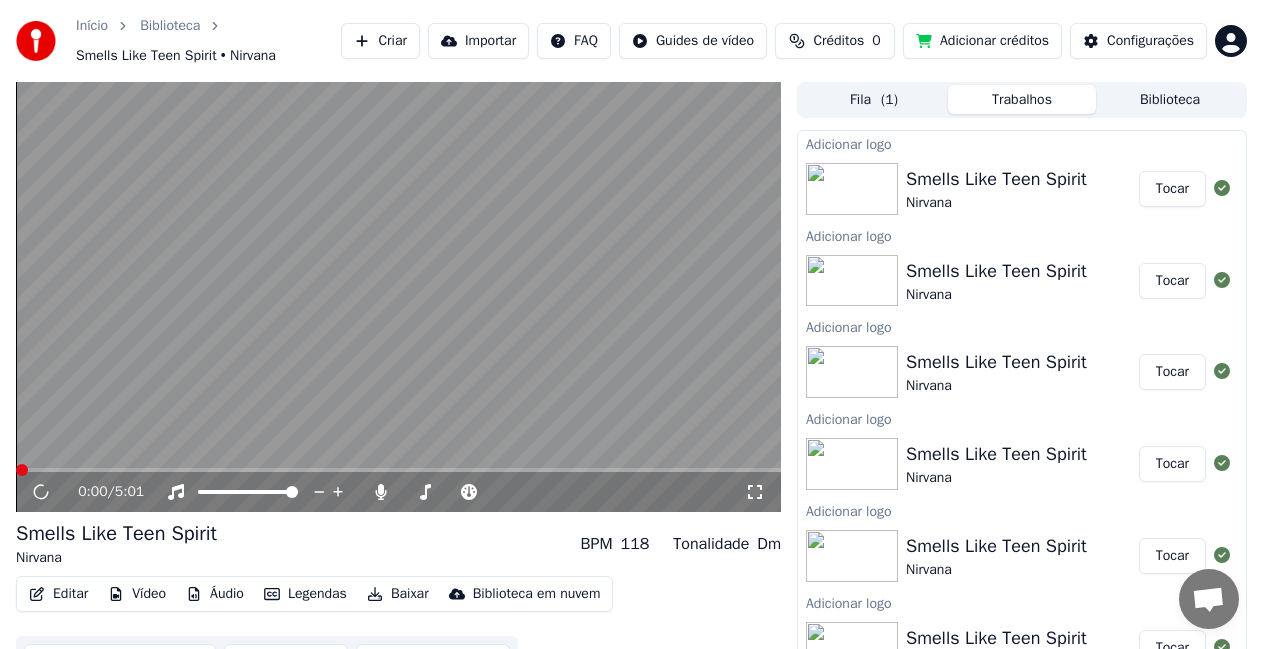 click 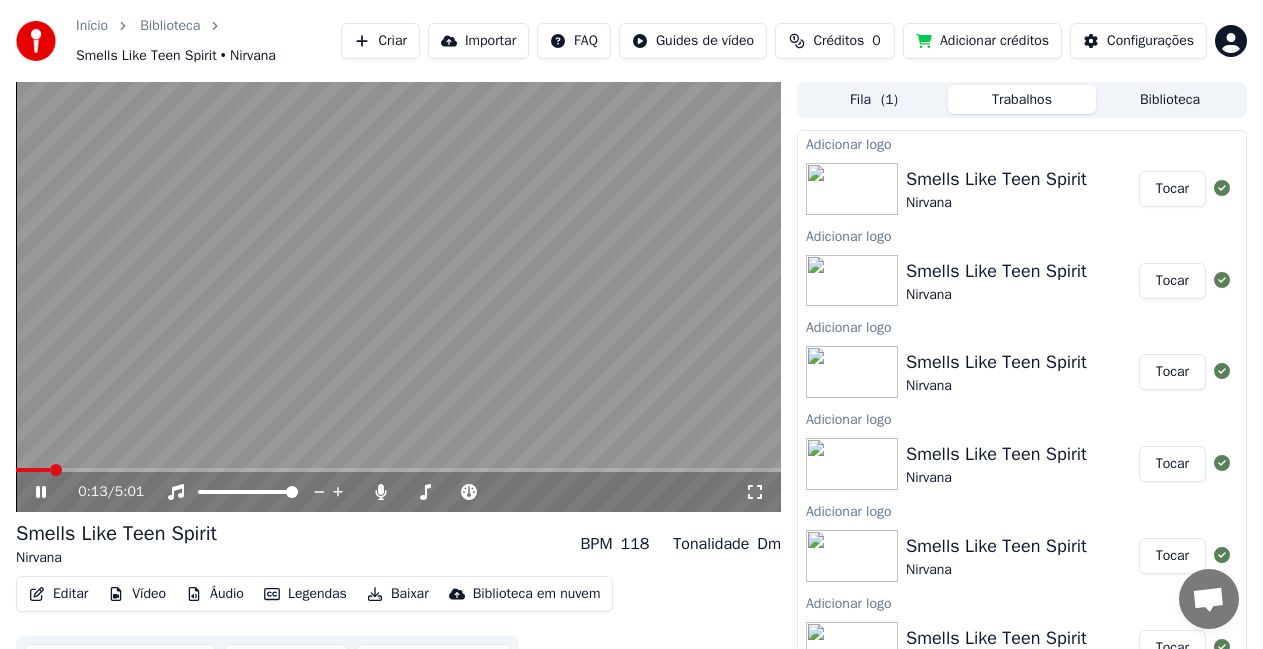 click on "Vídeo" at bounding box center (137, 594) 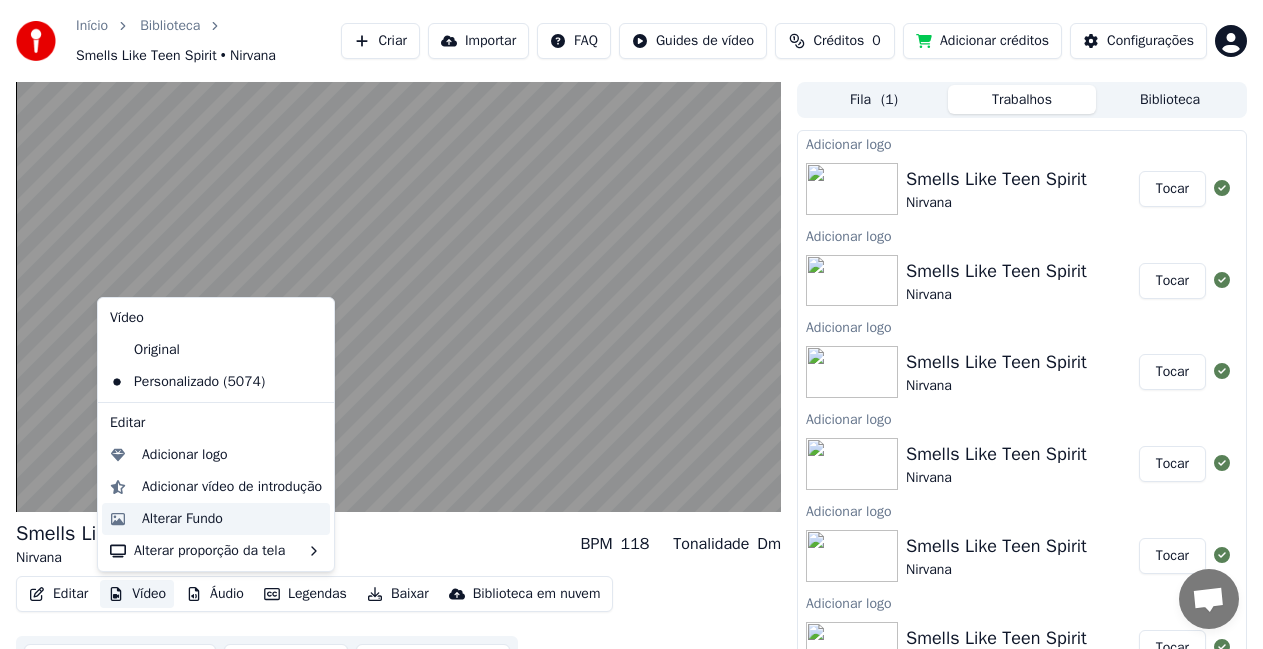 click on "Alterar Fundo" at bounding box center [182, 519] 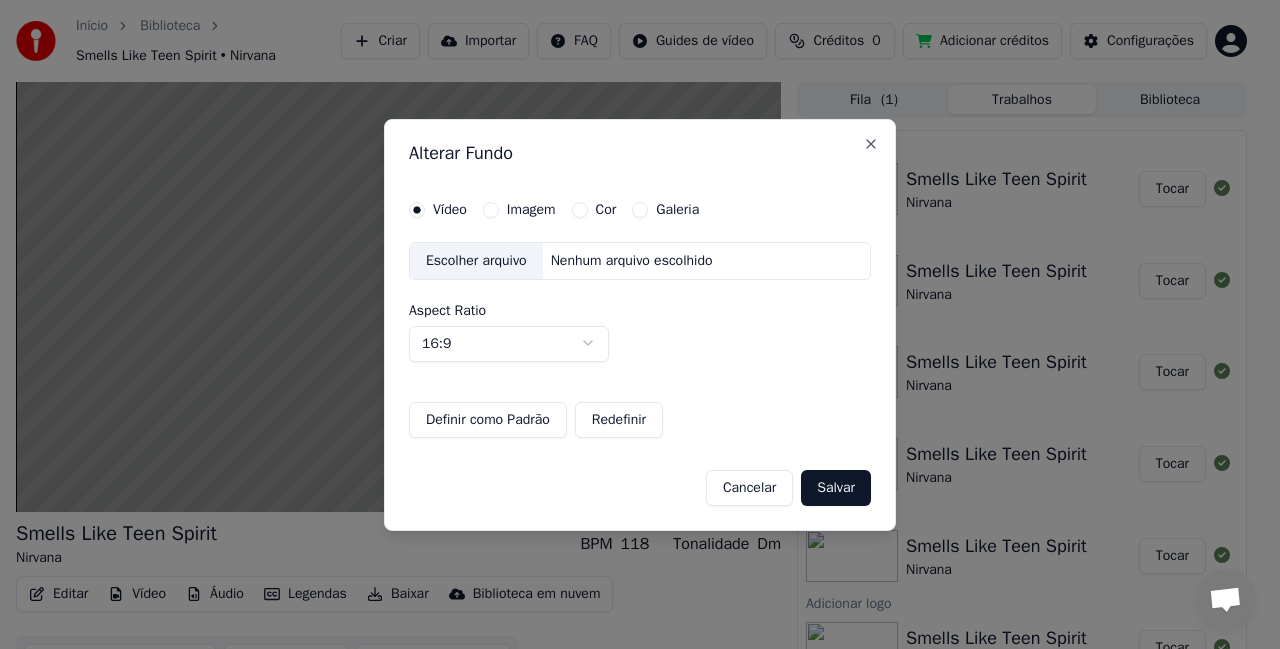 click on "Imagem" at bounding box center (491, 210) 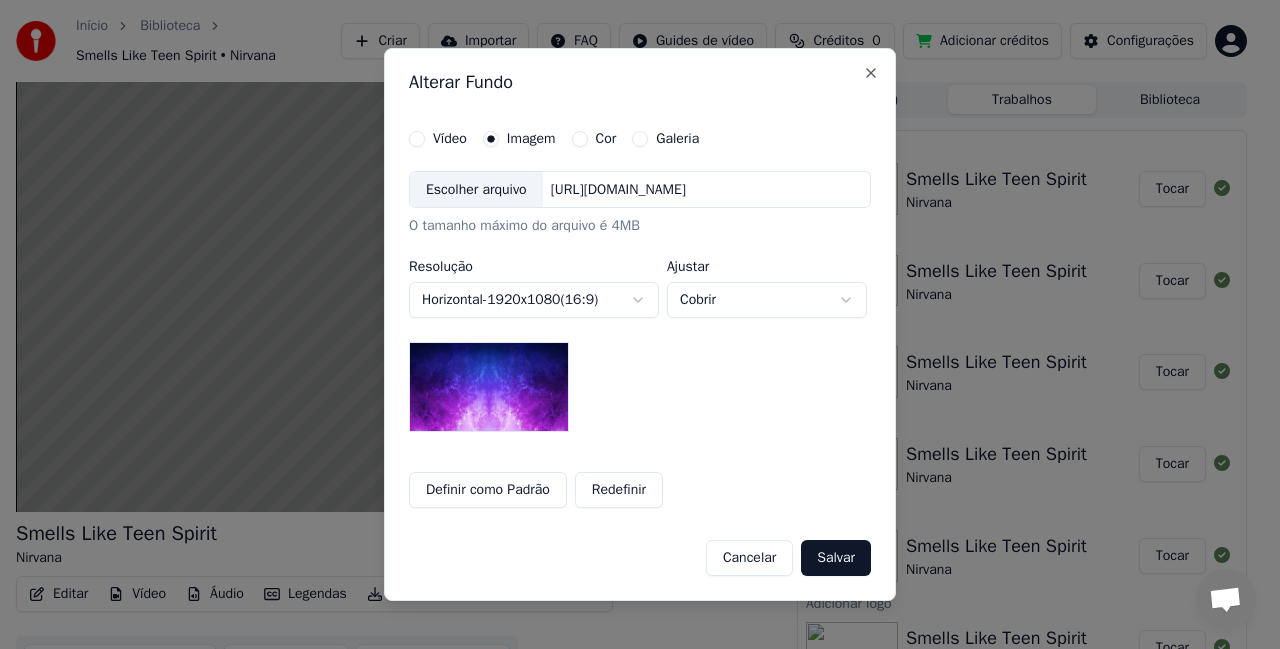 click on "Escolher arquivo" at bounding box center (476, 190) 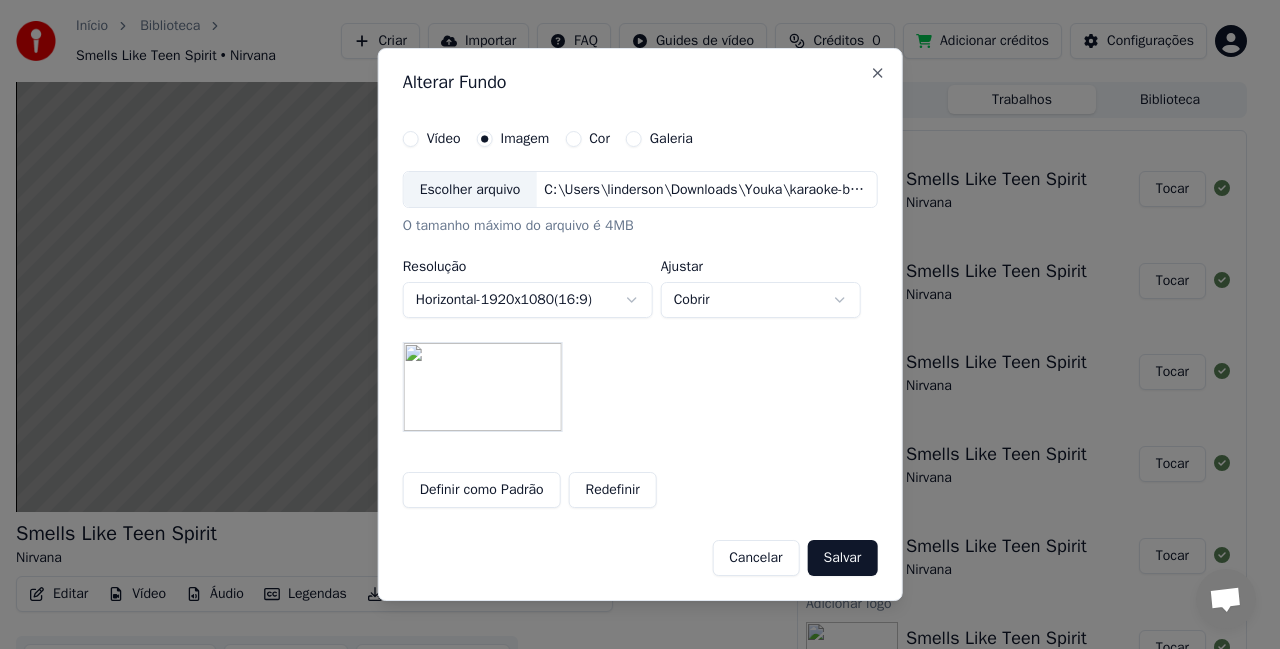 click on "Salvar" at bounding box center (843, 558) 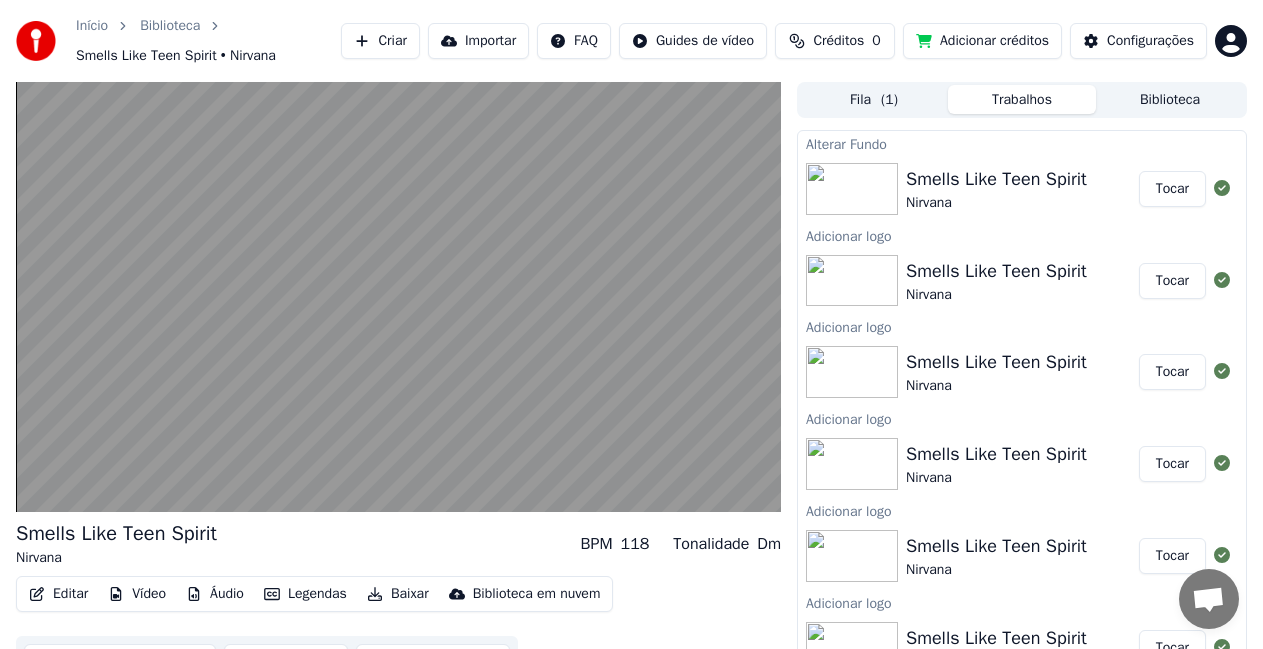 click on "Tocar" at bounding box center (1172, 189) 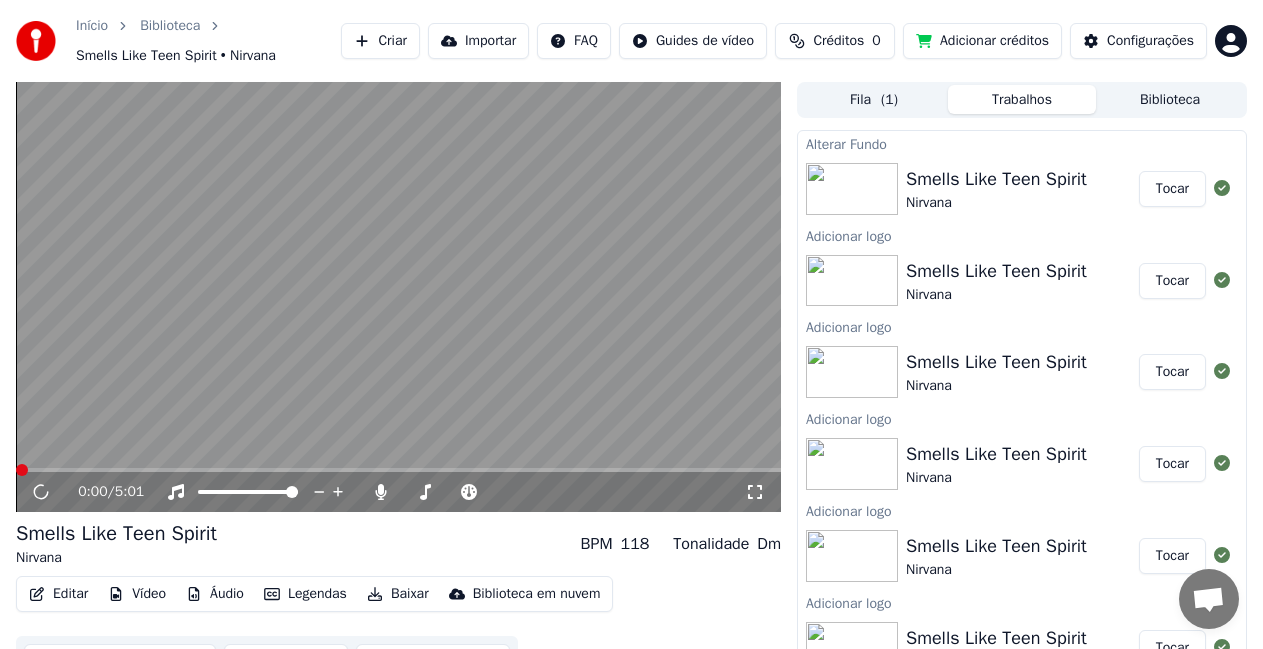 click 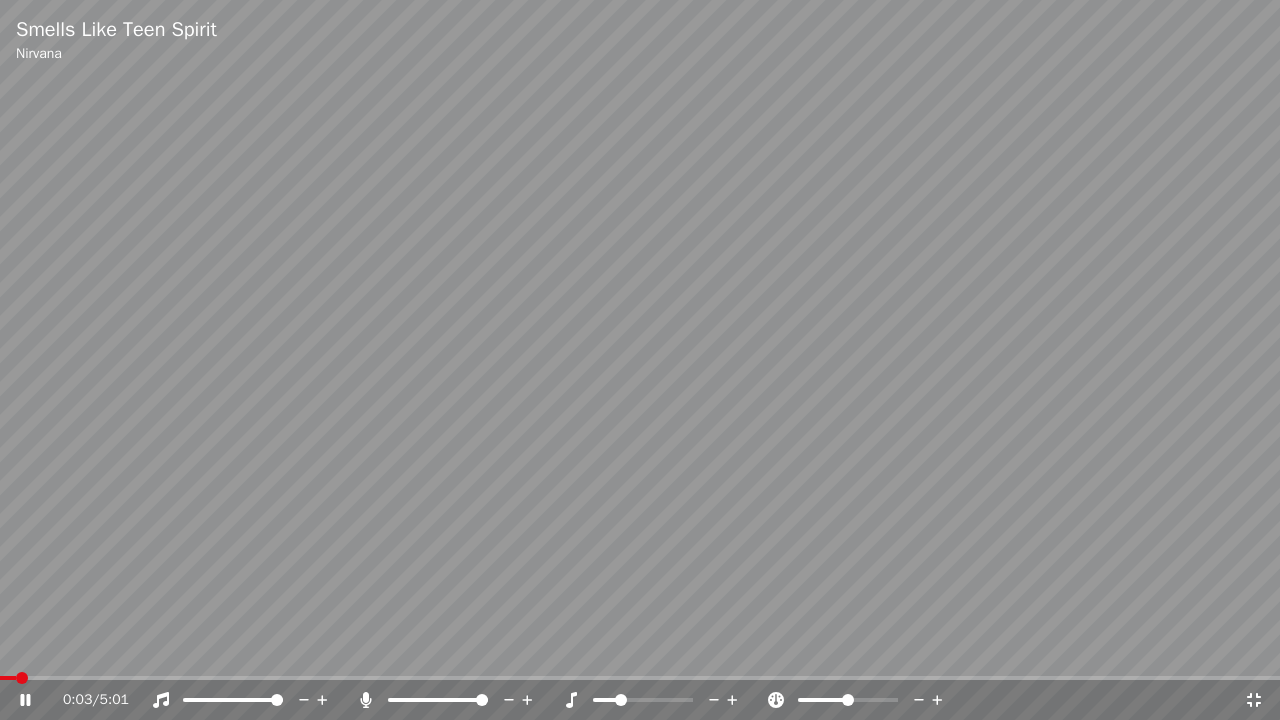 click 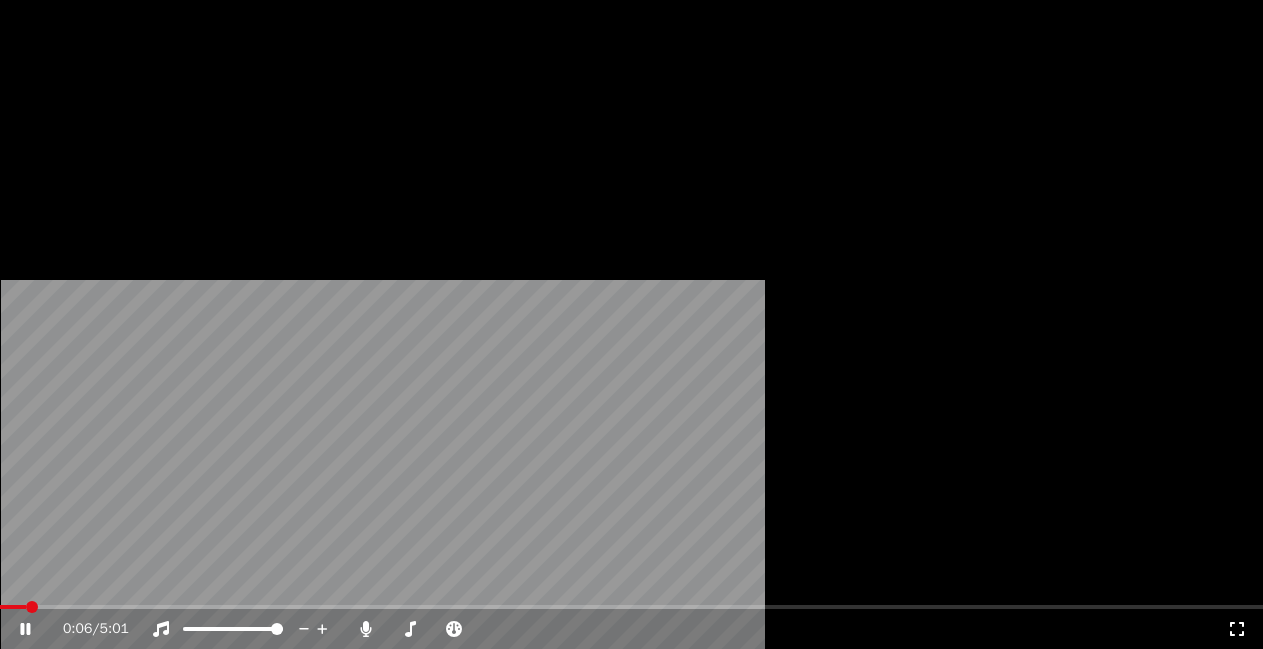 click on "Vídeo" at bounding box center [137, 164] 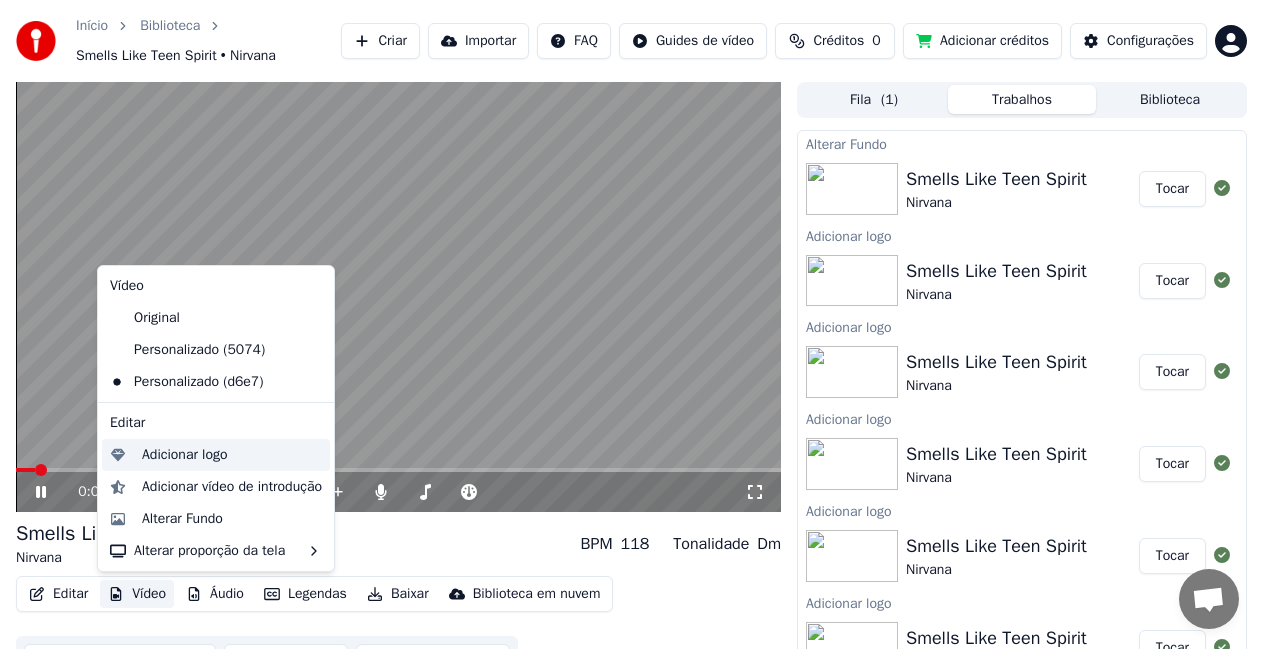click on "Adicionar logo" at bounding box center [185, 455] 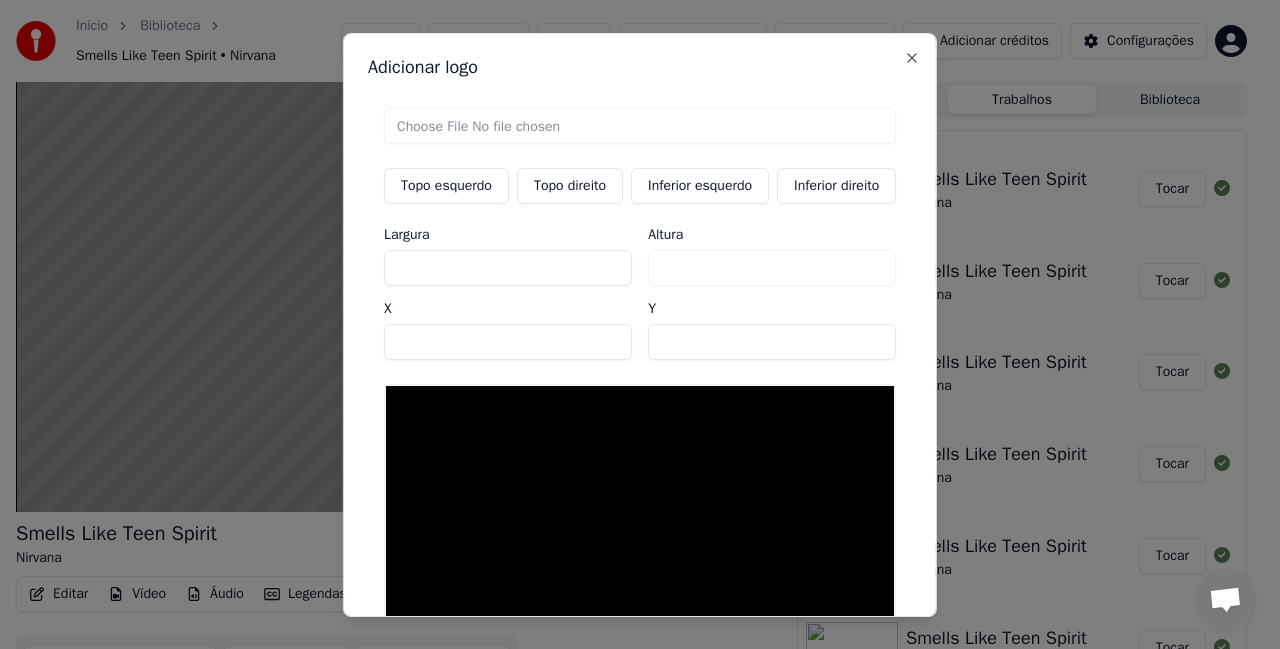 click on "Topo direito" at bounding box center (570, 185) 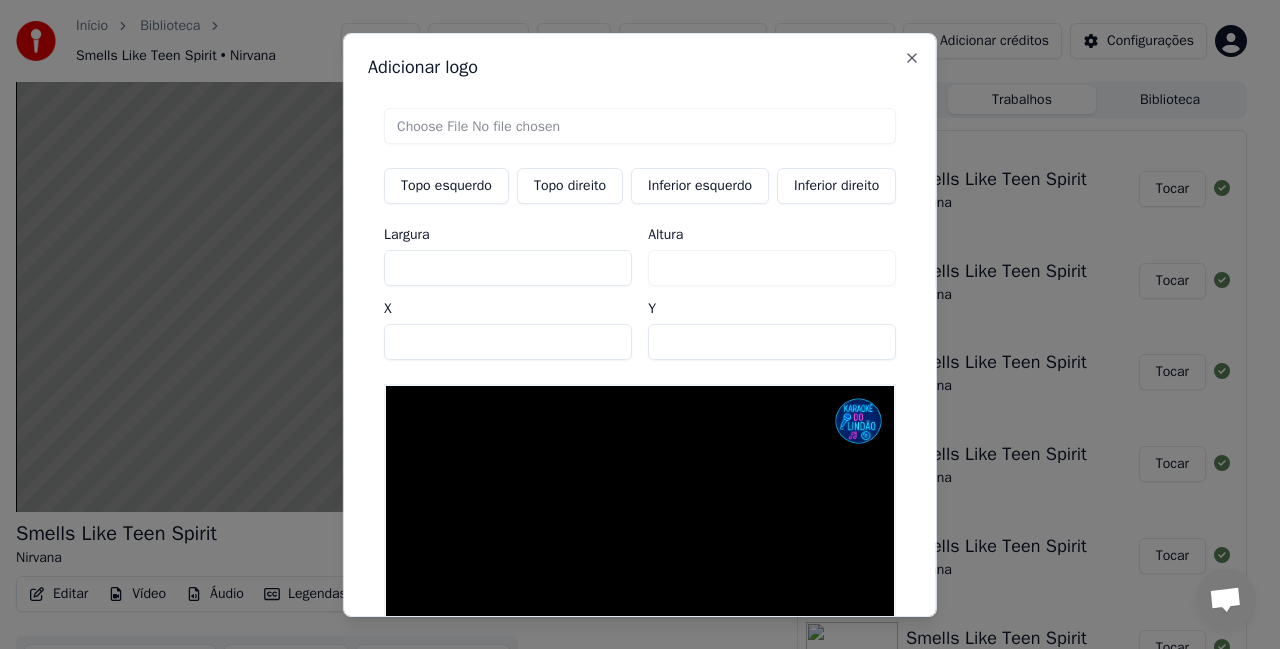 drag, startPoint x: 664, startPoint y: 345, endPoint x: 507, endPoint y: 337, distance: 157.20369 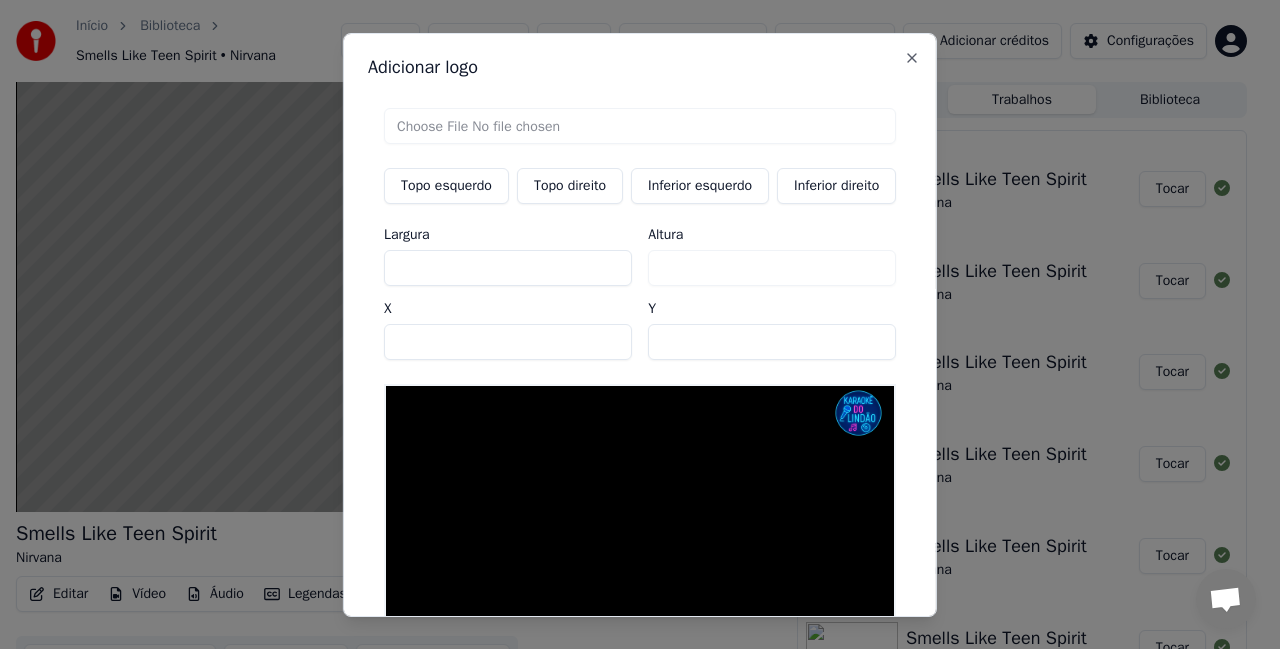 type on "**" 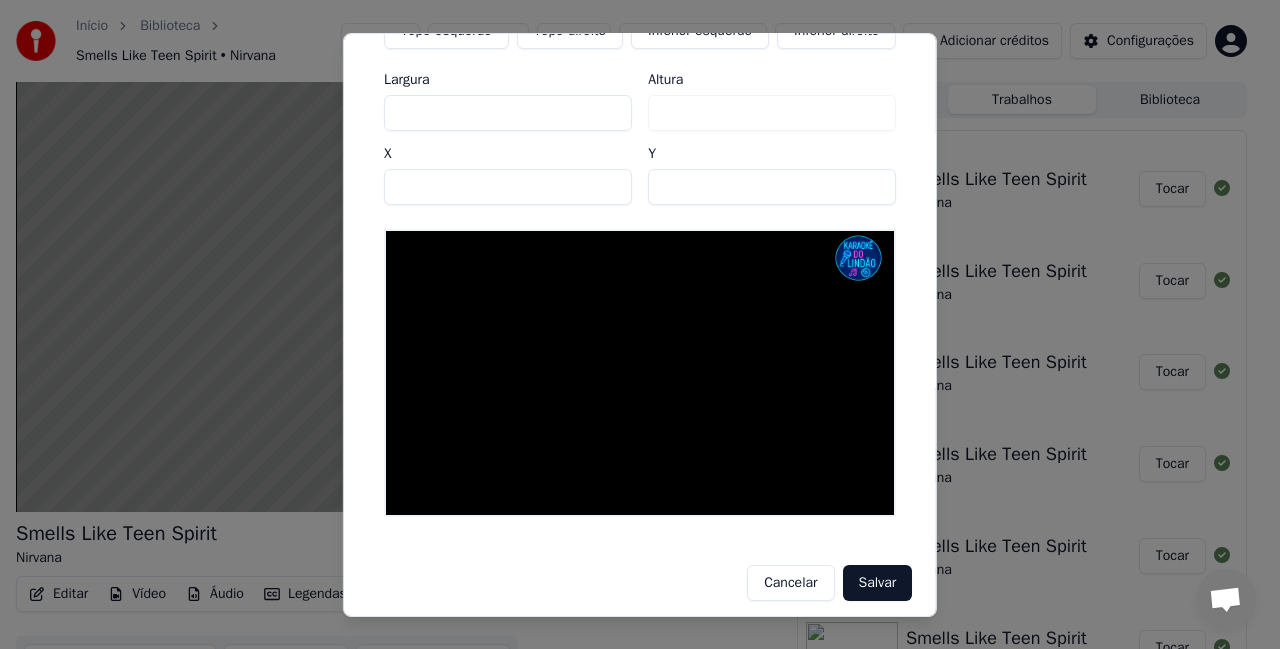 scroll, scrollTop: 171, scrollLeft: 0, axis: vertical 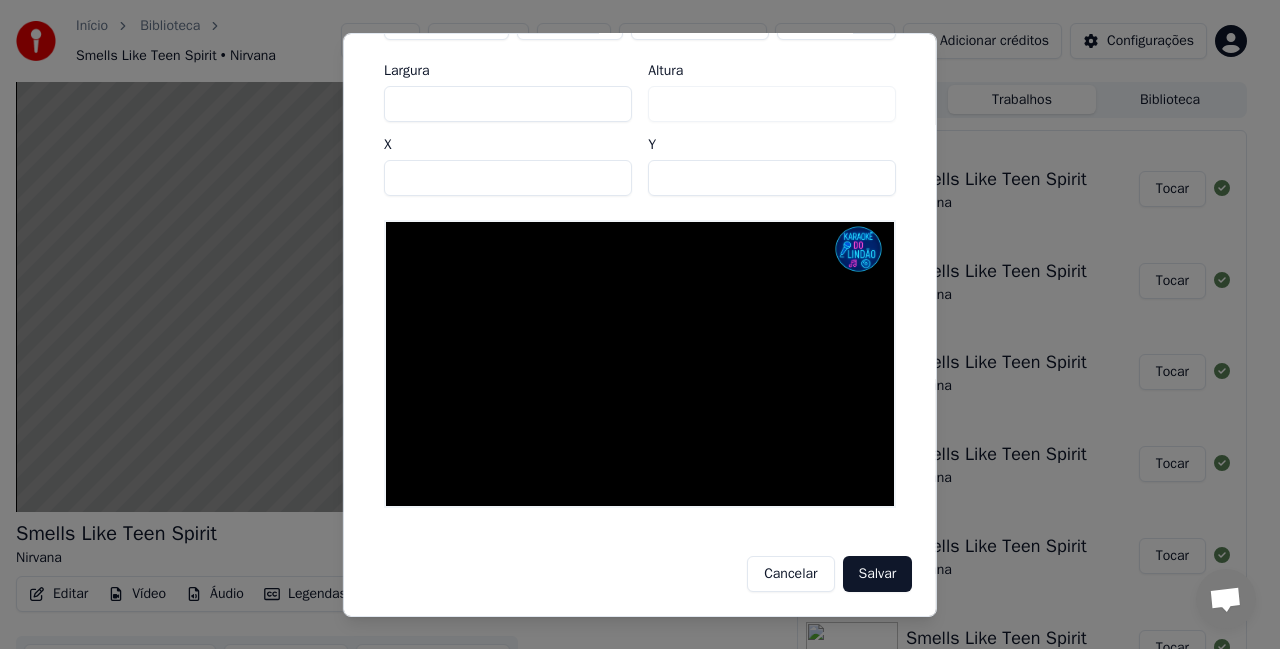 click on "Salvar" at bounding box center (877, 574) 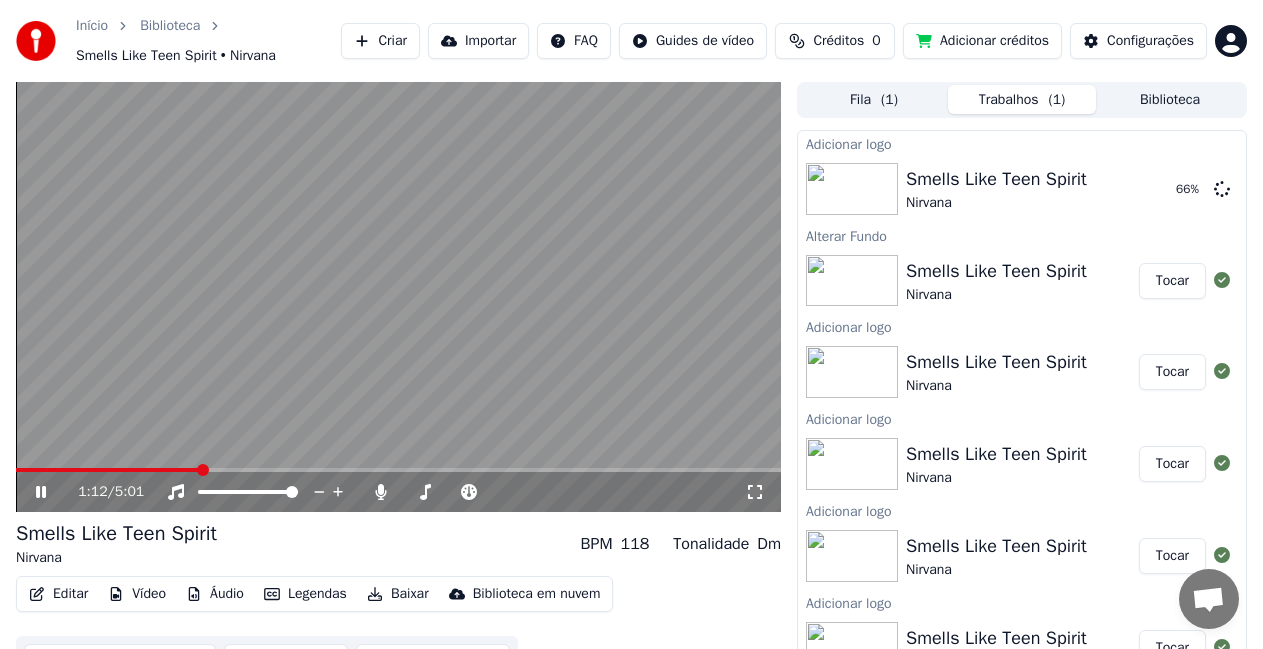 click 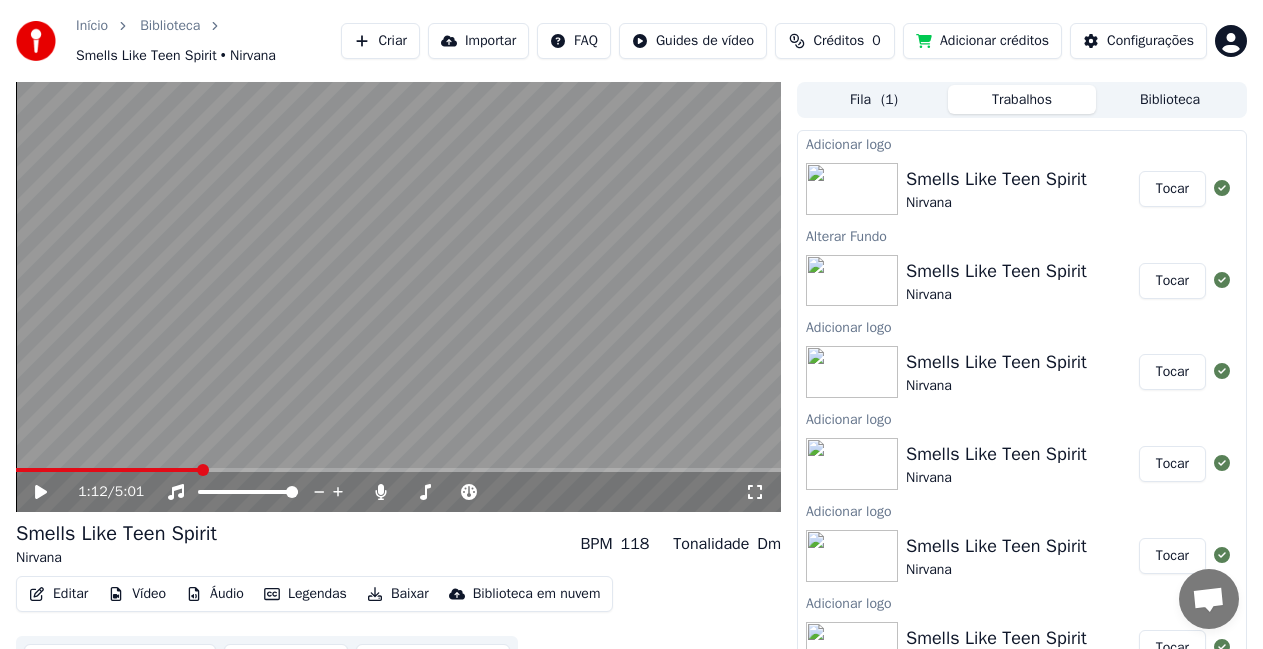 click on "Tocar" at bounding box center (1172, 189) 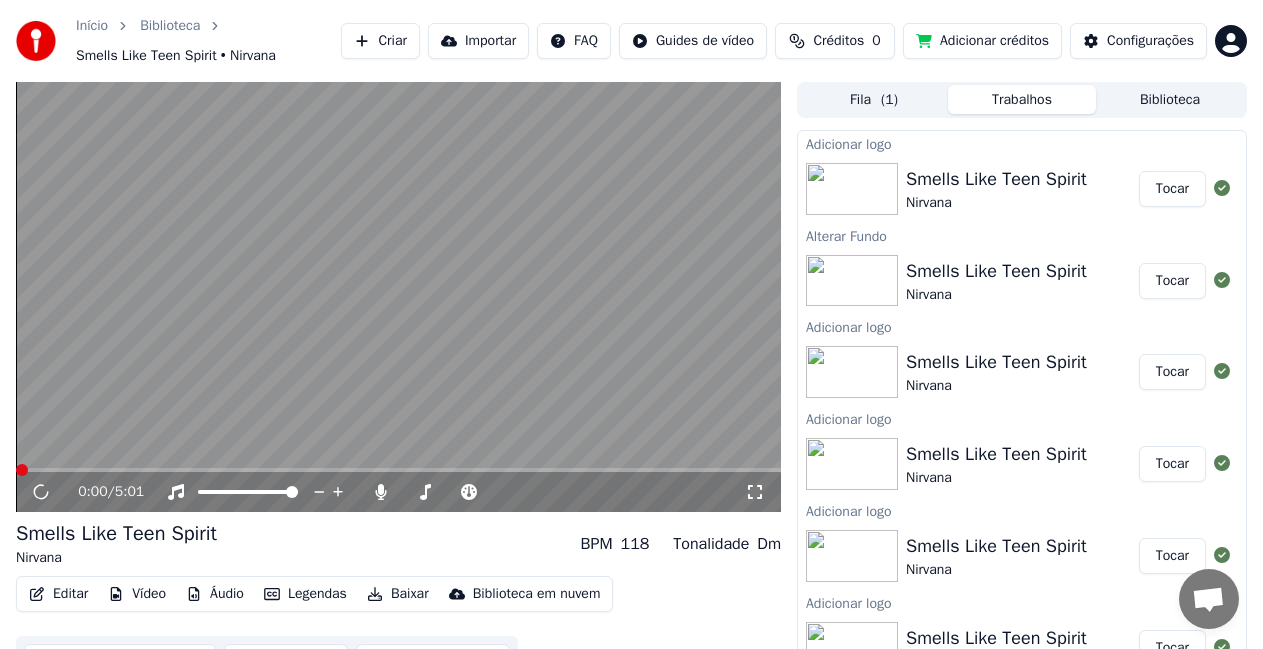 click 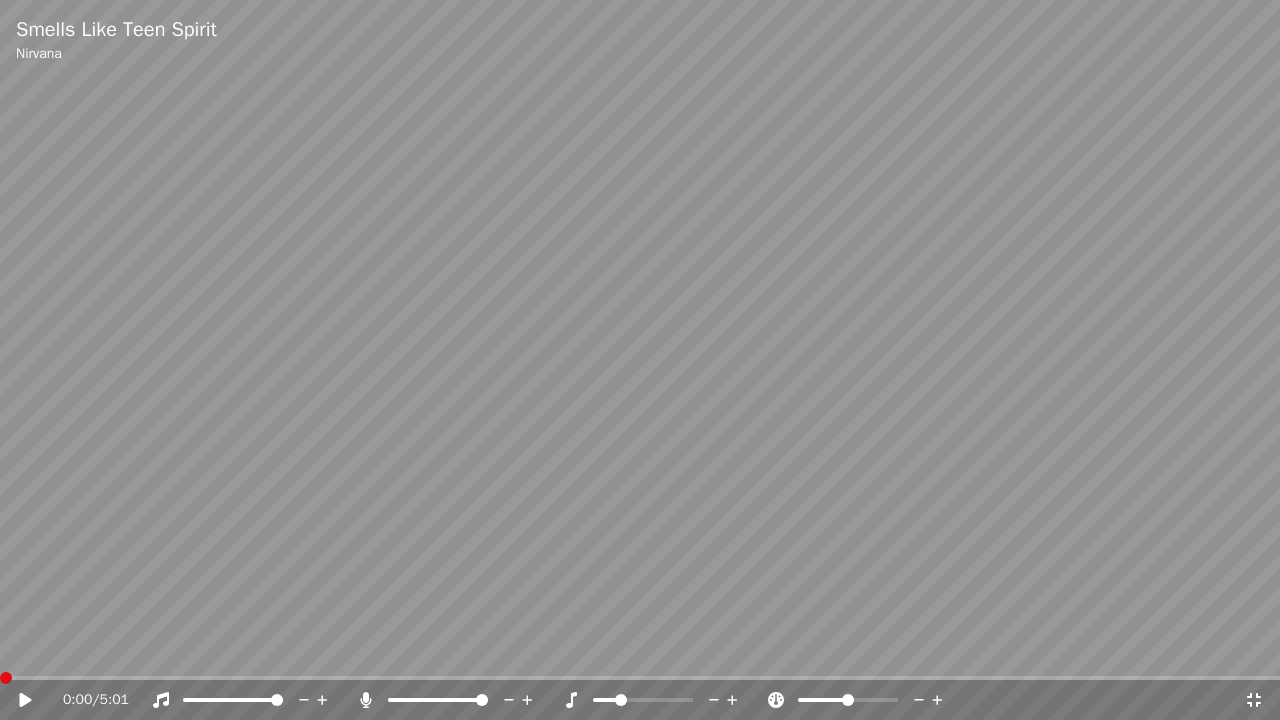 click at bounding box center [640, 360] 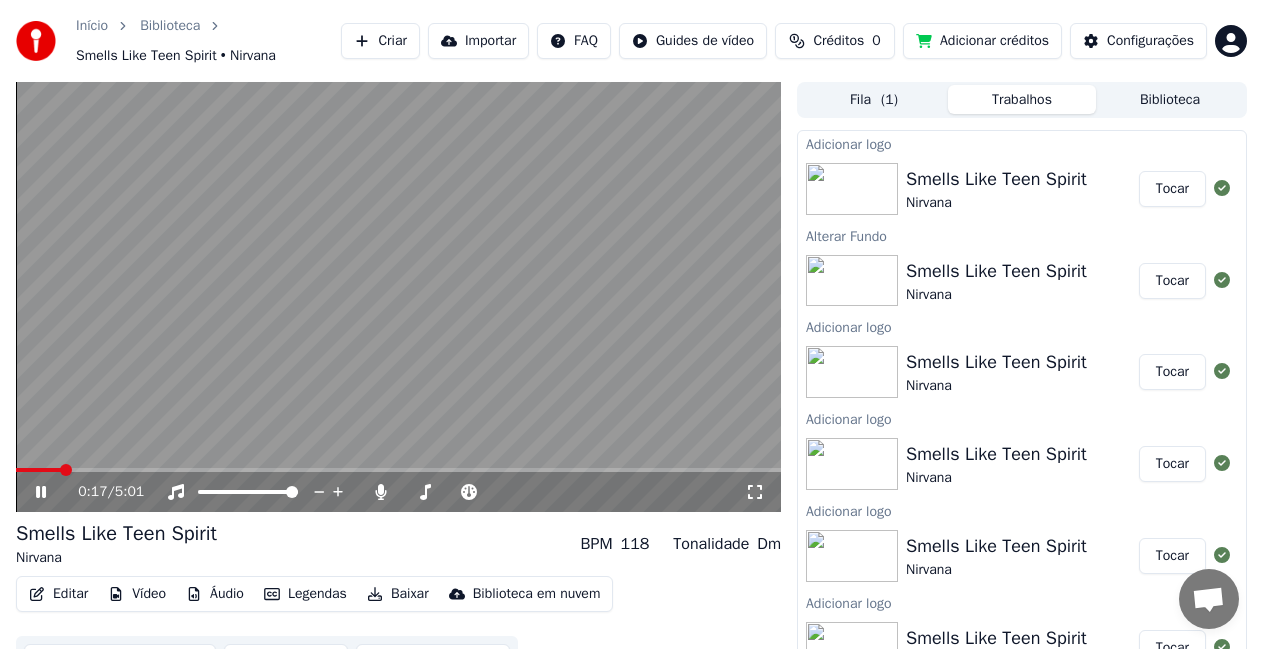 click at bounding box center (398, 297) 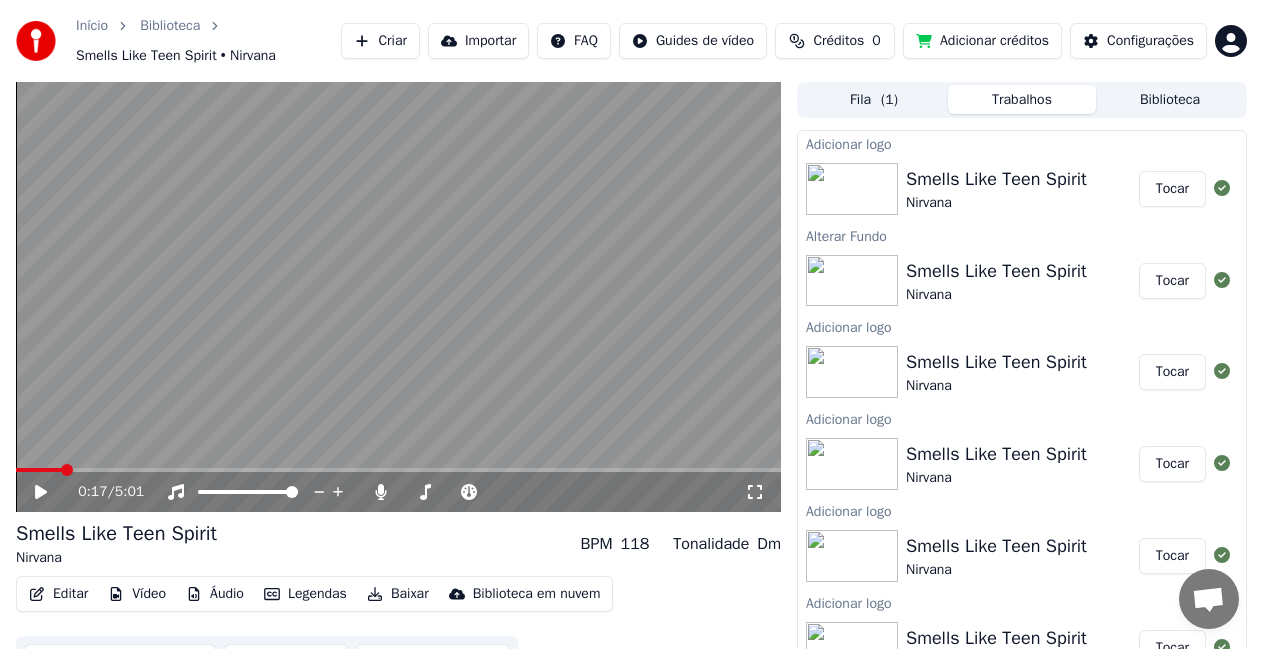 click 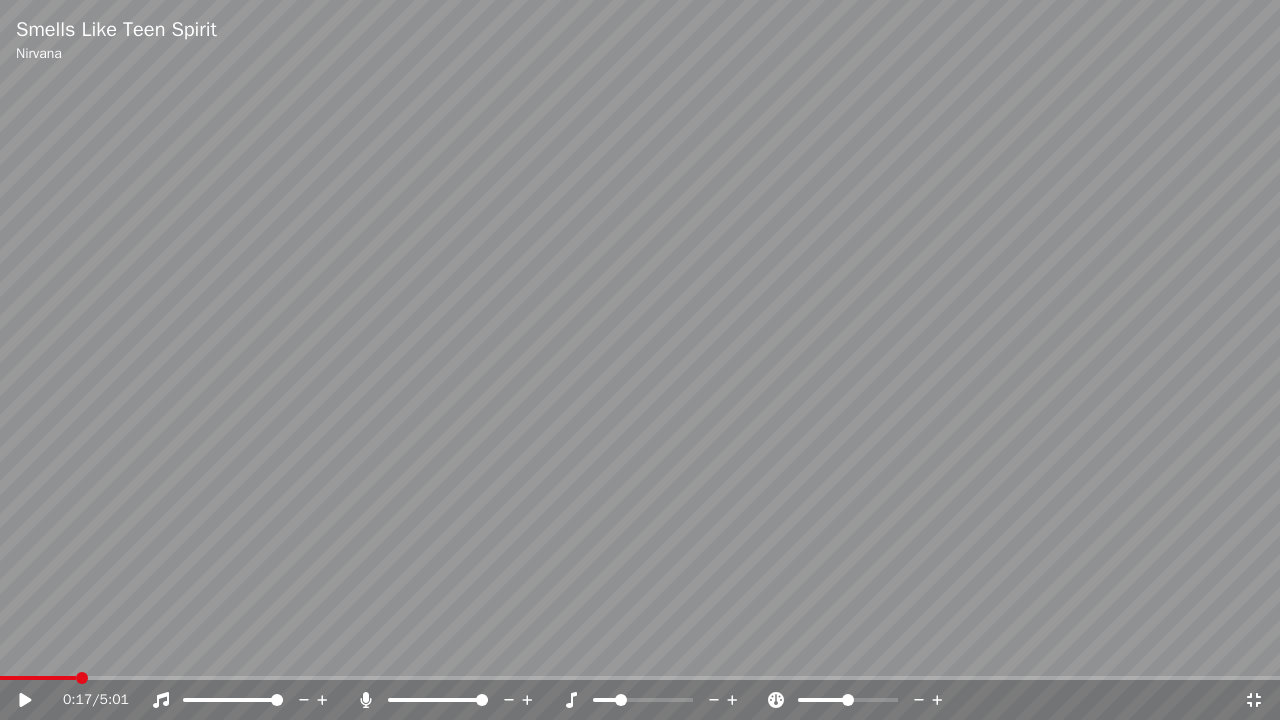 click on "0:17  /  5:01" at bounding box center [640, 700] 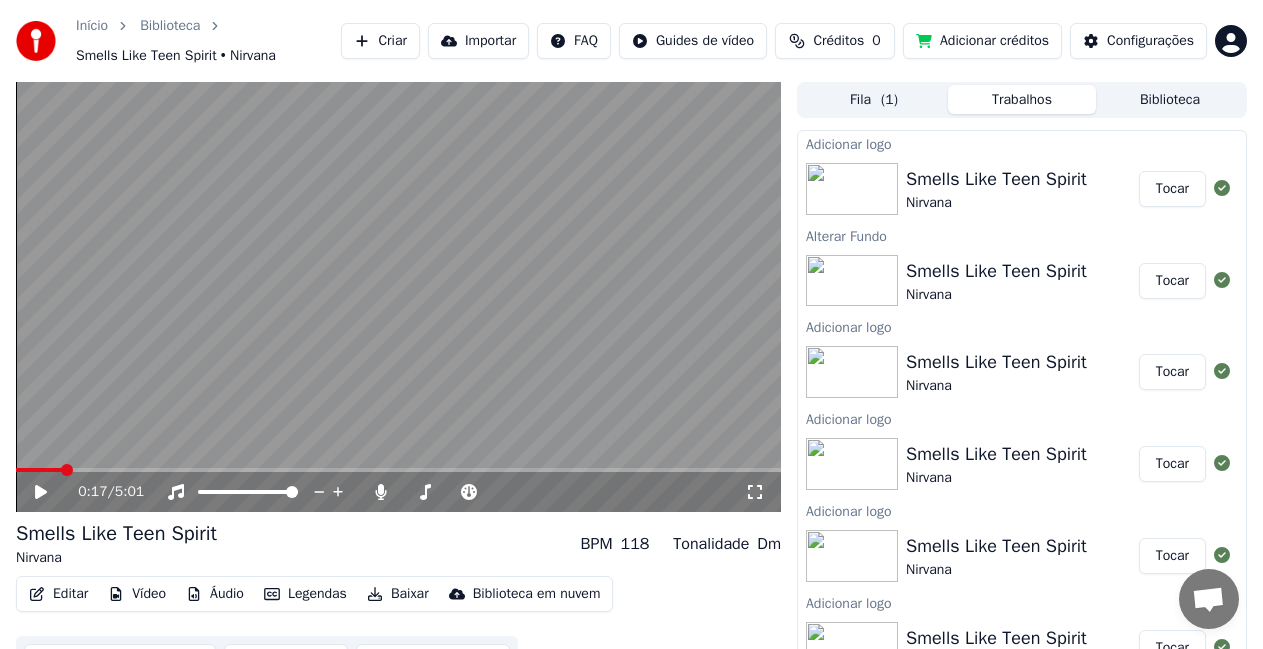click on "Tocar" at bounding box center [1172, 189] 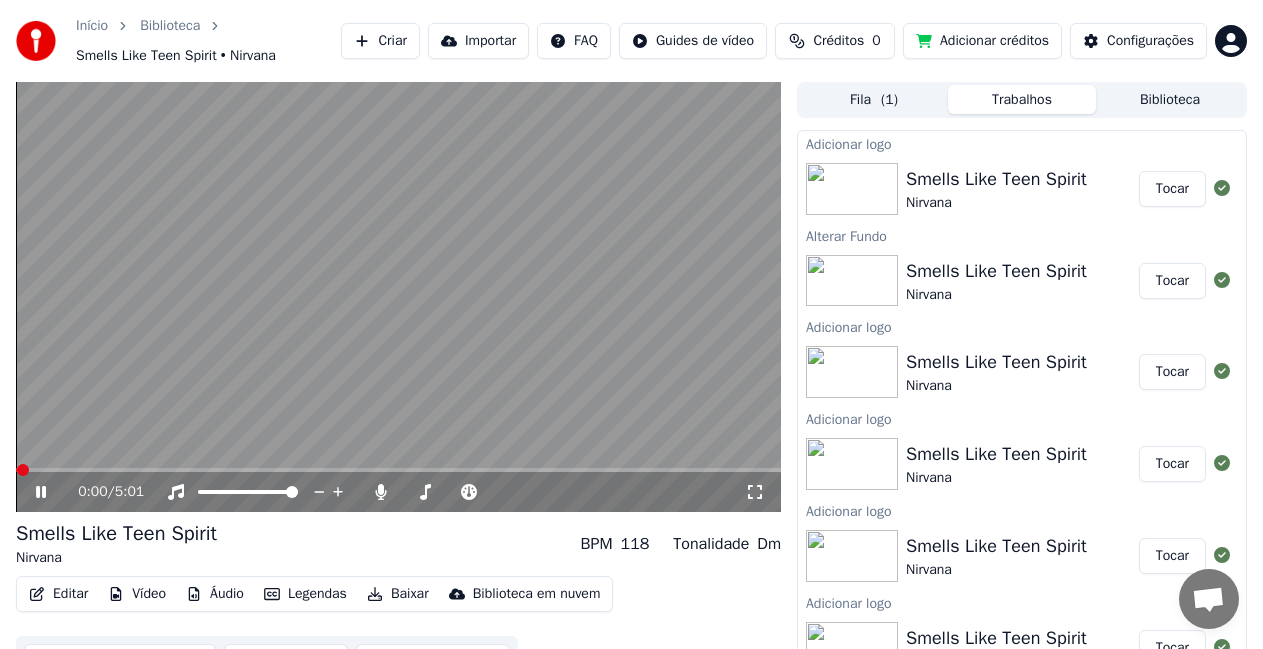 click 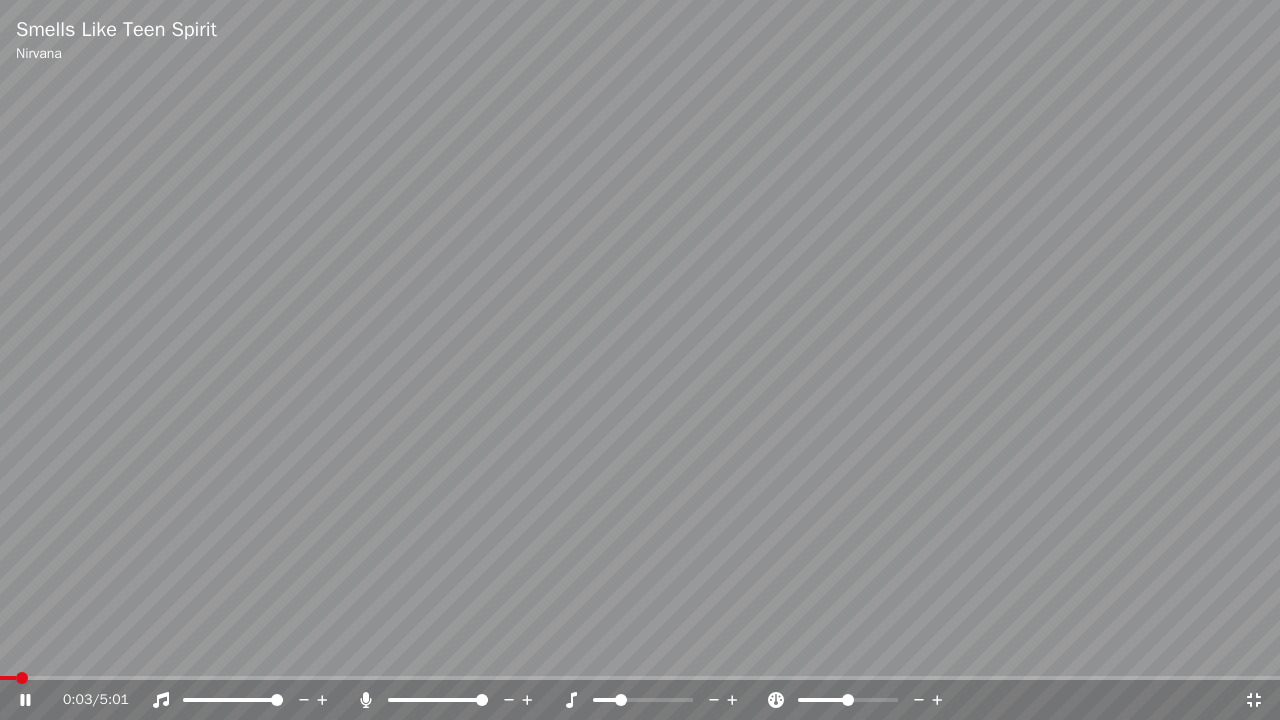 click 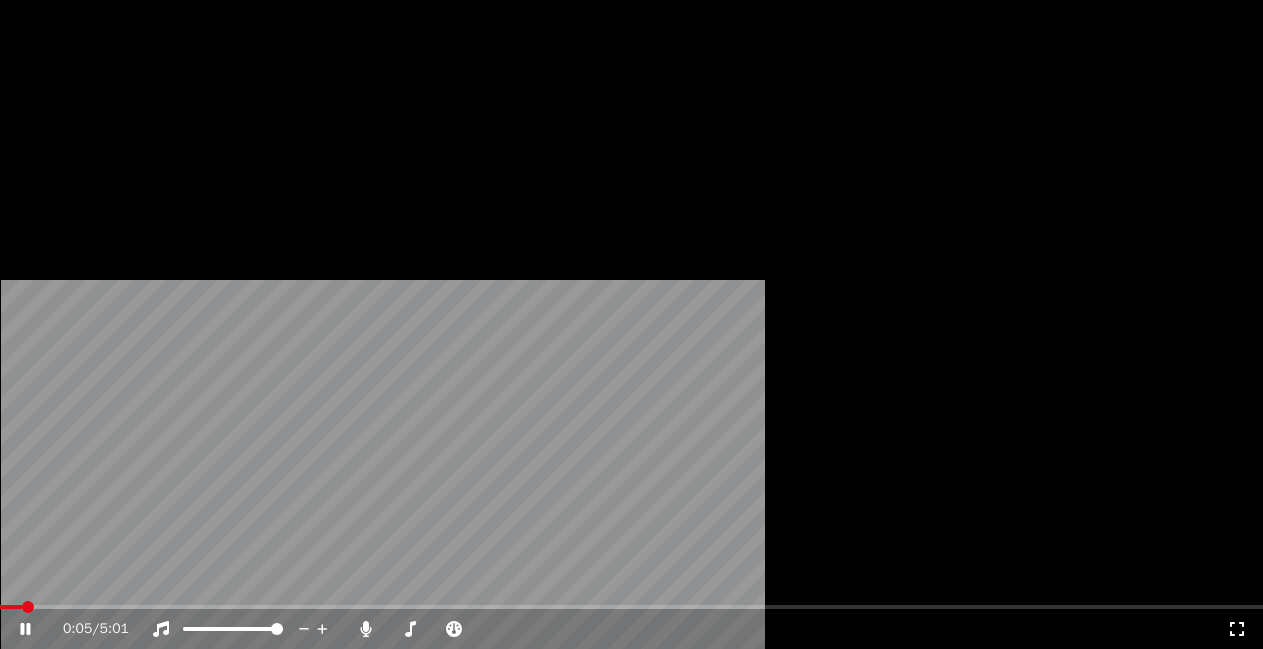 click on "Vídeo" at bounding box center (137, 164) 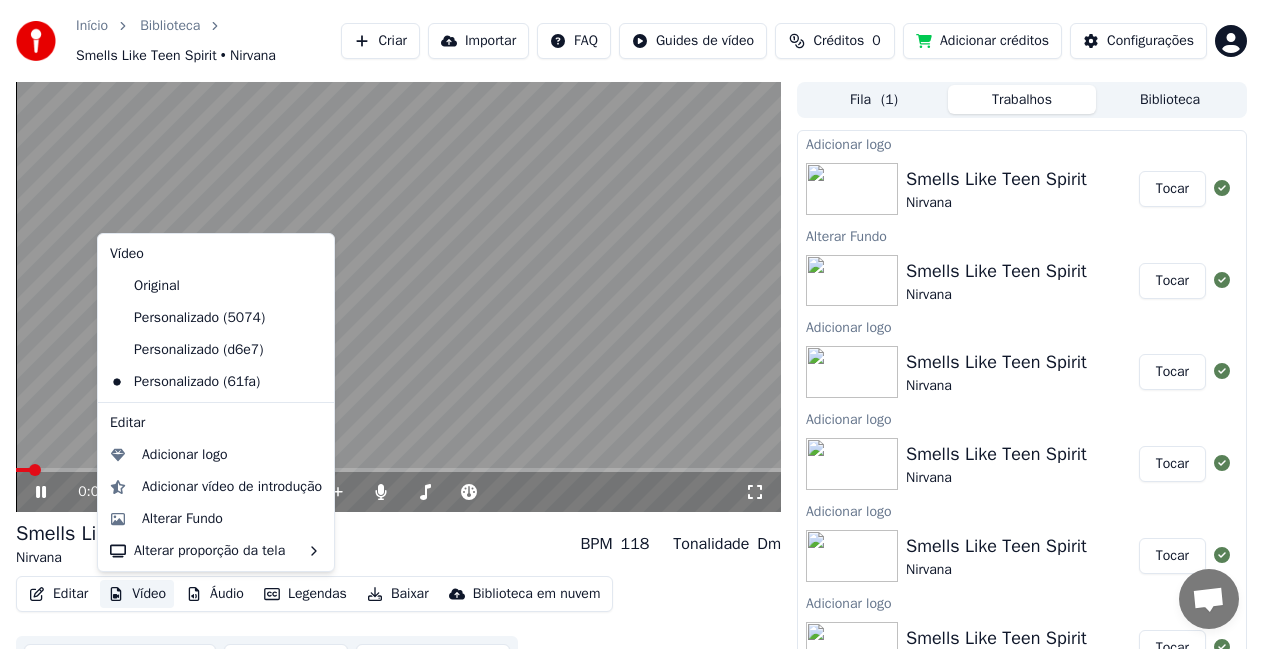 click 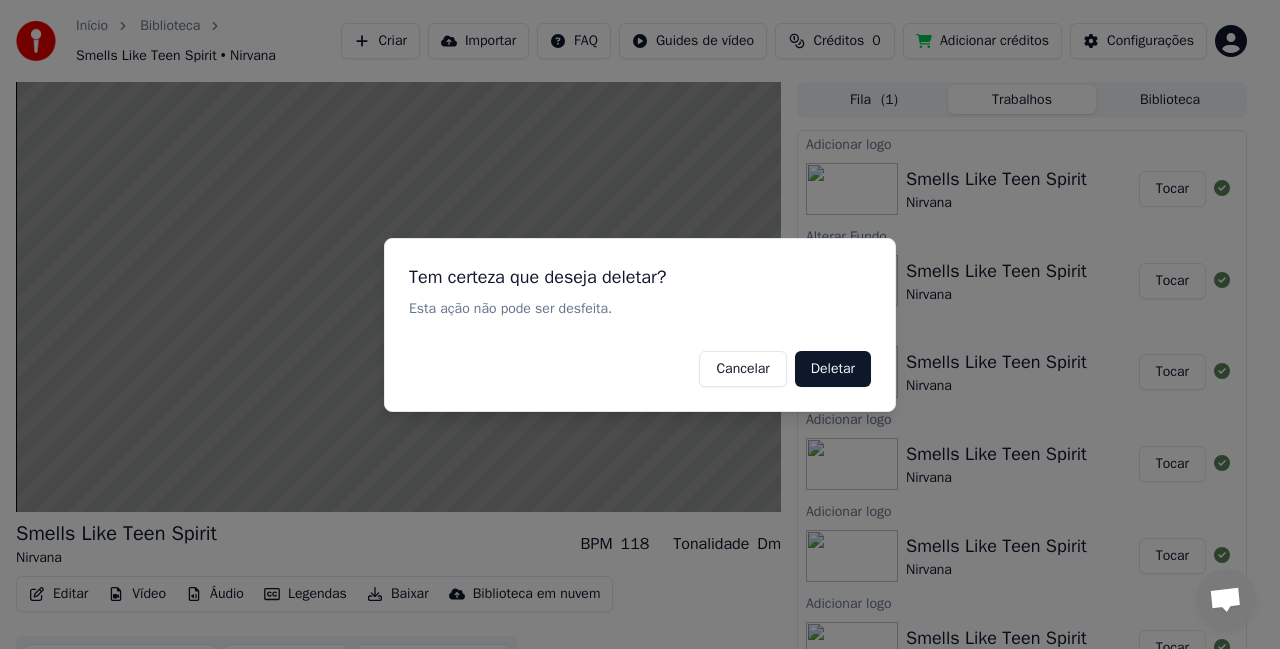 click on "Deletar" at bounding box center [833, 368] 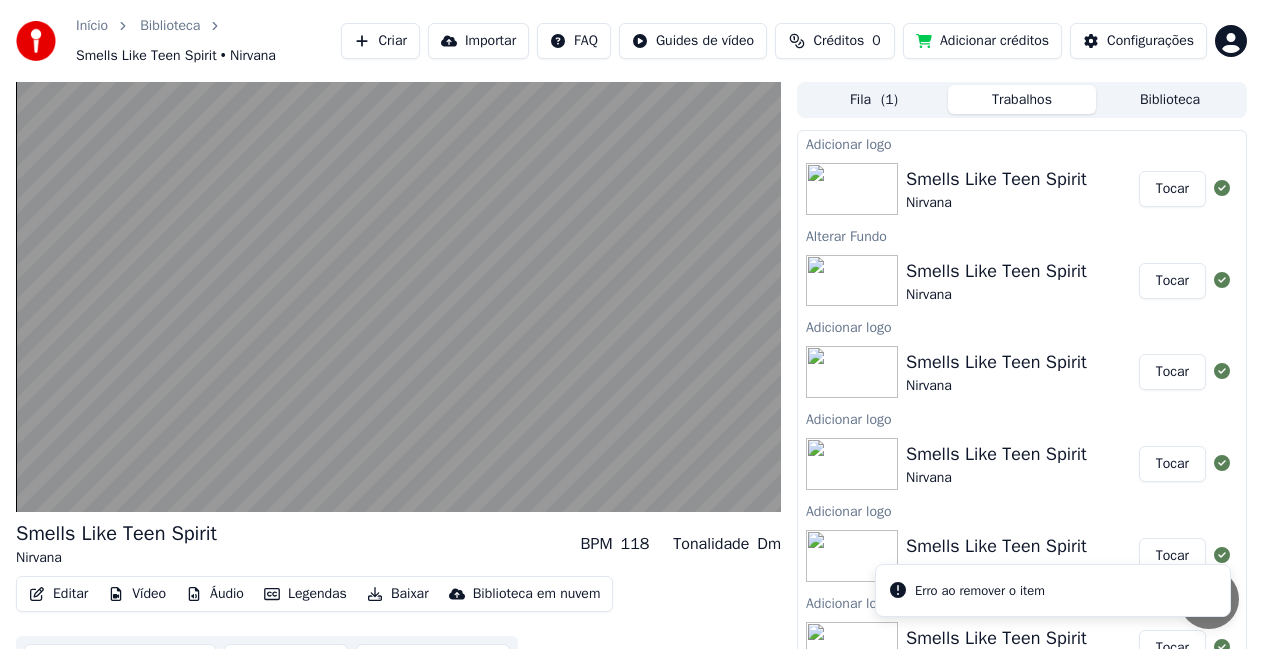 click on "Vídeo" at bounding box center (137, 594) 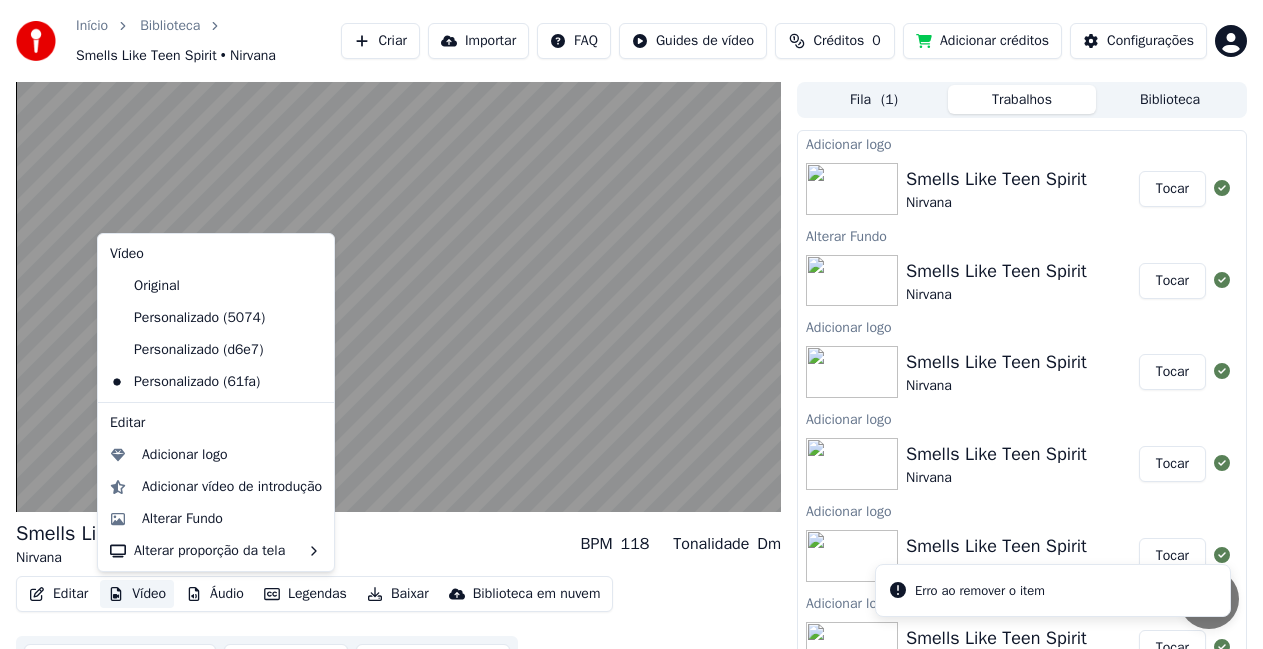 click 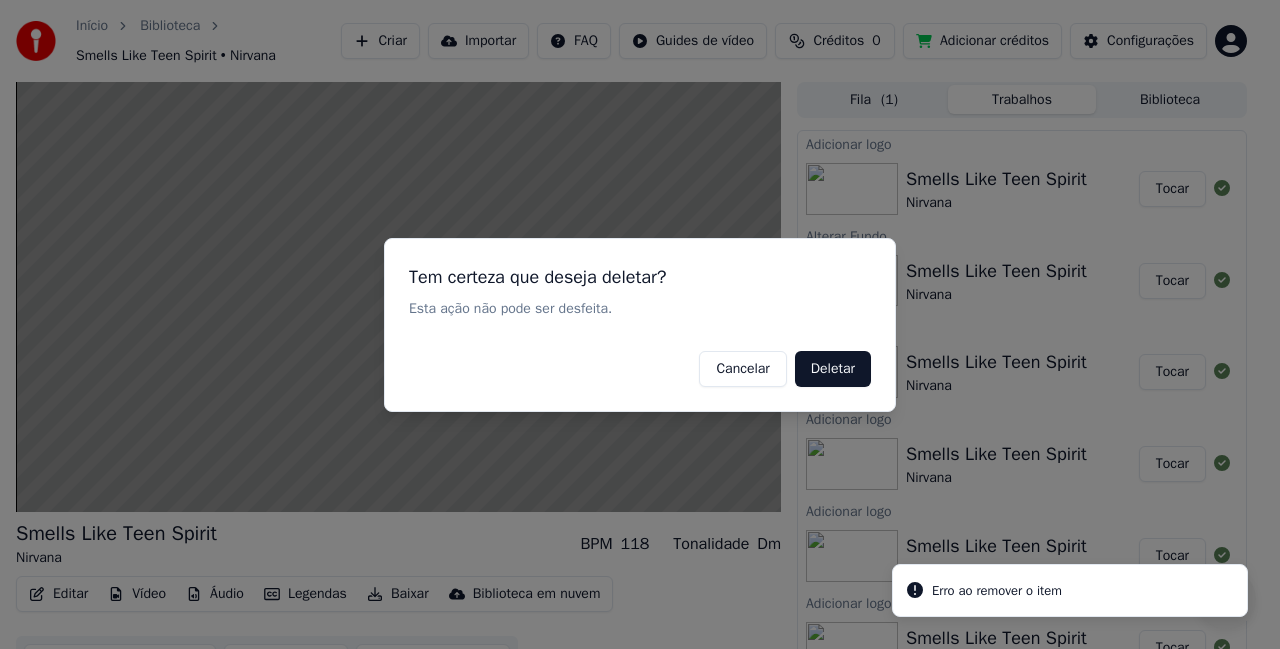 click on "Deletar" at bounding box center [833, 368] 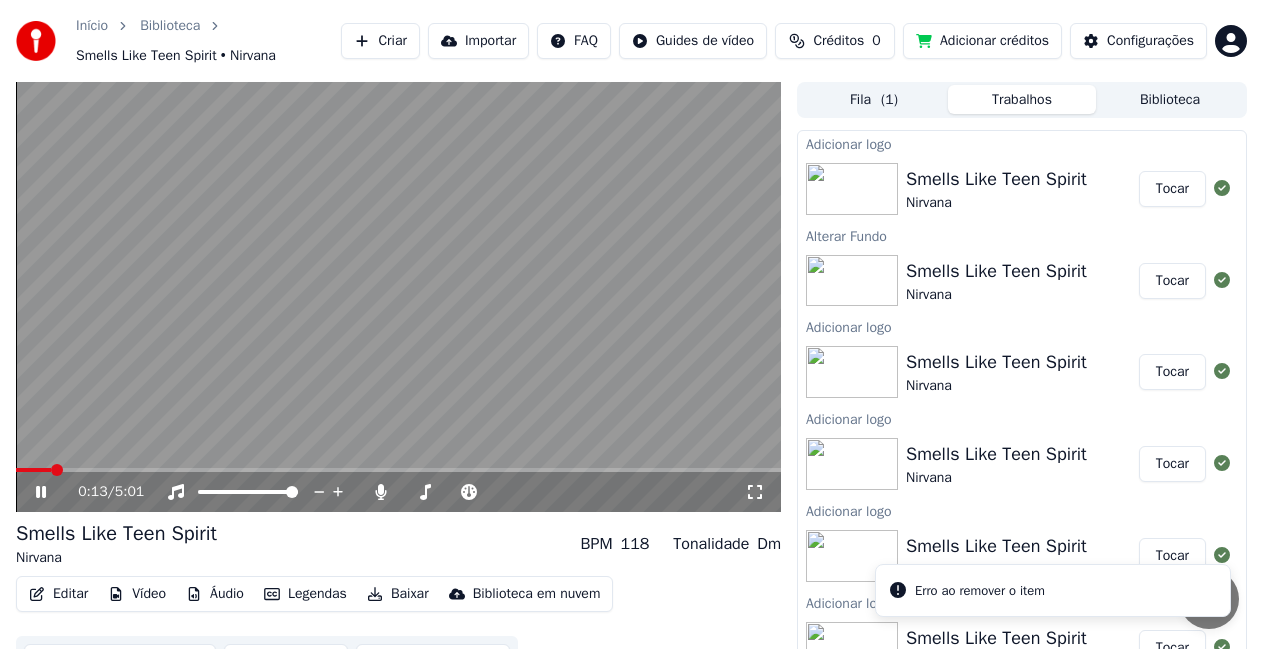 click on "Vídeo" at bounding box center (137, 594) 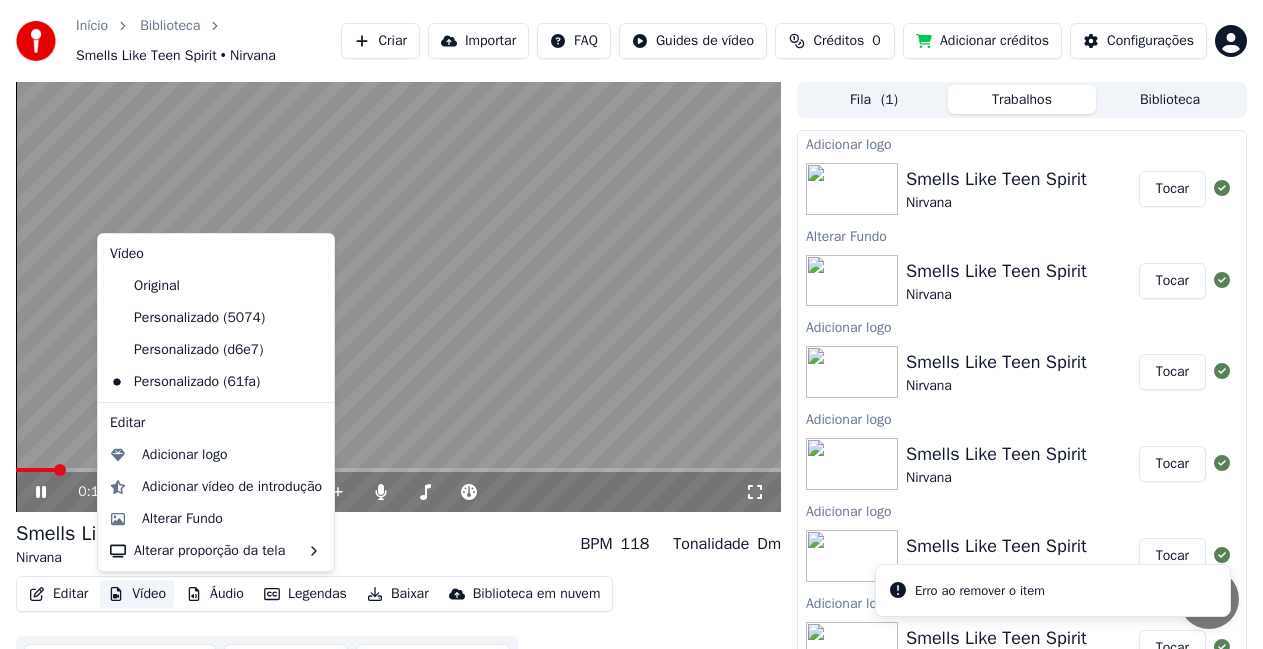 click 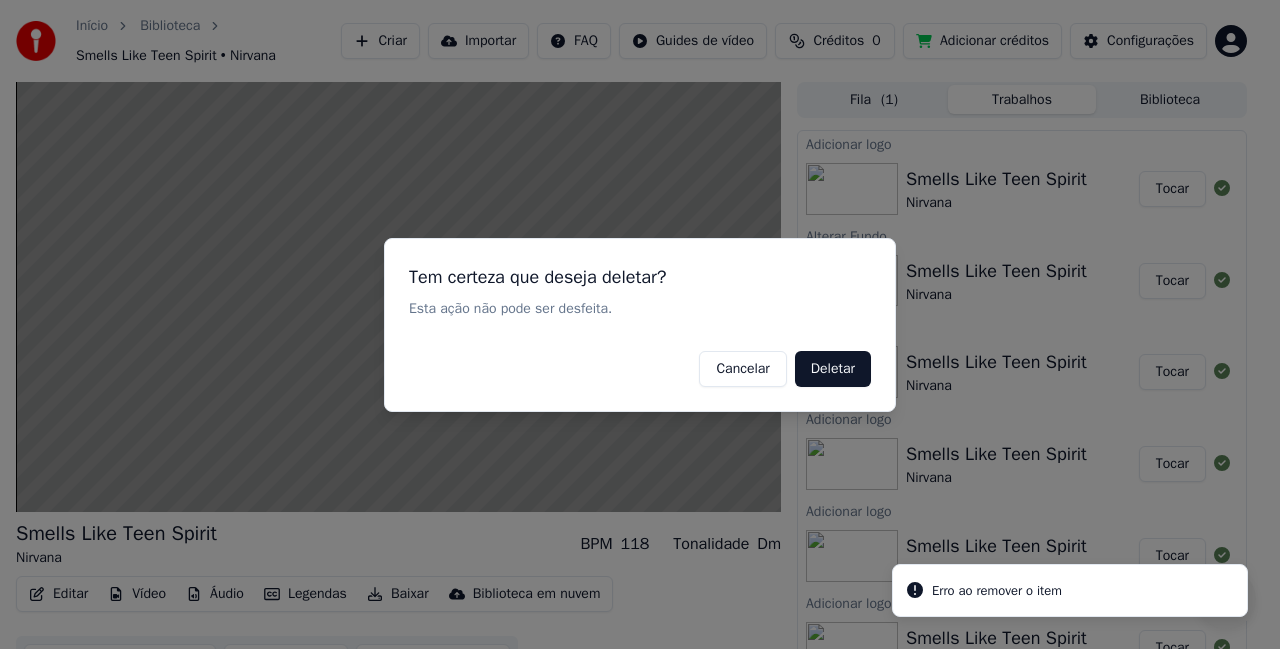 click on "Deletar" at bounding box center [833, 368] 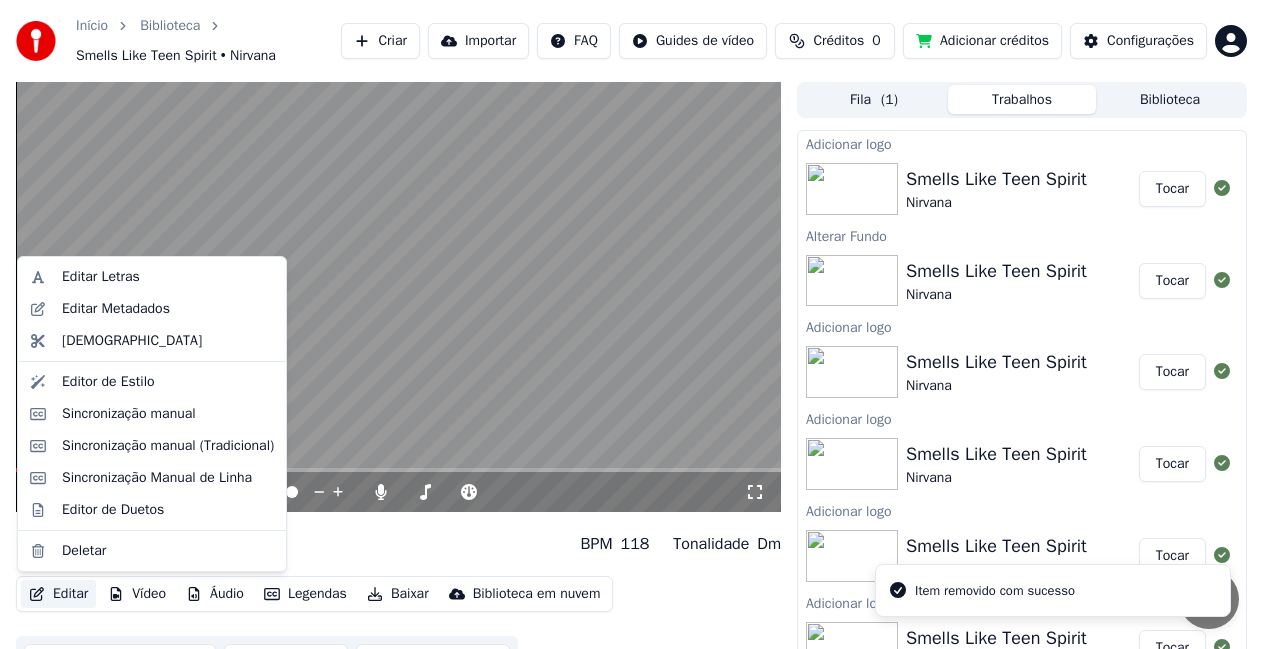 click on "Editar" at bounding box center (58, 594) 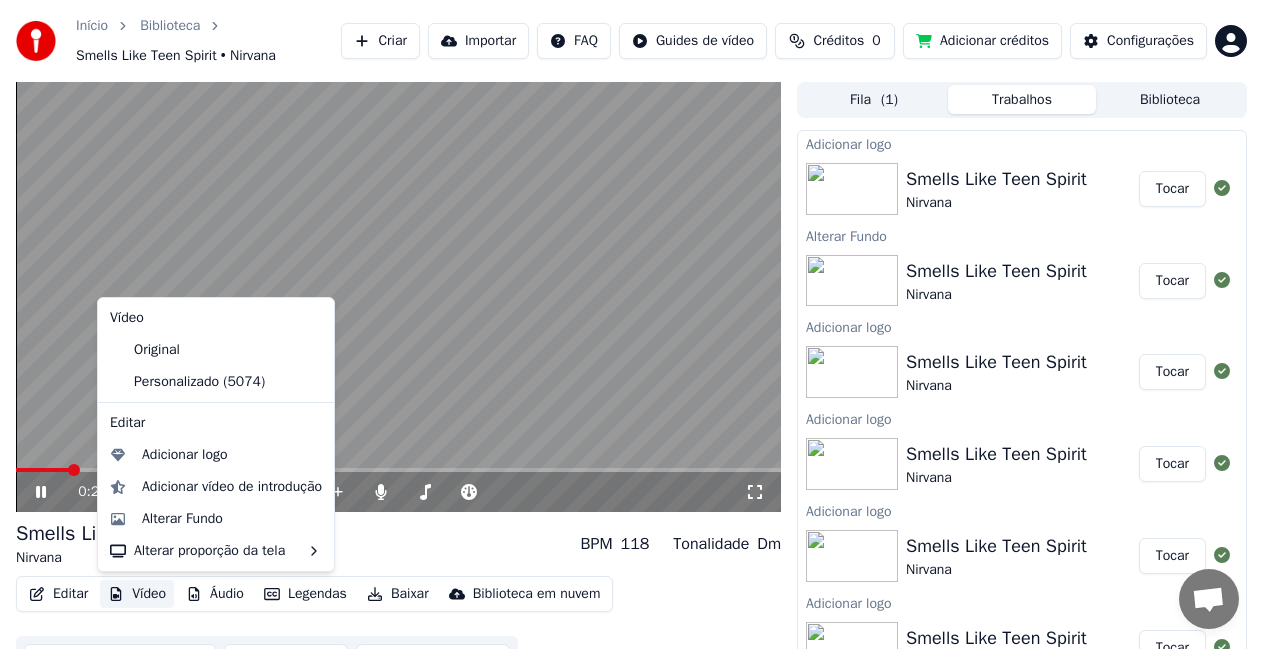 click on "Vídeo" at bounding box center (137, 594) 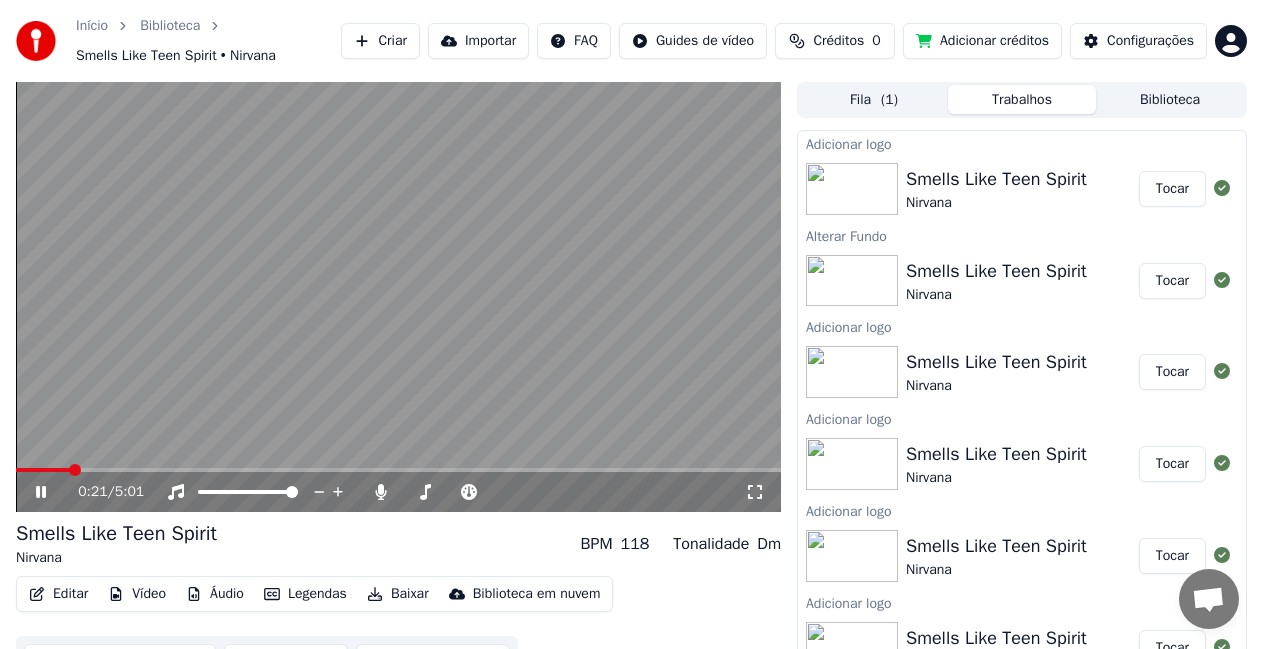 click on "Vídeo" at bounding box center [137, 594] 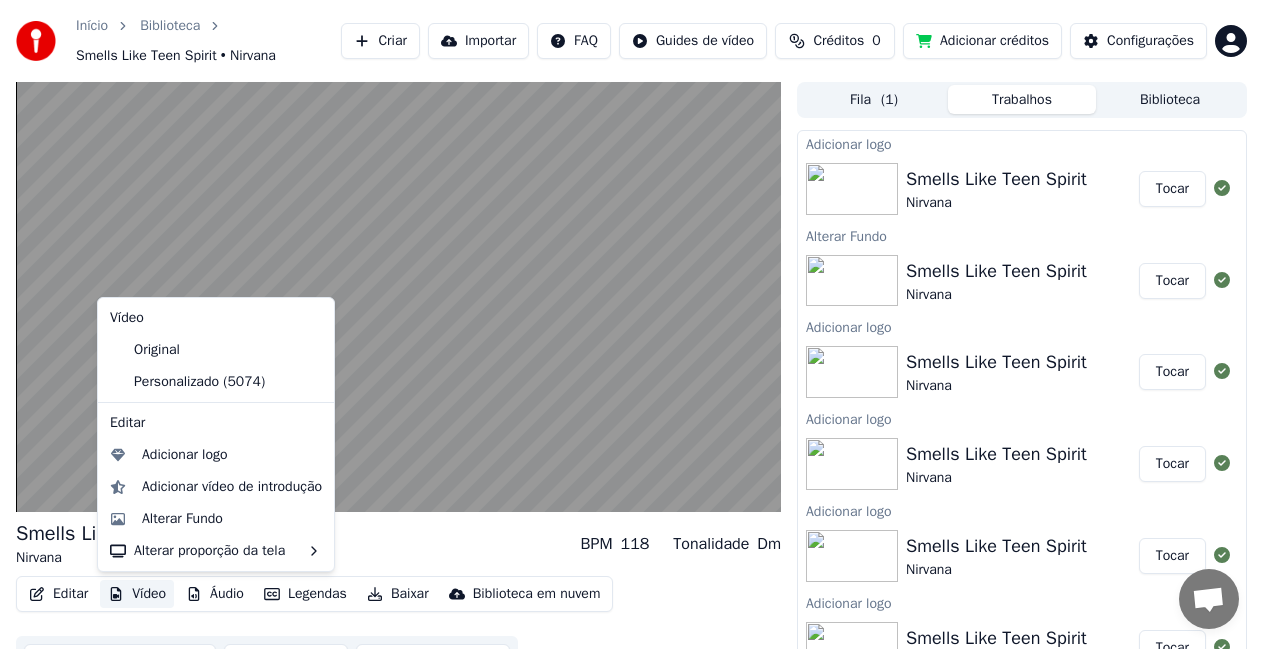 click 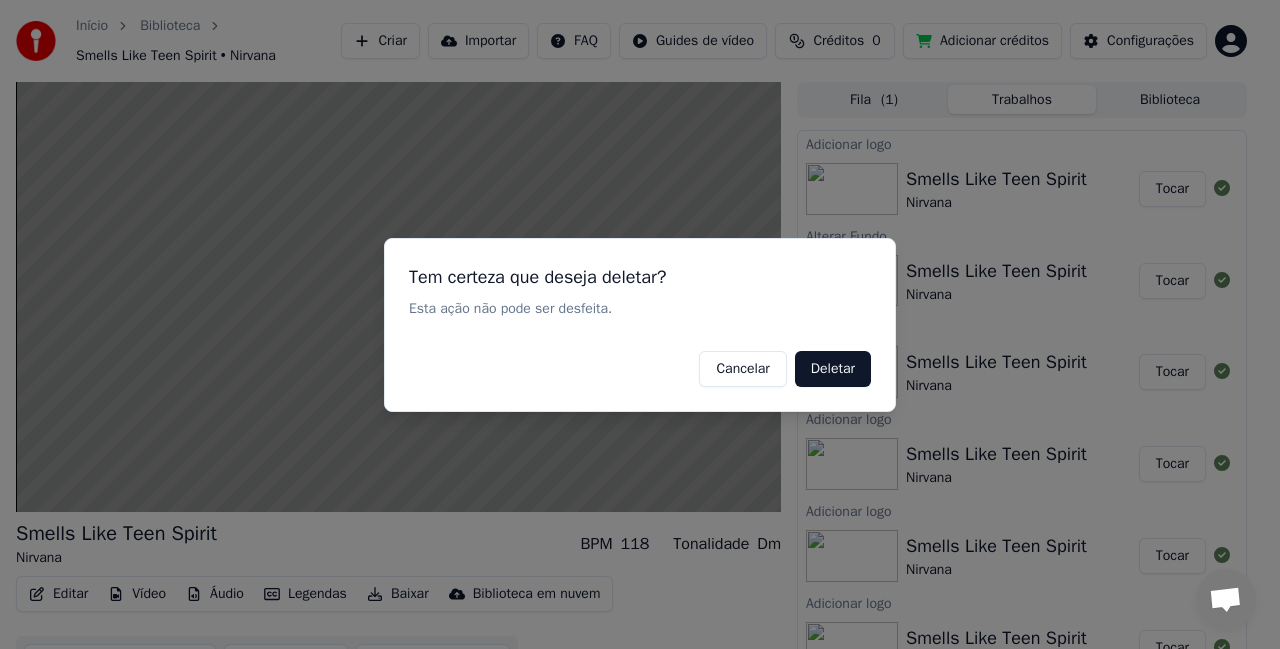 click on "Deletar" at bounding box center (833, 368) 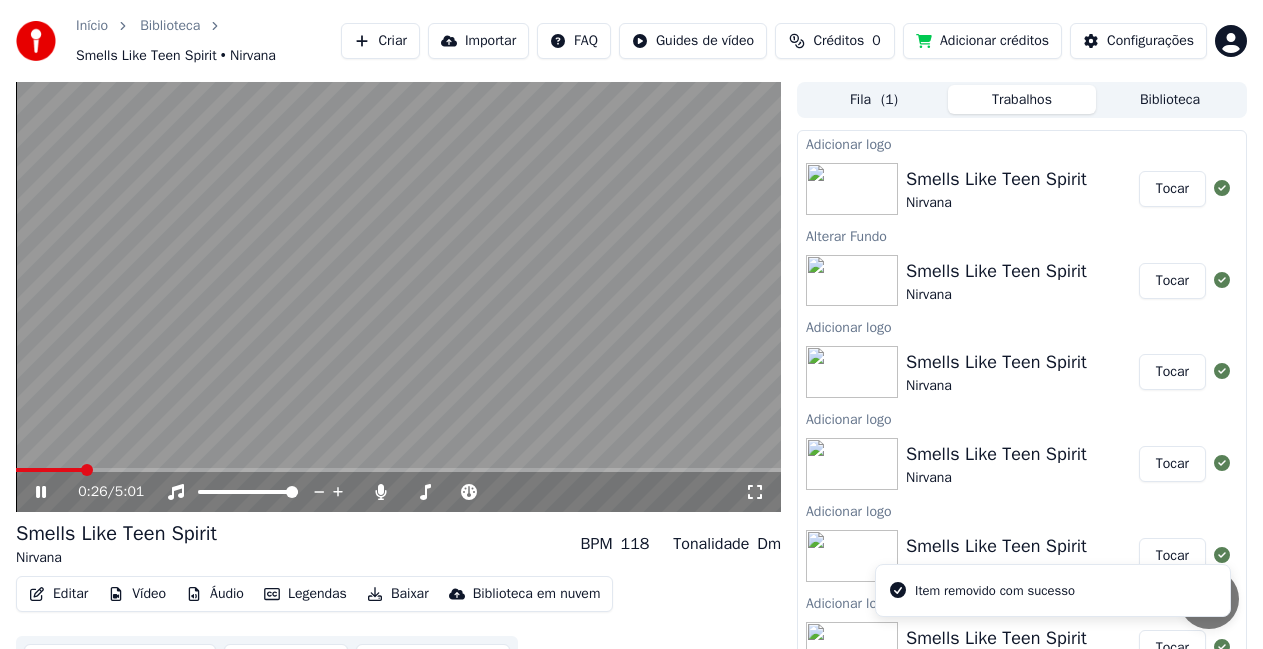 click on "Vídeo" at bounding box center (137, 594) 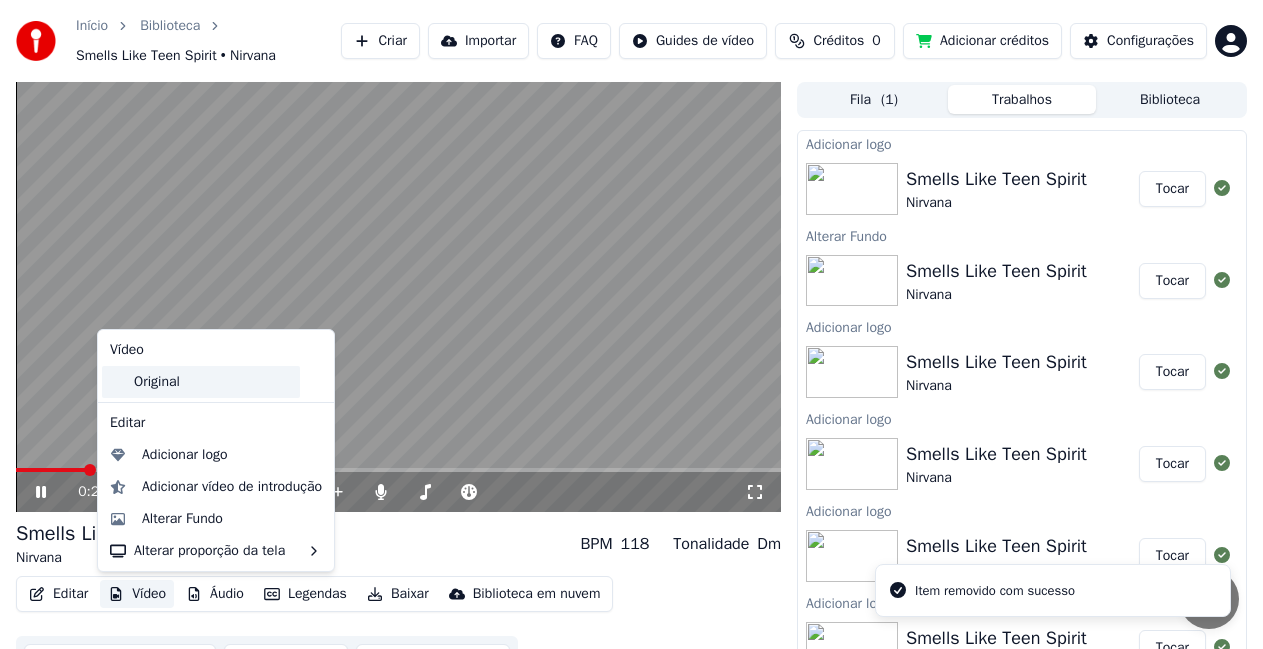 click on "Original" at bounding box center (201, 382) 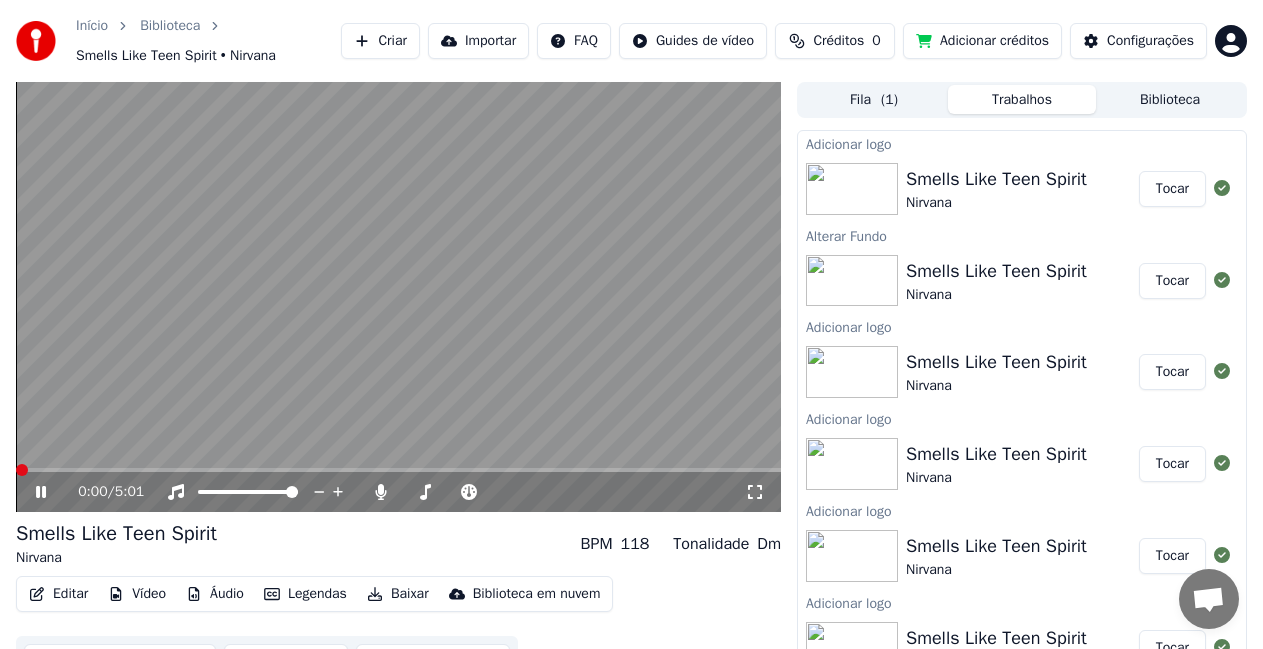 click on "Vídeo" at bounding box center (137, 594) 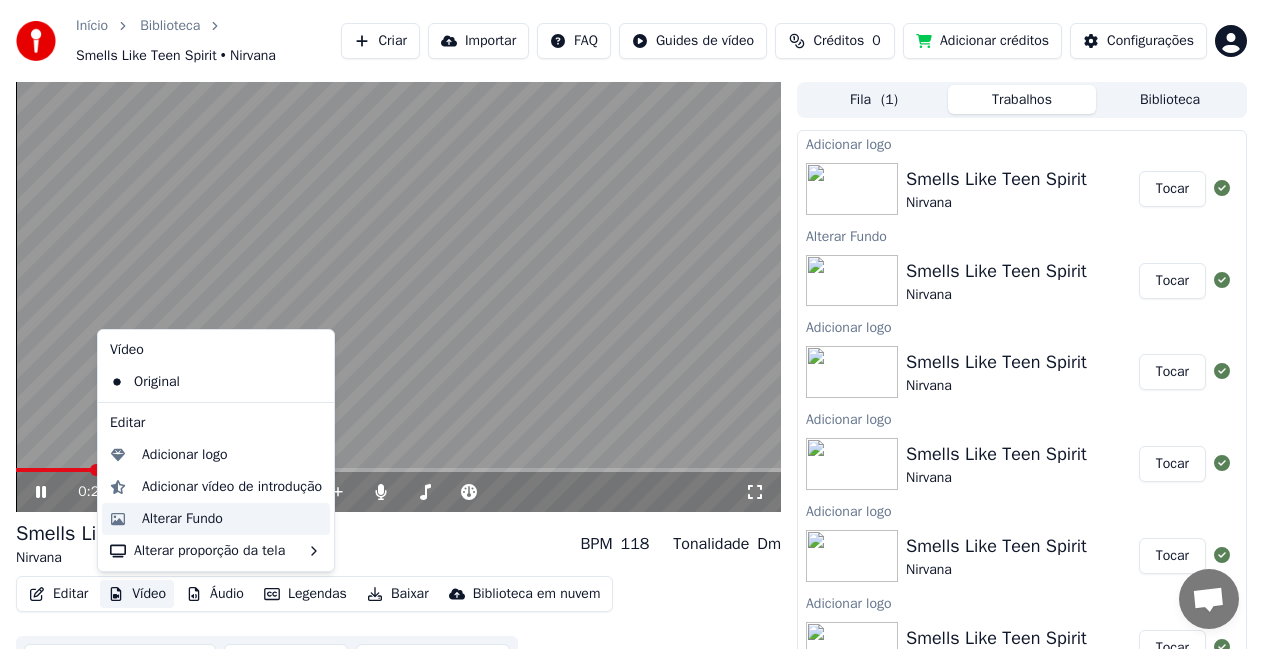 click on "Alterar Fundo" at bounding box center [182, 519] 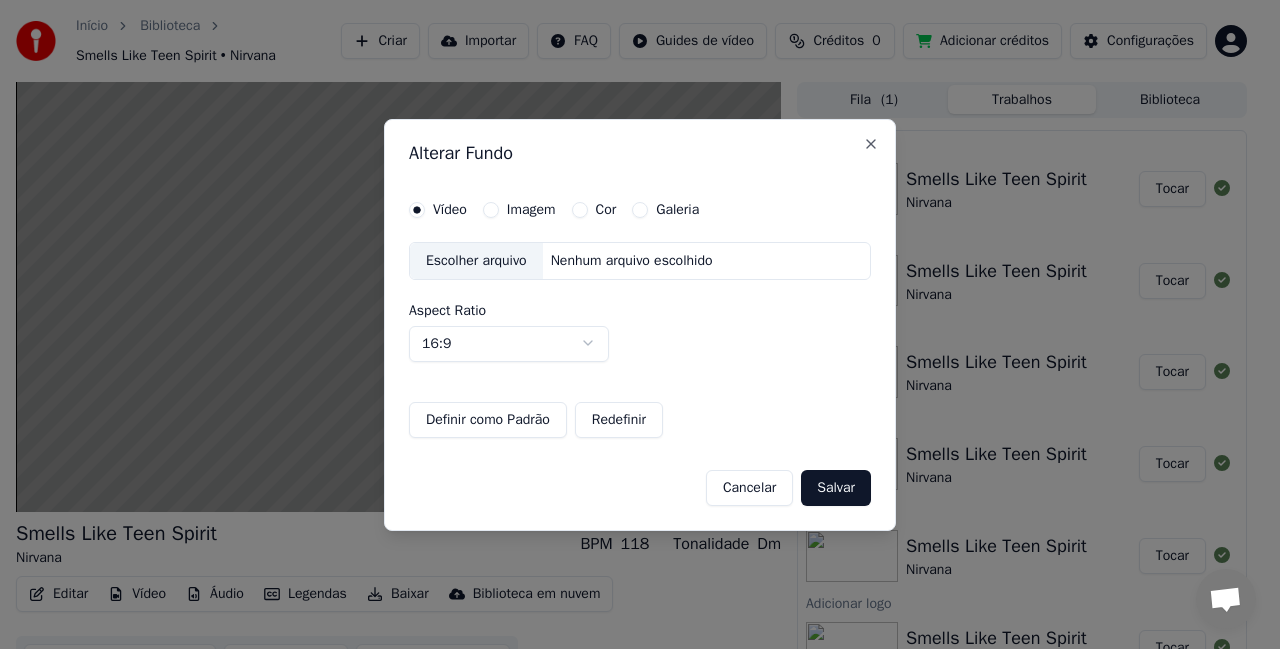 click on "Imagem" at bounding box center [531, 210] 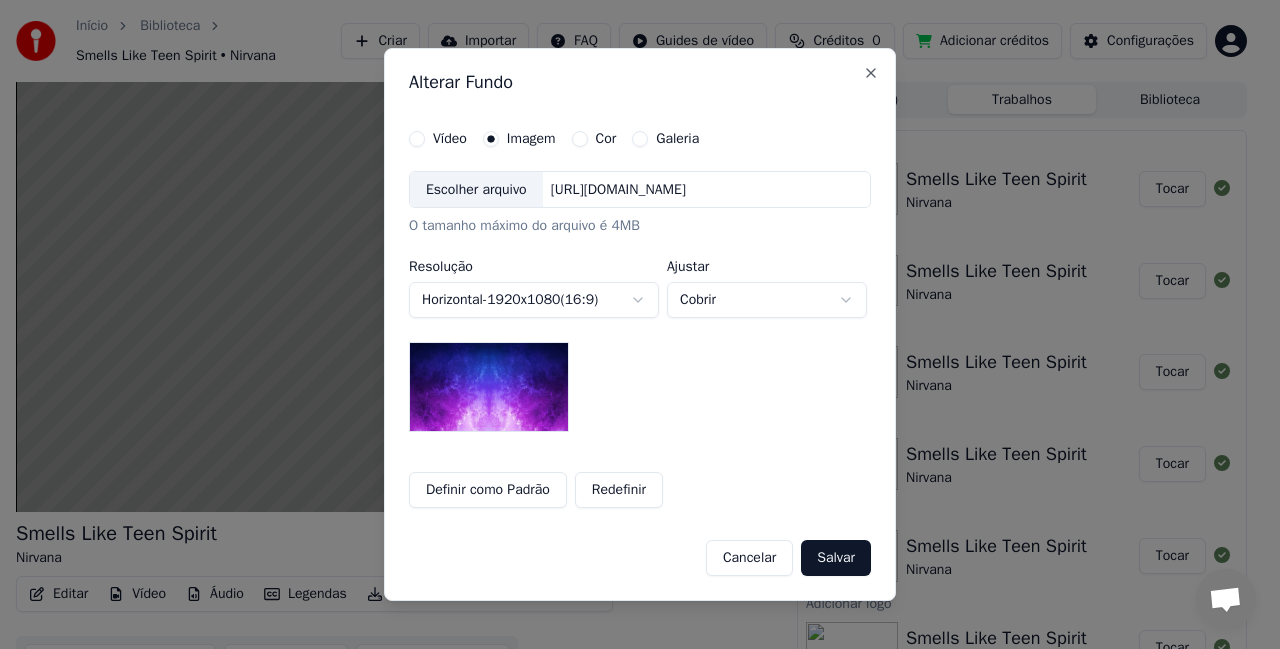 click on "Escolher arquivo" at bounding box center [476, 190] 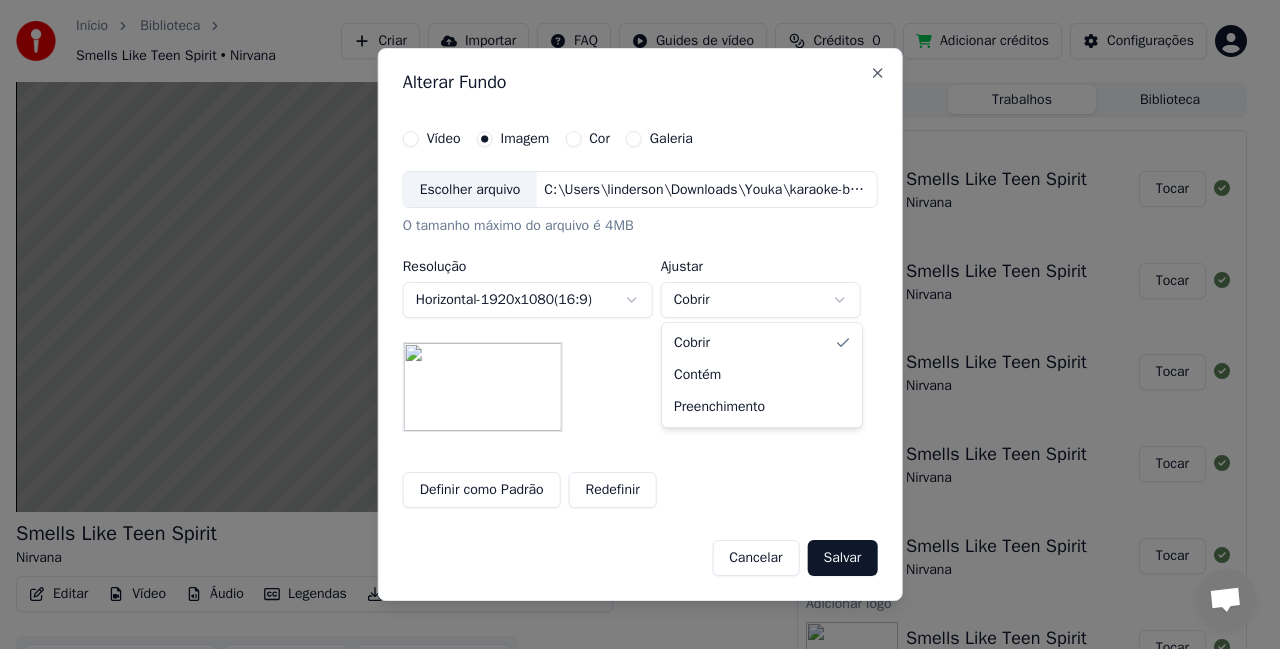 click on "Início Biblioteca Smells Like Teen Spirit • Nirvana Criar Importar FAQ Guides de vídeo Créditos 0 Adicionar créditos Configurações Smells Like Teen Spirit Nirvana BPM 118 Tonalidade Dm Editar Vídeo Áudio Legendas Baixar Biblioteca em nuvem Sincronização manual Baixar vídeo Abrir Dupla Tela Fila ( 1 ) Trabalhos Biblioteca Adicionar logo Smells Like Teen Spirit Nirvana Tocar Alterar Fundo Smells Like Teen Spirit Nirvana Tocar Adicionar logo Smells Like Teen Spirit Nirvana Tocar Adicionar logo Smells Like Teen Spirit Nirvana Tocar Adicionar logo Smells Like Teen Spirit Nirvana Tocar Adicionar logo Smells Like Teen Spirit Nirvana Tocar Adicionar logo Smells Like Teen Spirit Nirvana Tocar Adicionar logo Smells Like Teen Spirit Nirvana Tocar Adicionar logo Smells Like Teen Spirit Nirvana Tocar Adicionar logo Smells Like Teen Spirit Nirvana Tocar Alterar Fundo Smells Like Teen Spirit Nirvana Tocar Adicionar logo Smells Like Teen Spirit Nirvana Tocar Adicionar logo Smells Like Teen Spirit Nirvana Tocar x" at bounding box center [631, 324] 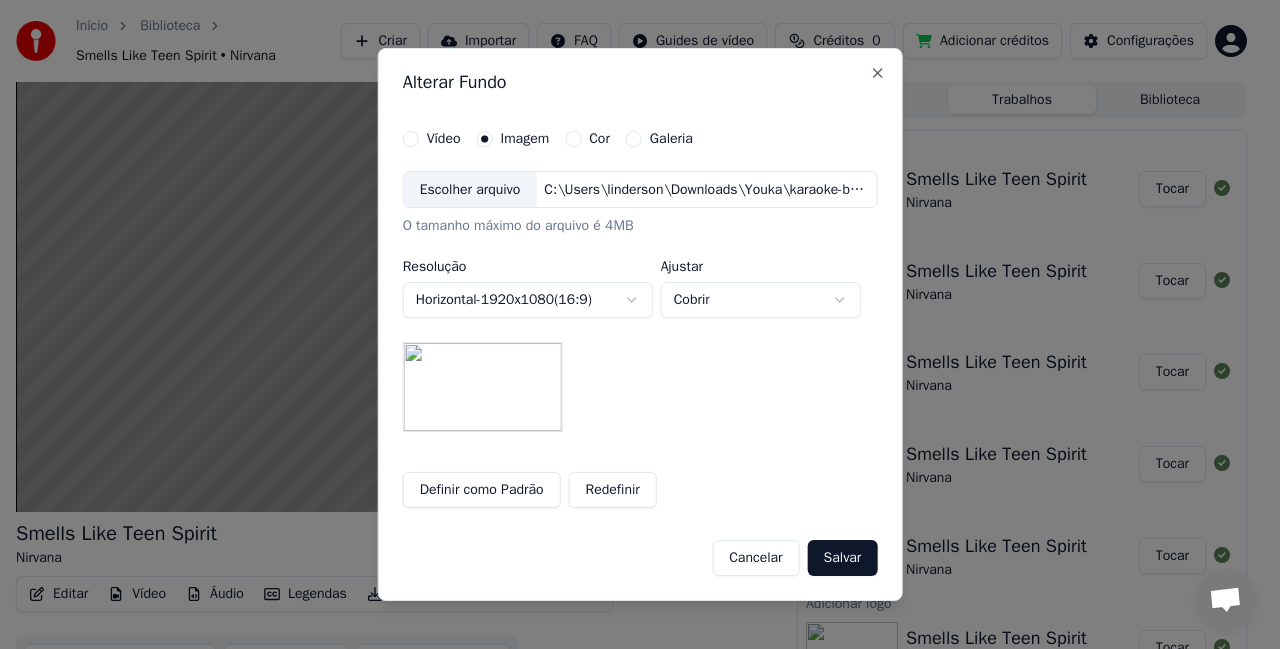 click on "Início Biblioteca Smells Like Teen Spirit • Nirvana Criar Importar FAQ Guides de vídeo Créditos 0 Adicionar créditos Configurações Smells Like Teen Spirit Nirvana BPM 118 Tonalidade Dm Editar Vídeo Áudio Legendas Baixar Biblioteca em nuvem Sincronização manual Baixar vídeo Abrir Dupla Tela Fila ( 1 ) Trabalhos Biblioteca Adicionar logo Smells Like Teen Spirit Nirvana Tocar Alterar Fundo Smells Like Teen Spirit Nirvana Tocar Adicionar logo Smells Like Teen Spirit Nirvana Tocar Adicionar logo Smells Like Teen Spirit Nirvana Tocar Adicionar logo Smells Like Teen Spirit Nirvana Tocar Adicionar logo Smells Like Teen Spirit Nirvana Tocar Adicionar logo Smells Like Teen Spirit Nirvana Tocar Adicionar logo Smells Like Teen Spirit Nirvana Tocar Adicionar logo Smells Like Teen Spirit Nirvana Tocar Adicionar logo Smells Like Teen Spirit Nirvana Tocar Alterar Fundo Smells Like Teen Spirit Nirvana Tocar Adicionar logo Smells Like Teen Spirit Nirvana Tocar Adicionar logo Smells Like Teen Spirit Nirvana Tocar x" at bounding box center (631, 324) 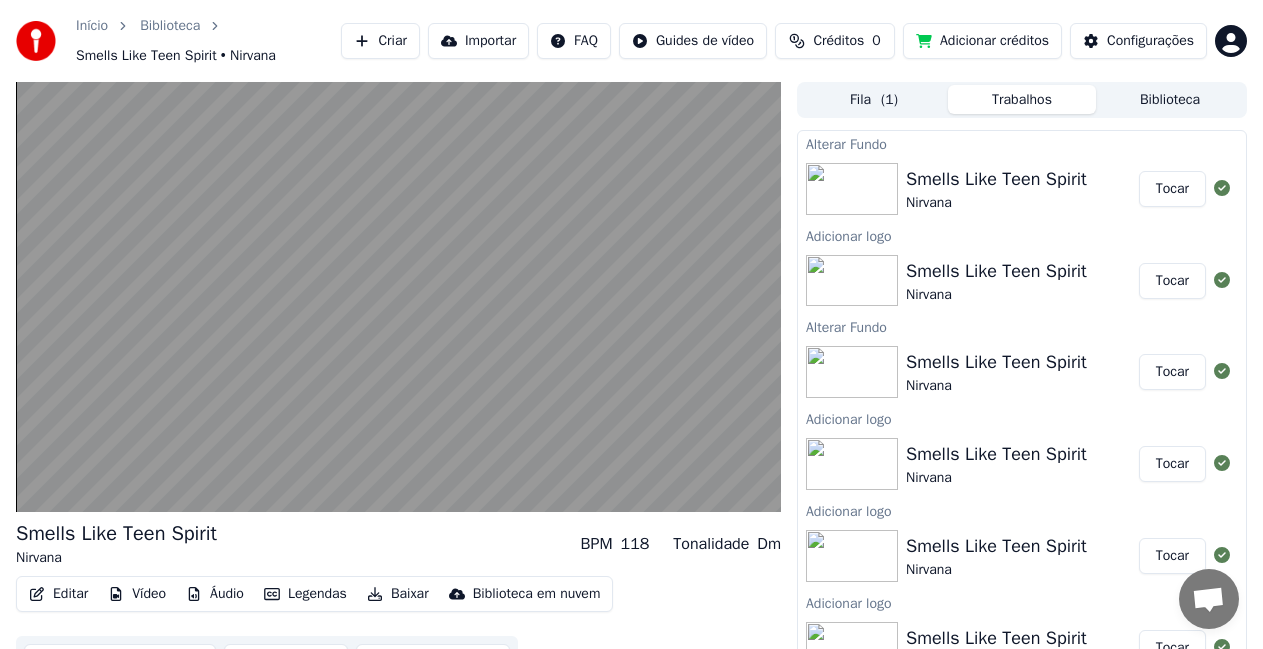 click on "Tocar" at bounding box center [1172, 189] 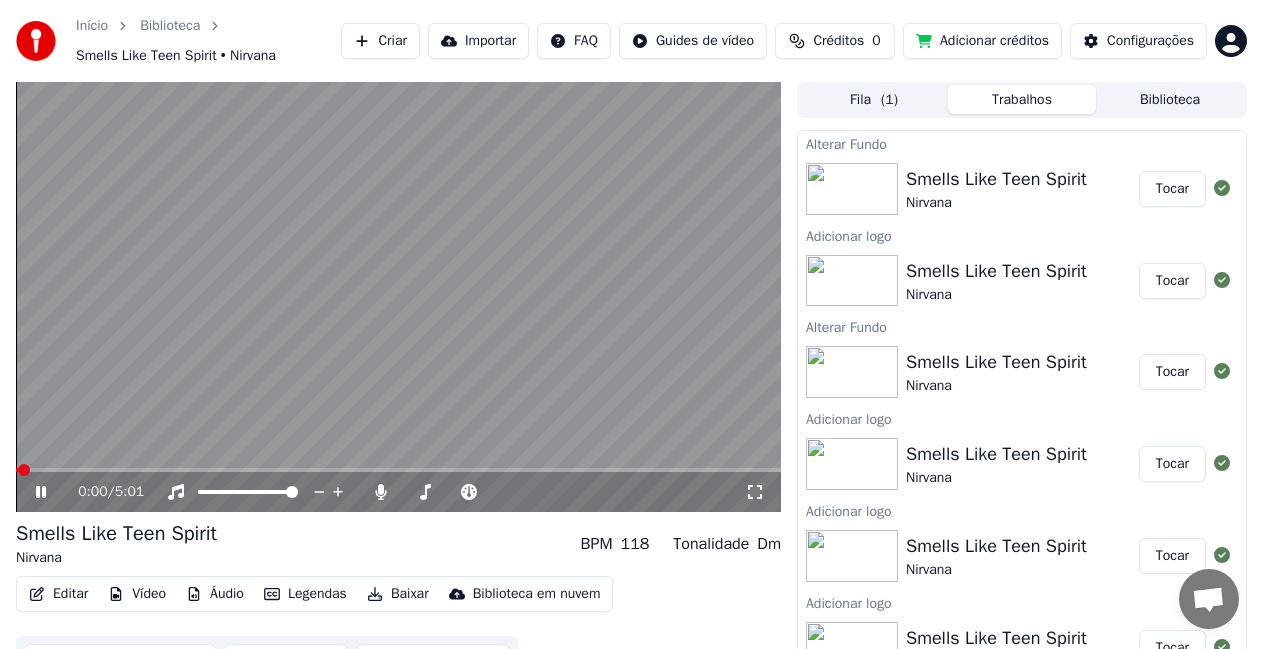 click on "Vídeo" at bounding box center (137, 594) 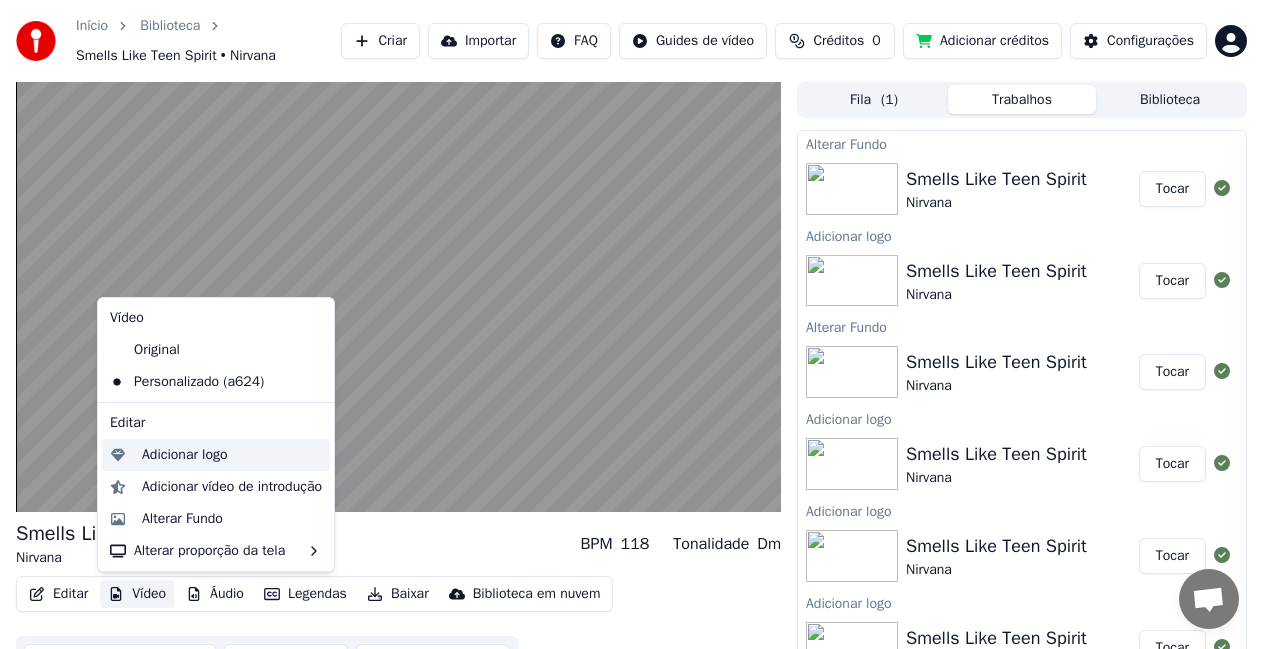 click on "Adicionar logo" at bounding box center [185, 455] 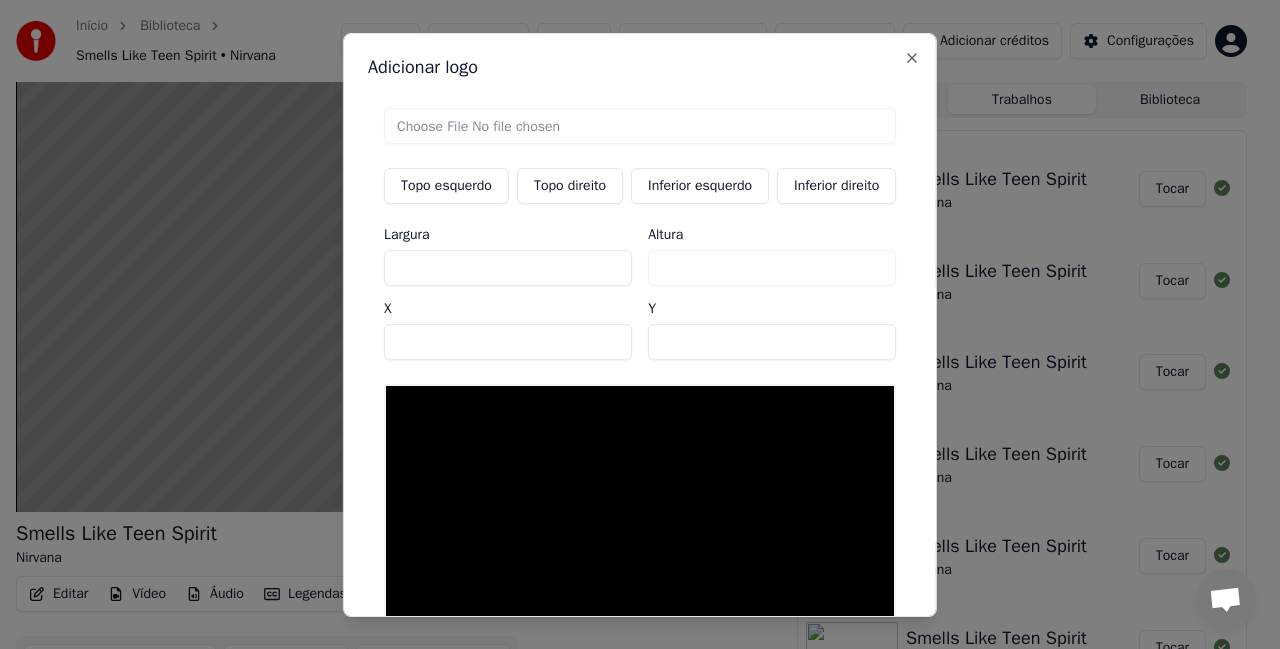 click on "Topo direito" at bounding box center (570, 185) 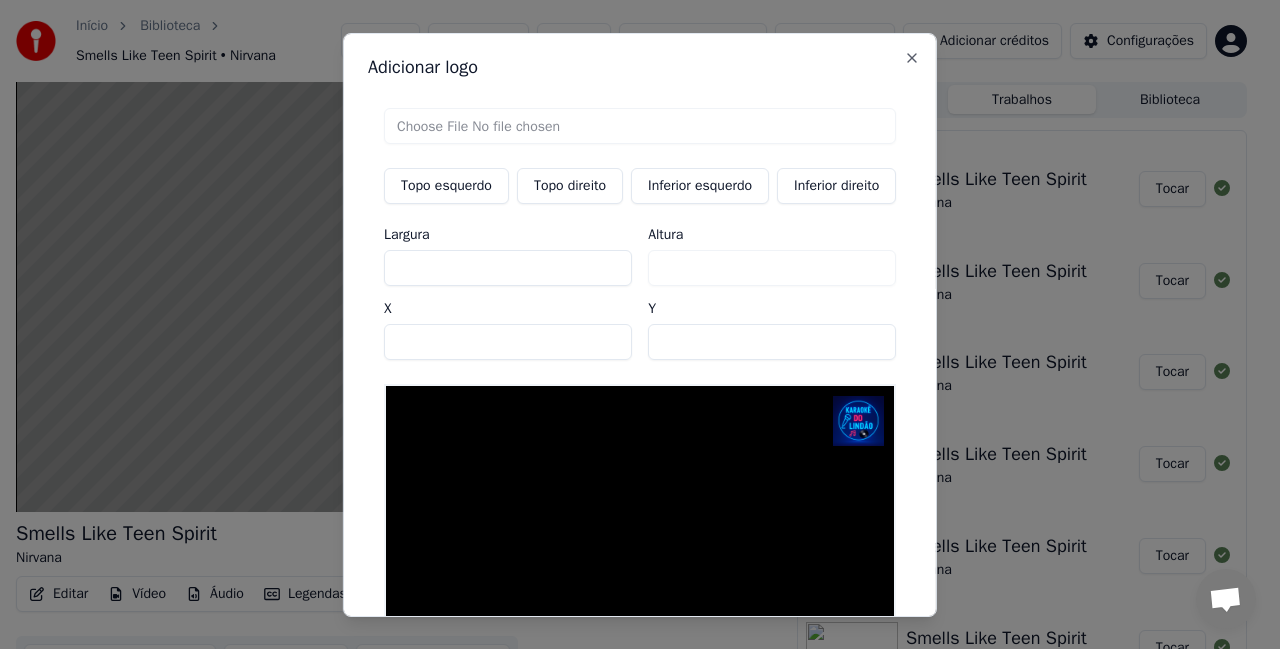 drag, startPoint x: 701, startPoint y: 349, endPoint x: 474, endPoint y: 346, distance: 227.01982 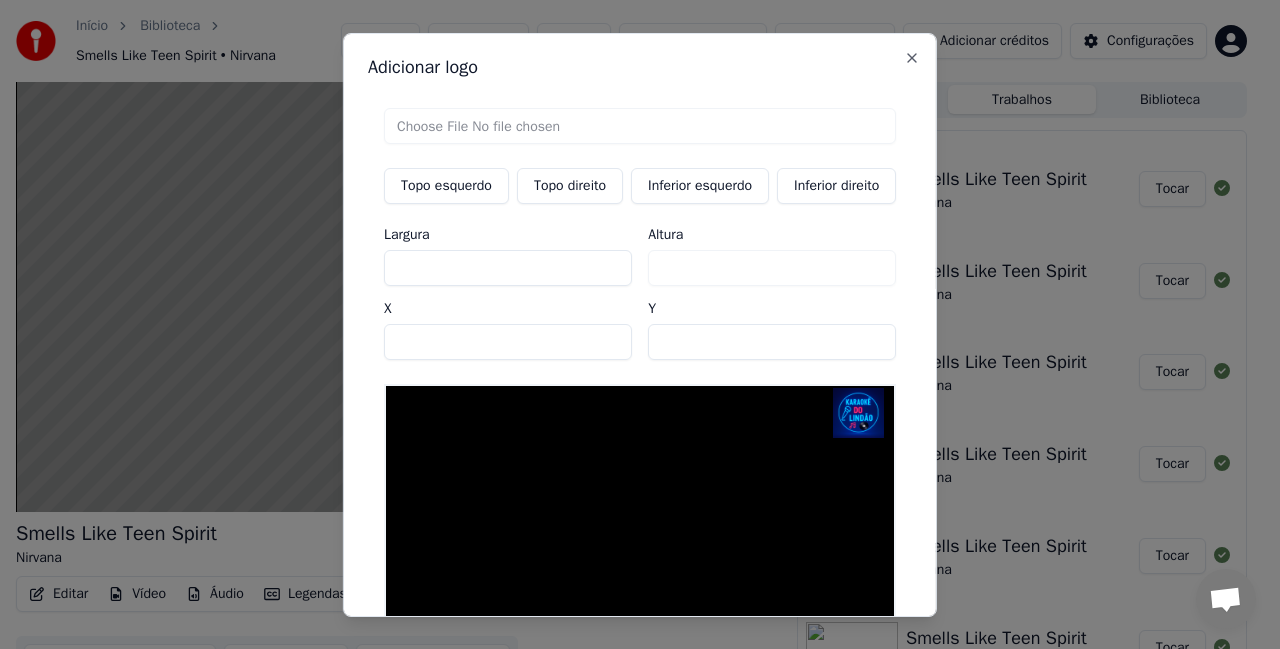 type on "**" 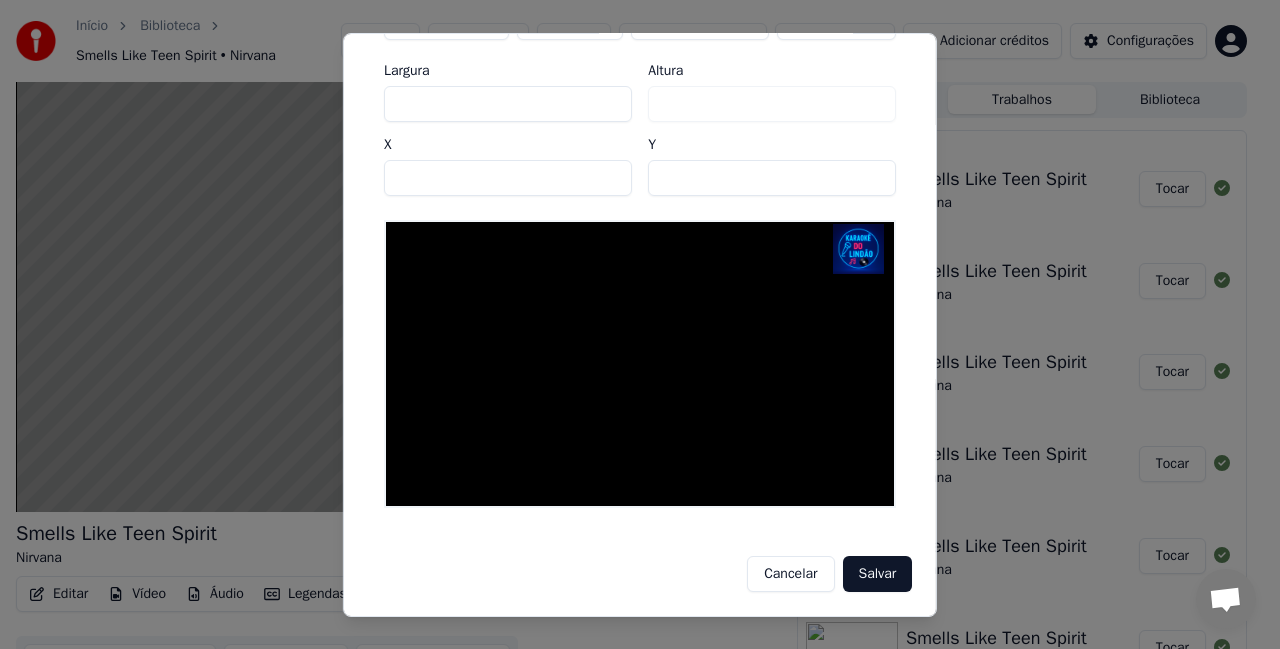 click on "Salvar" at bounding box center (877, 574) 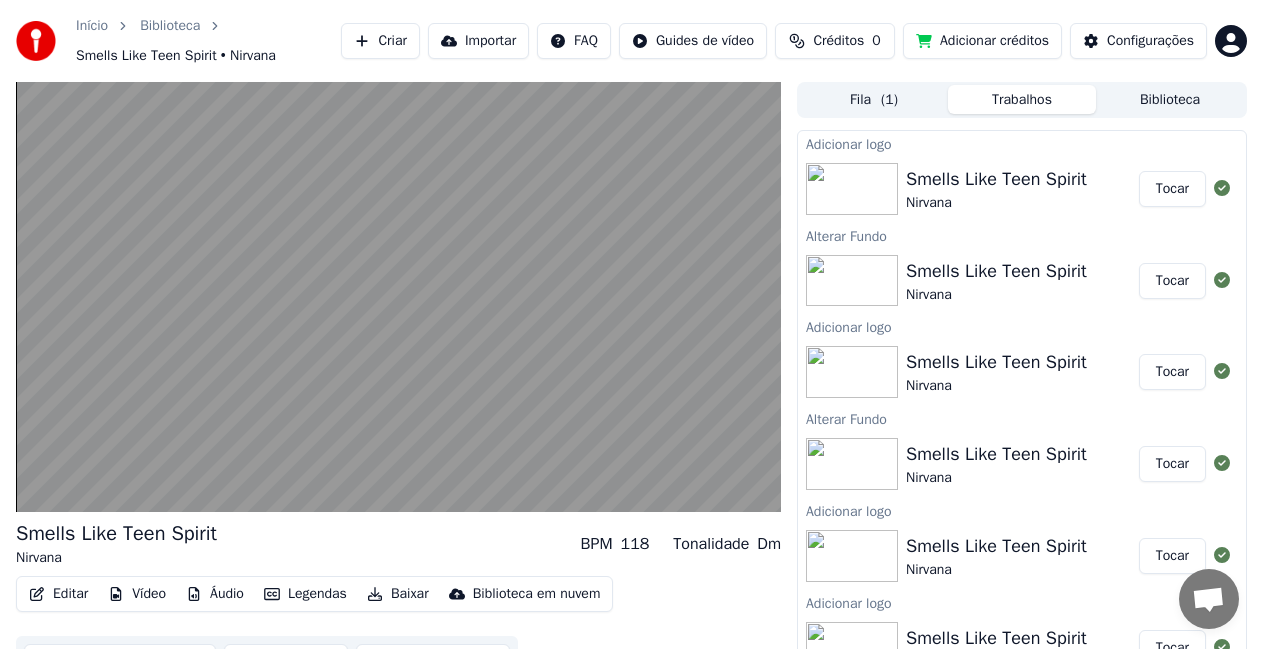 click on "Tocar" at bounding box center [1172, 189] 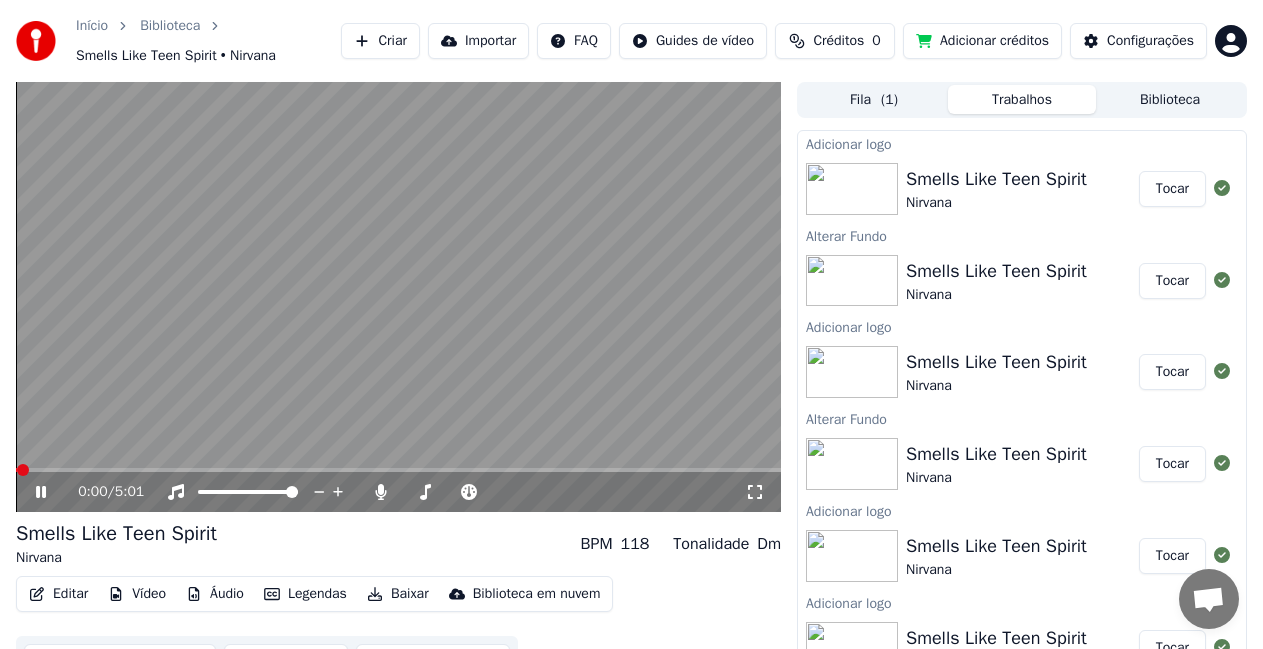 click 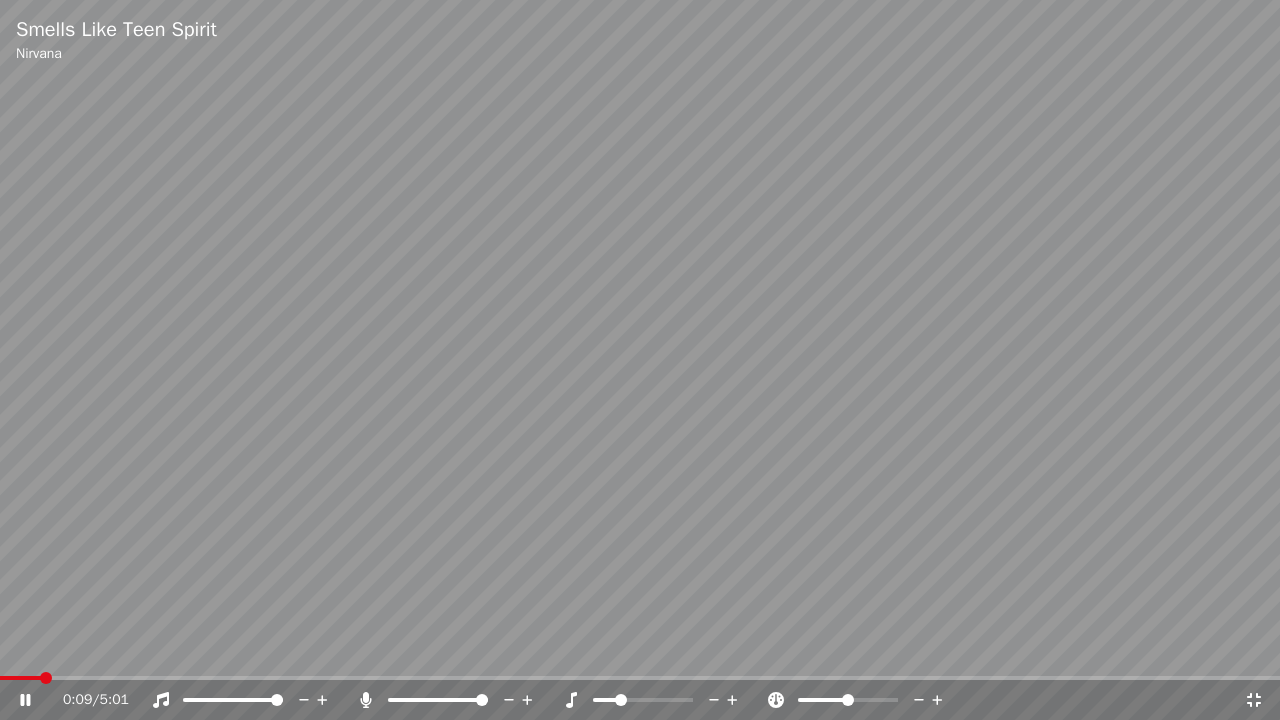 click 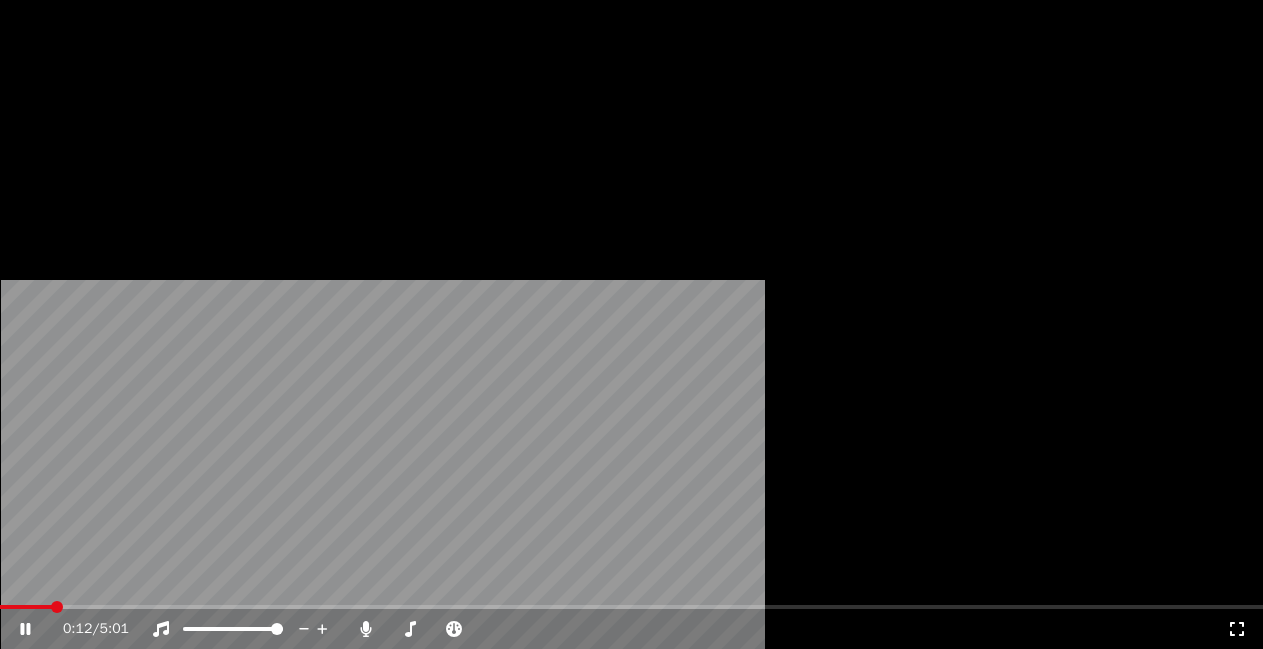 click on "Vídeo" at bounding box center (137, 164) 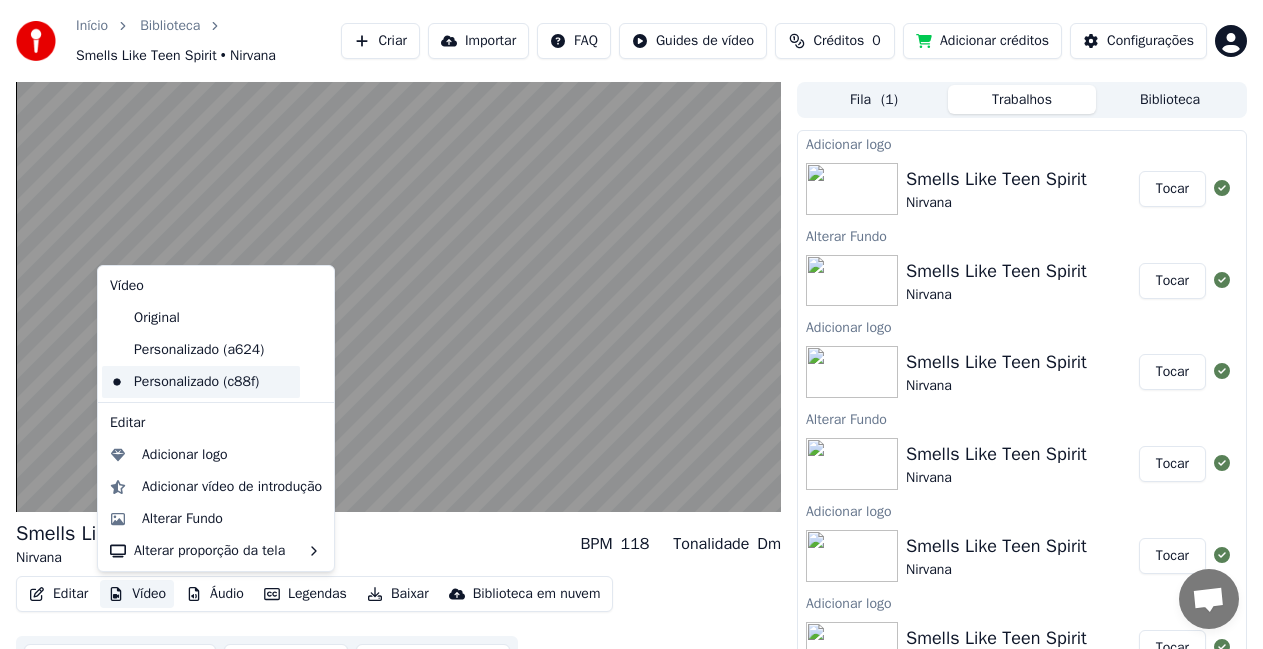 click on "Personalizado (c88f)" at bounding box center (201, 382) 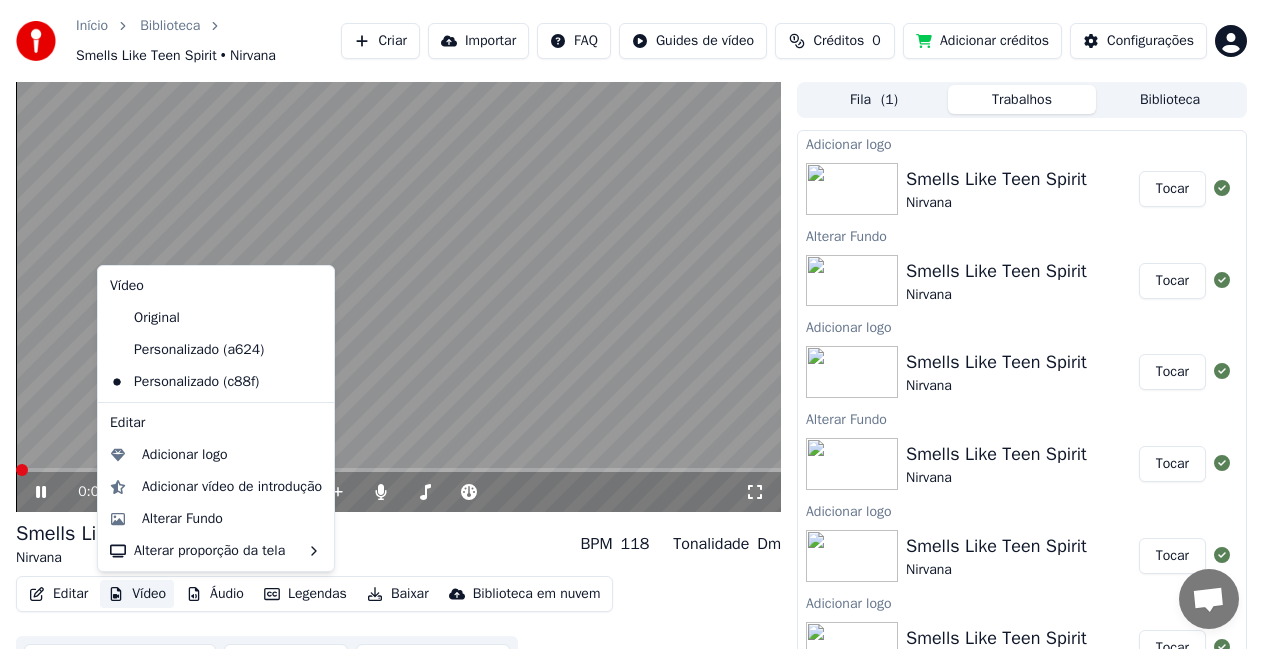 click on "Vídeo" at bounding box center [137, 594] 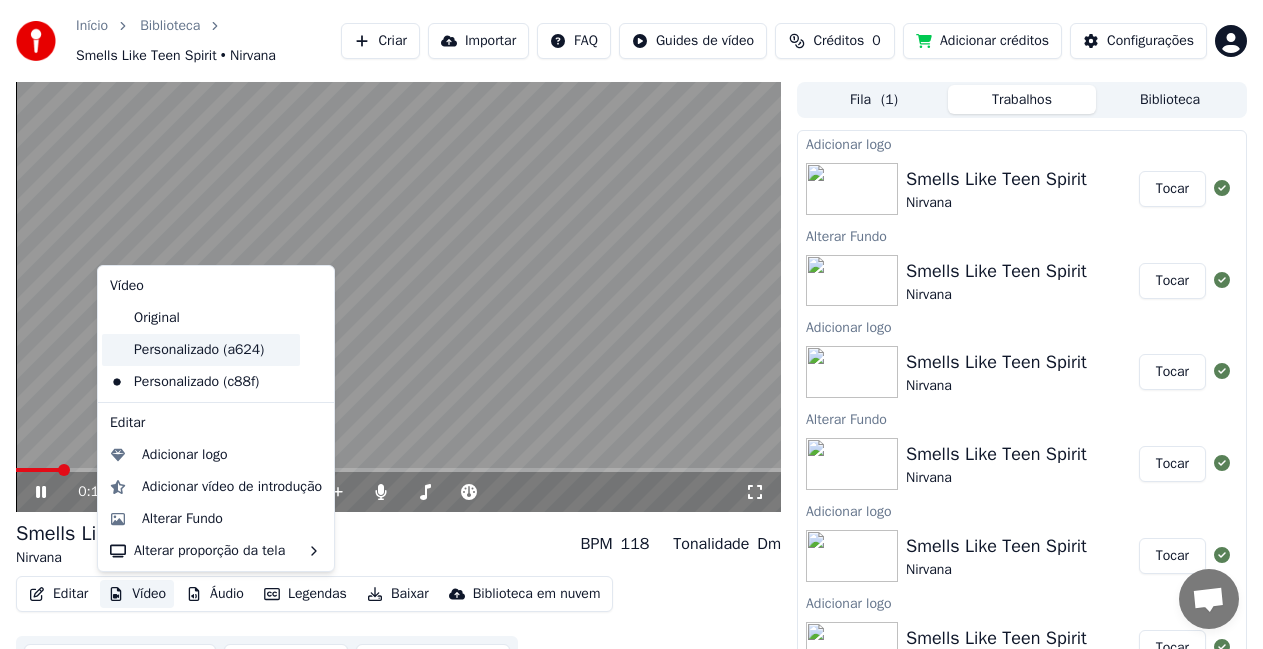 click on "Personalizado (a624)" at bounding box center (201, 350) 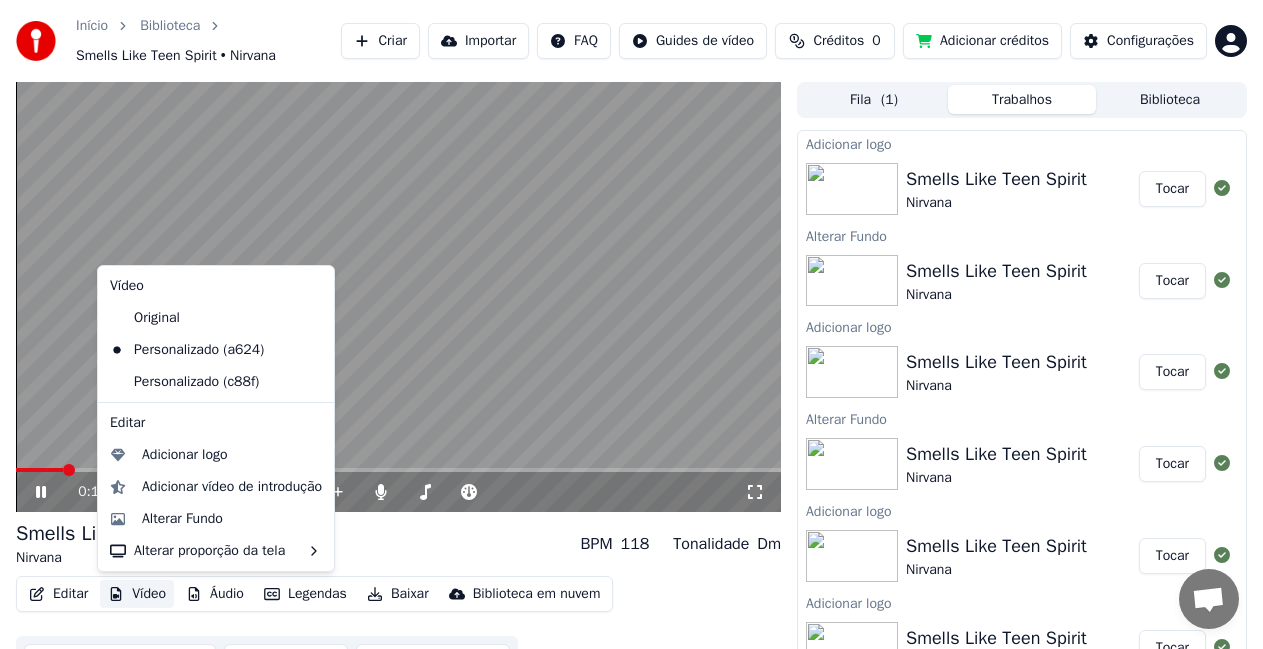click on "Vídeo" at bounding box center (137, 594) 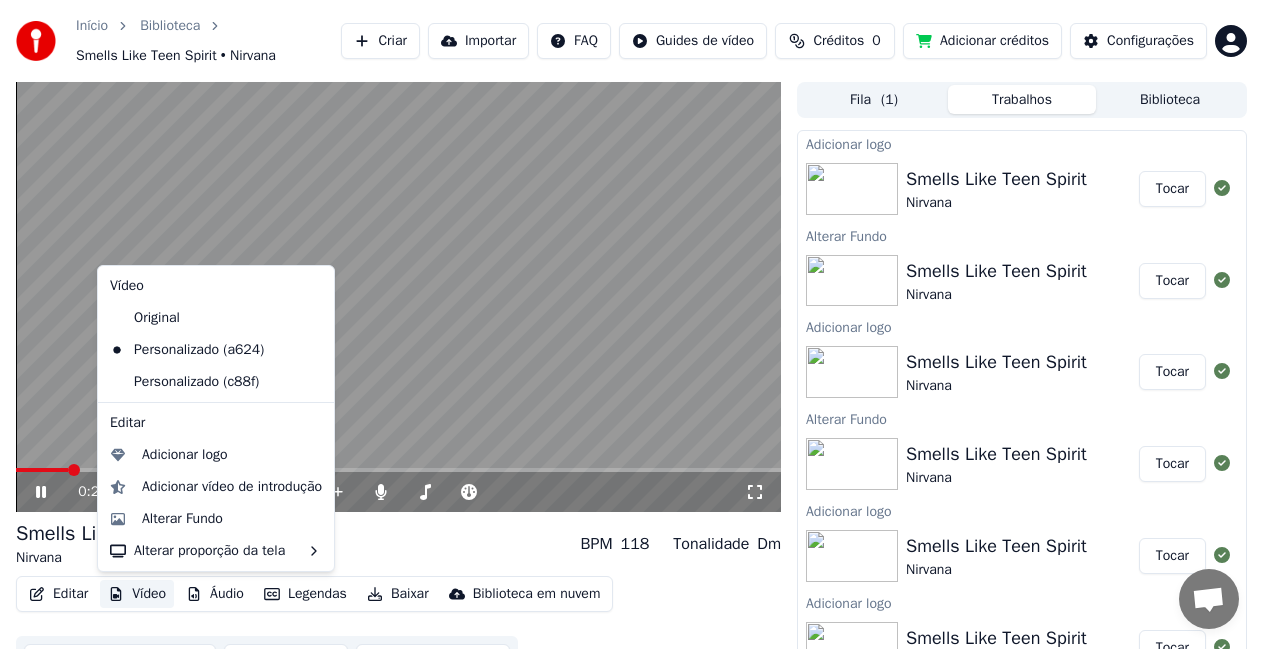 click 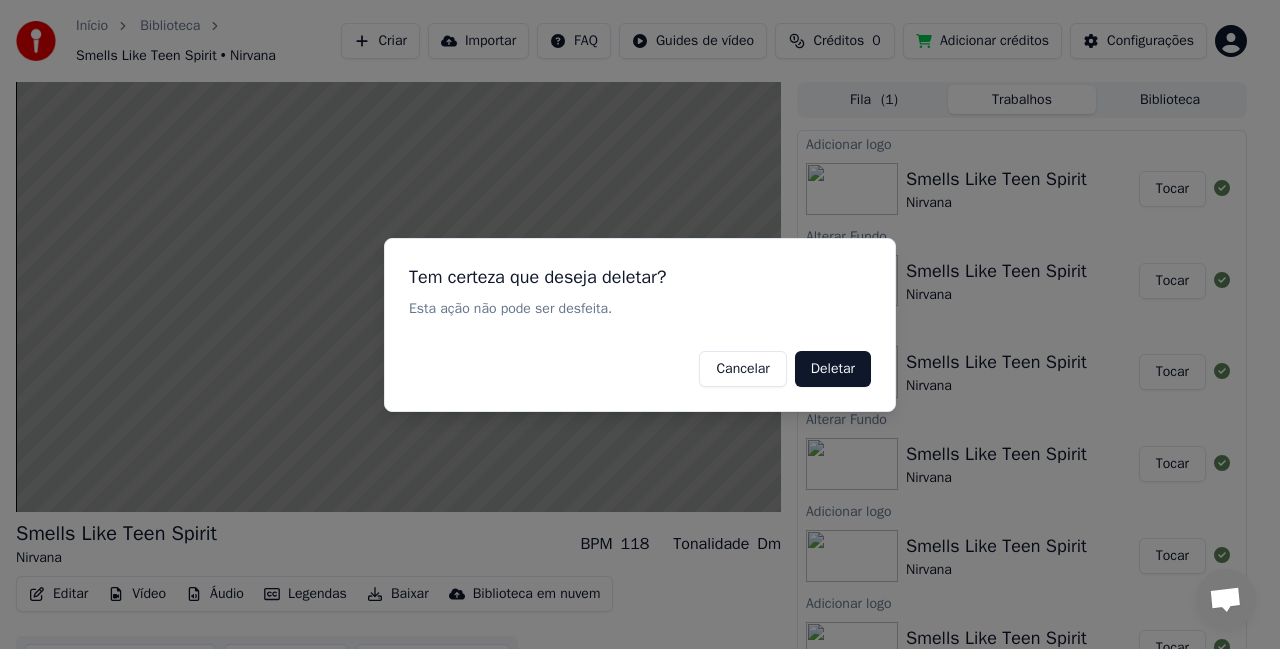 click on "Deletar" at bounding box center (833, 368) 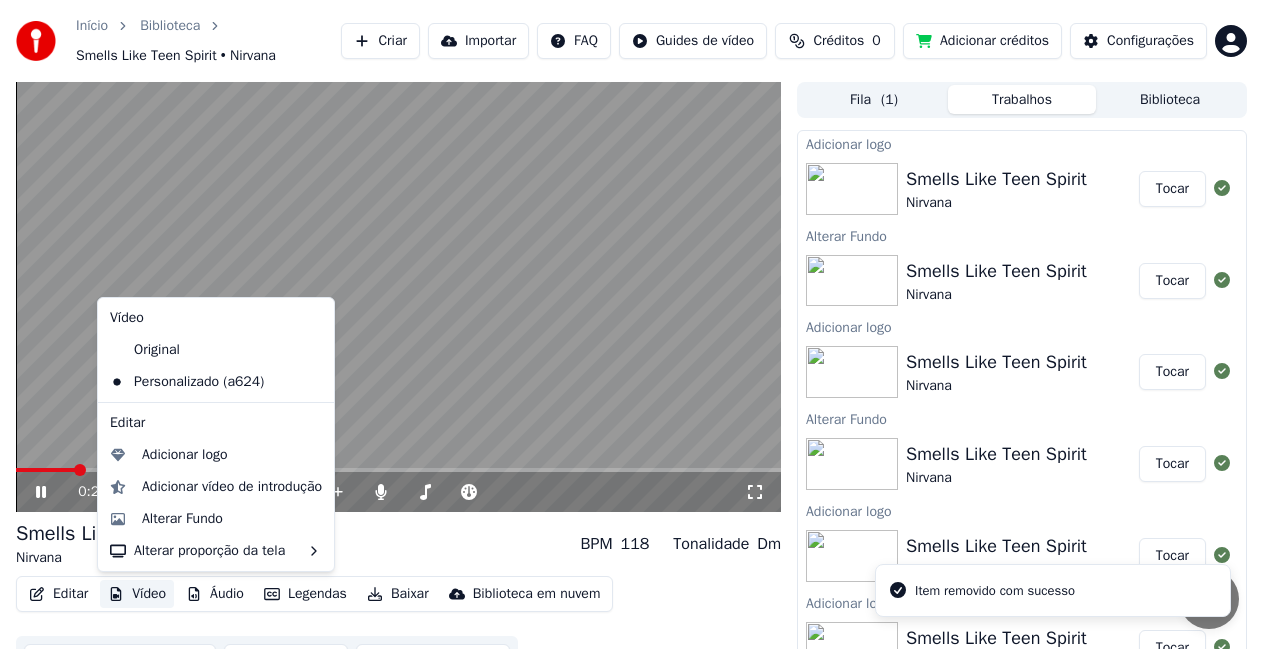 click on "Vídeo" at bounding box center (137, 594) 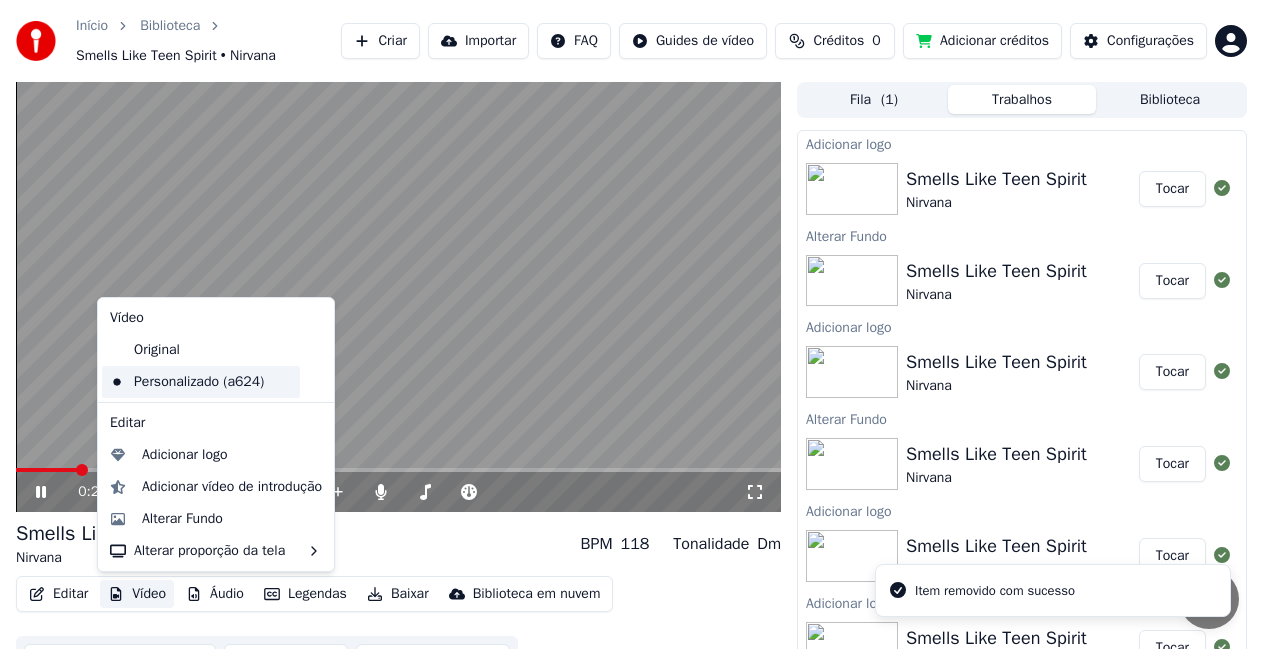 click on "Personalizado (a624)" at bounding box center [201, 382] 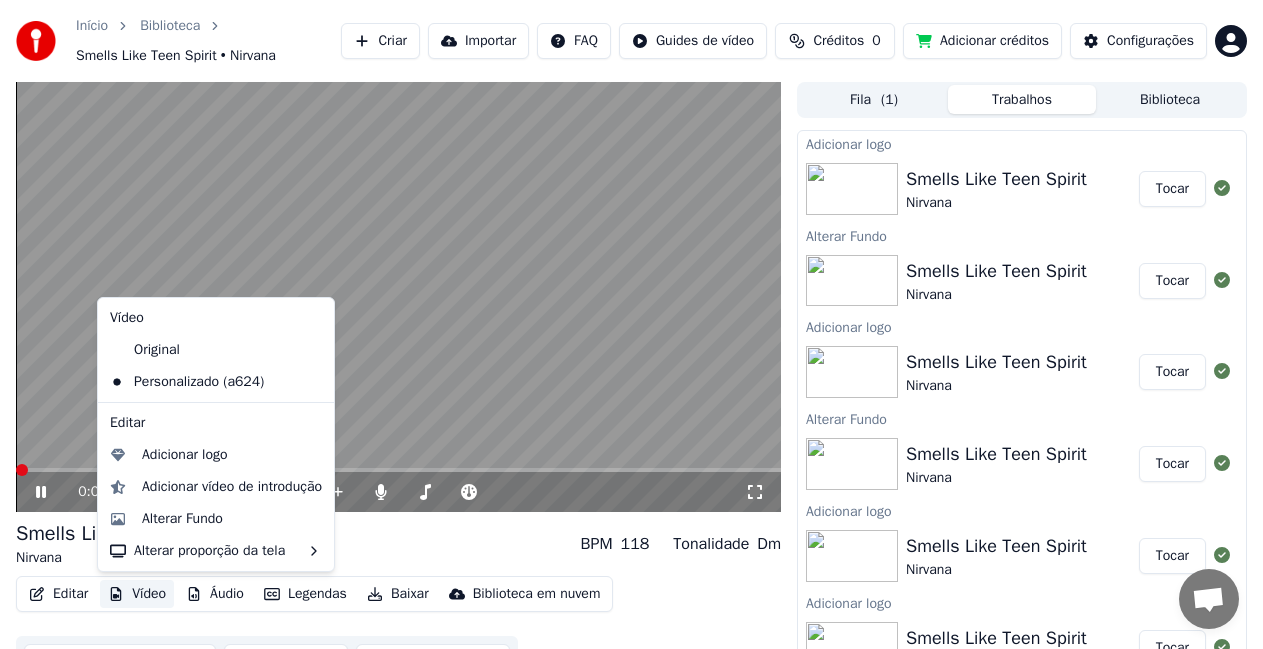 click on "Vídeo" at bounding box center [137, 594] 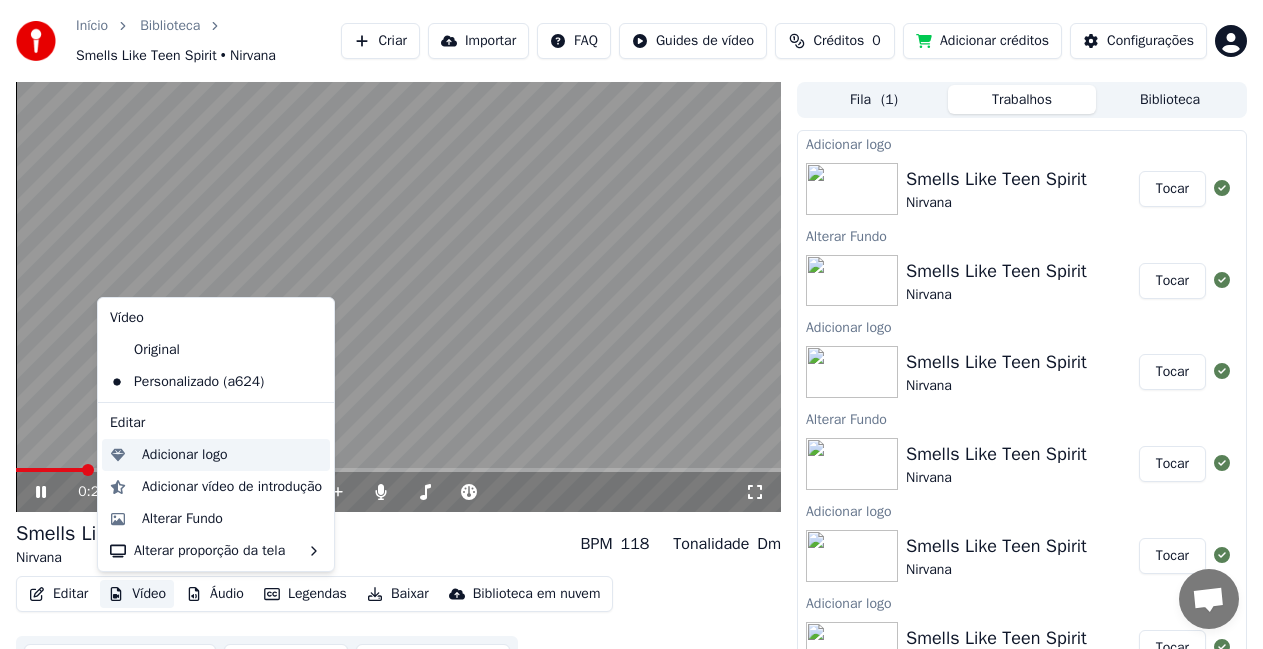 click on "Adicionar logo" at bounding box center (185, 455) 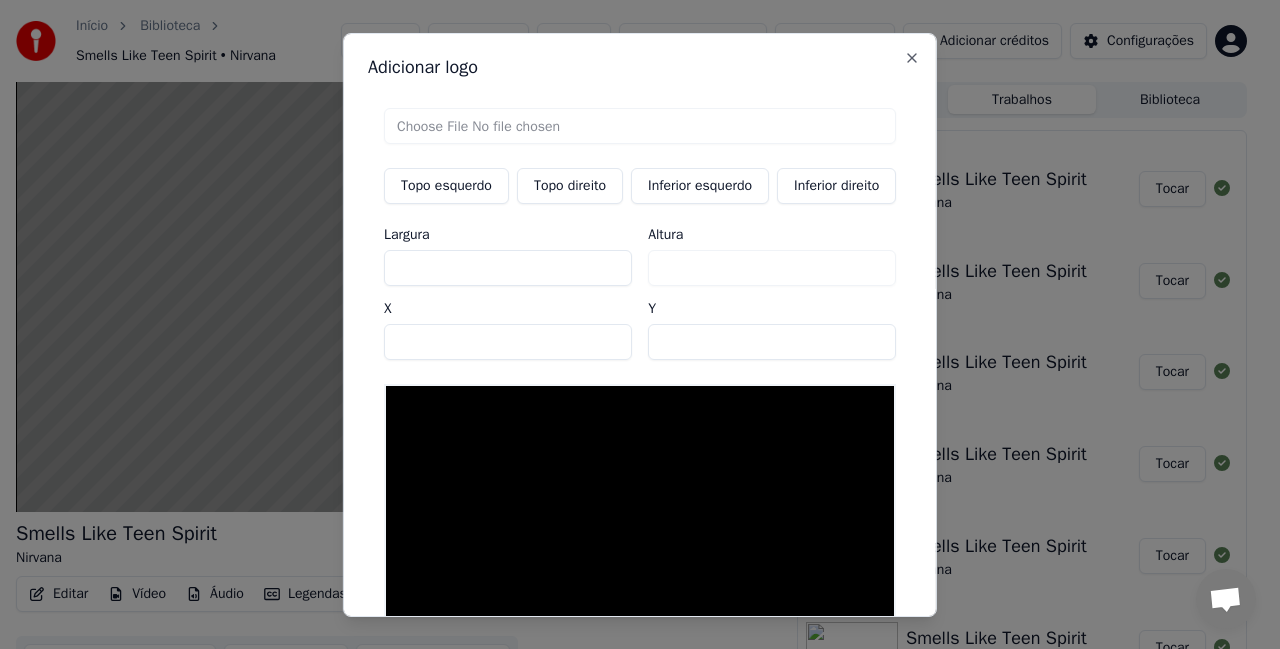 click on "Topo direito" at bounding box center [570, 185] 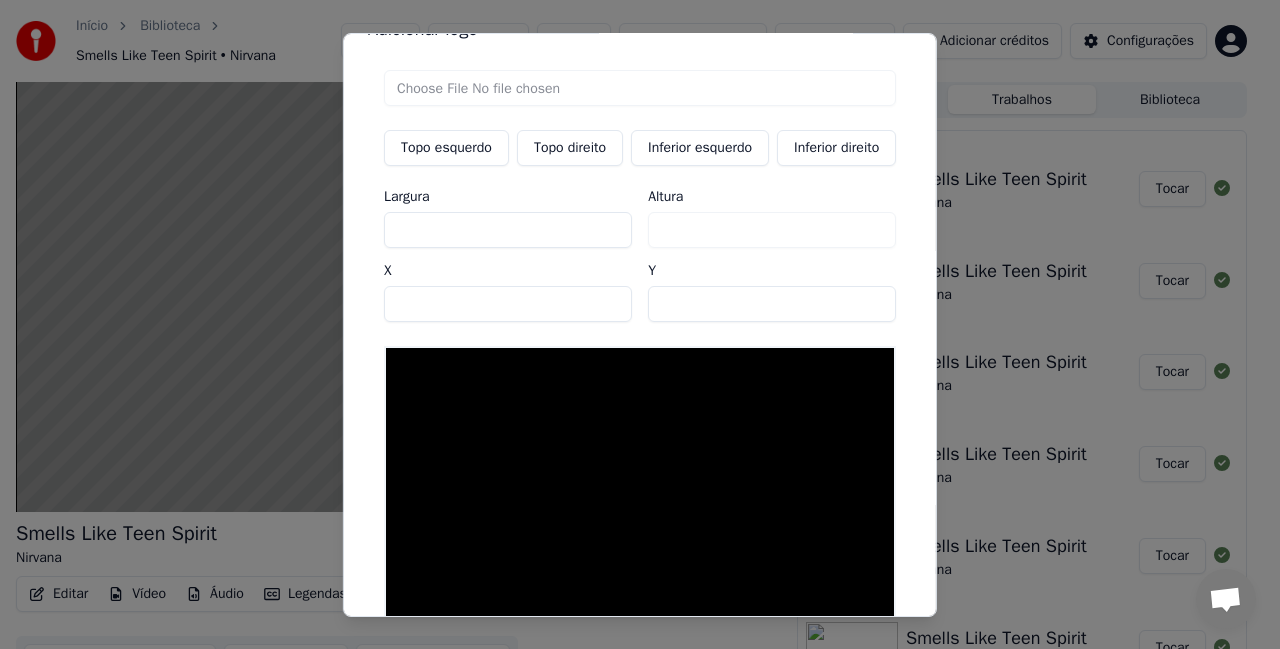 scroll, scrollTop: 37, scrollLeft: 0, axis: vertical 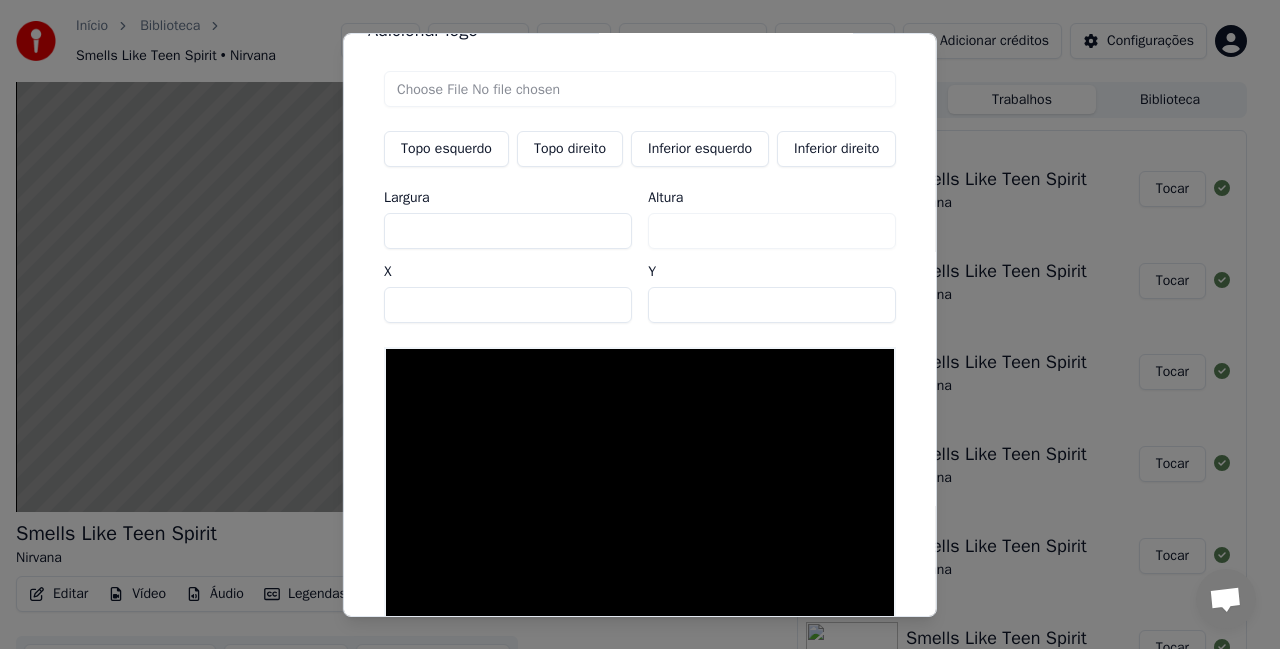 drag, startPoint x: 693, startPoint y: 312, endPoint x: 528, endPoint y: 309, distance: 165.02727 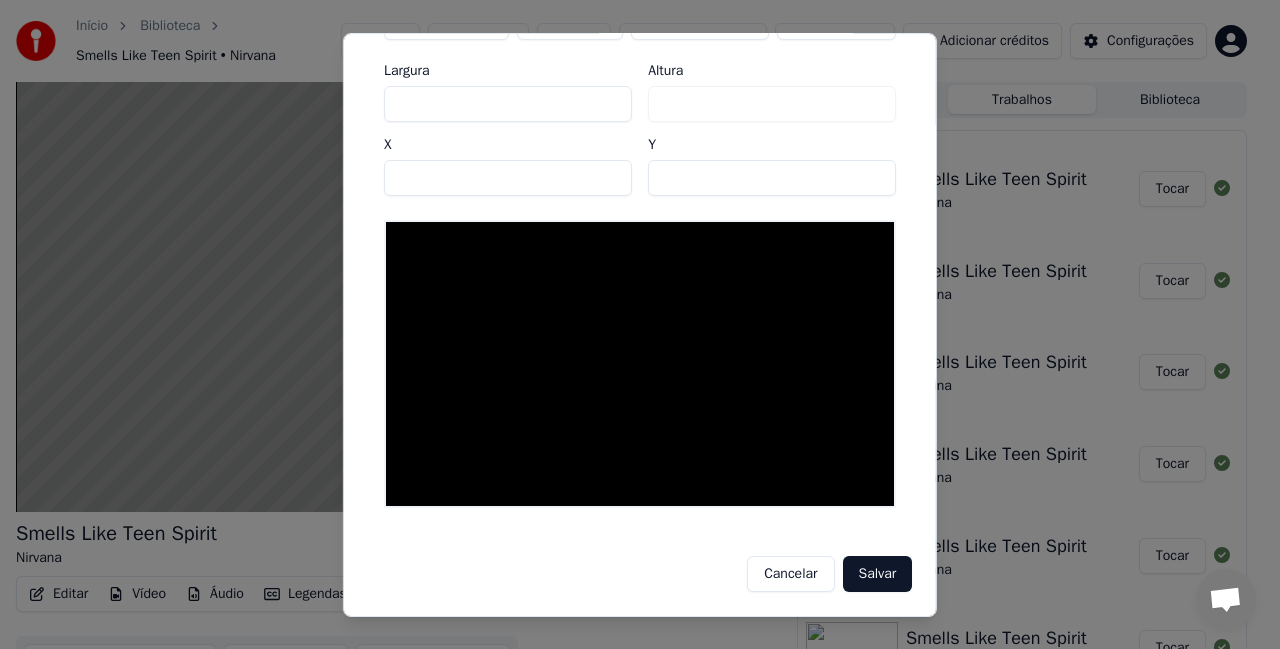 click on "Salvar" at bounding box center [877, 574] 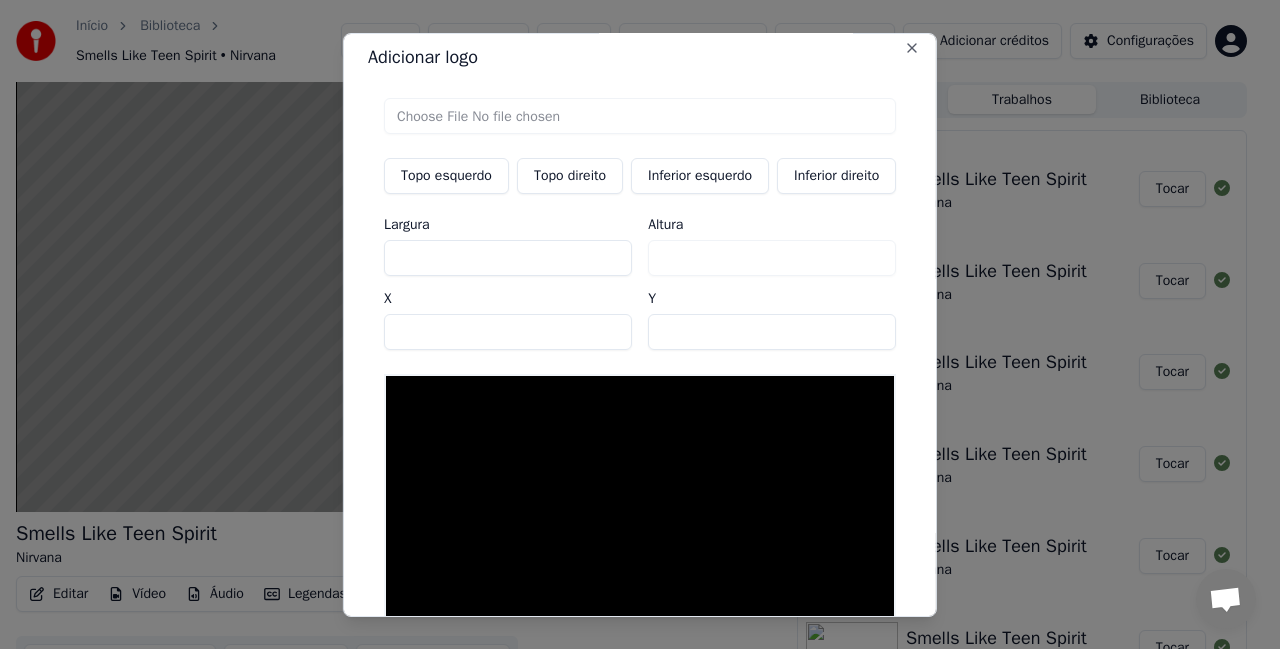 scroll, scrollTop: 0, scrollLeft: 0, axis: both 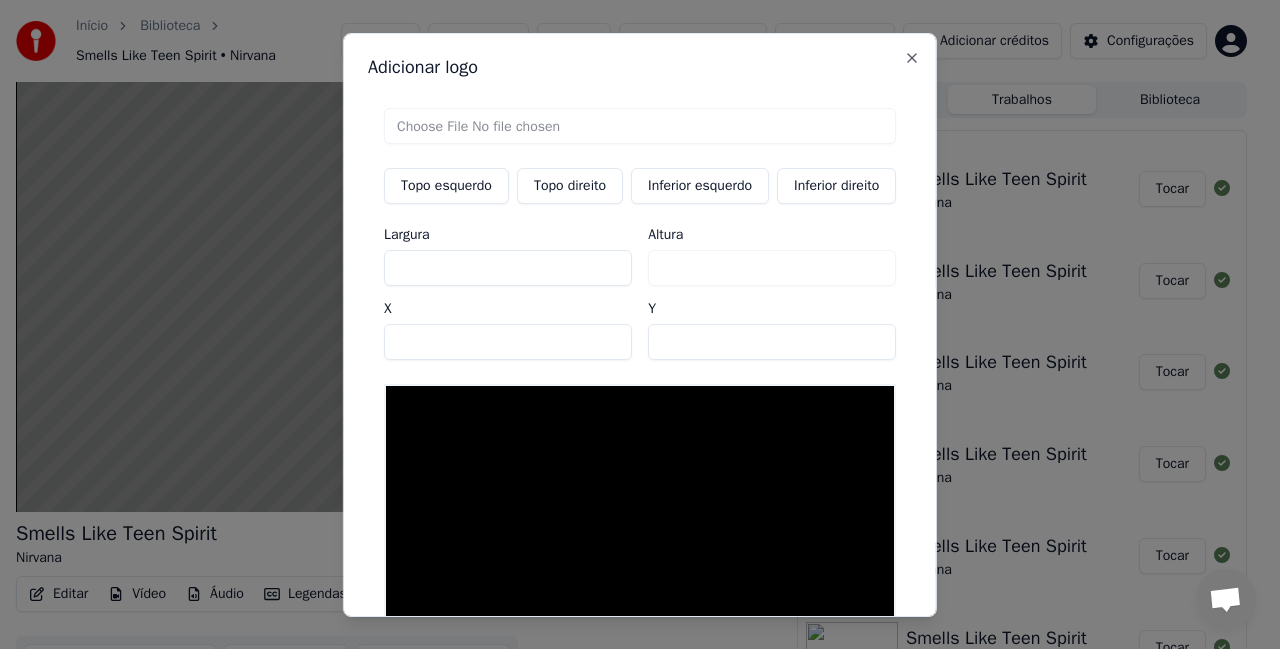 click on "Topo direito" at bounding box center [570, 185] 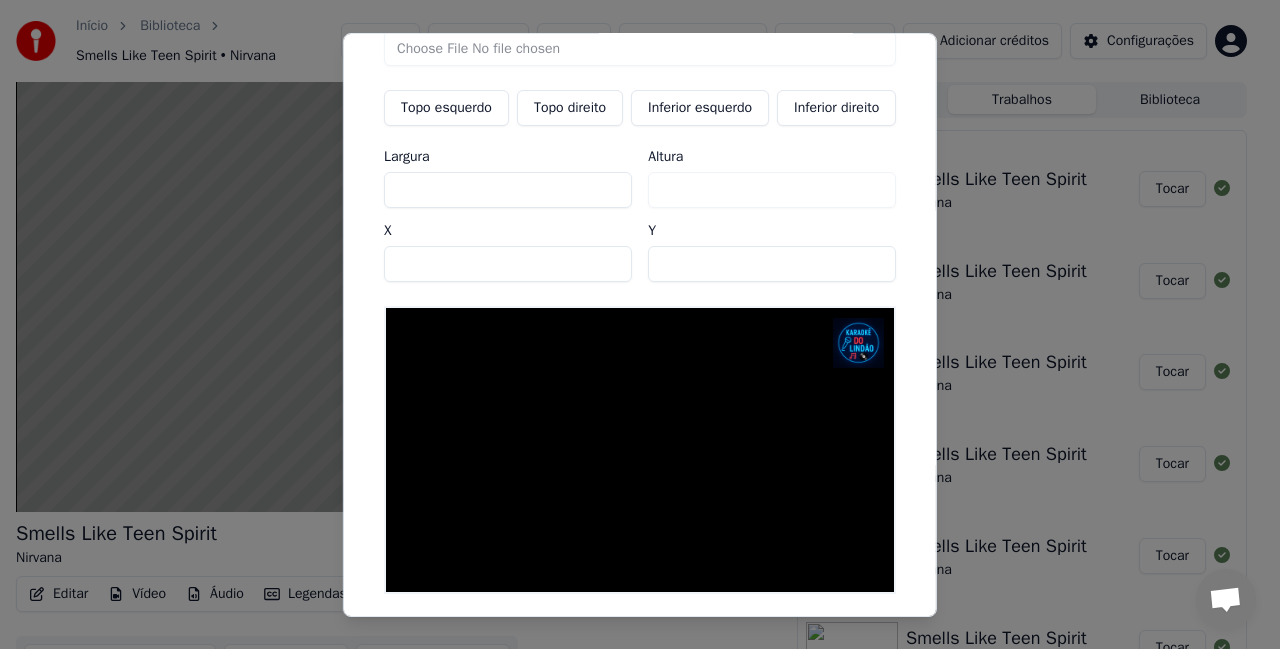 scroll, scrollTop: 68, scrollLeft: 0, axis: vertical 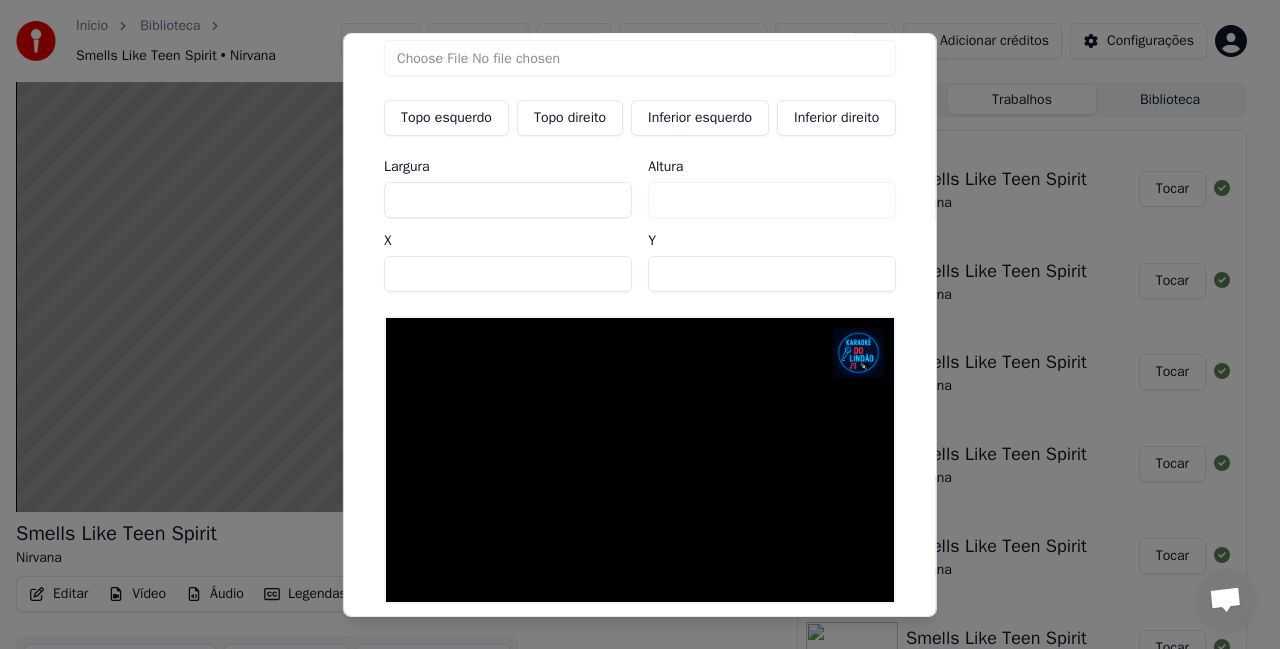 drag, startPoint x: 695, startPoint y: 273, endPoint x: 515, endPoint y: 273, distance: 180 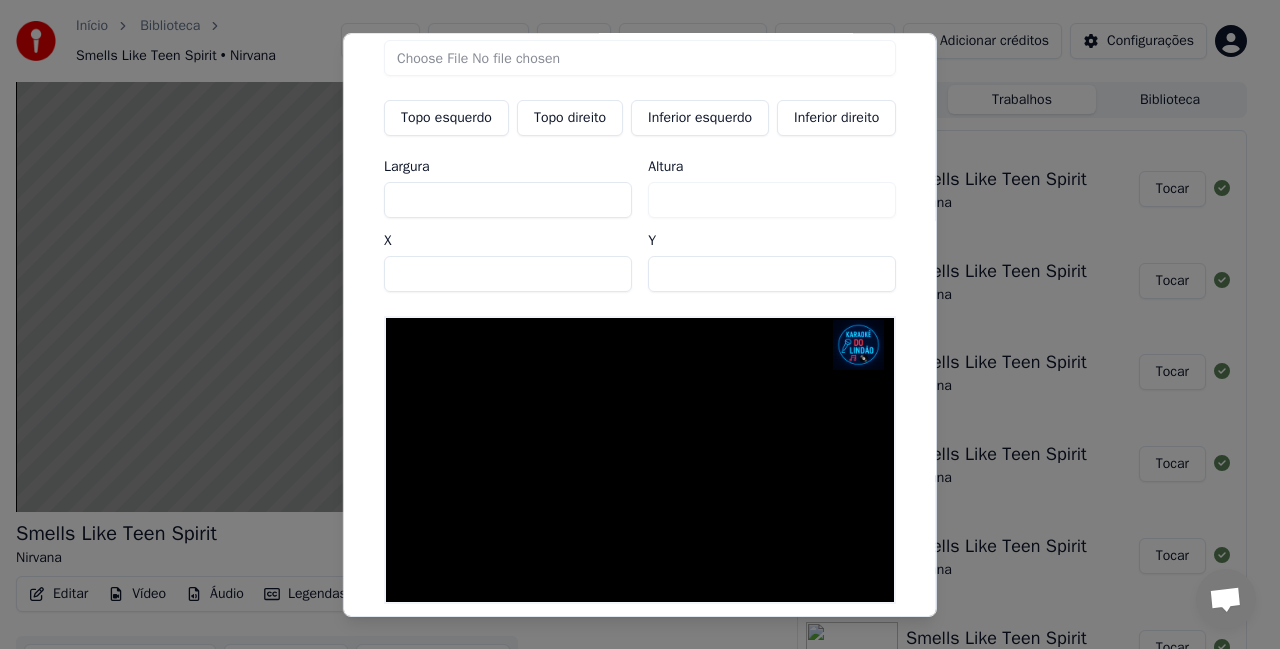 type on "**" 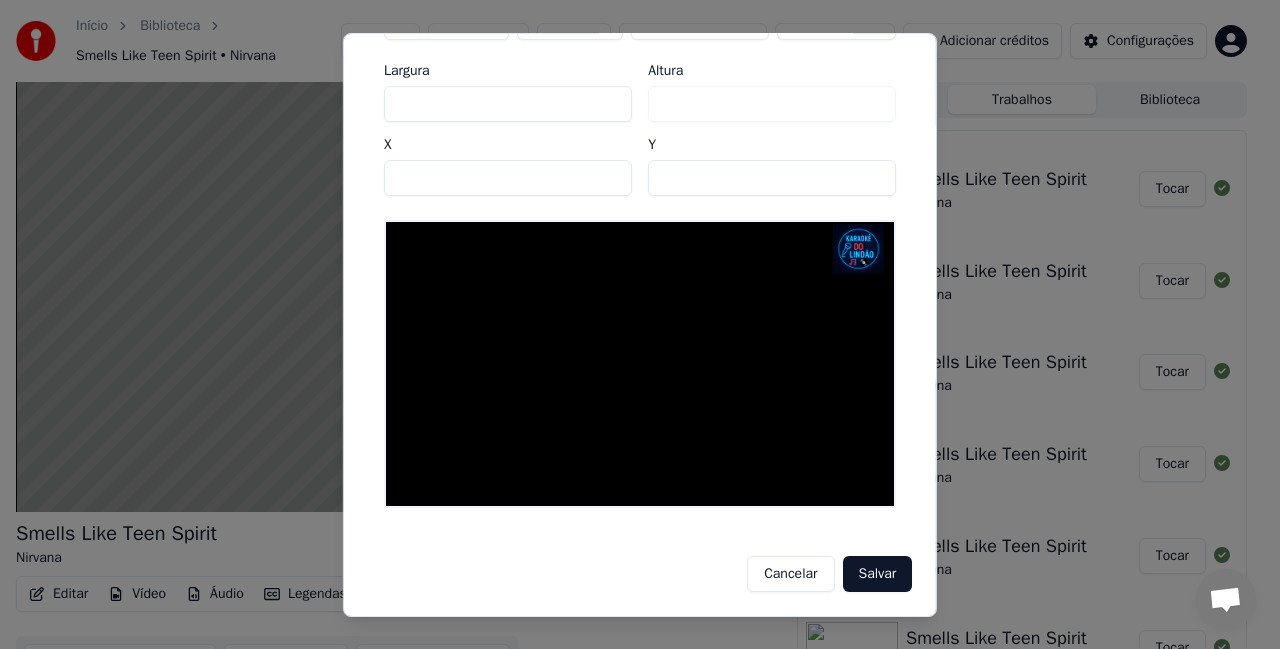 click on "Salvar" at bounding box center (877, 574) 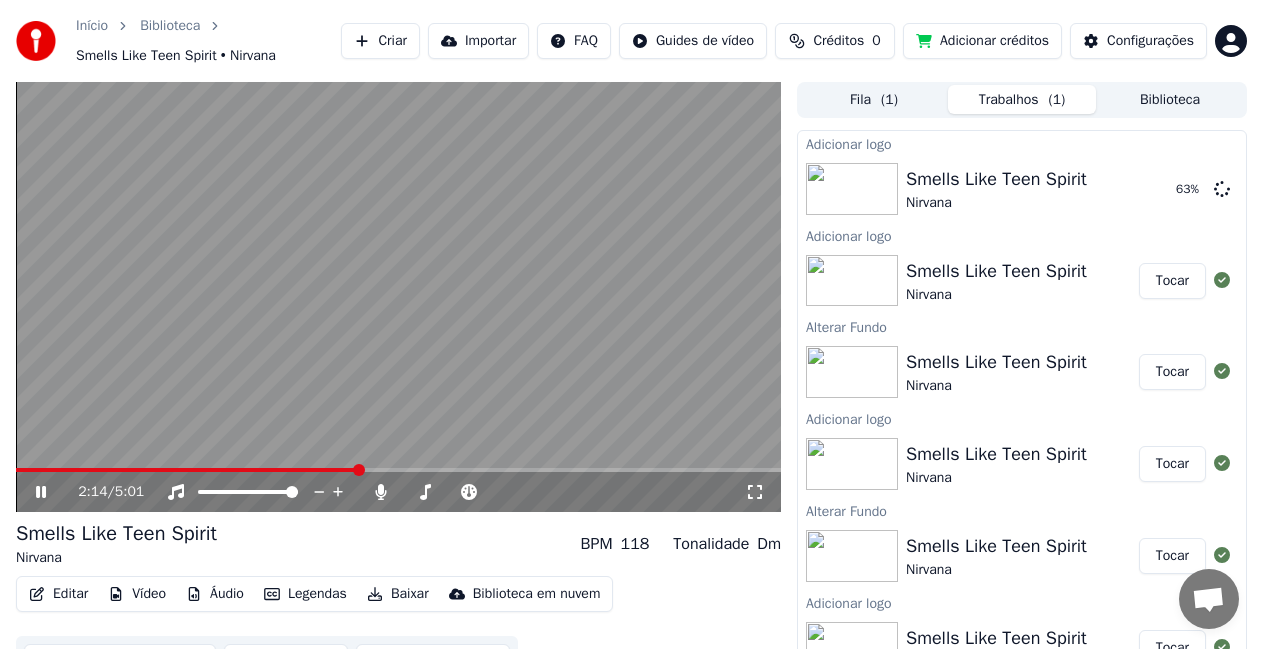 click 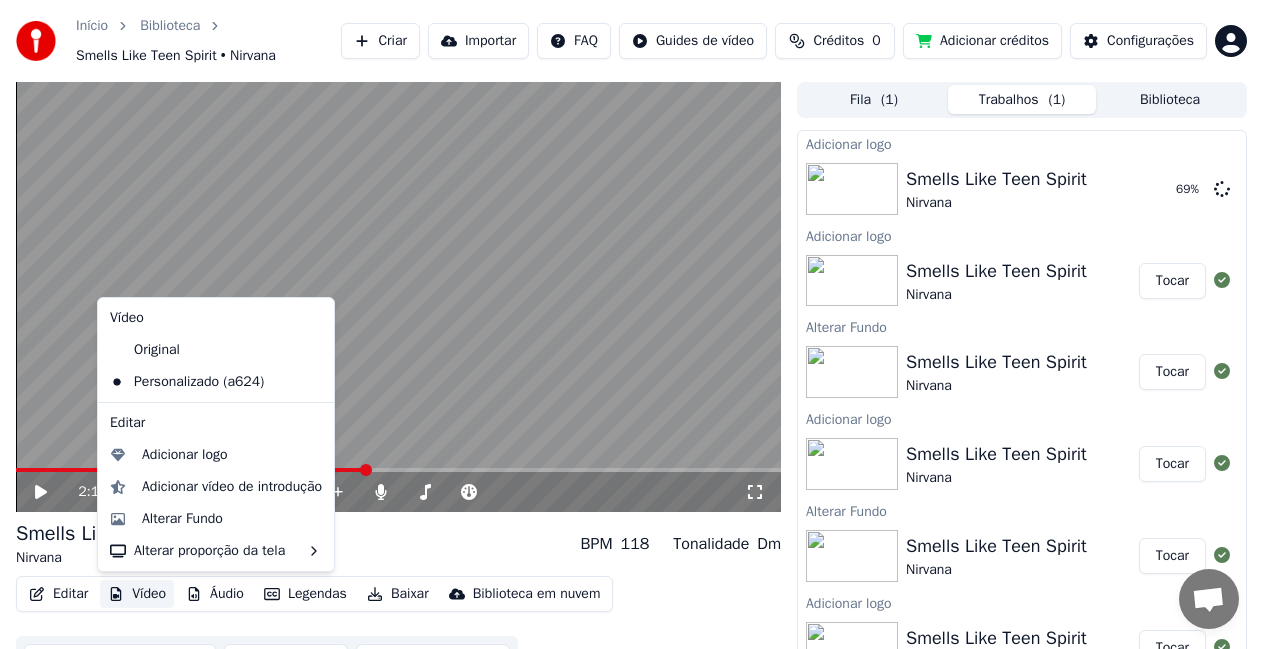 click on "Vídeo" at bounding box center (137, 594) 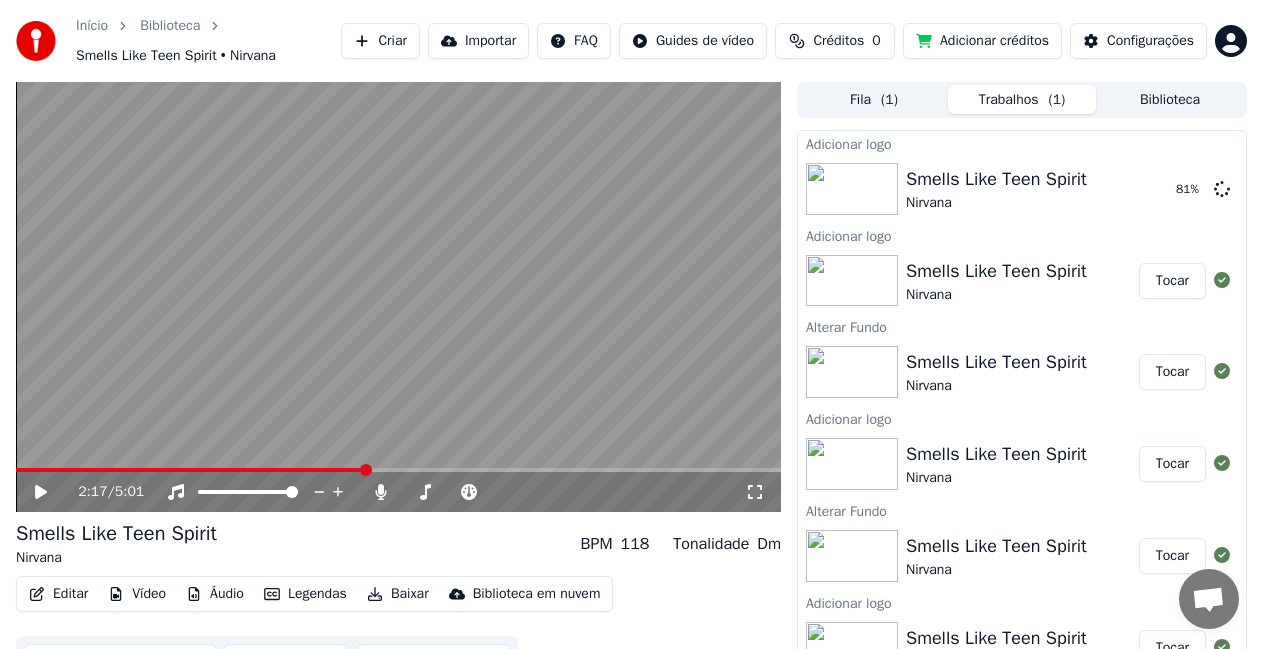 click on "2:17  /  5:01 Smells Like Teen Spirit Nirvana BPM 118 Tonalidade Dm Editar Vídeo Áudio Legendas Baixar Biblioteca em nuvem Sincronização manual Baixar vídeo Abrir Dupla Tela Fila ( 1 ) Trabalhos ( 1 ) Biblioteca Adicionar logo Smells Like Teen Spirit Nirvana 81 % Adicionar logo Smells Like Teen Spirit Nirvana Tocar Alterar Fundo Smells Like Teen Spirit Nirvana Tocar Adicionar logo Smells Like Teen Spirit Nirvana Tocar Alterar Fundo Smells Like Teen Spirit Nirvana Tocar Adicionar logo Smells Like Teen Spirit Nirvana Tocar Adicionar logo Smells Like Teen Spirit Nirvana Tocar Adicionar logo Smells Like Teen Spirit Nirvana Tocar Adicionar logo Smells Like Teen Spirit Nirvana Tocar Adicionar logo Smells Like Teen Spirit Nirvana Tocar Adicionar logo Smells Like Teen Spirit Nirvana Tocar Adicionar logo Smells Like Teen Spirit Nirvana Tocar Adicionar logo Smells Like Teen Spirit Nirvana Tocar Alterar Fundo Smells Like Teen Spirit Nirvana Tocar Adicionar logo Smells Like Teen Spirit Nirvana Tocar Adicionar logo" at bounding box center (631, 385) 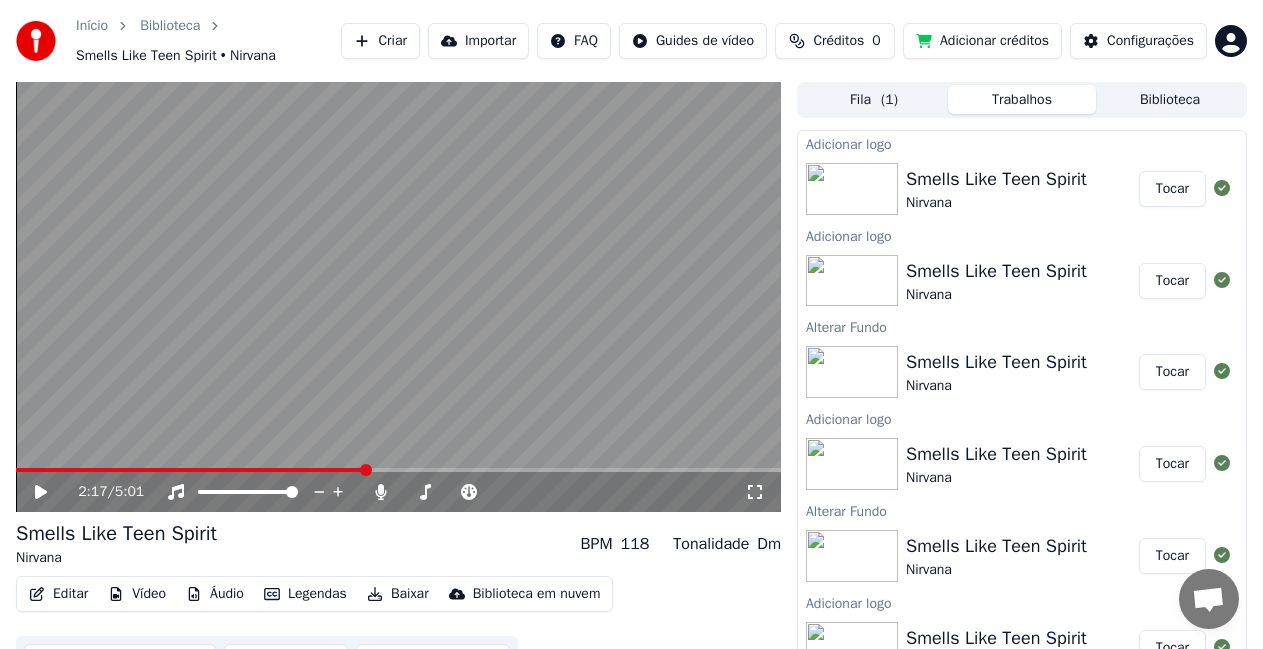 click on "Tocar" at bounding box center (1172, 189) 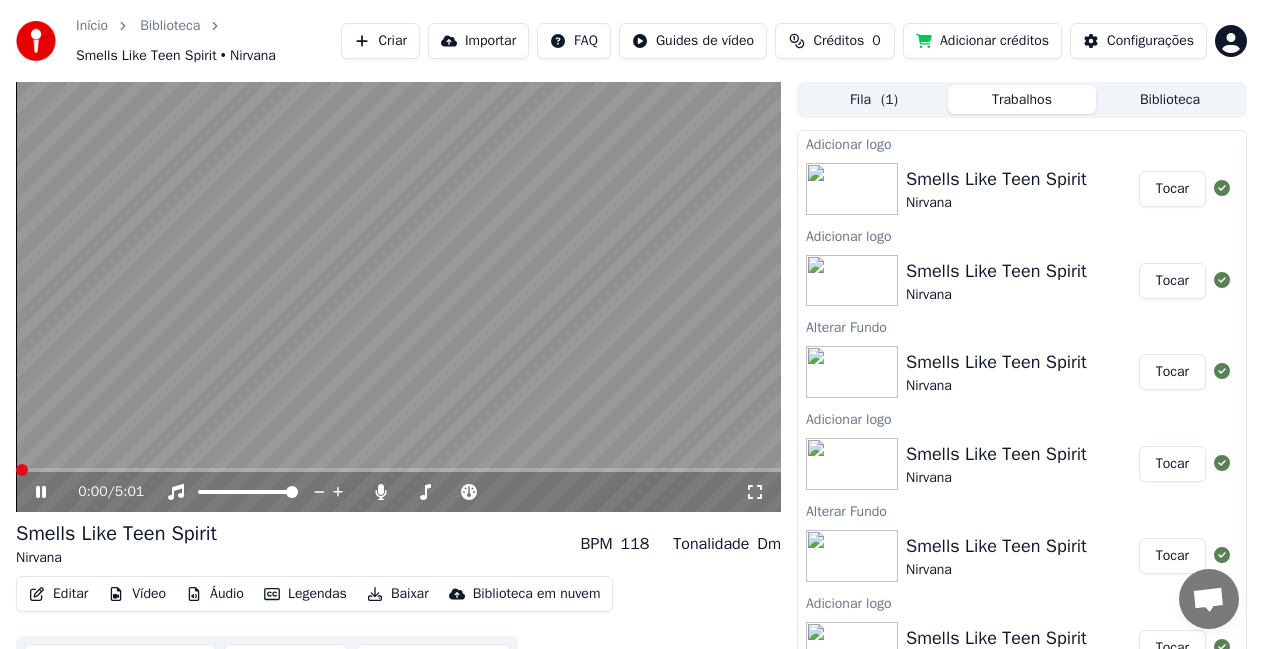 click 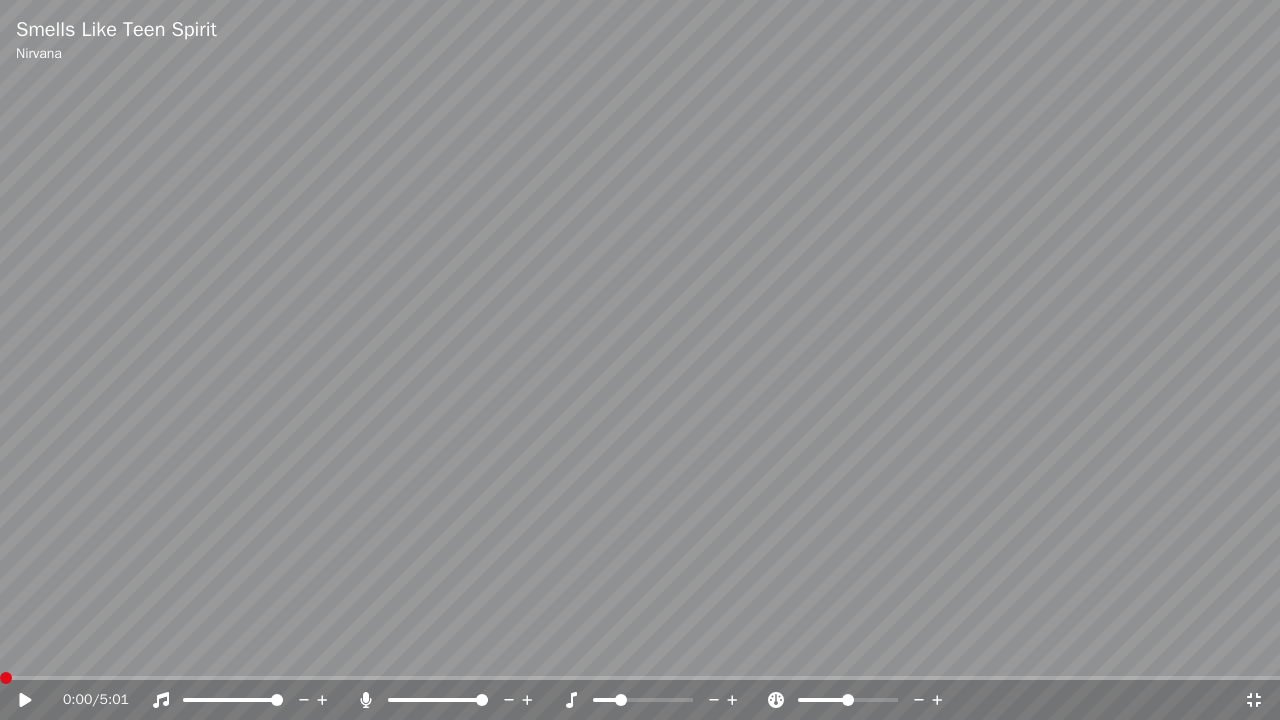 click at bounding box center (6, 678) 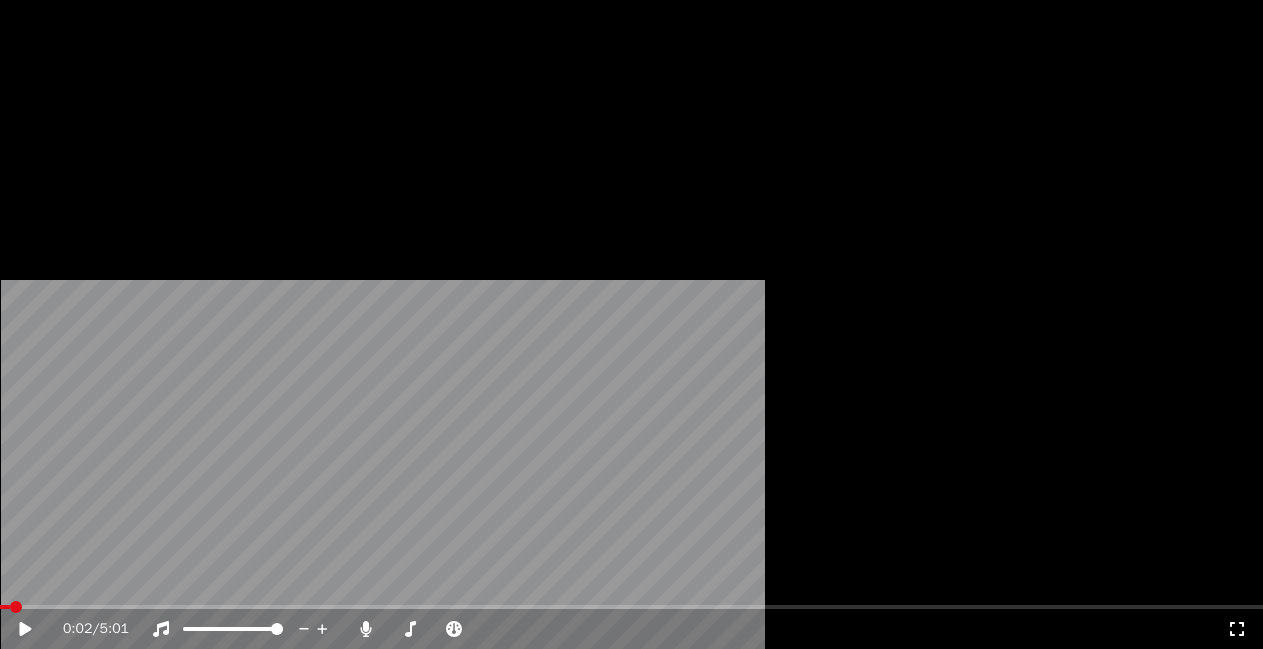click on "Vídeo" at bounding box center (137, 164) 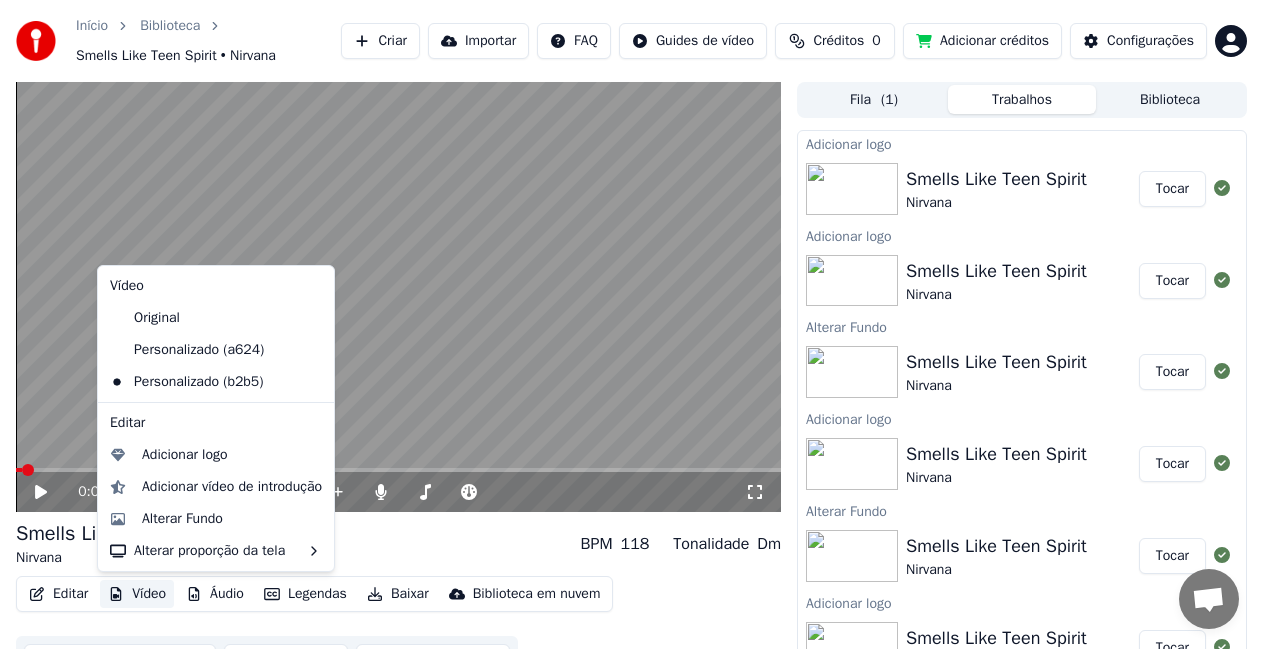 click 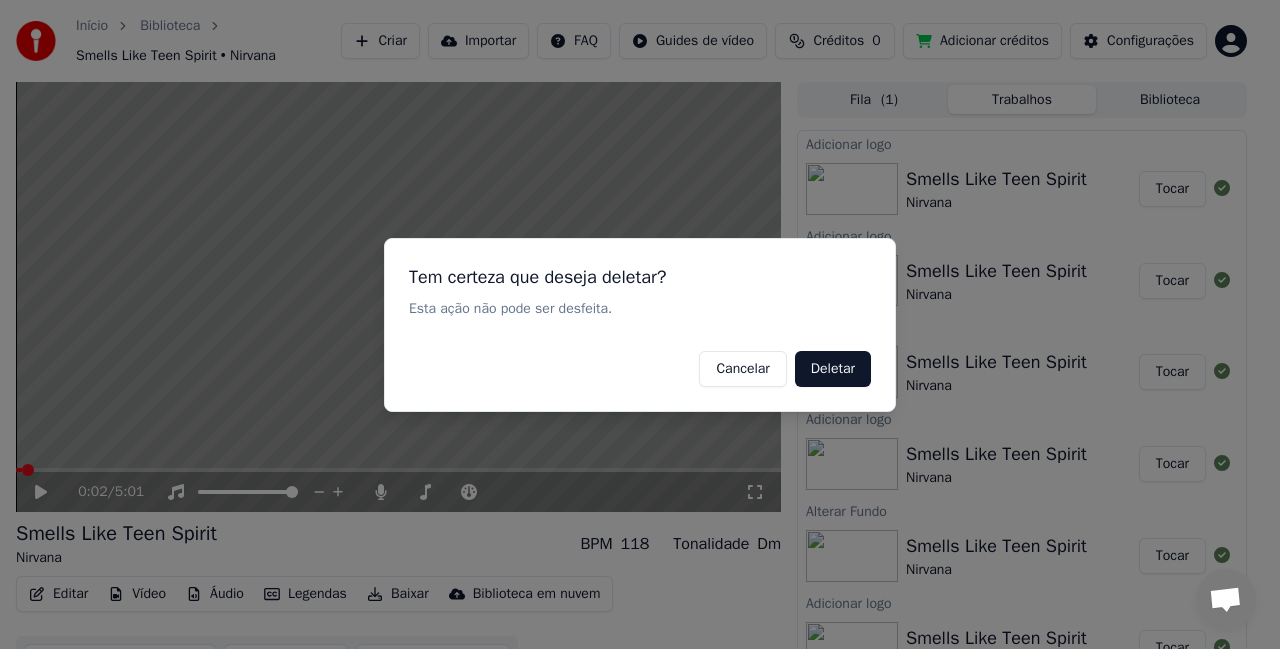click on "Deletar" at bounding box center [833, 368] 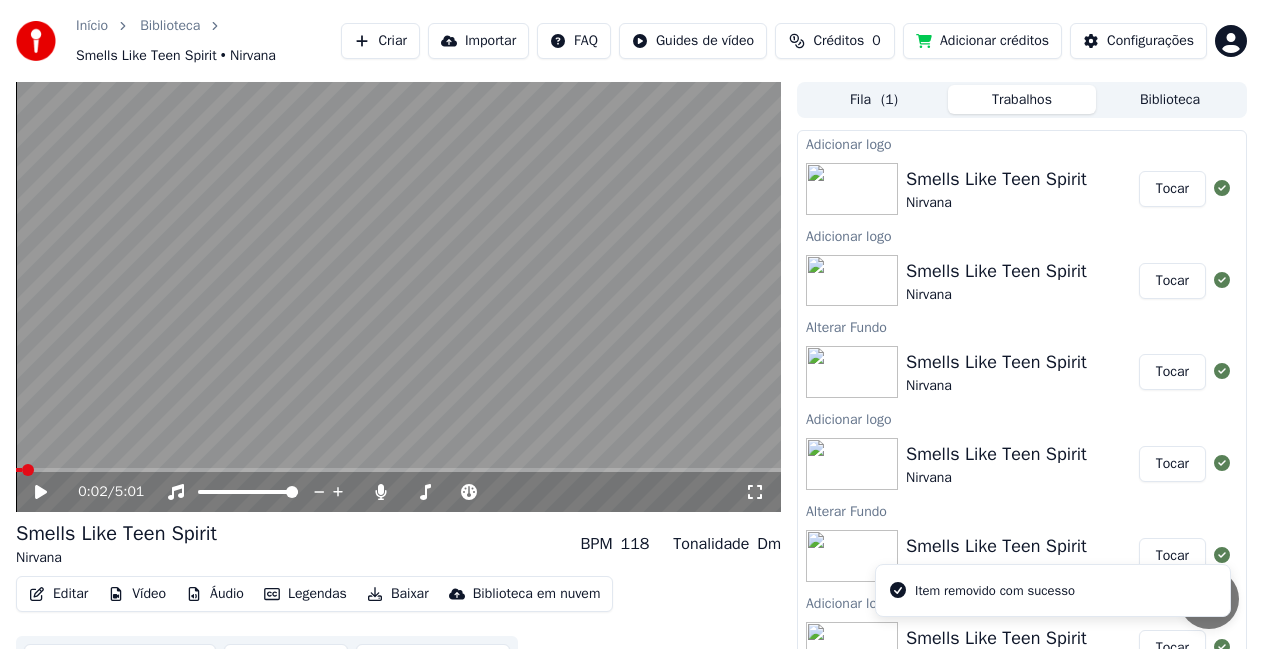 click on "Vídeo" at bounding box center [137, 594] 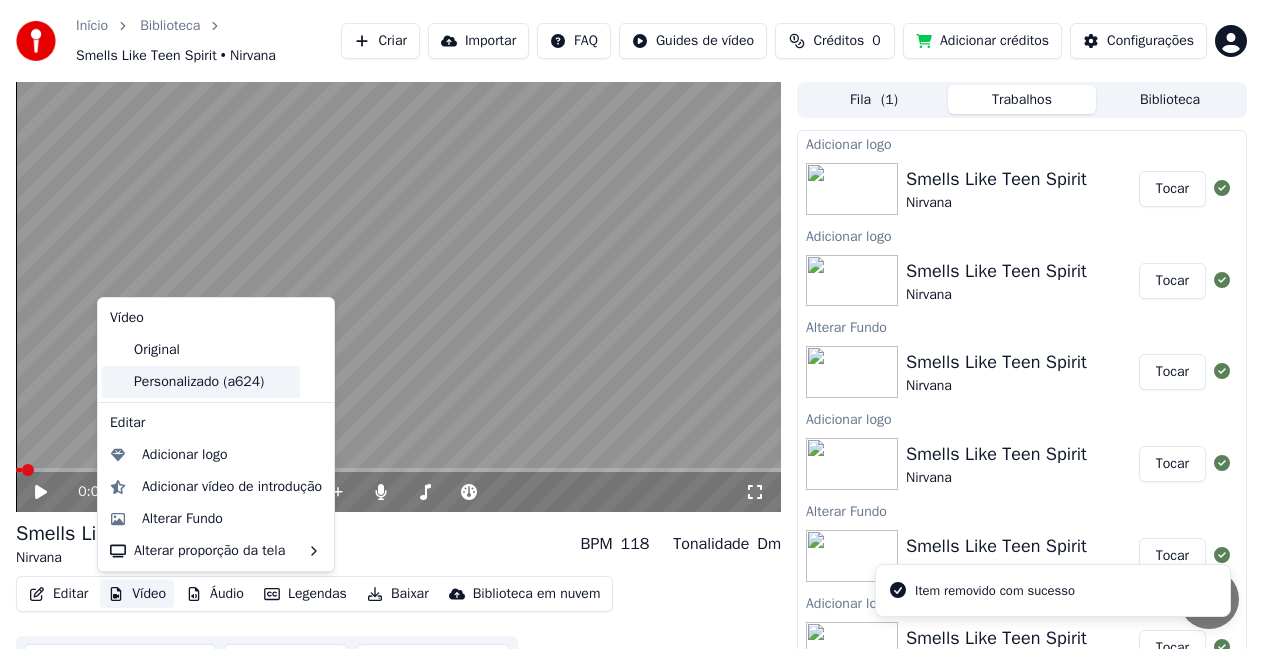 click on "Personalizado (a624)" at bounding box center [201, 382] 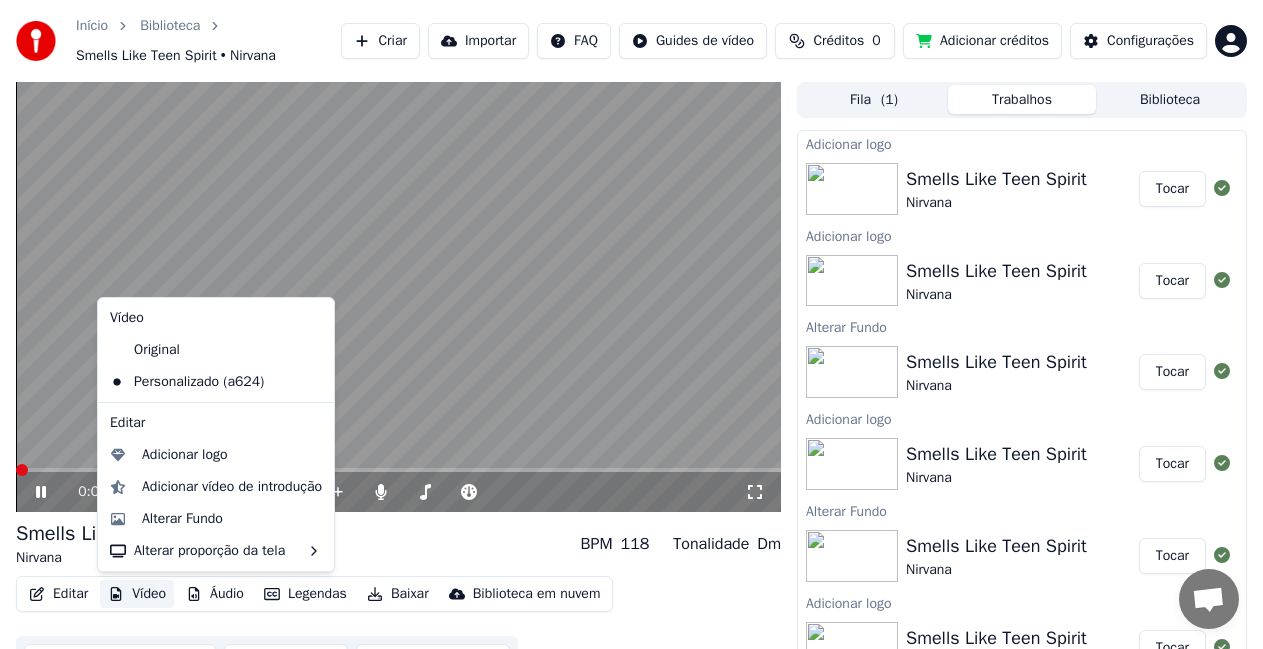 click on "Vídeo" at bounding box center (137, 594) 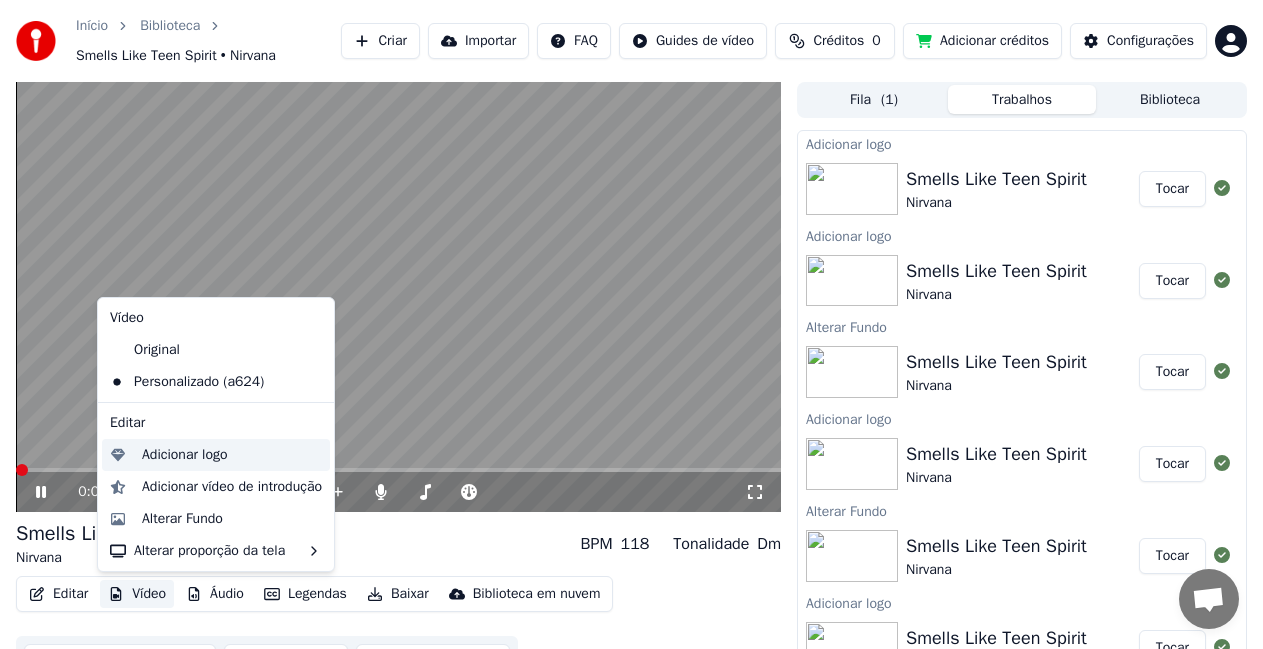 click on "Adicionar logo" at bounding box center (185, 455) 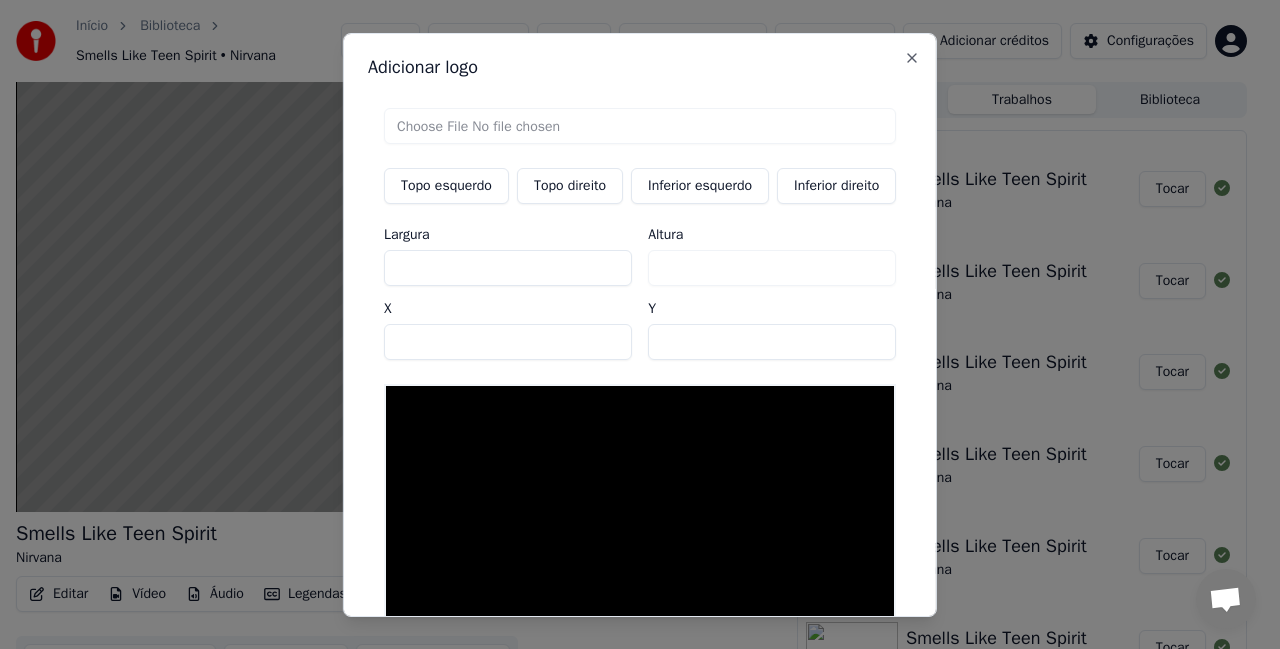 click on "Topo direito" at bounding box center [570, 185] 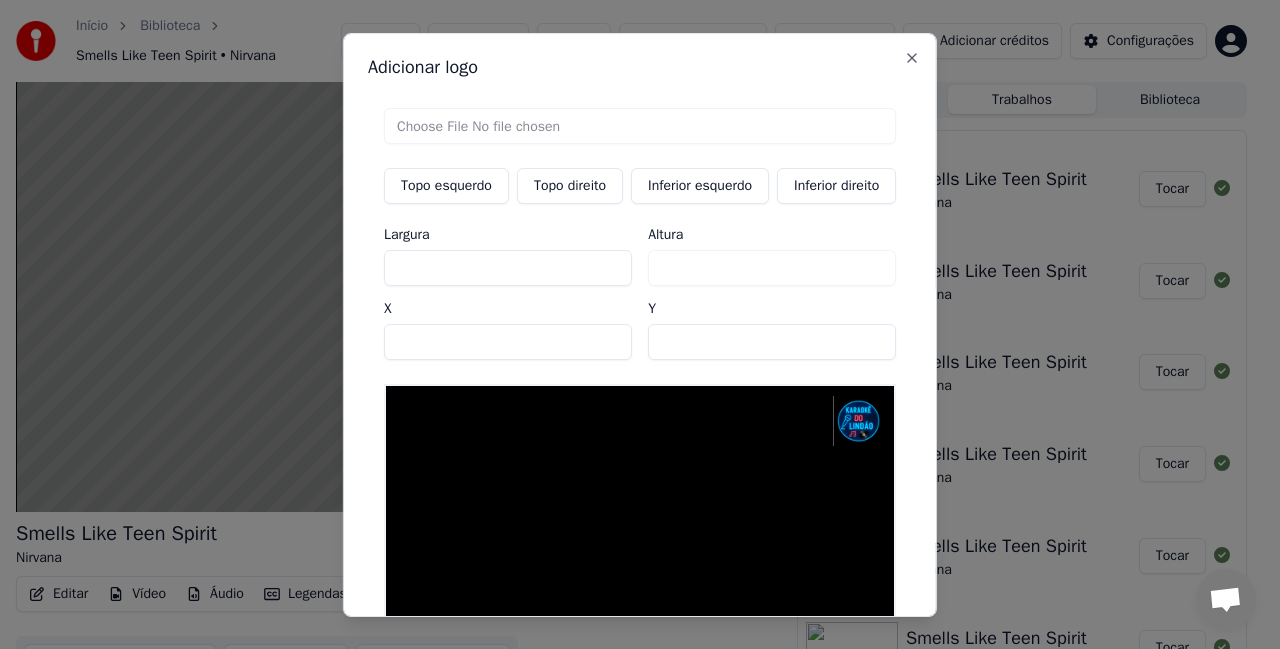 scroll, scrollTop: 0, scrollLeft: 0, axis: both 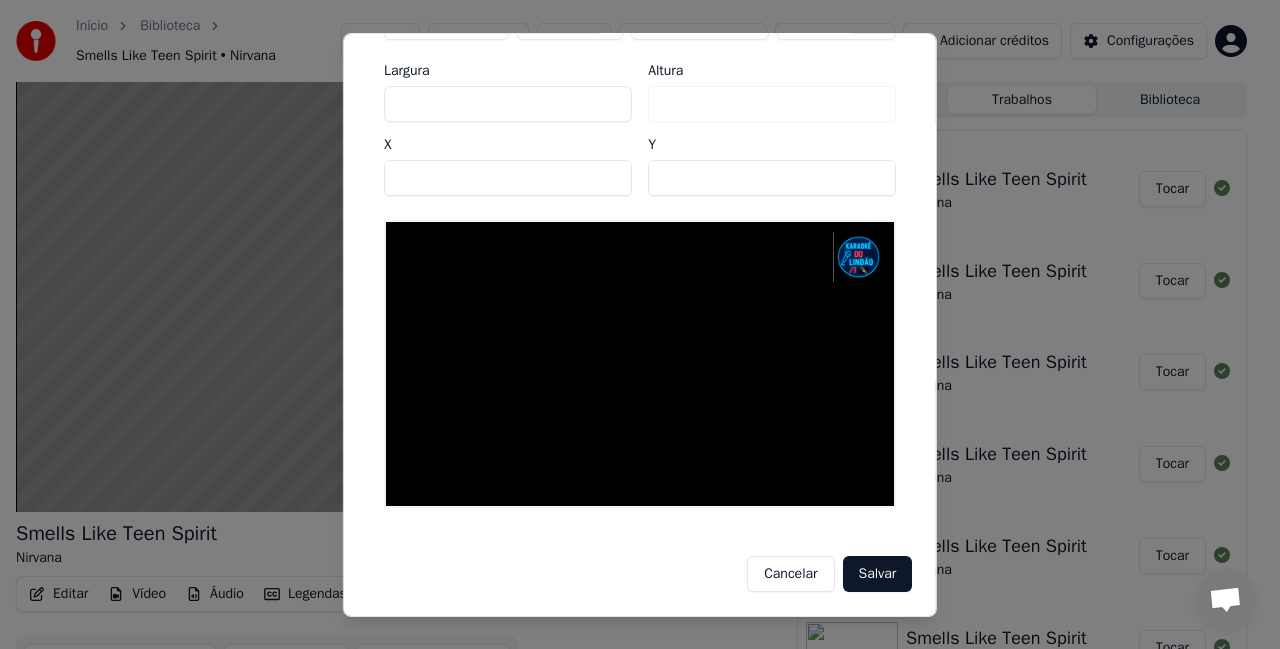 click on "Cancelar" at bounding box center [790, 574] 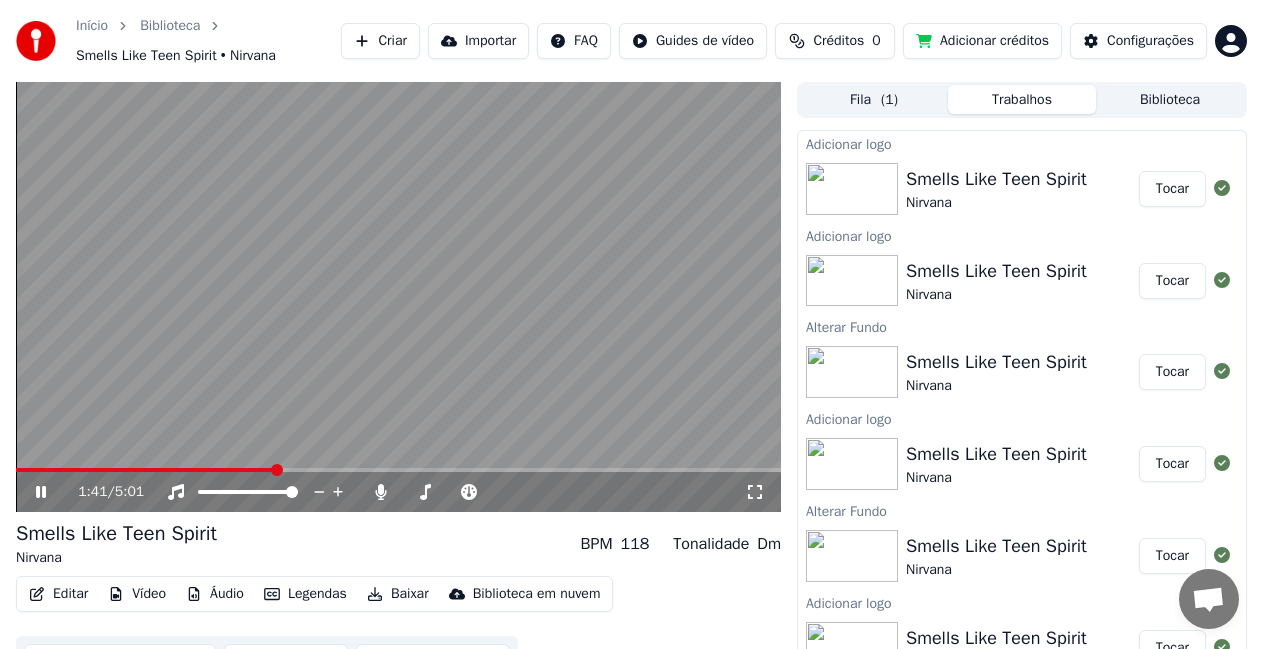 click on "Vídeo" at bounding box center [137, 594] 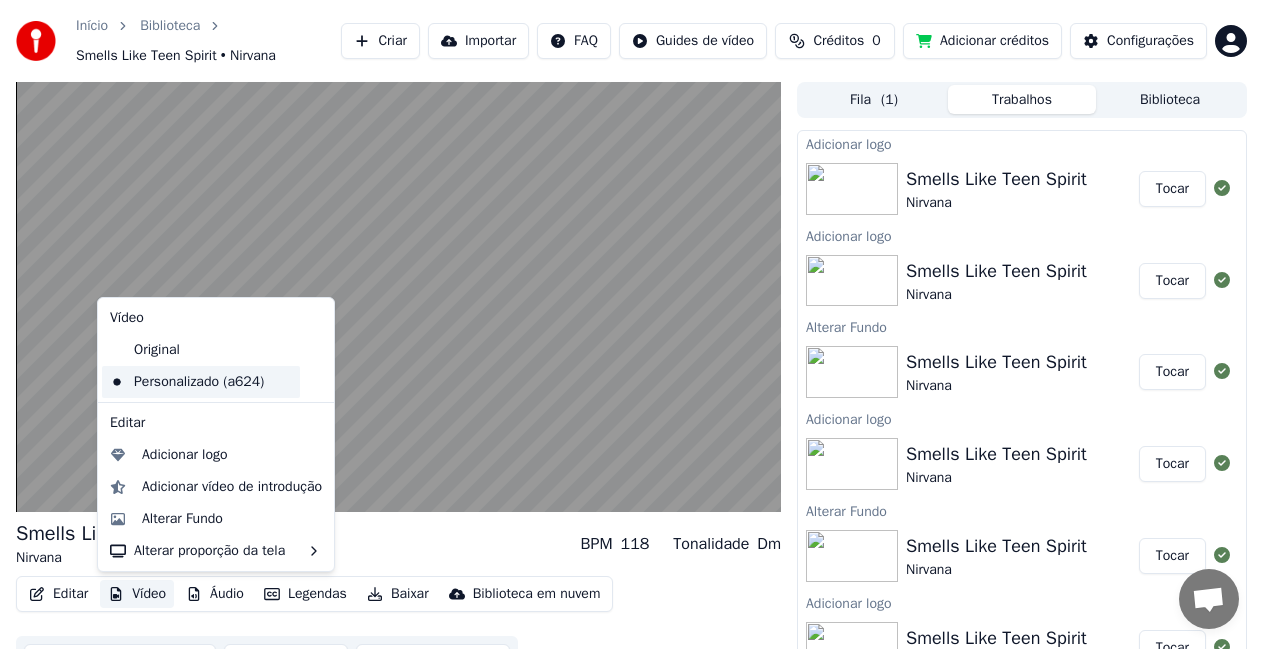 click on "Personalizado (a624)" at bounding box center [201, 382] 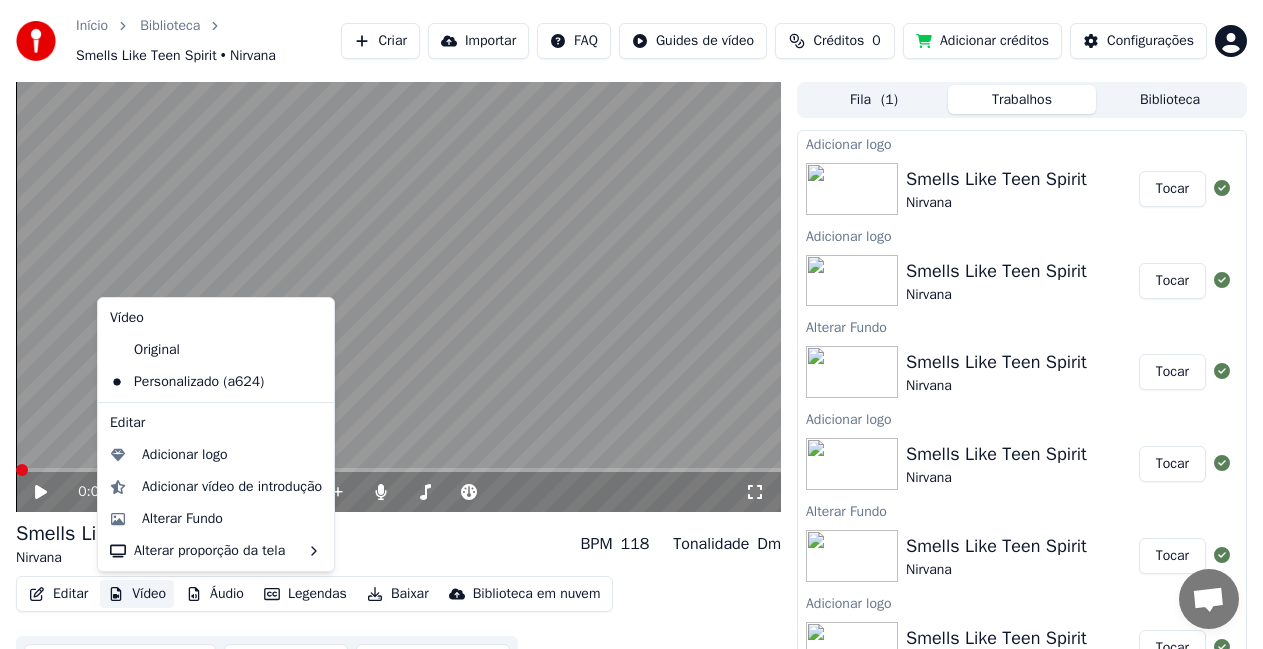 click on "Vídeo" at bounding box center [137, 594] 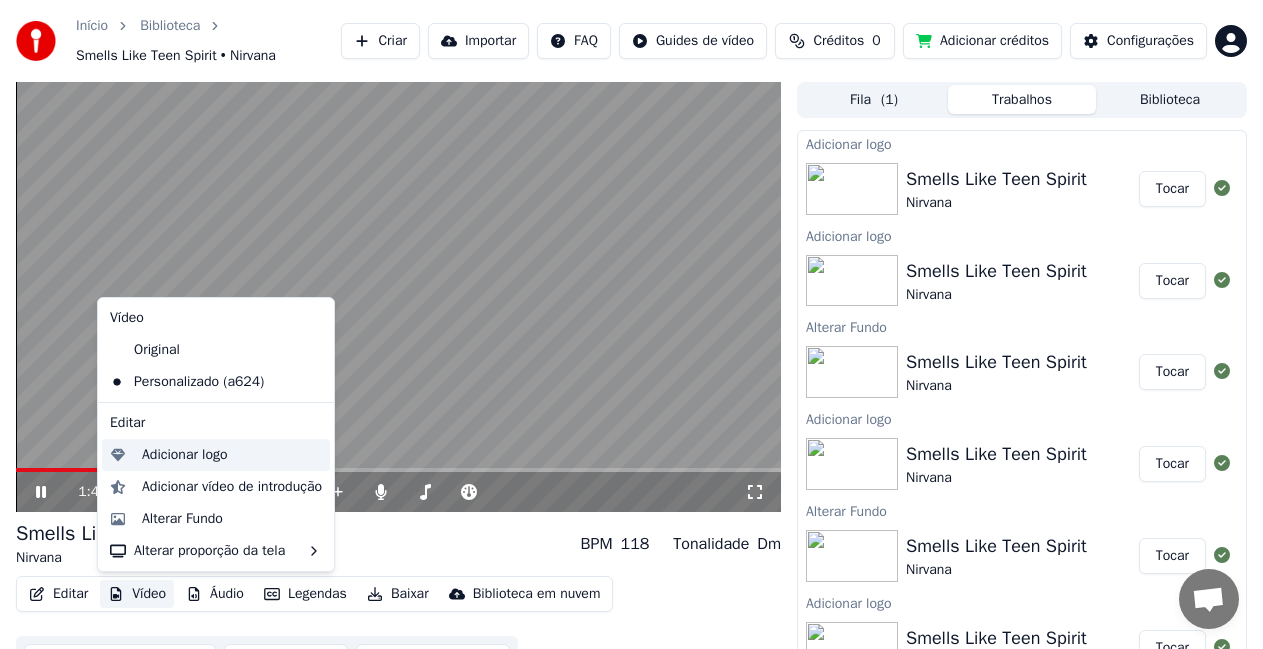 click on "Adicionar logo" at bounding box center [185, 455] 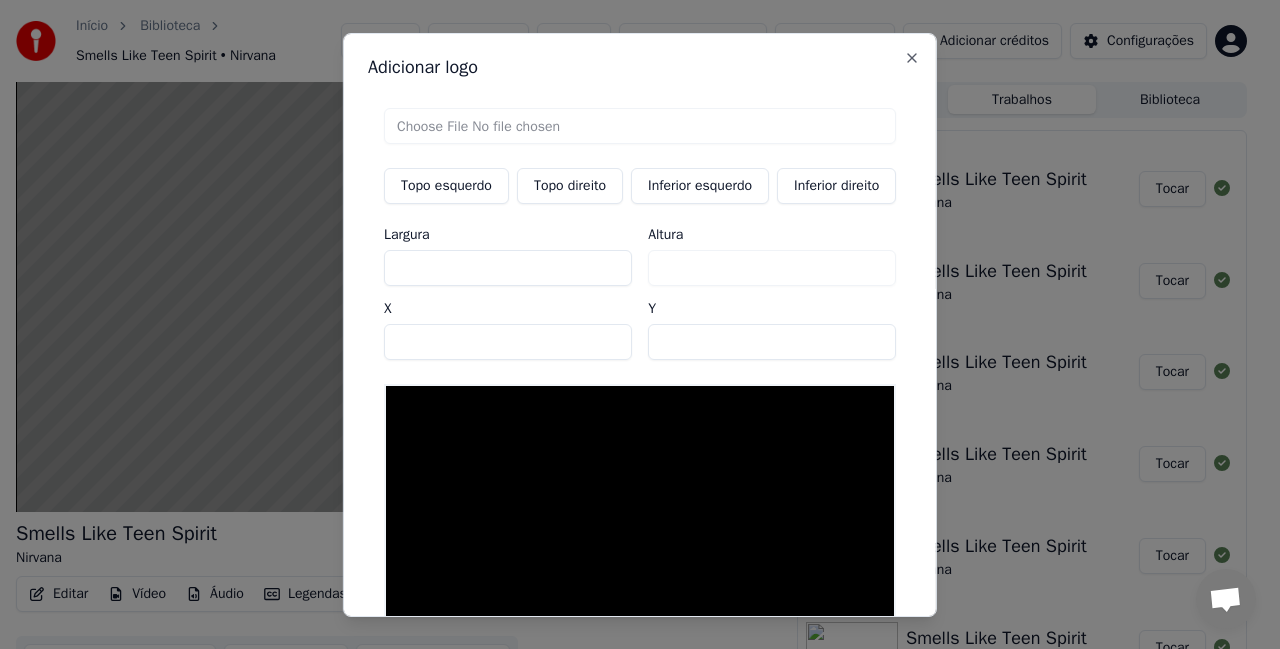 click on "Topo direito" at bounding box center [570, 185] 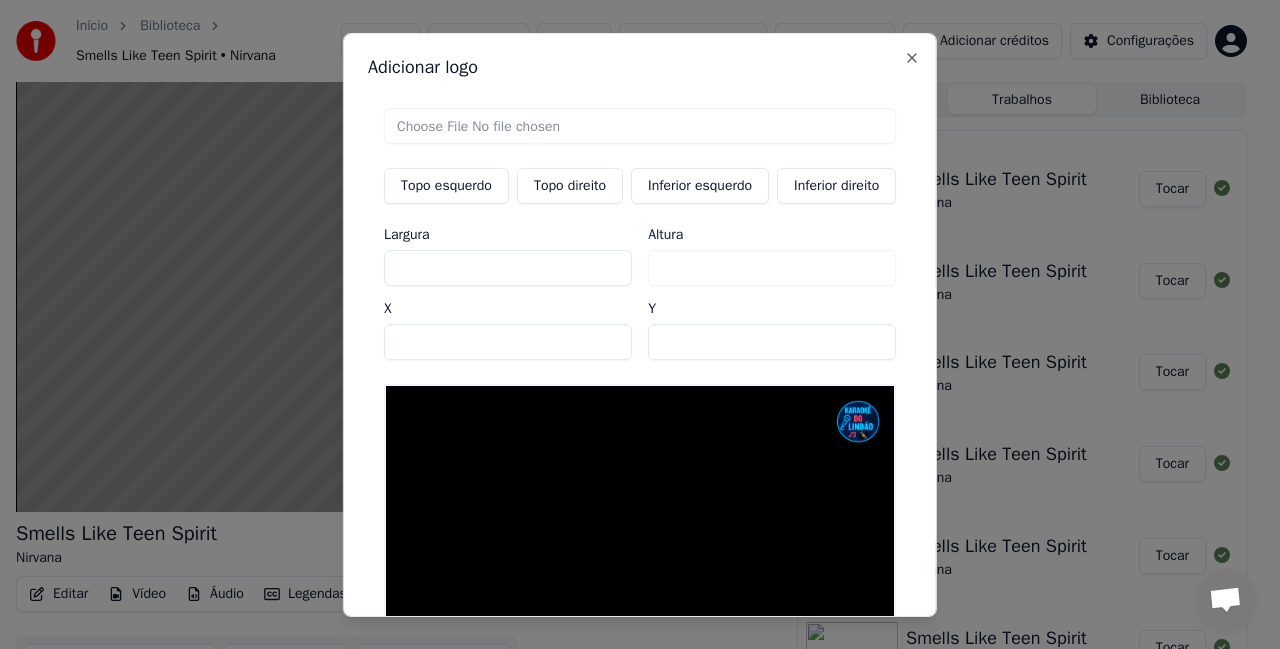 drag, startPoint x: 687, startPoint y: 341, endPoint x: 431, endPoint y: 320, distance: 256.8599 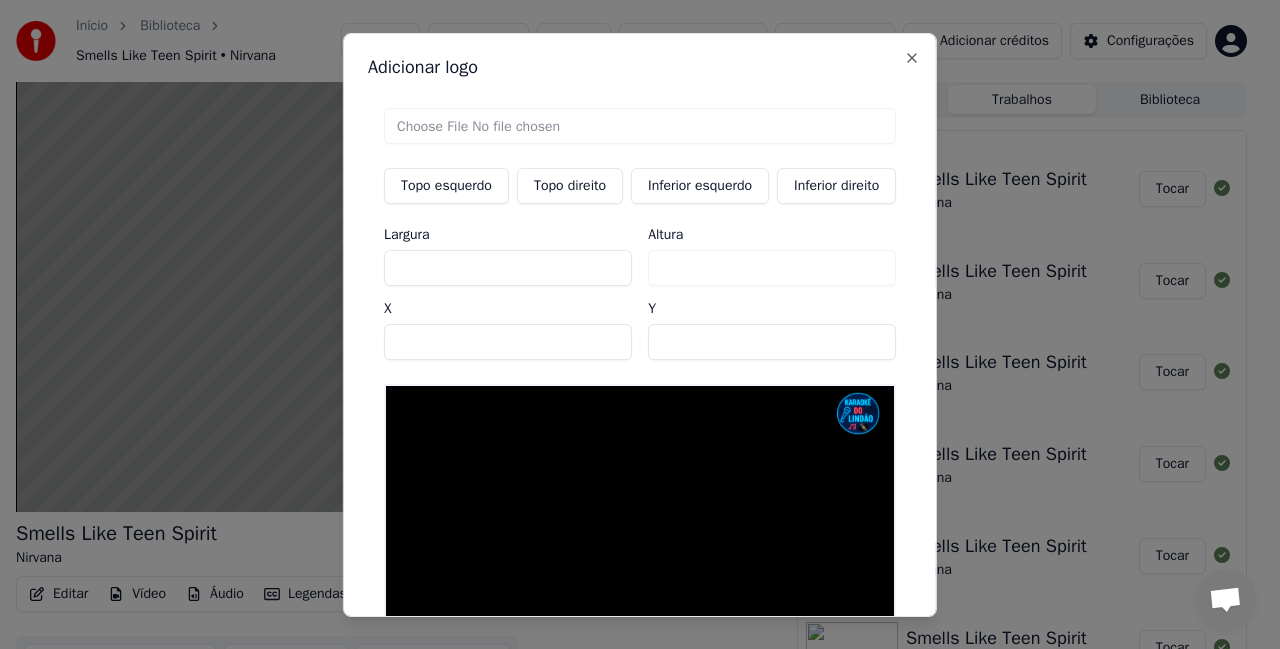 type on "**" 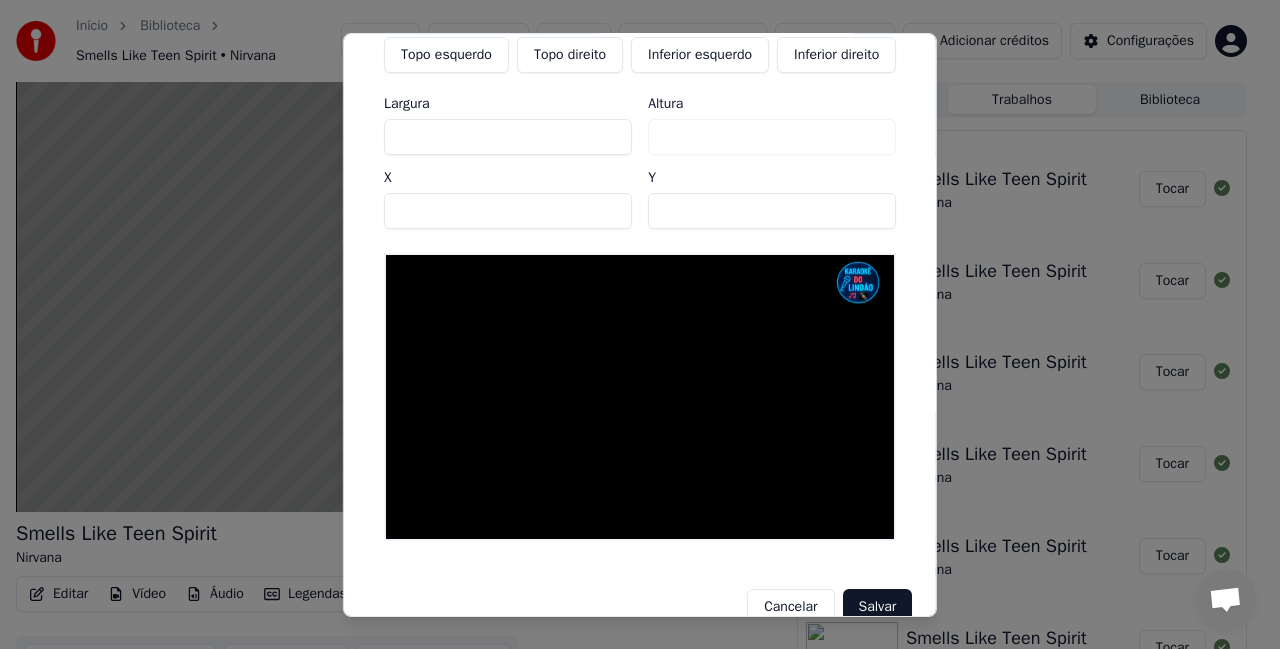 scroll, scrollTop: 171, scrollLeft: 0, axis: vertical 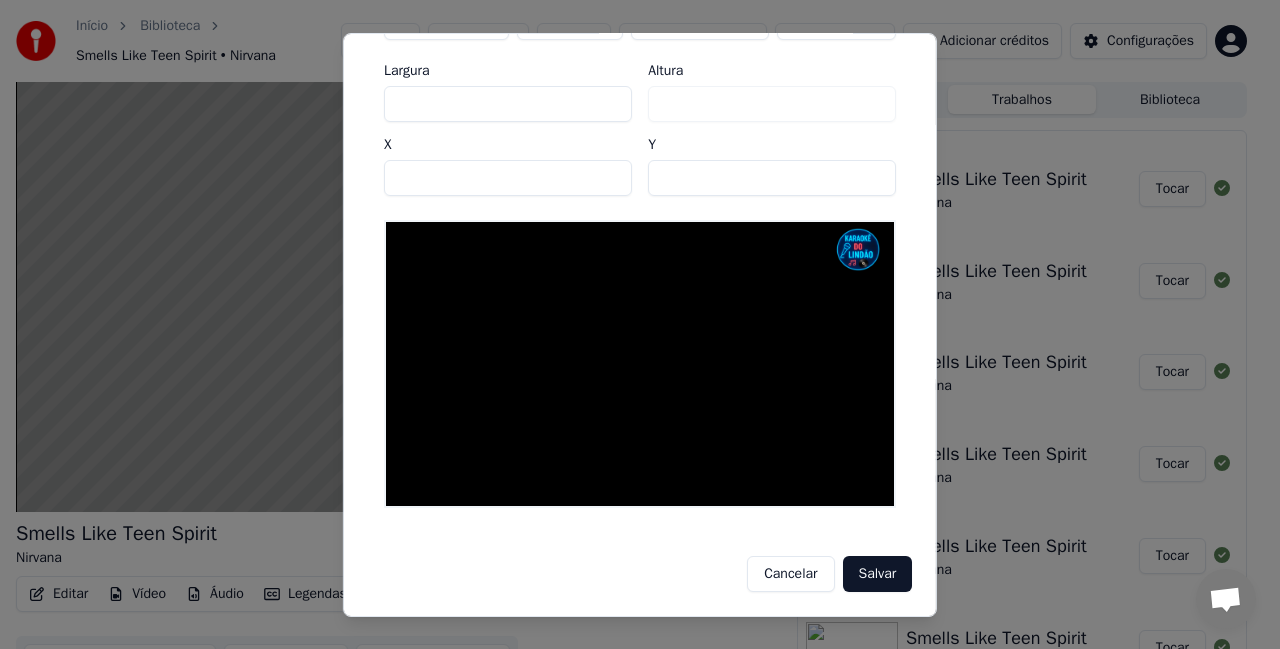 click on "Salvar" at bounding box center [877, 574] 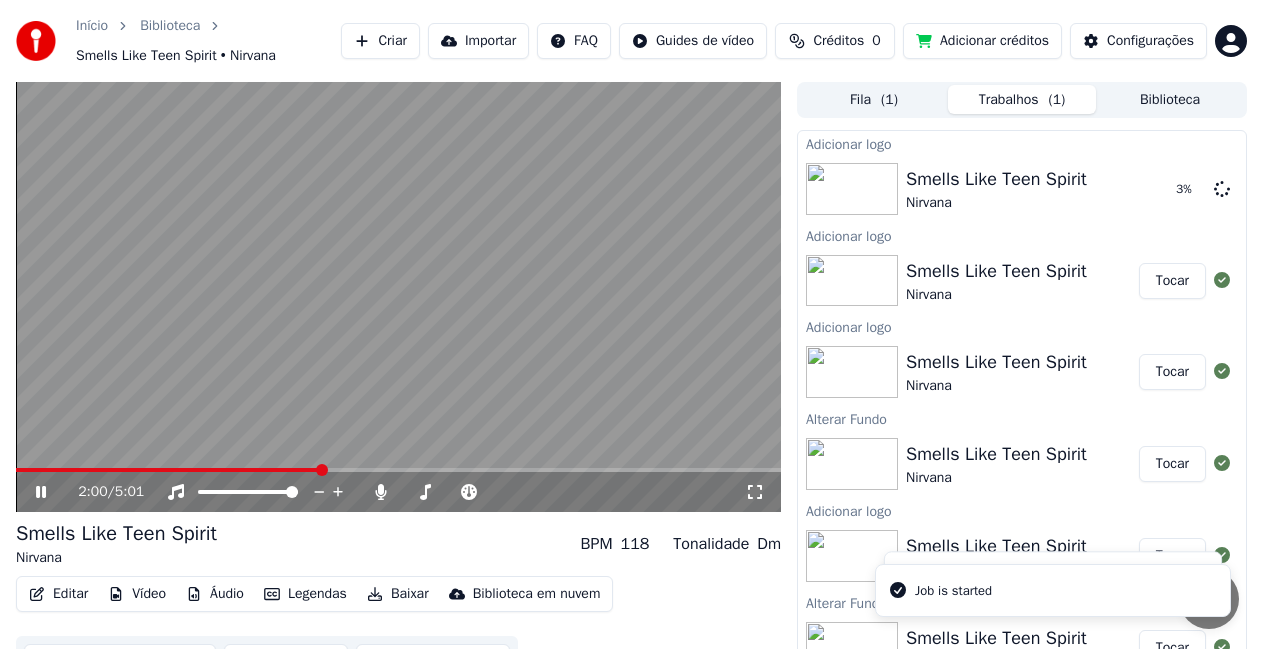 click 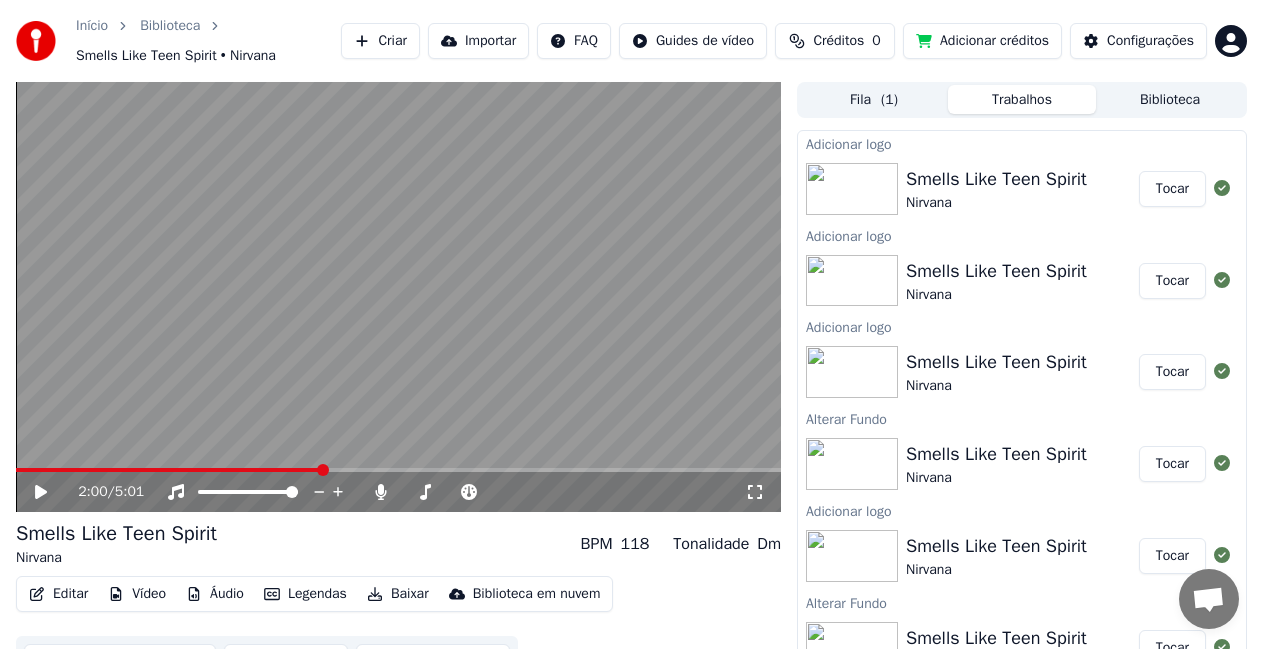 drag, startPoint x: 1151, startPoint y: 190, endPoint x: 979, endPoint y: 185, distance: 172.07266 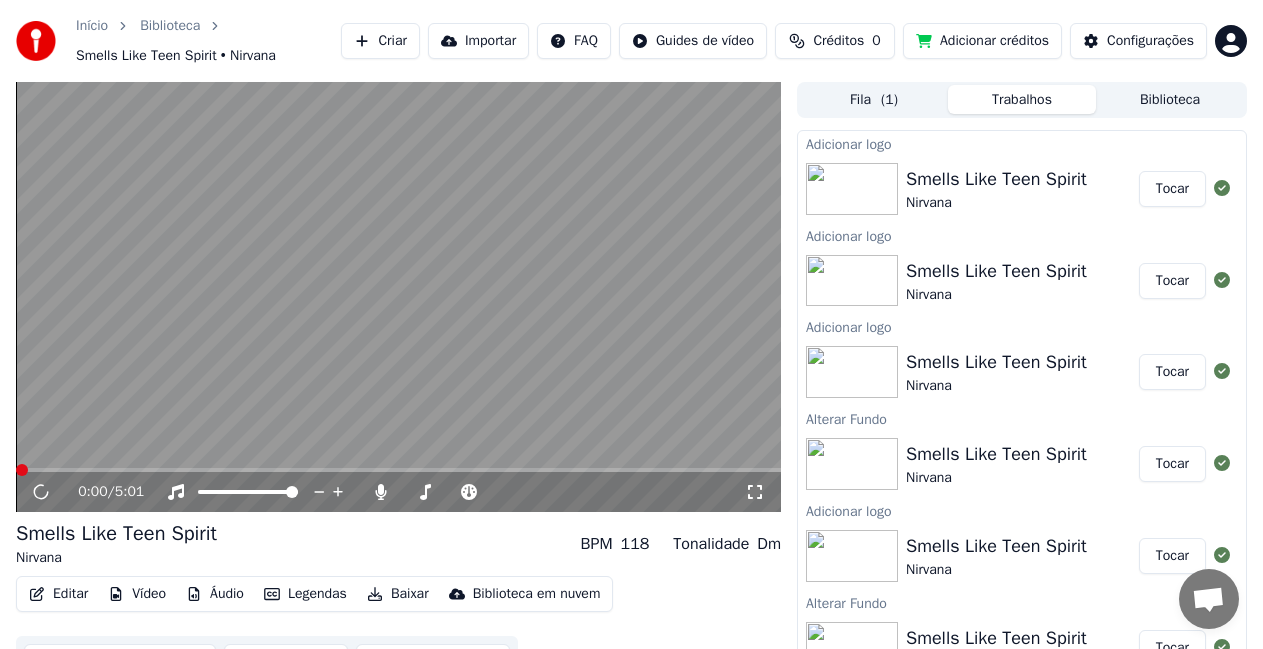 click 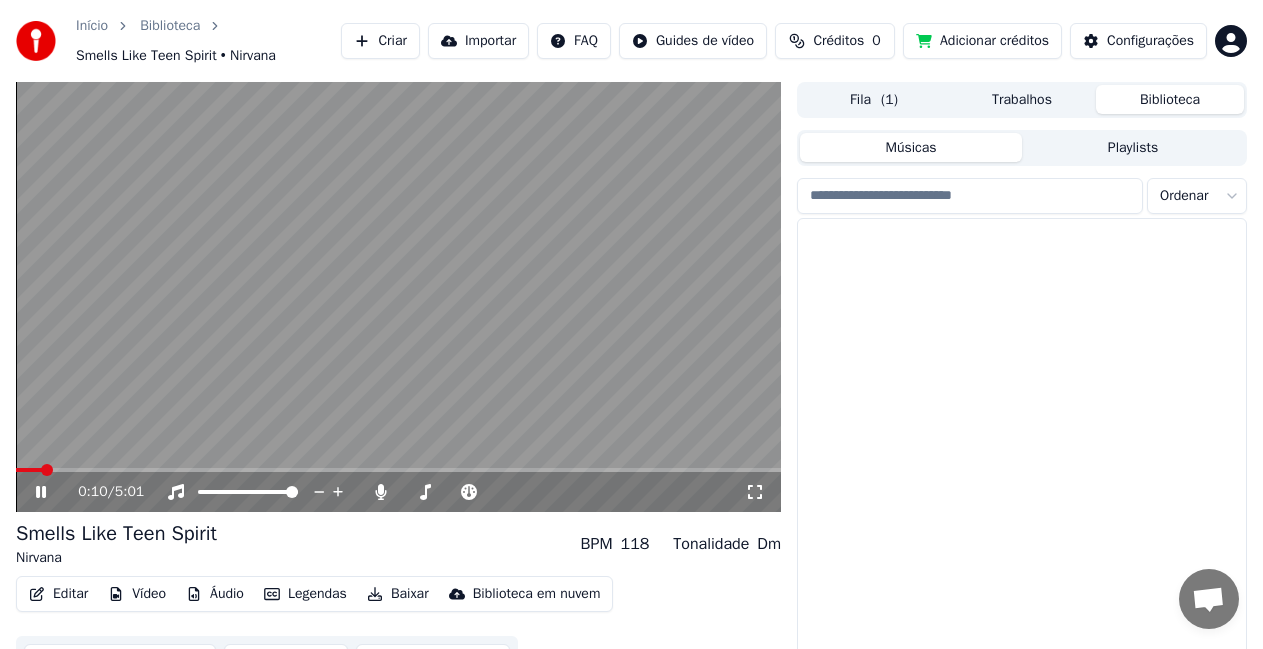 click on "Biblioteca" at bounding box center [1170, 99] 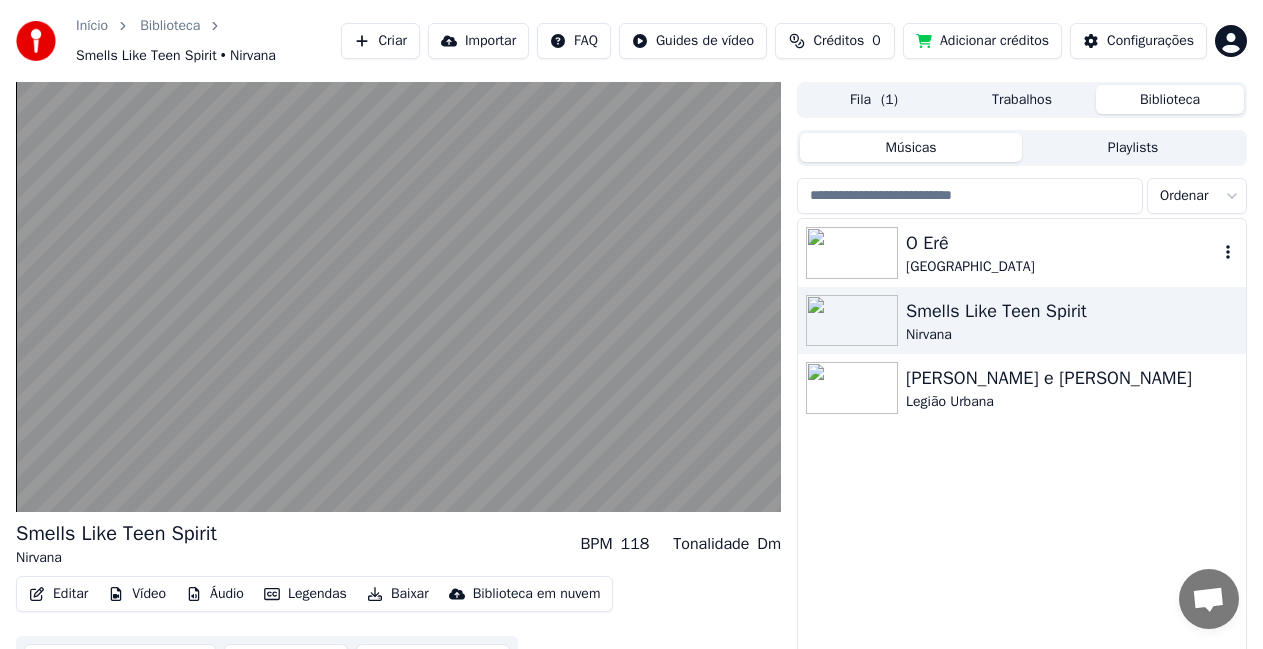 click on "O Erê" at bounding box center (1062, 243) 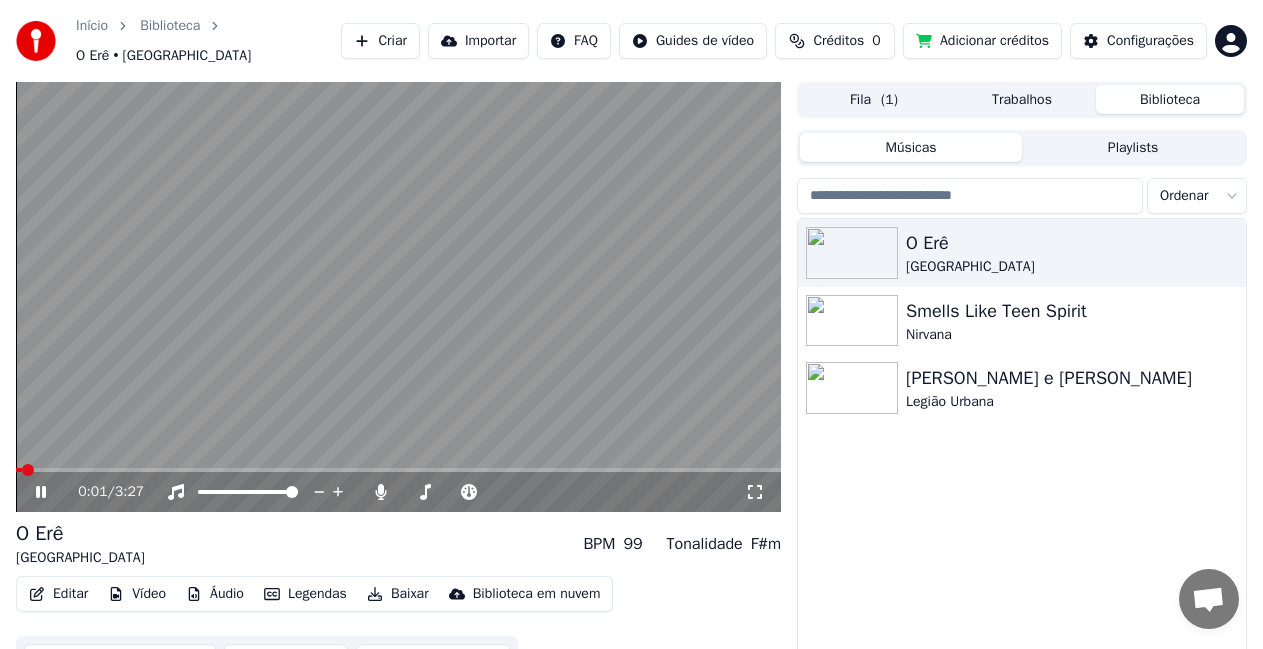 click on "Vídeo" at bounding box center (137, 594) 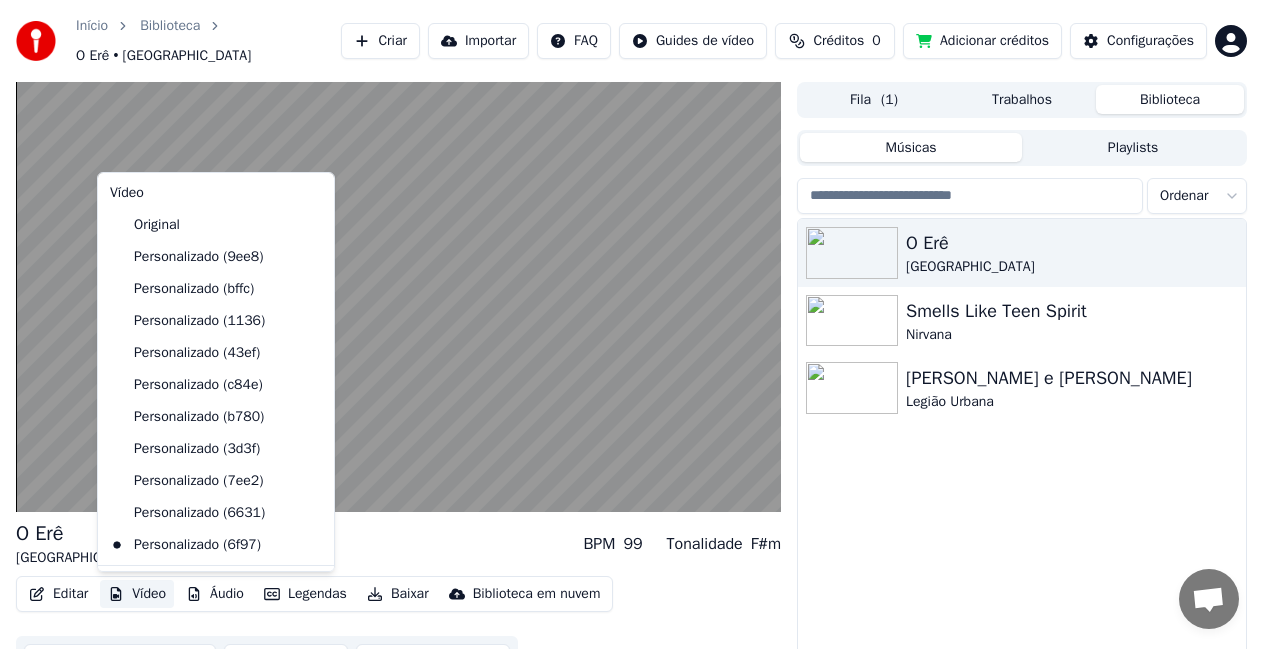 click 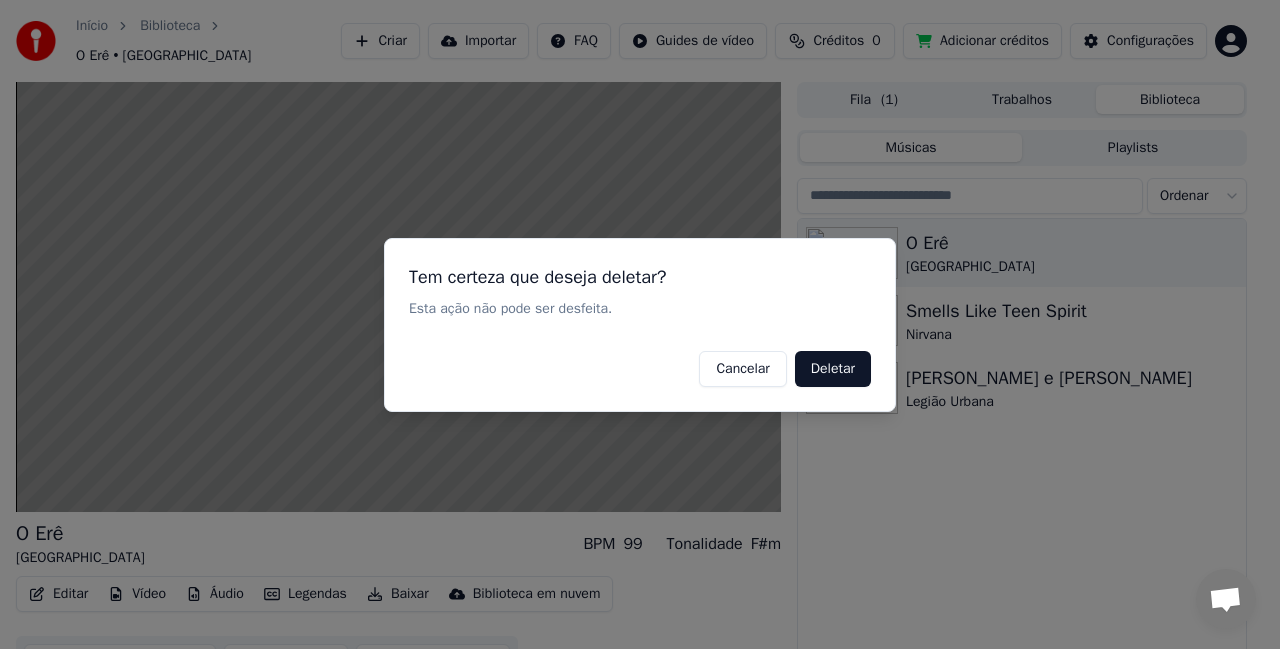 click on "Deletar" at bounding box center [833, 368] 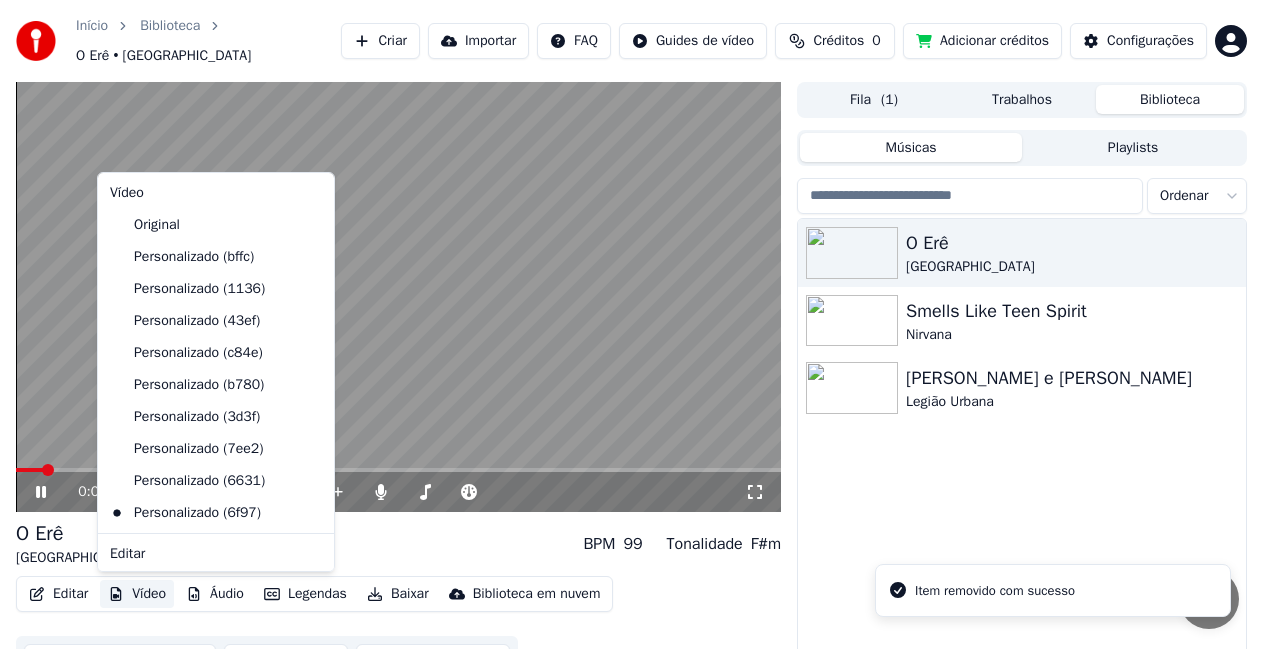 click on "Vídeo" at bounding box center (137, 594) 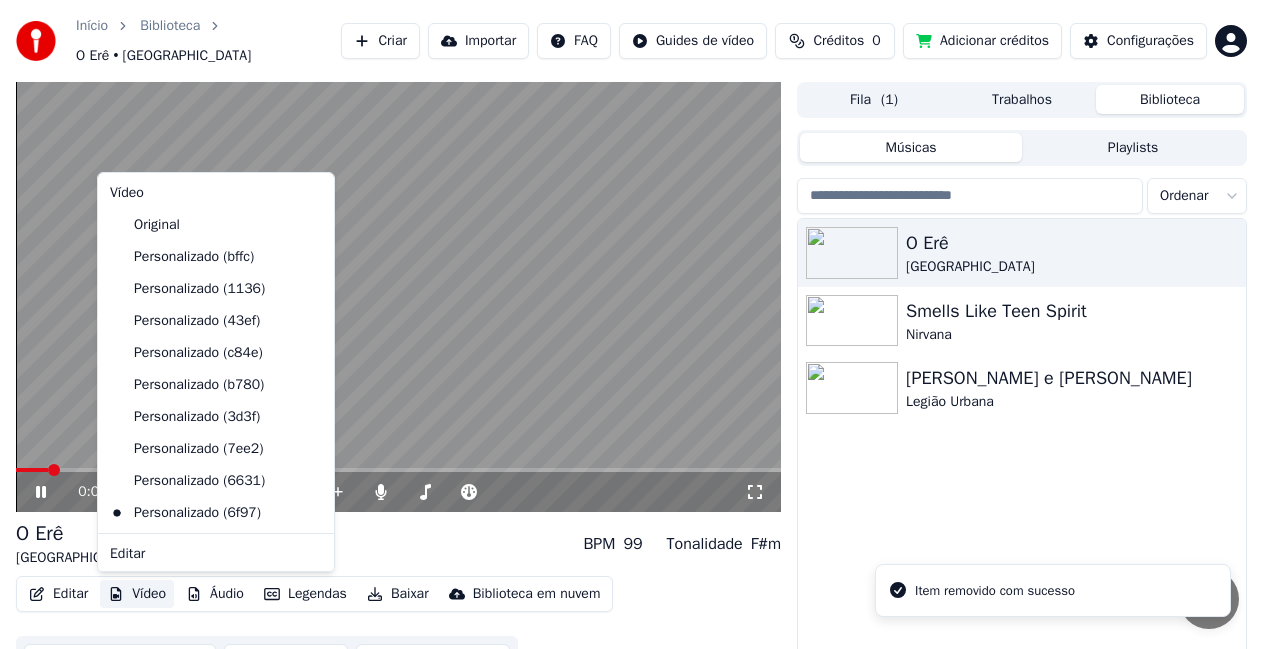 click 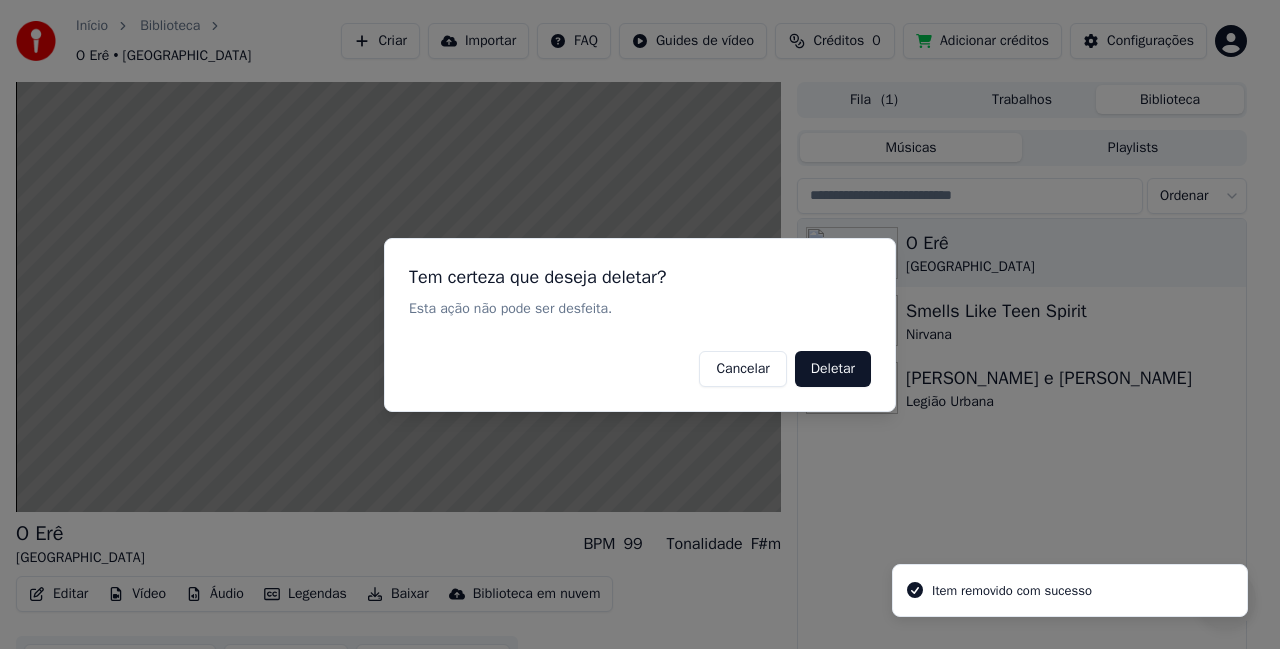 click on "Deletar" at bounding box center (833, 368) 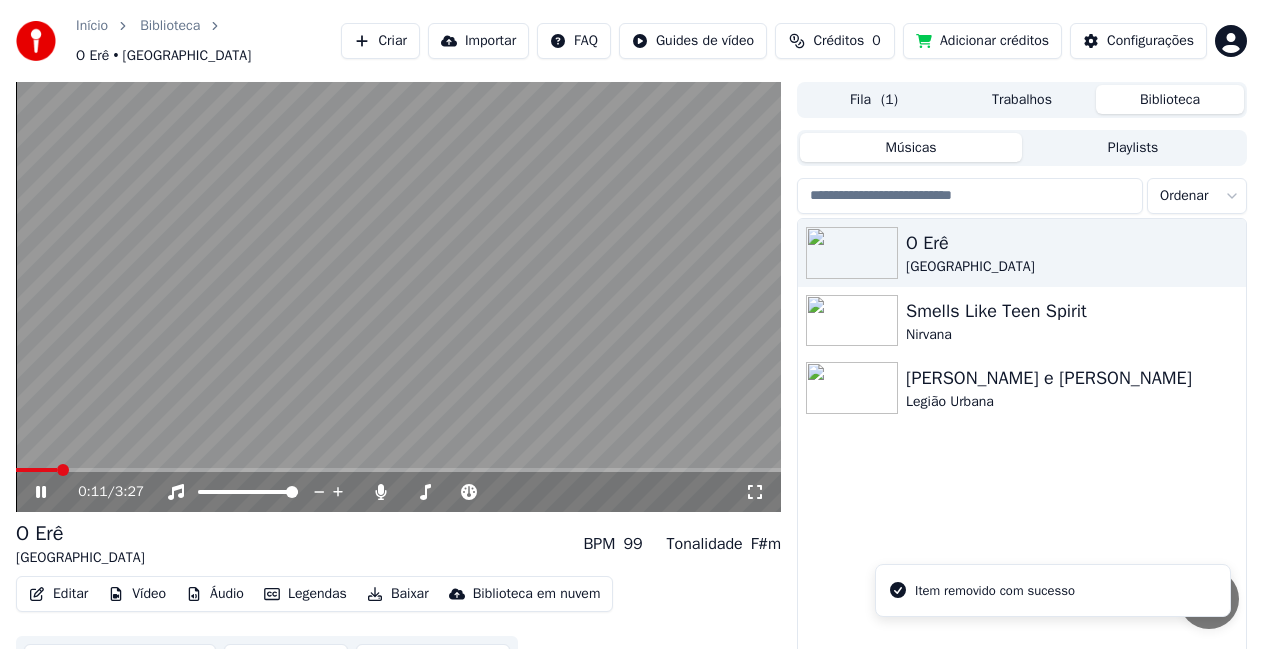 click on "Vídeo" at bounding box center [137, 594] 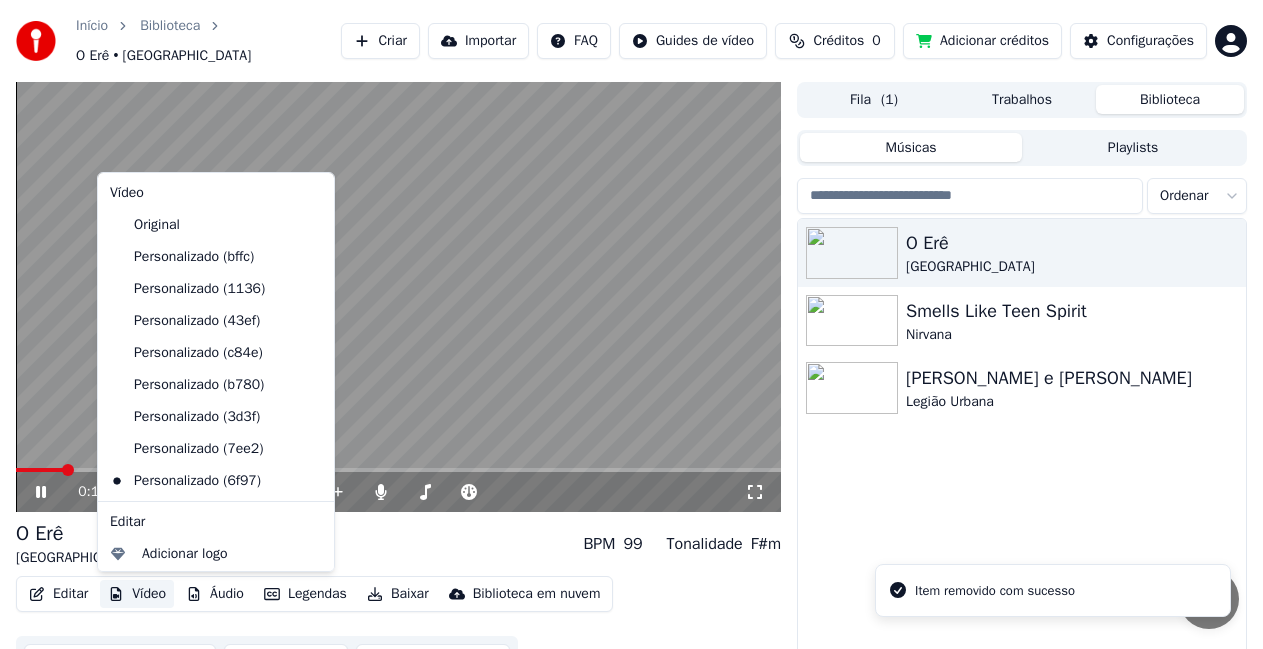 click 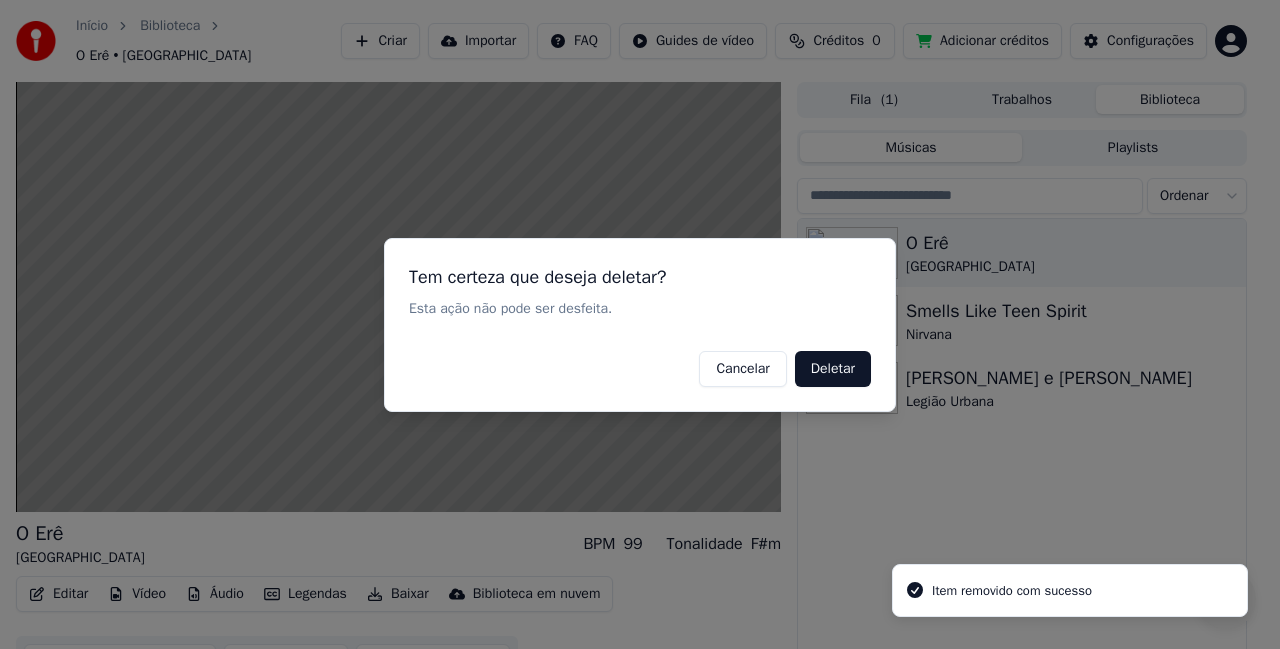 drag, startPoint x: 824, startPoint y: 362, endPoint x: 813, endPoint y: 355, distance: 13.038404 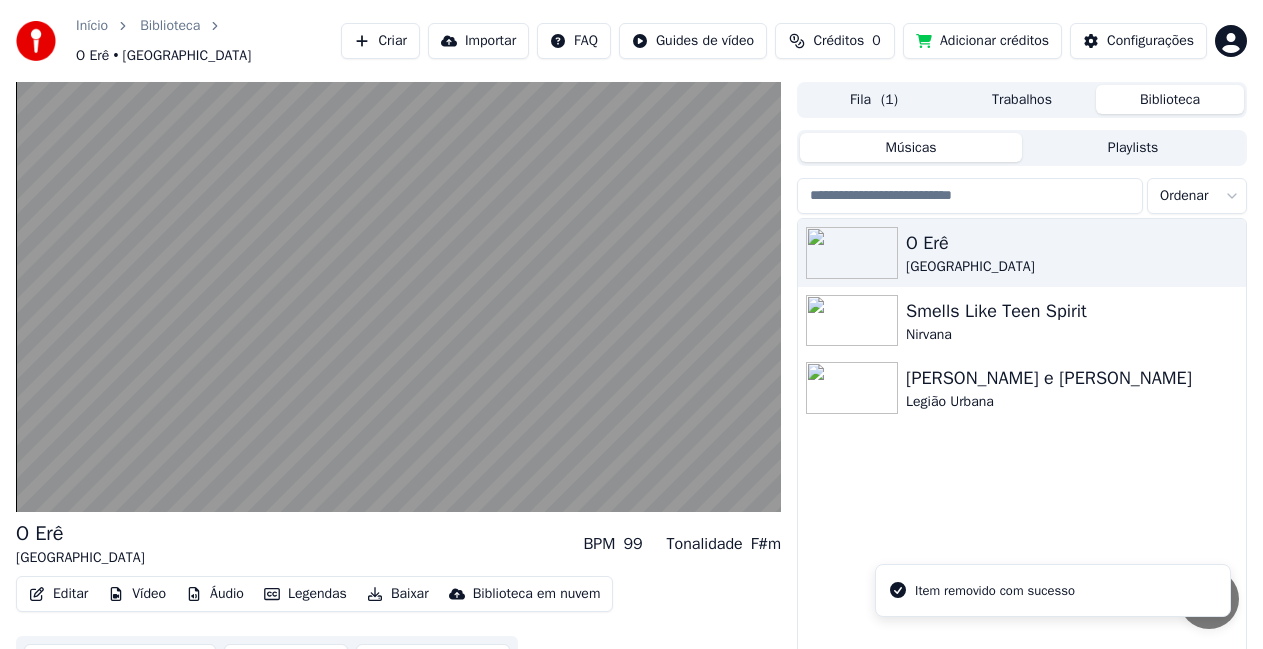 click on "Vídeo" at bounding box center (137, 594) 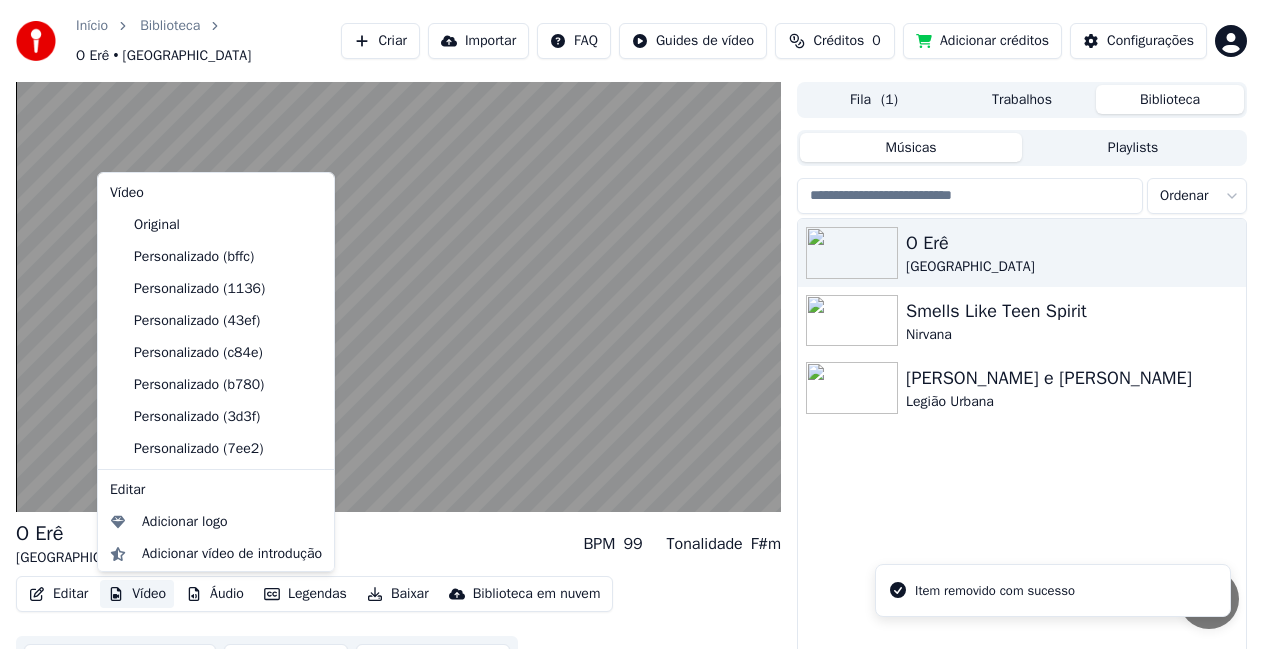 click 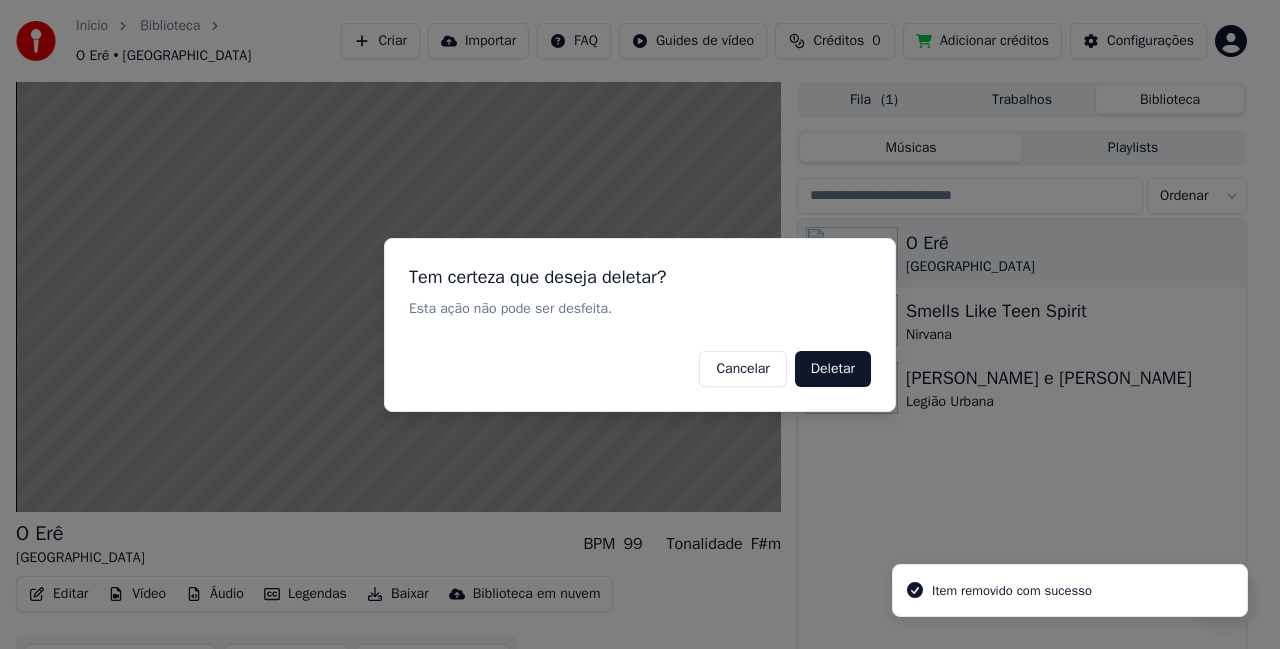 click on "Deletar" at bounding box center [833, 368] 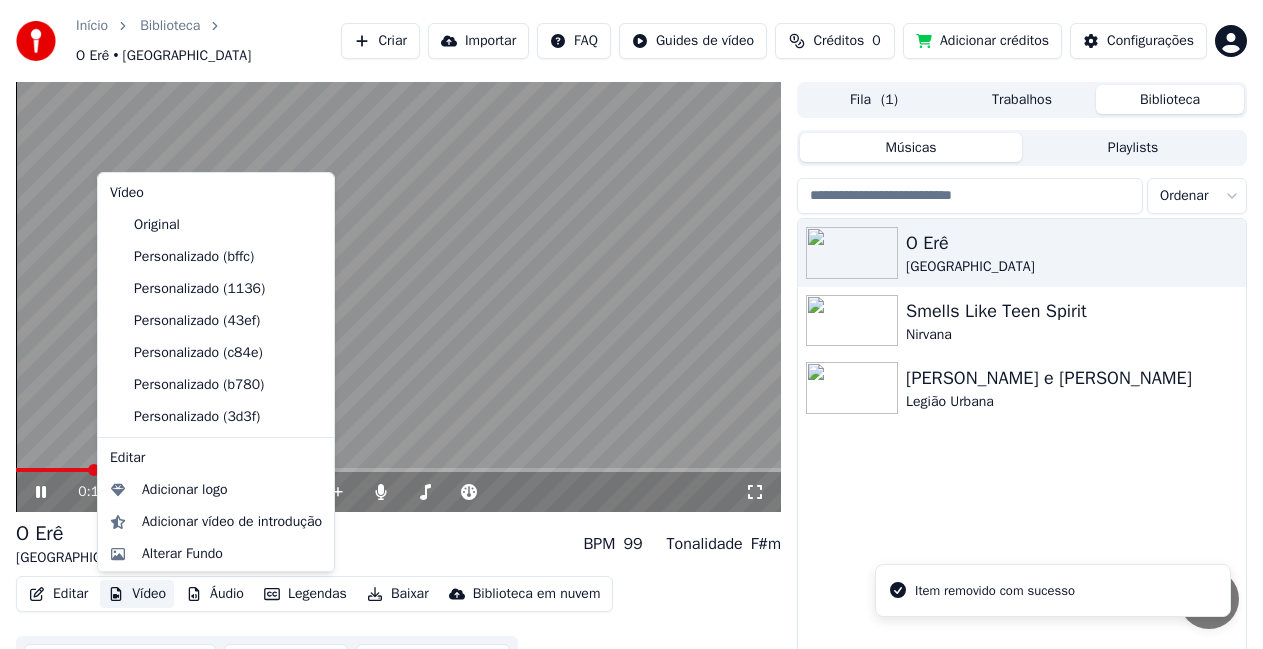 click on "Vídeo" at bounding box center (137, 594) 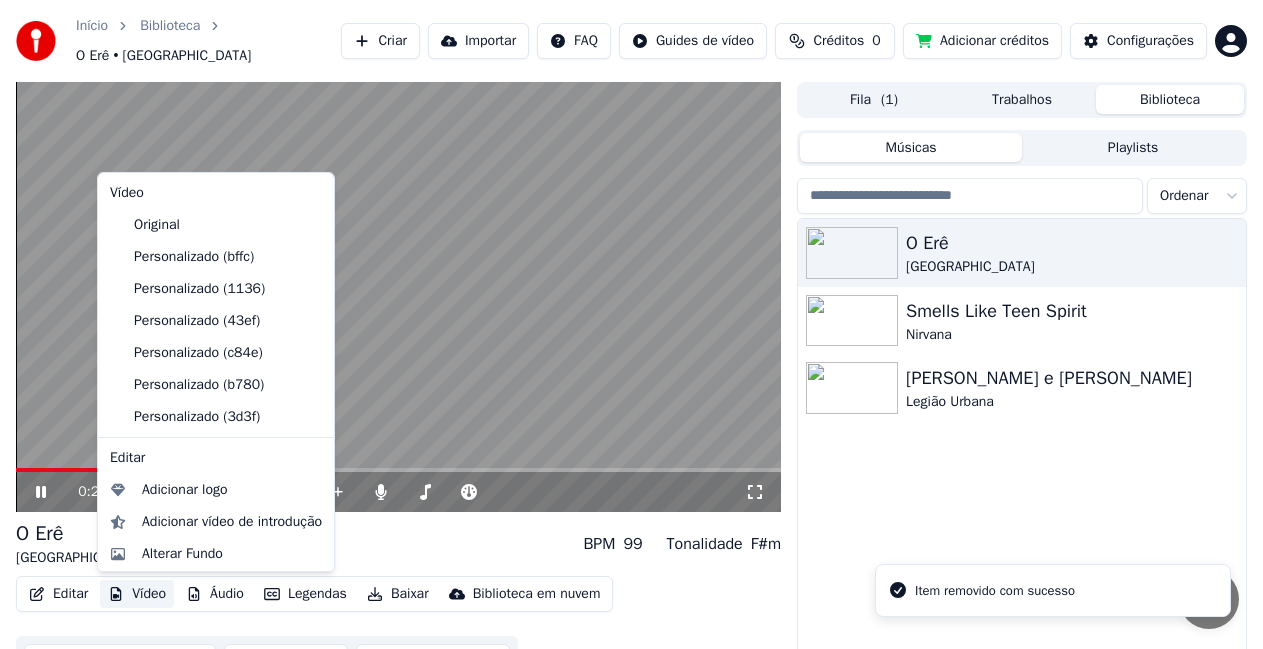 click on "Vídeo" at bounding box center [137, 594] 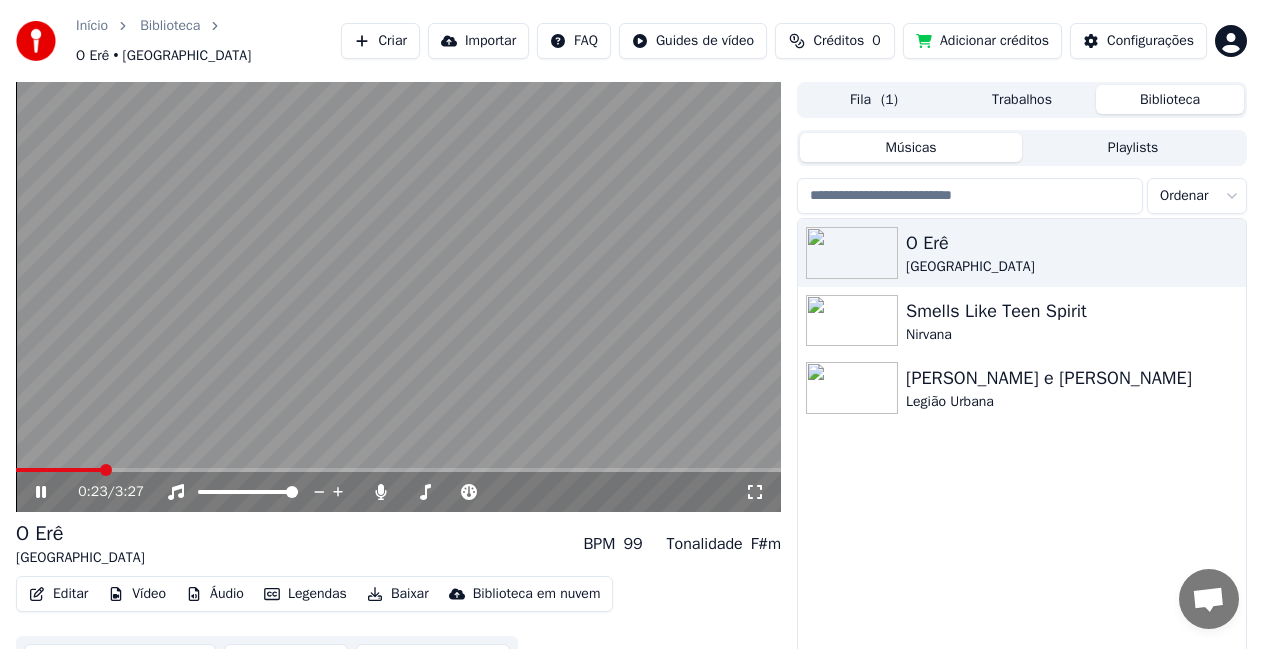 click on "Vídeo" at bounding box center (137, 594) 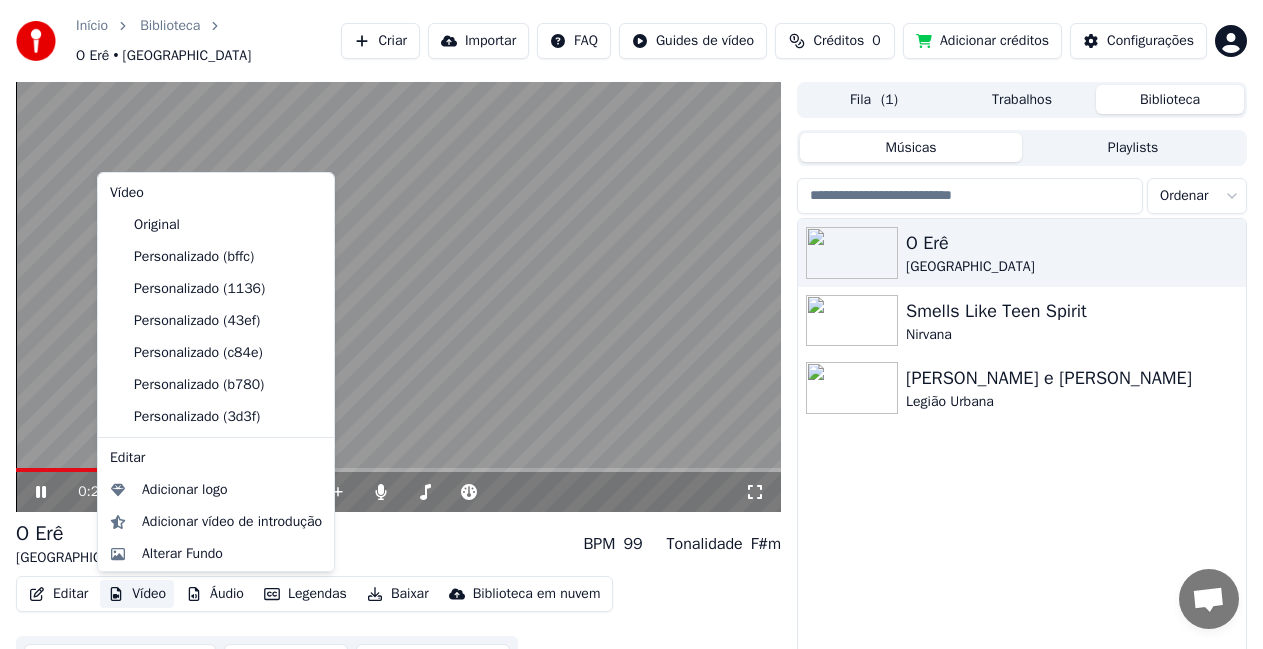 click 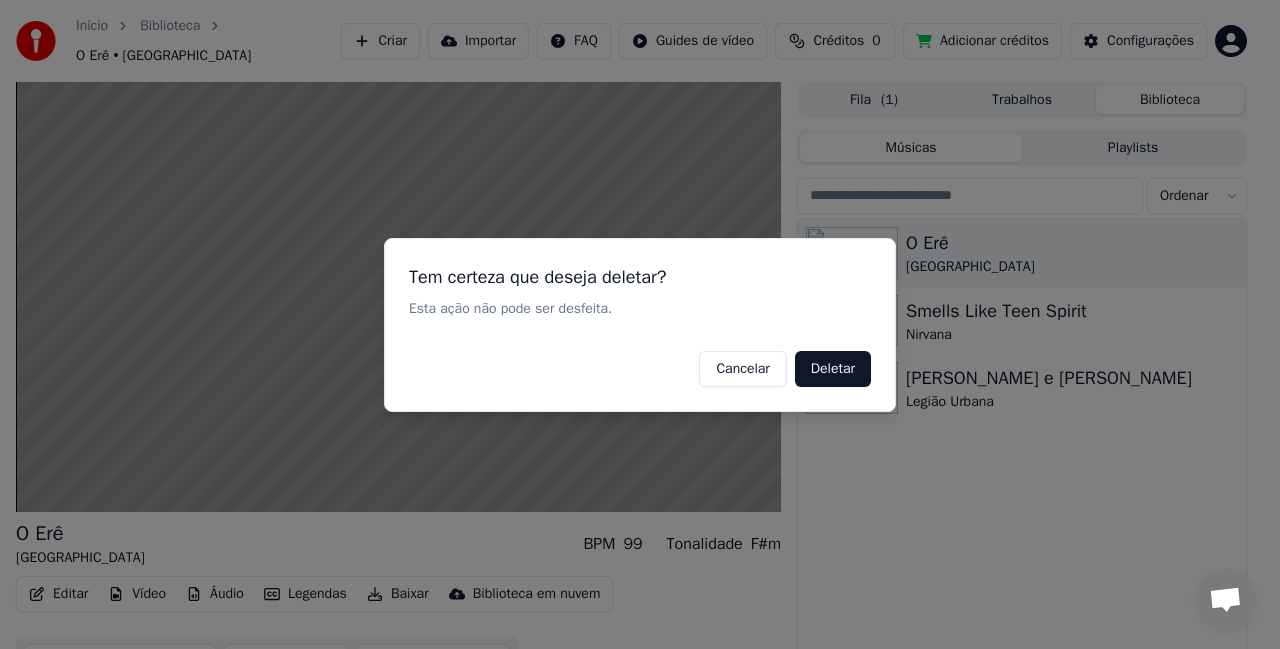 click on "Deletar" at bounding box center (833, 368) 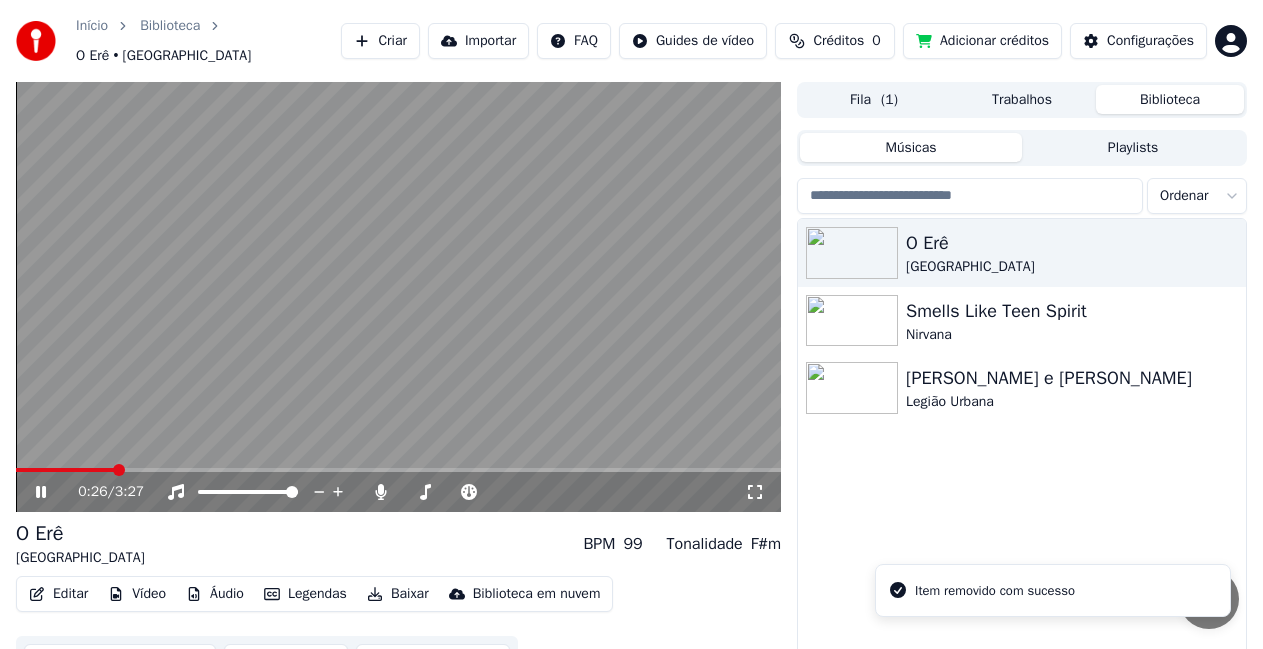click on "Vídeo" at bounding box center [137, 594] 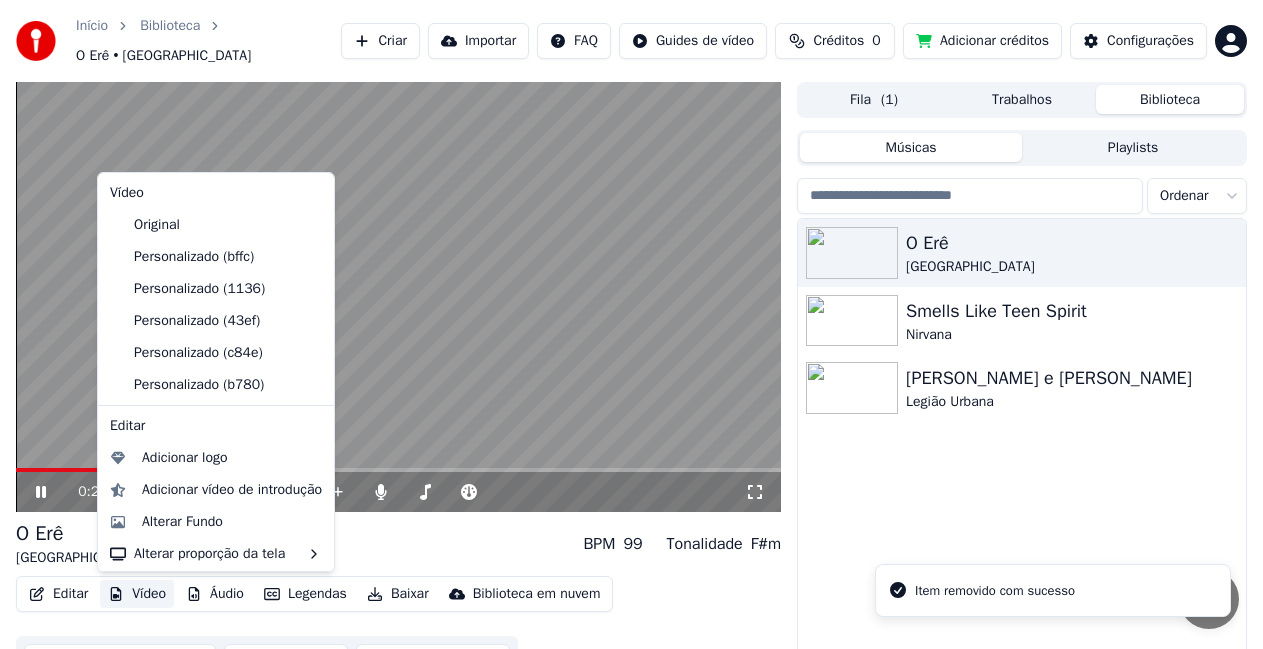 click 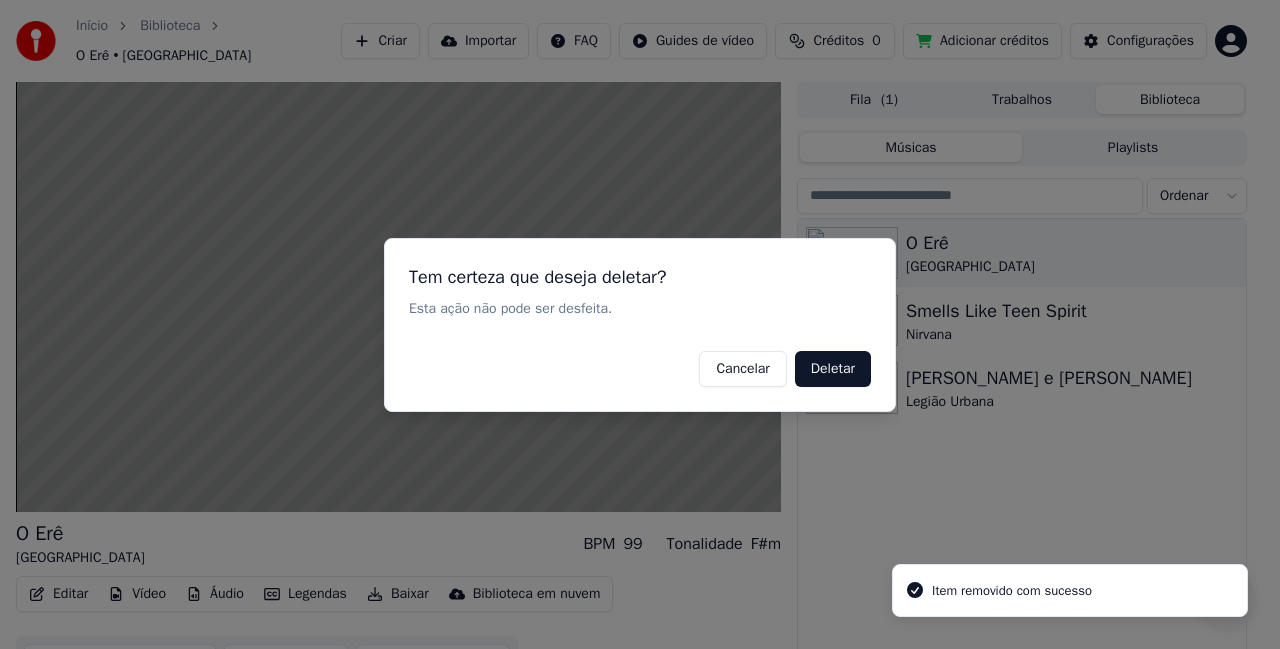 drag, startPoint x: 837, startPoint y: 366, endPoint x: 446, endPoint y: 422, distance: 394.98987 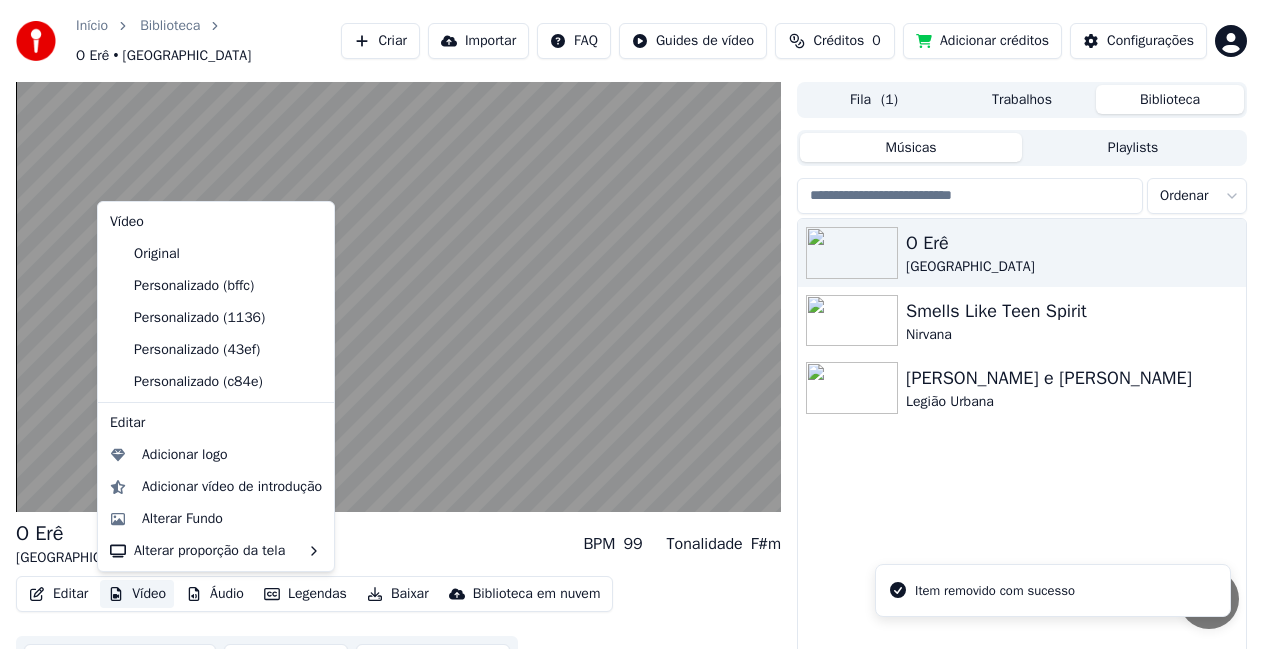 click 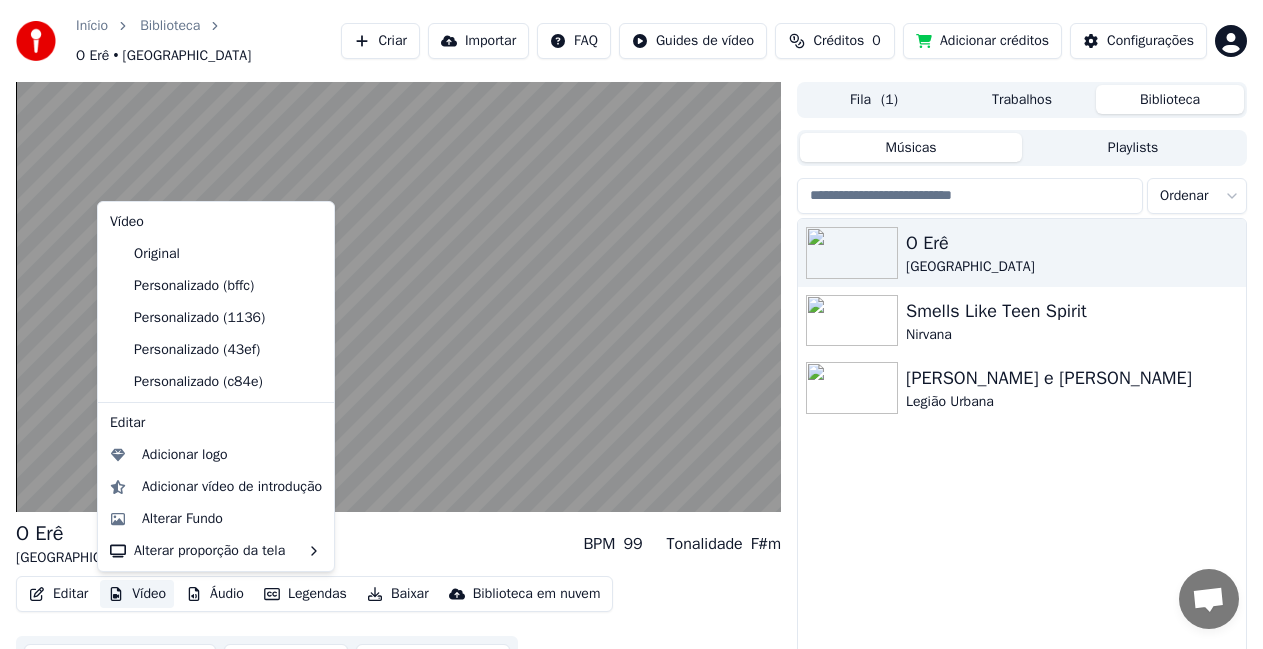 click 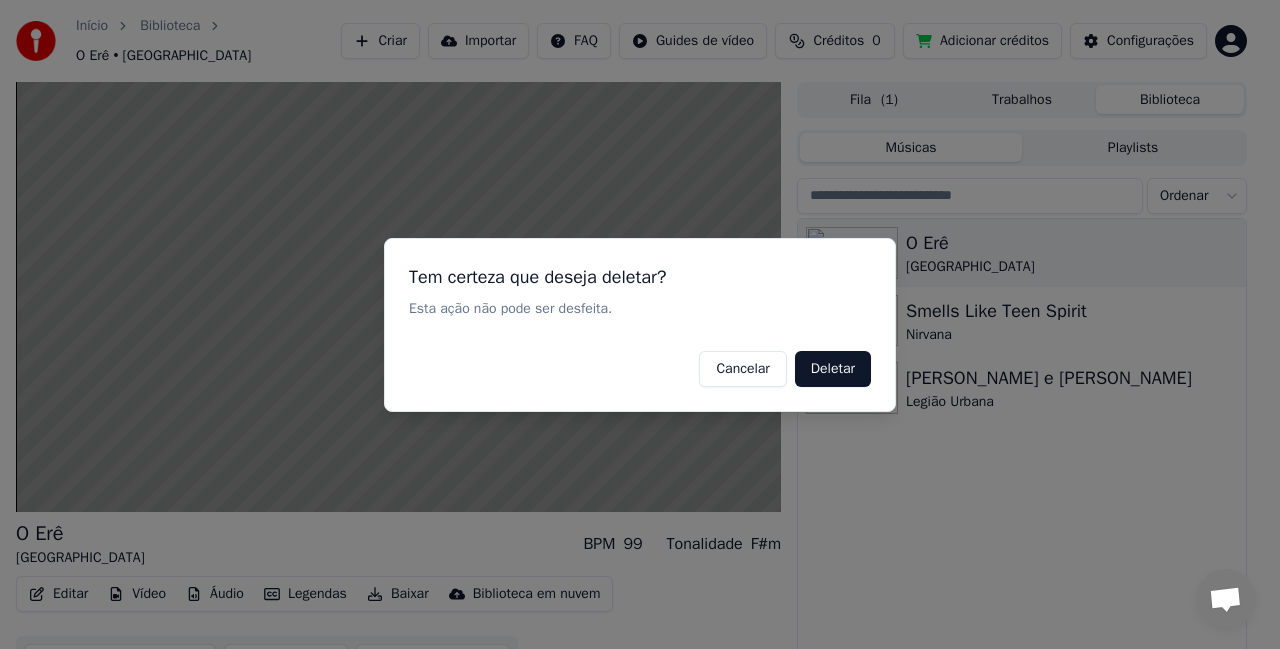 click on "Deletar" at bounding box center (833, 368) 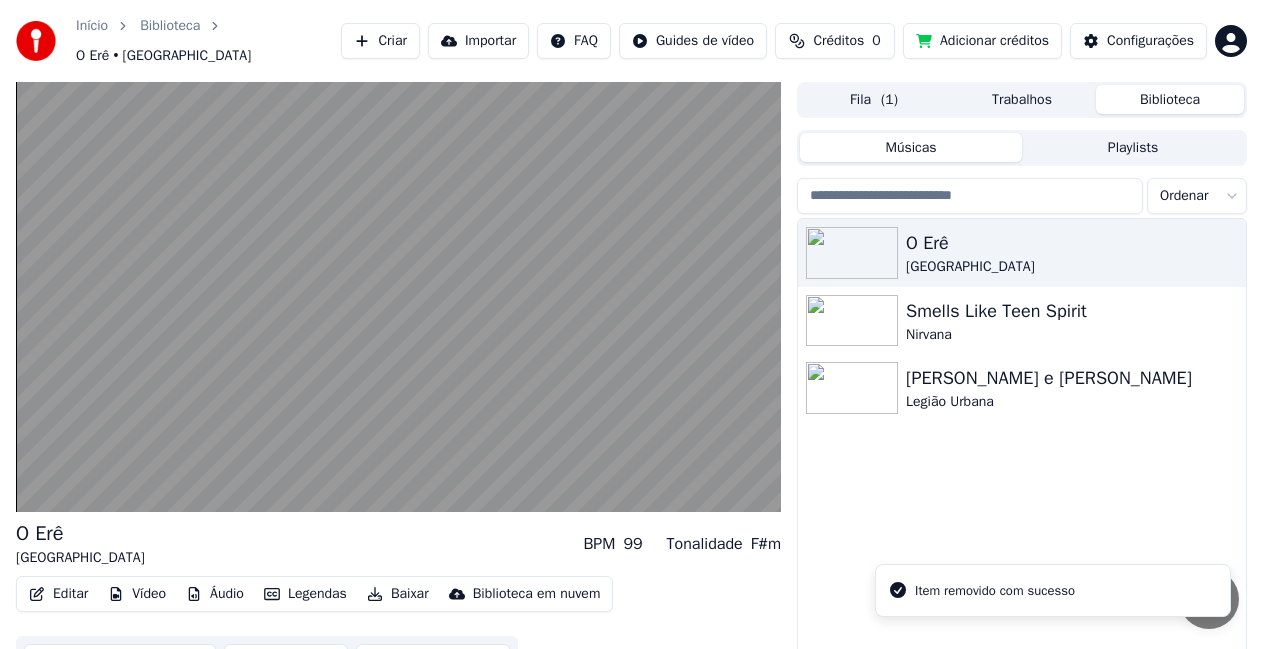 click on "Vídeo" at bounding box center [137, 594] 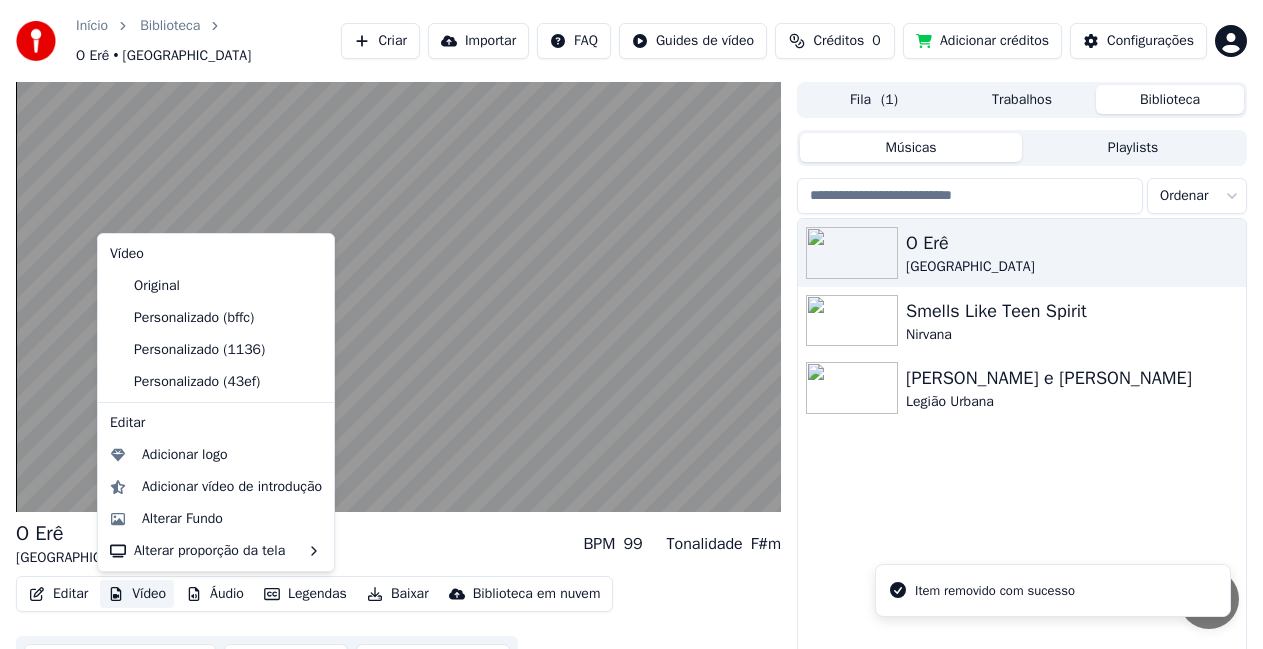 click 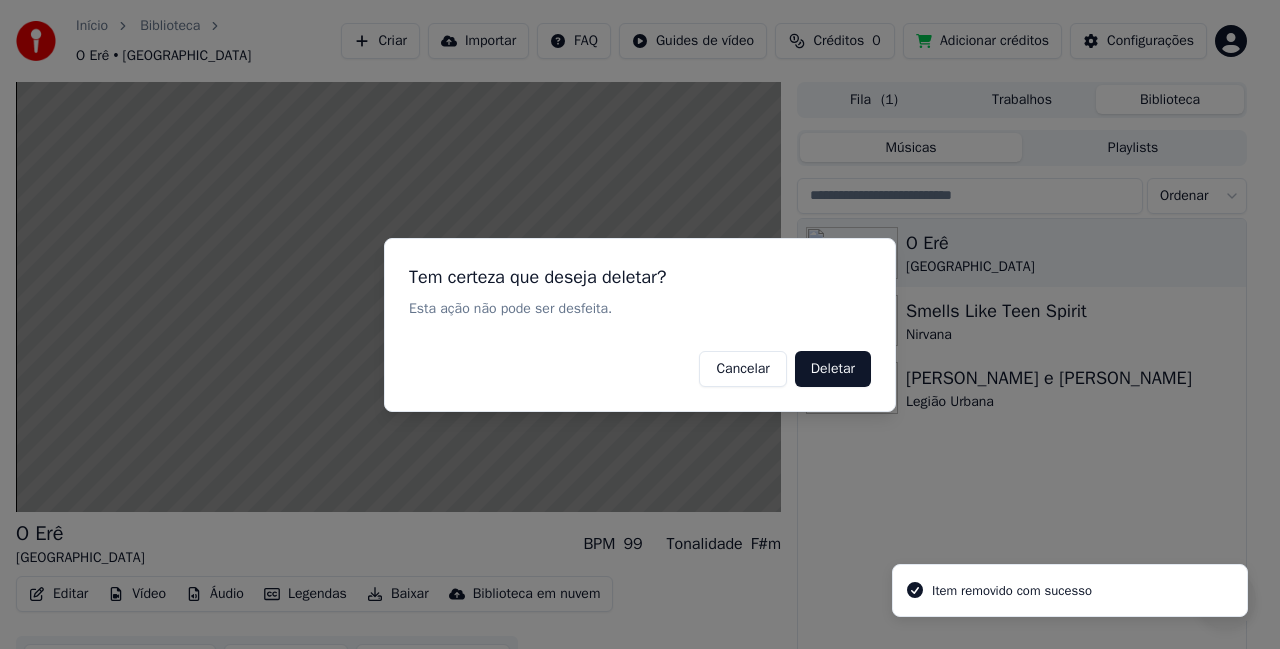 drag, startPoint x: 846, startPoint y: 366, endPoint x: 803, endPoint y: 369, distance: 43.104523 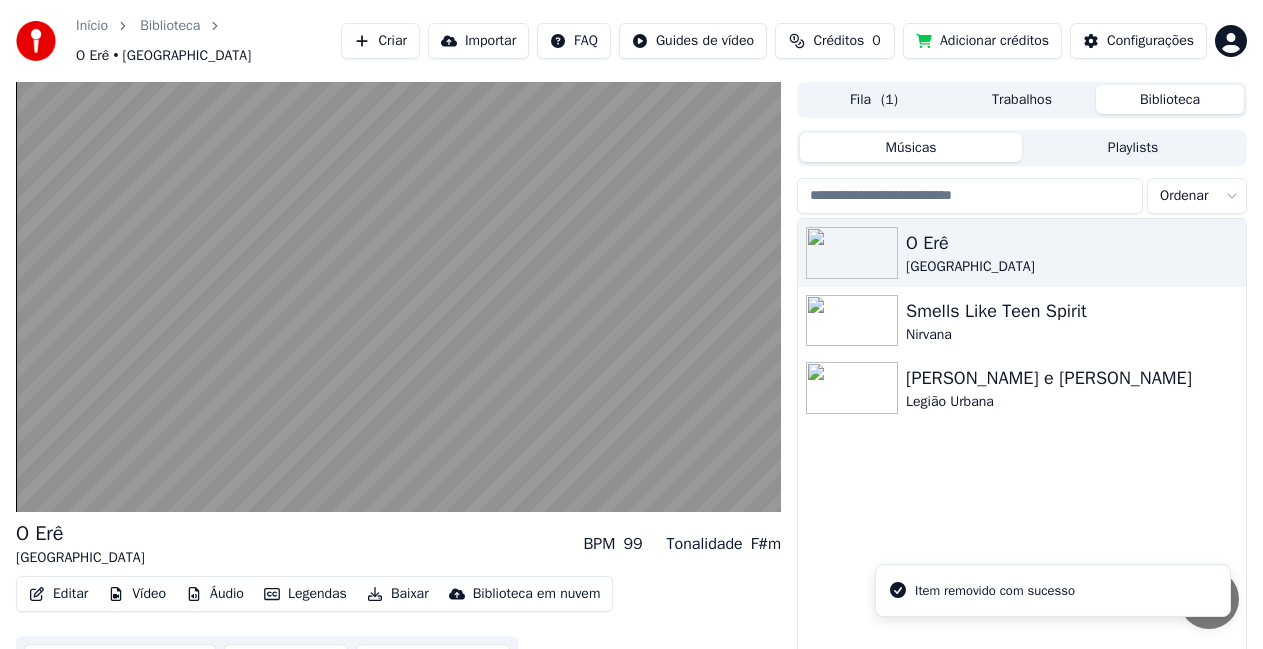 click 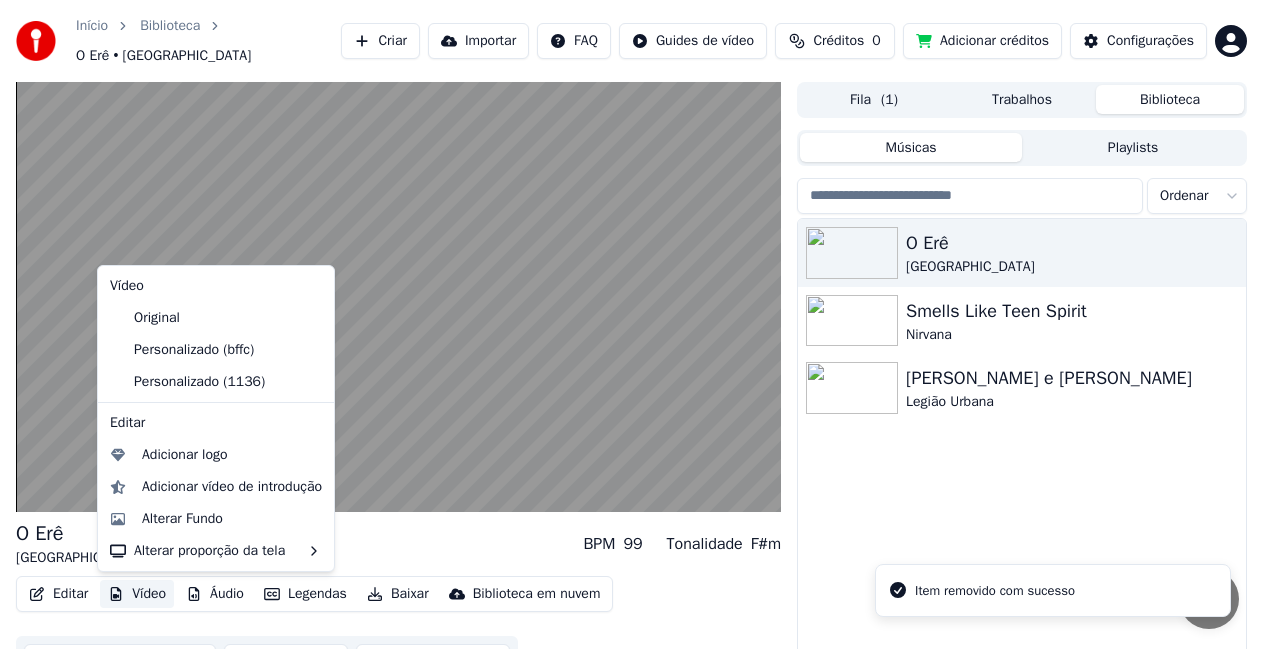 click 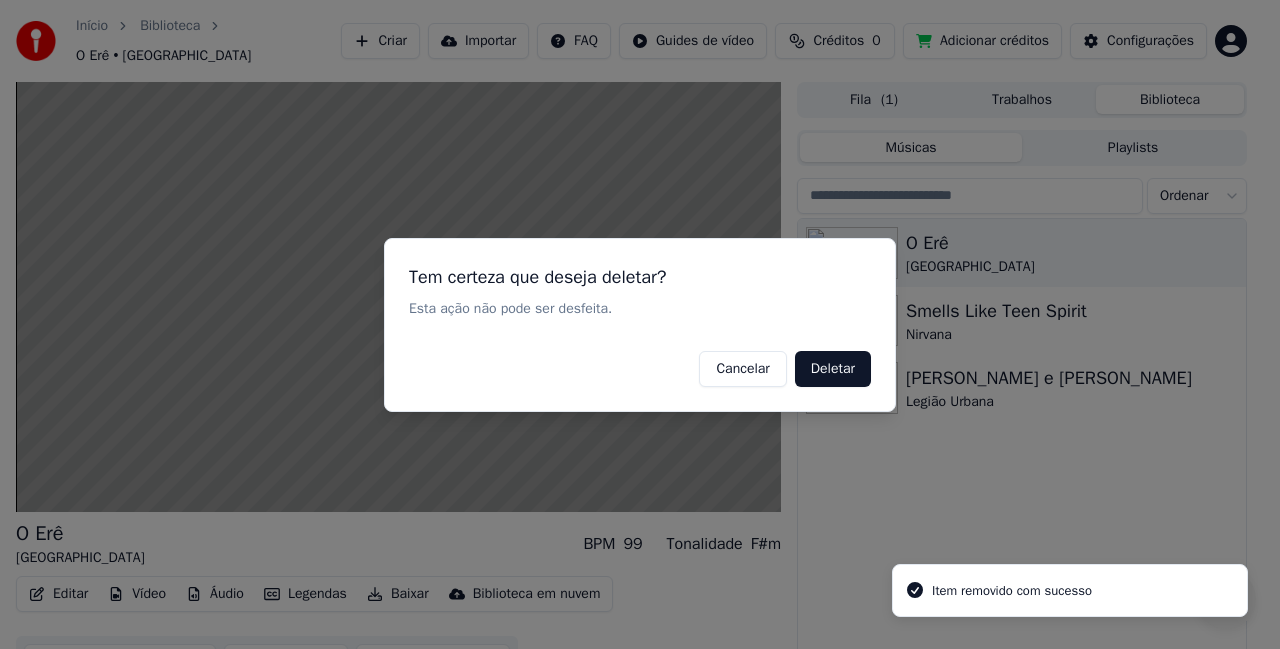 click on "Deletar" at bounding box center (833, 368) 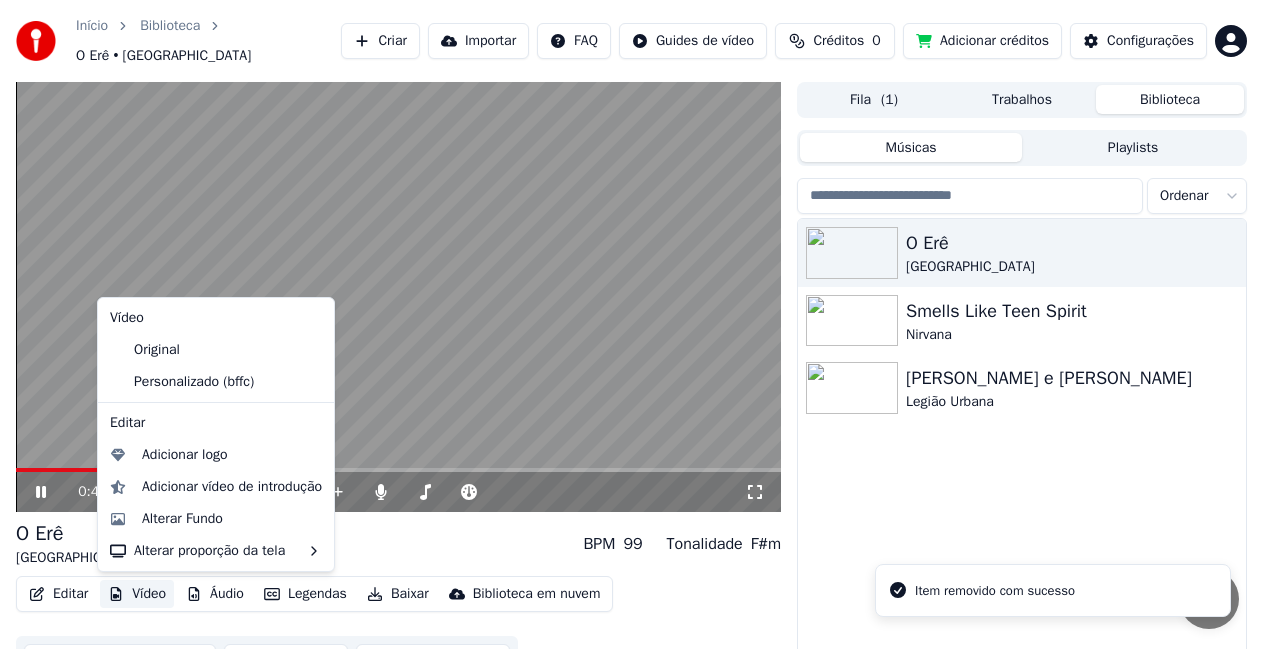 click on "Vídeo" at bounding box center [137, 594] 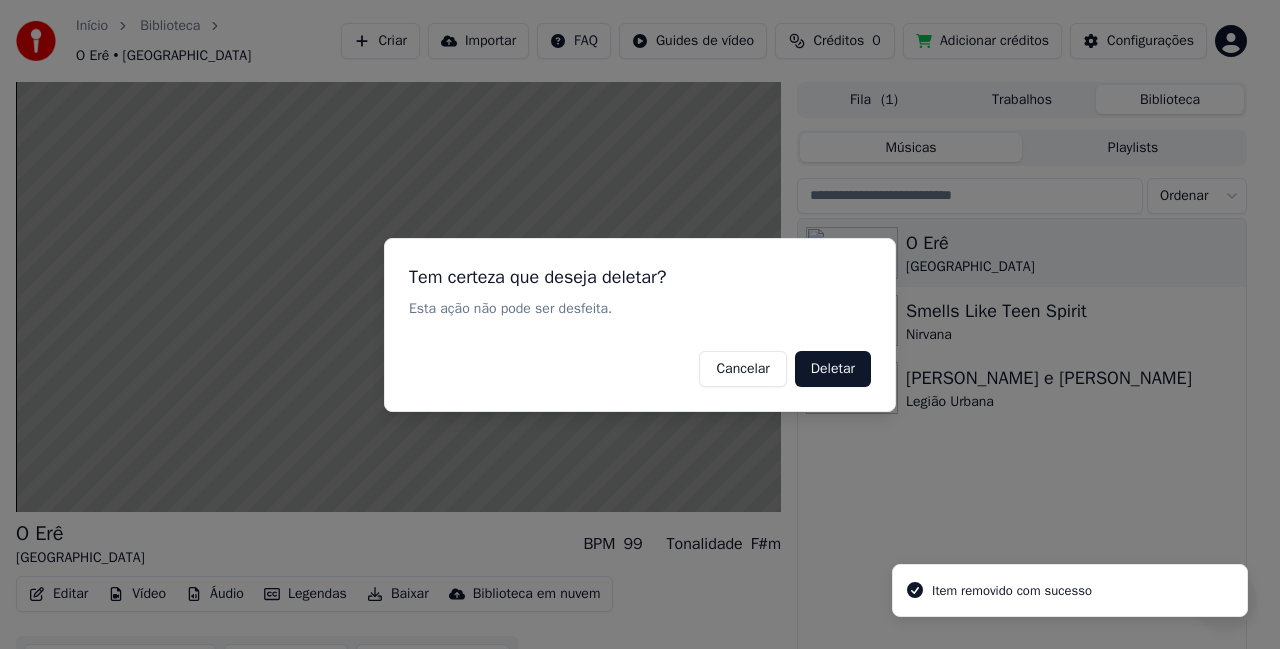 click on "Deletar" at bounding box center [833, 368] 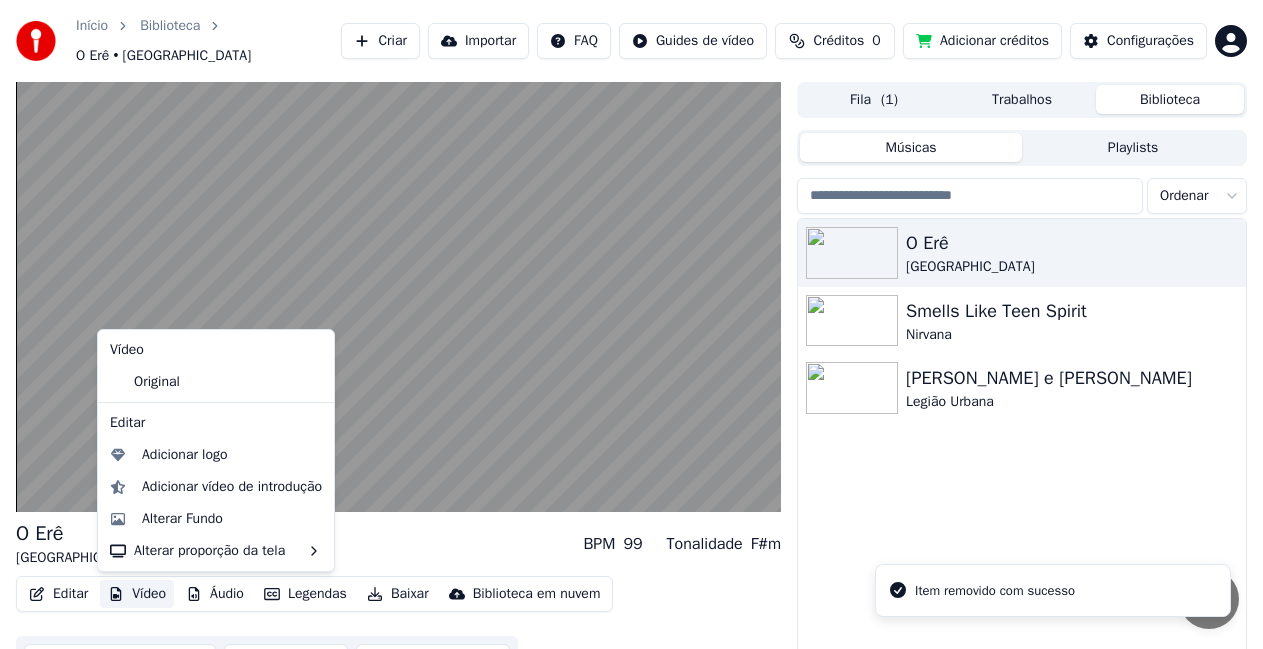 click on "Vídeo" at bounding box center (137, 594) 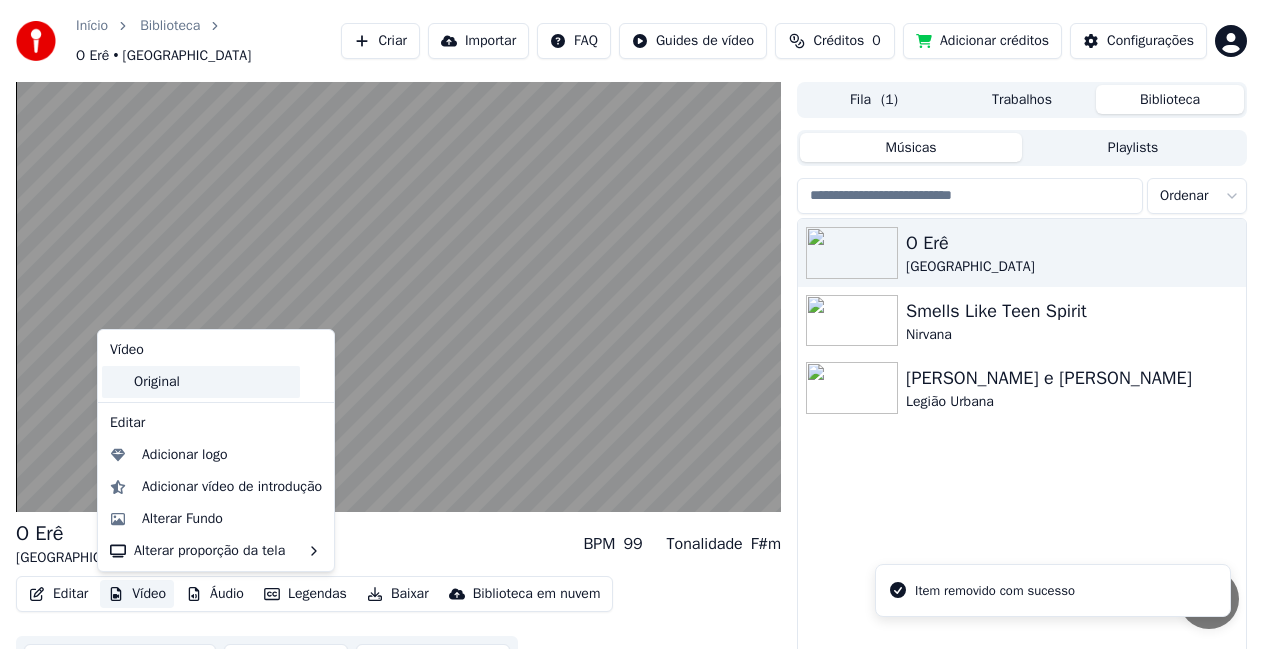click on "Original" at bounding box center [201, 382] 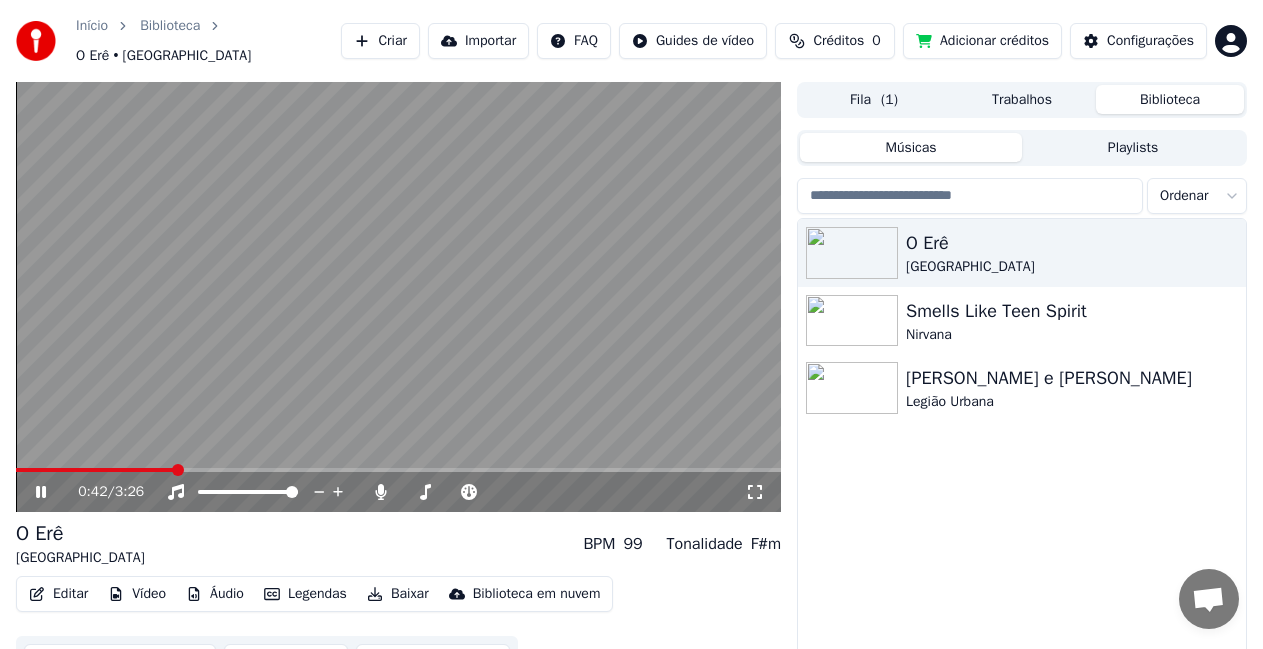 click on "Vídeo" at bounding box center [137, 594] 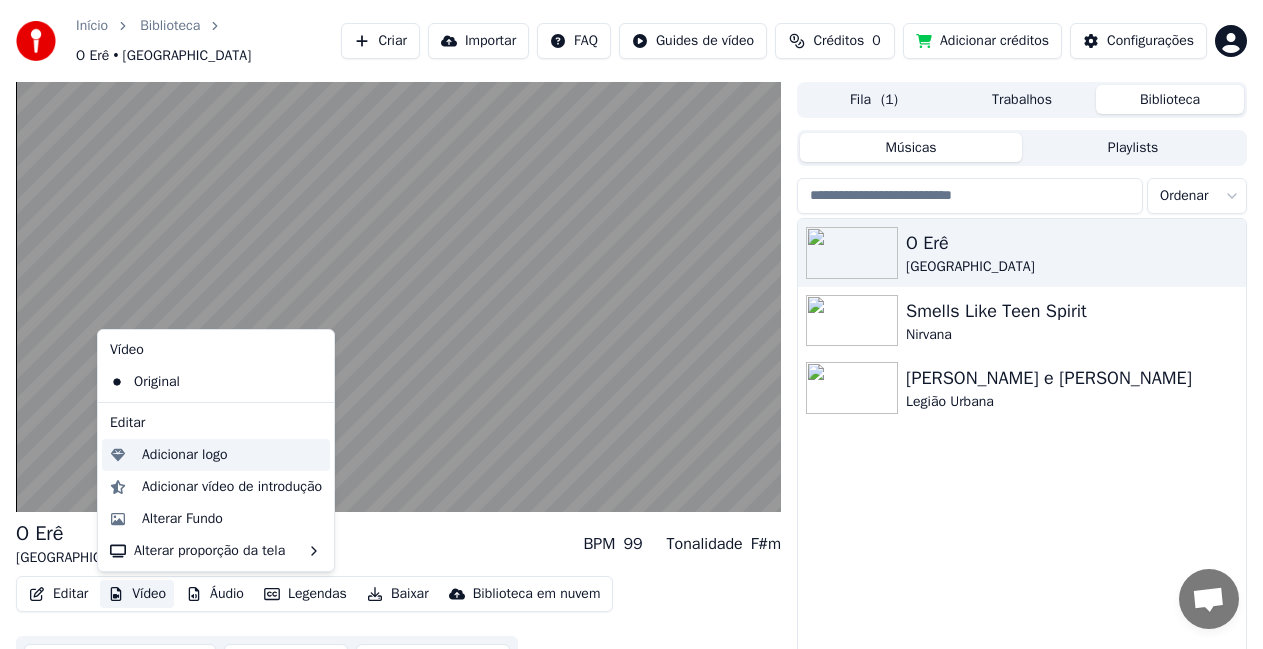 click on "Adicionar logo" at bounding box center [185, 455] 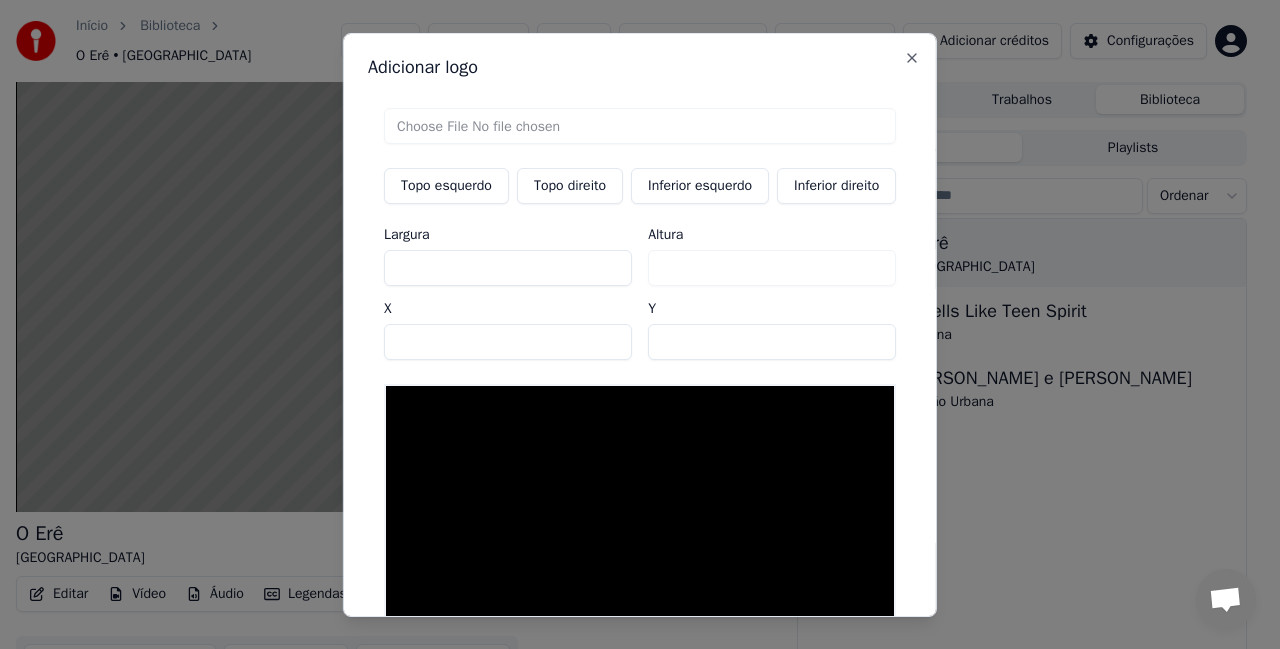 click on "Topo direito" at bounding box center (570, 185) 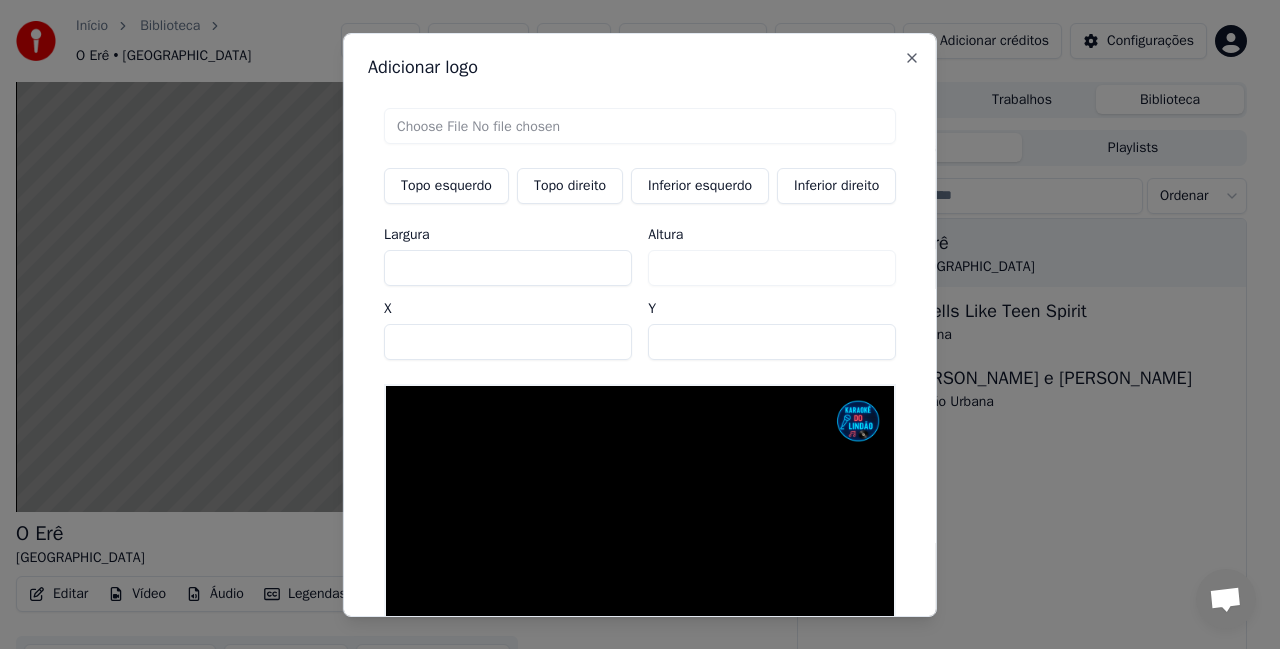 drag, startPoint x: 683, startPoint y: 342, endPoint x: 523, endPoint y: 339, distance: 160.02812 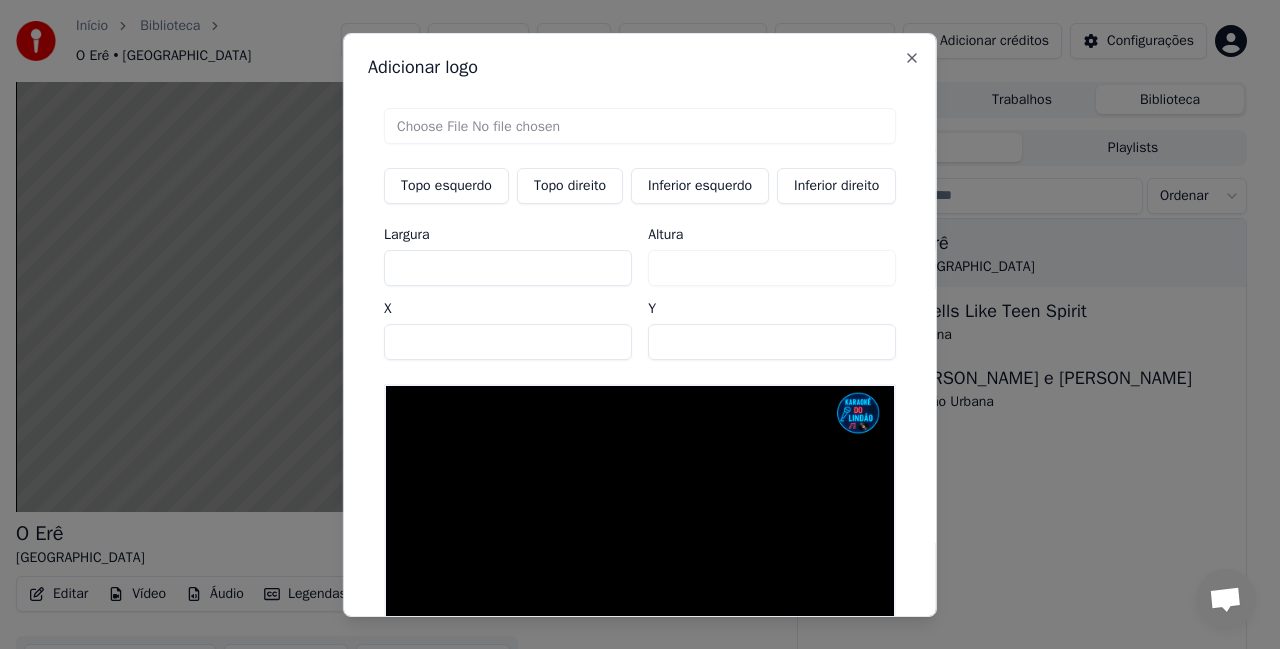 type on "**" 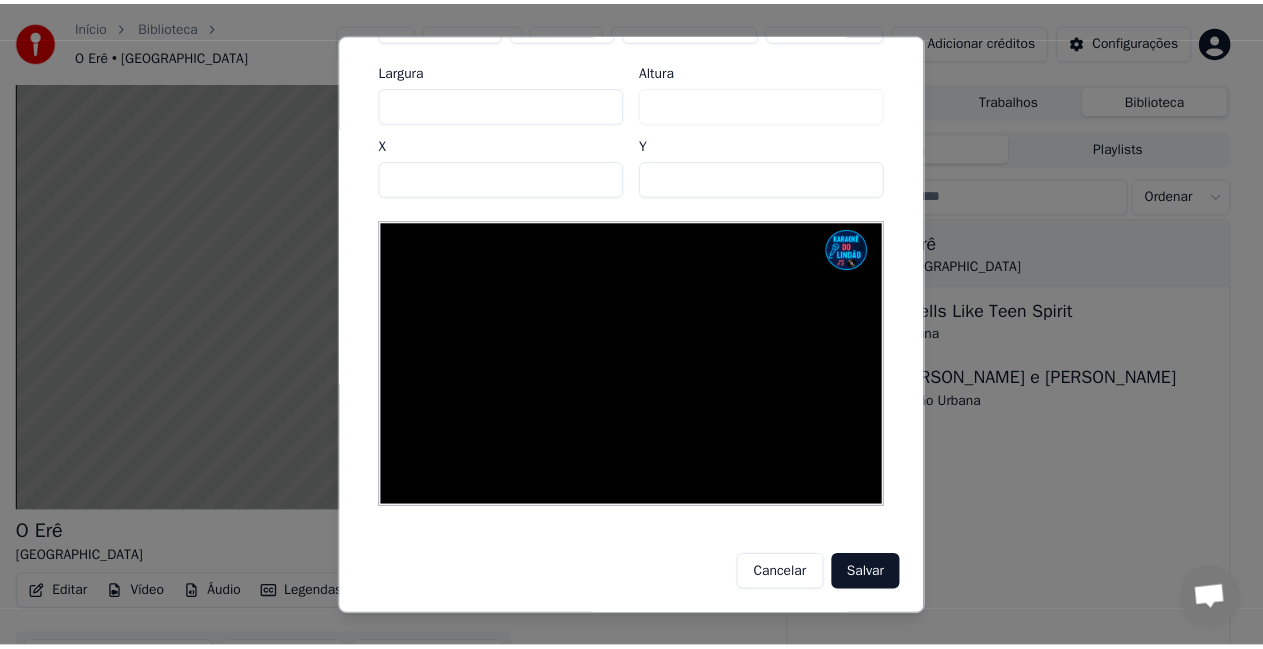 scroll, scrollTop: 171, scrollLeft: 0, axis: vertical 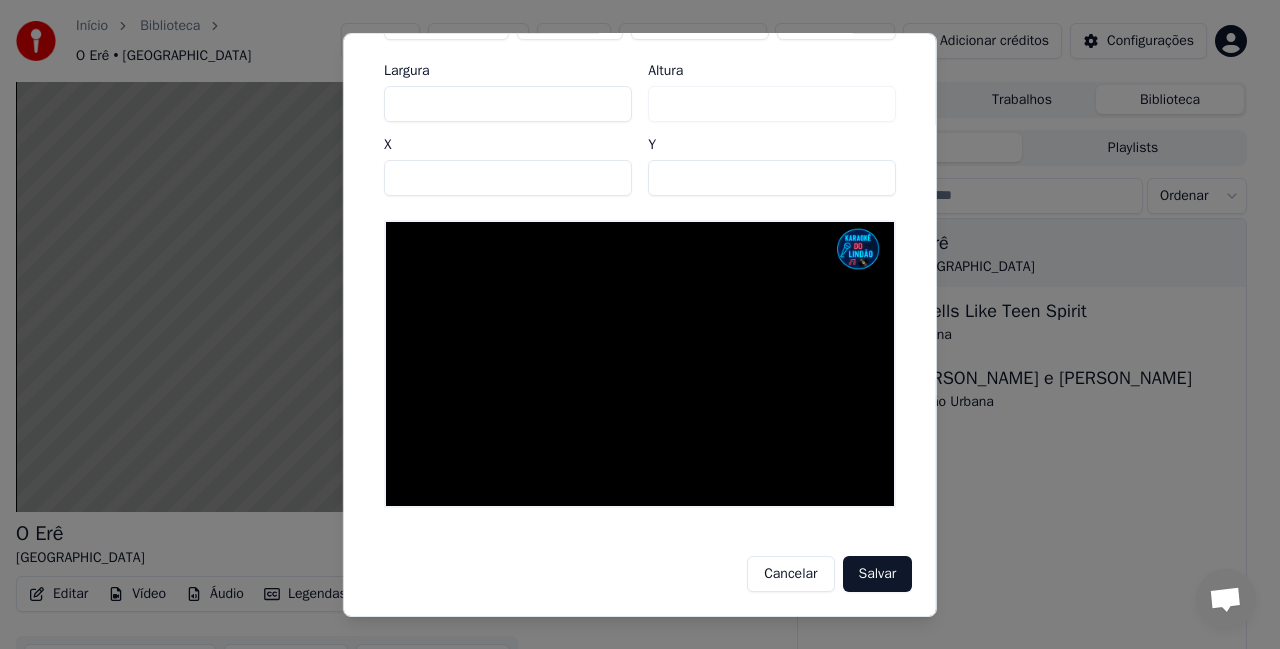 click on "Salvar" at bounding box center [877, 574] 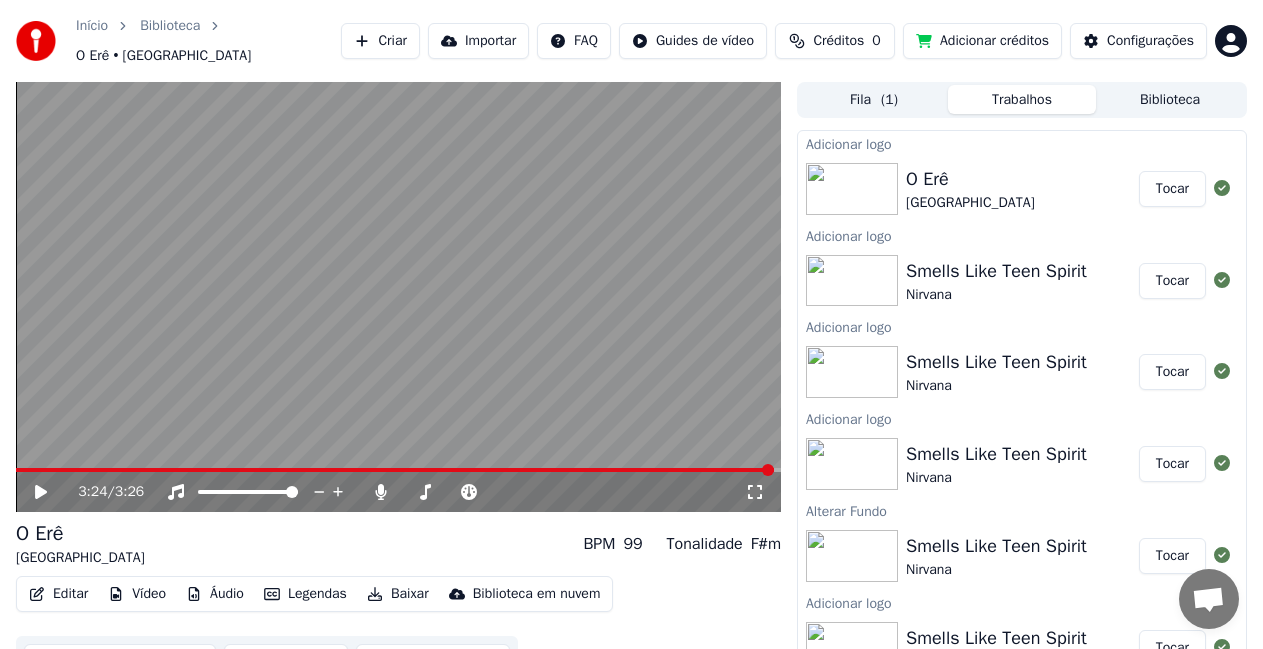 click on "Tocar" at bounding box center (1172, 189) 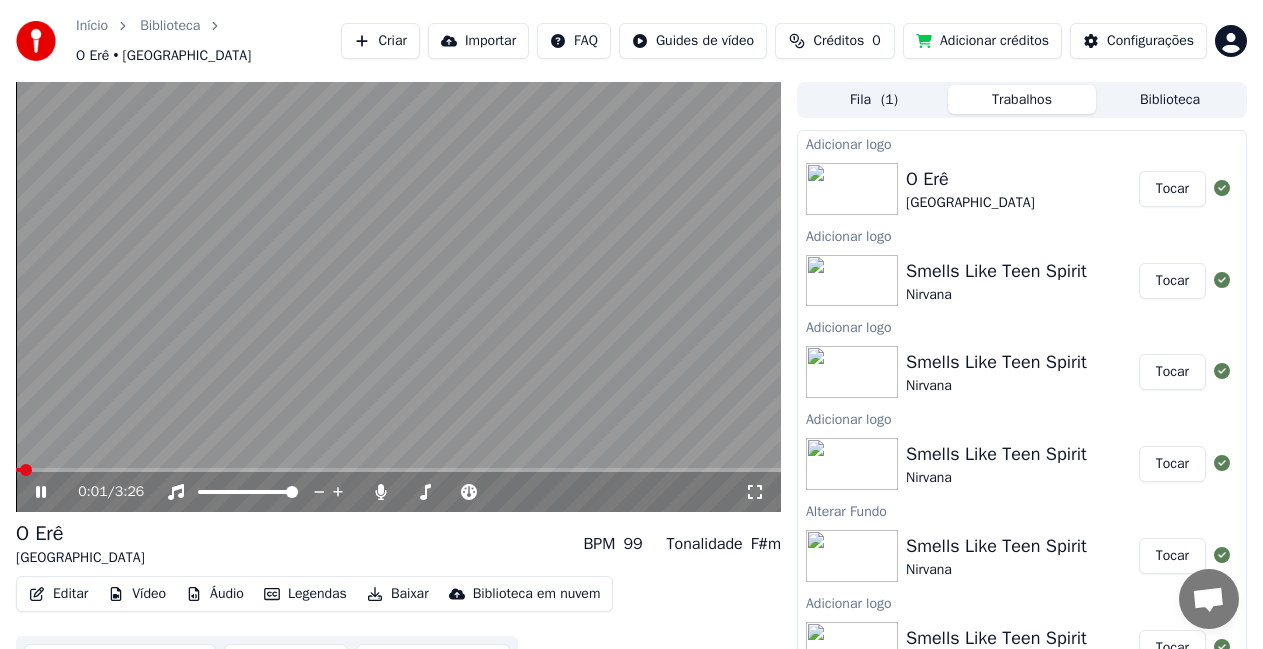 drag, startPoint x: 747, startPoint y: 495, endPoint x: 747, endPoint y: 517, distance: 22 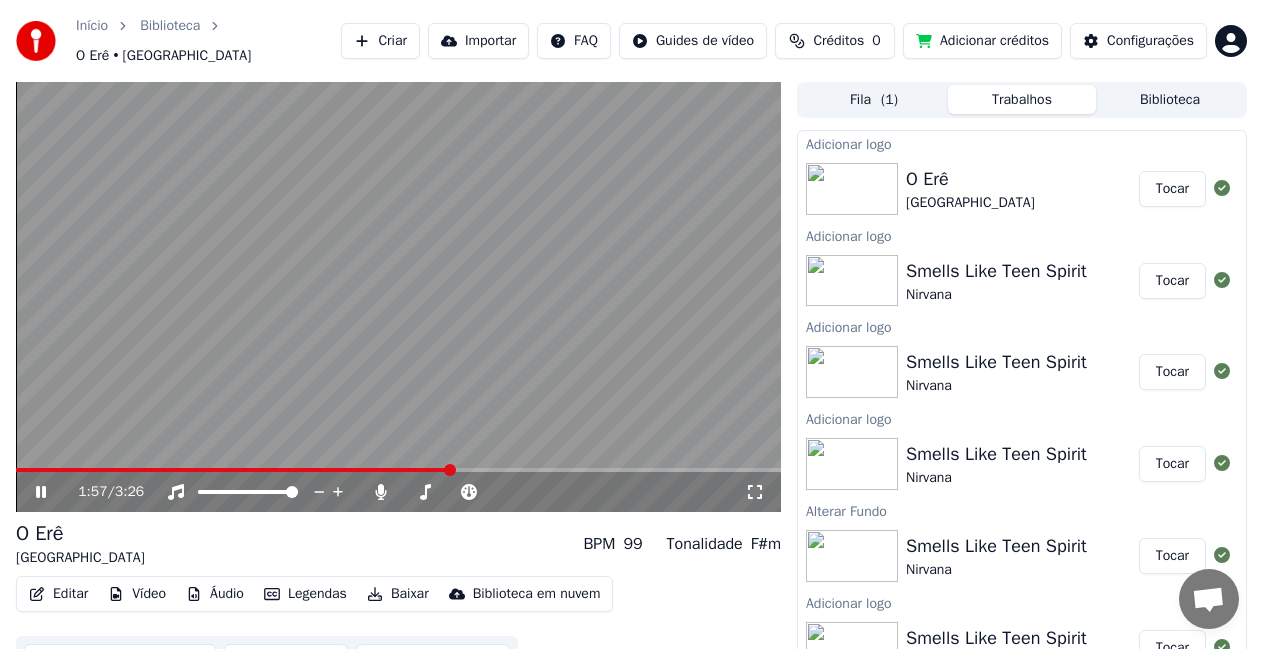 click 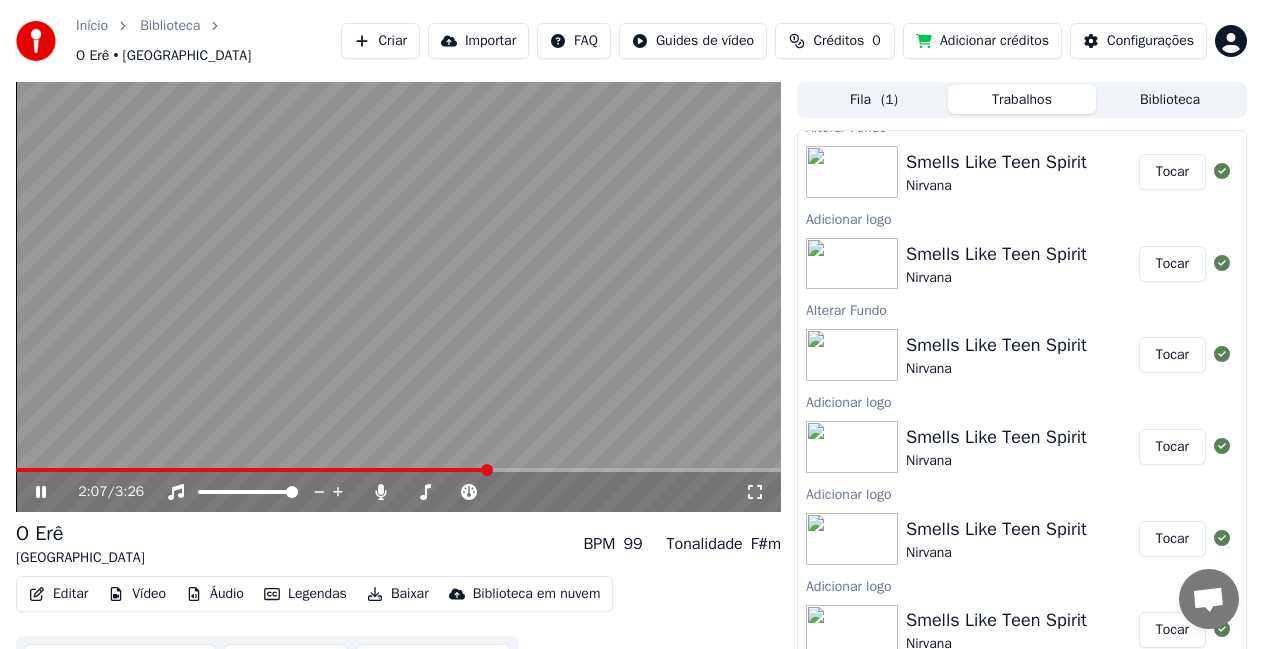 scroll, scrollTop: 432, scrollLeft: 0, axis: vertical 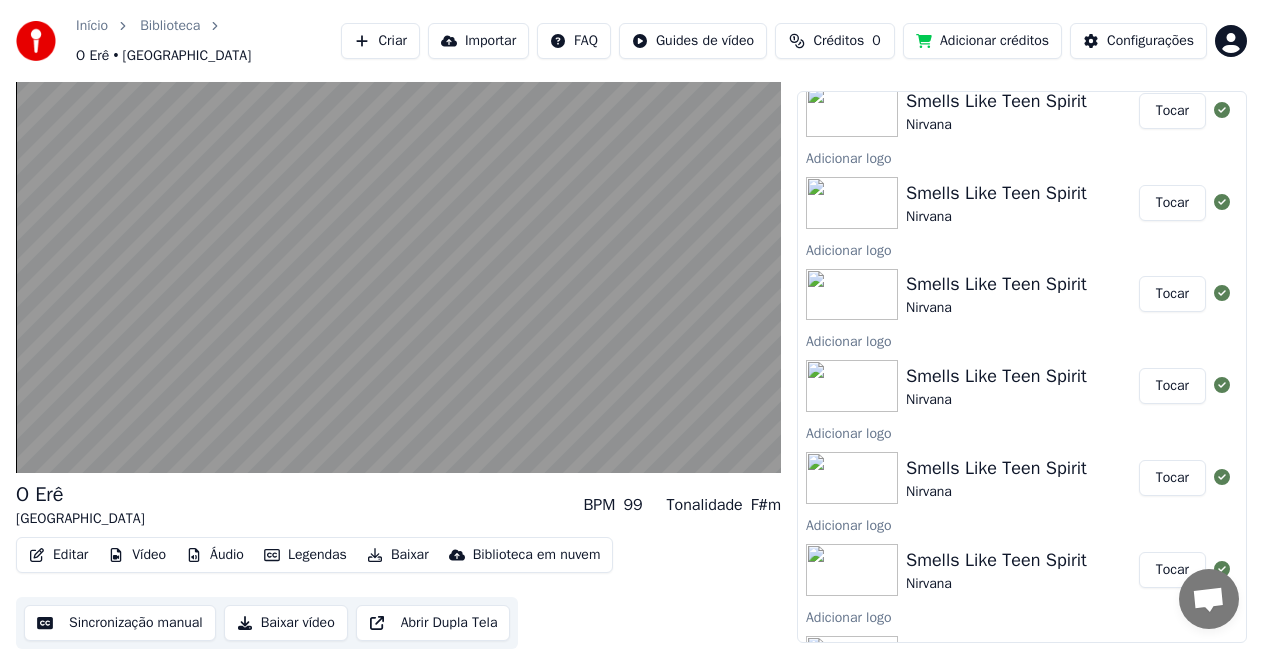 click on "Baixar vídeo" at bounding box center [286, 623] 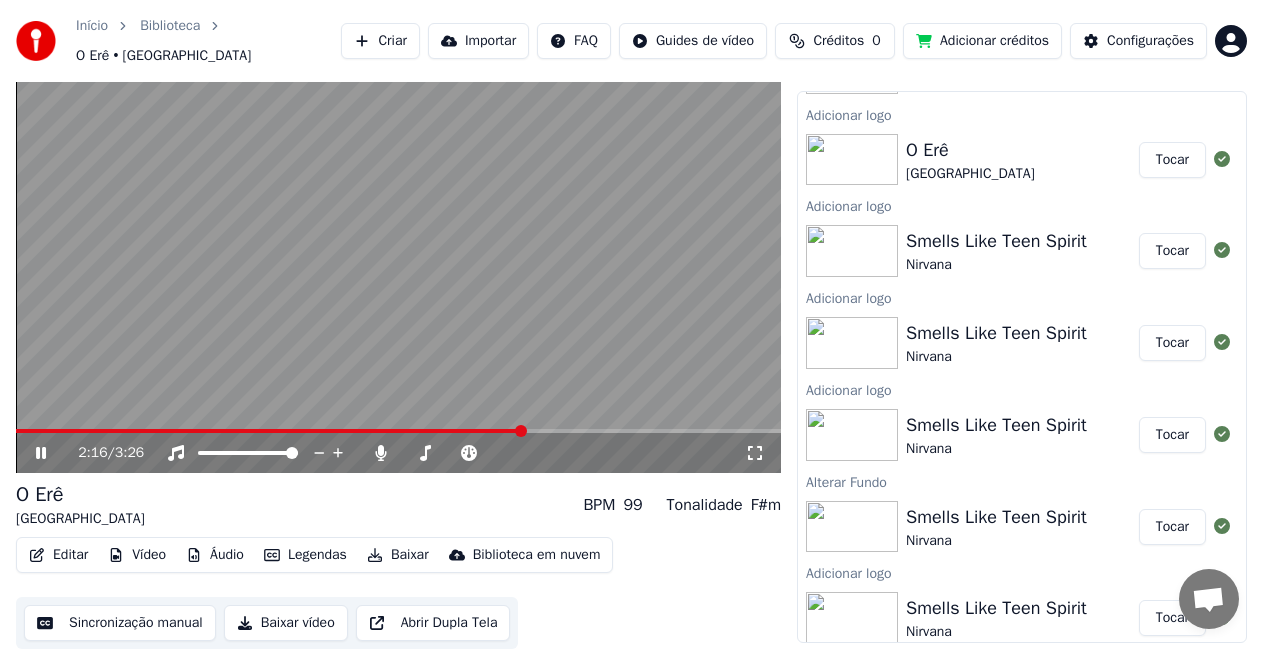 scroll, scrollTop: 0, scrollLeft: 0, axis: both 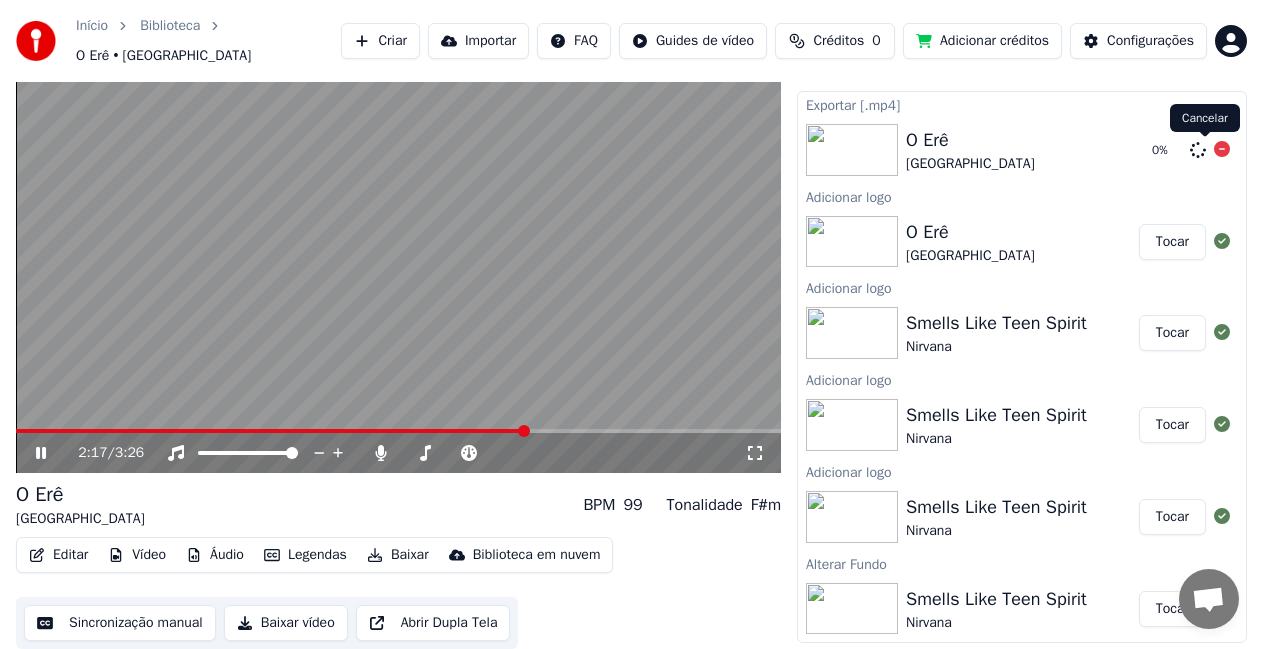 click 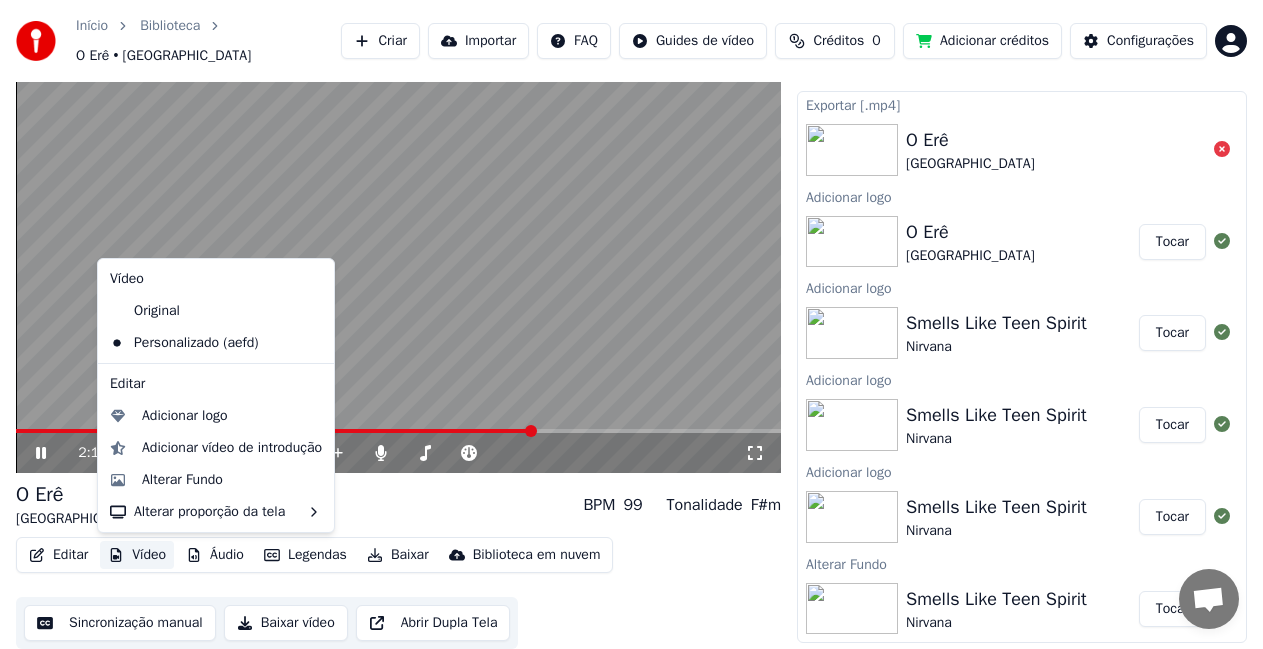 click on "Vídeo" at bounding box center [137, 555] 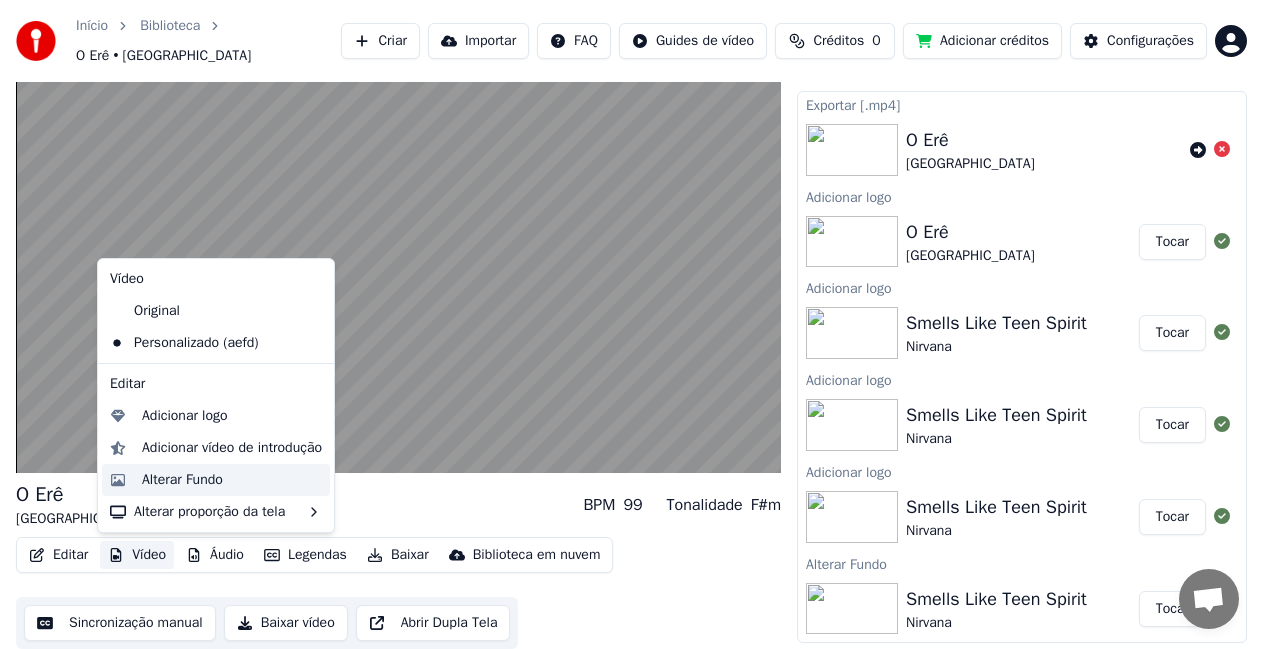 click on "Alterar Fundo" at bounding box center [182, 480] 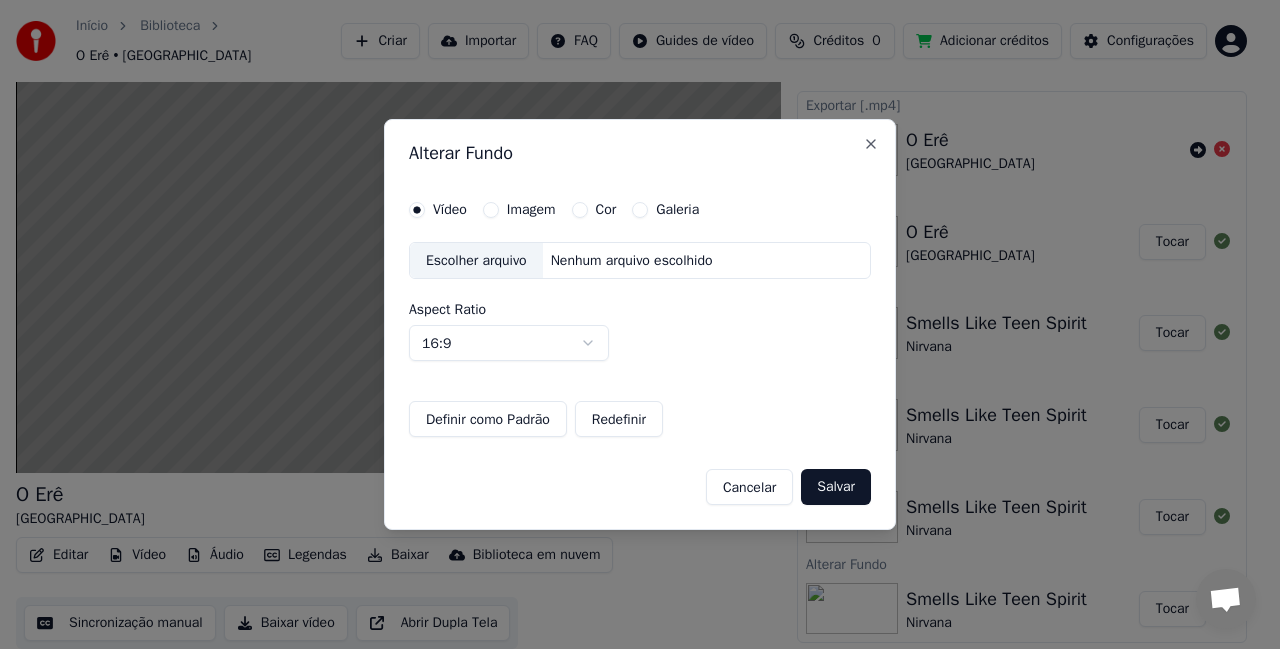 click on "Imagem" at bounding box center [491, 210] 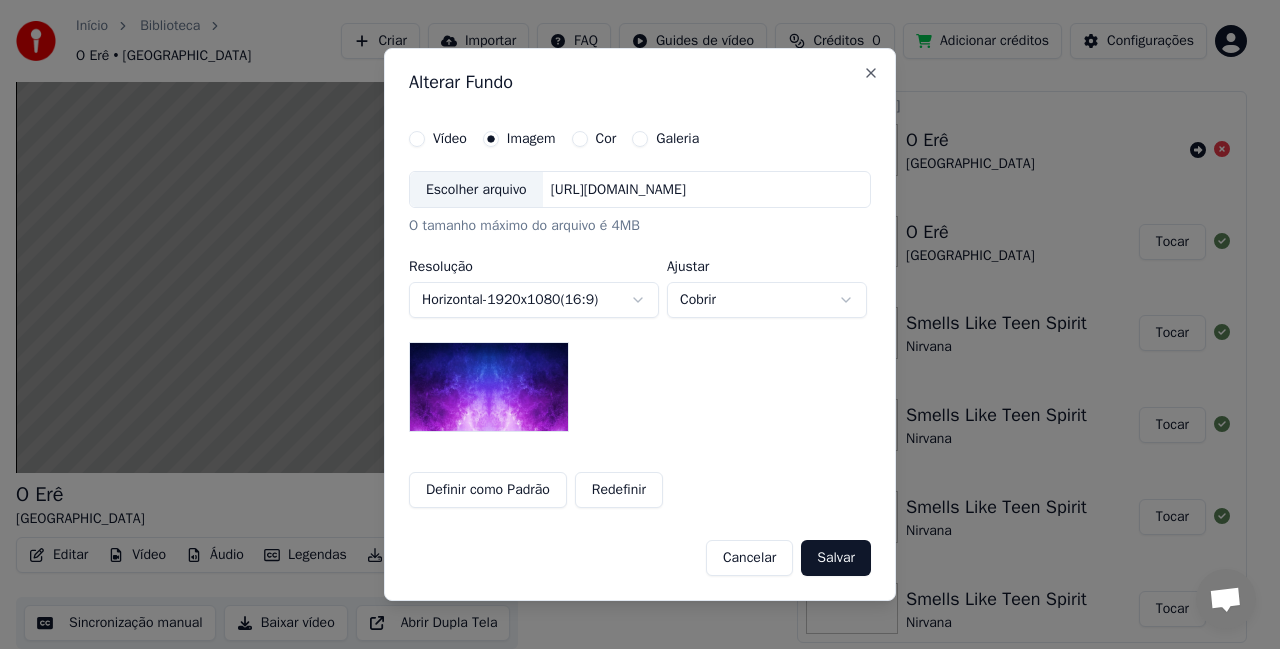 click on "Escolher arquivo" at bounding box center (476, 190) 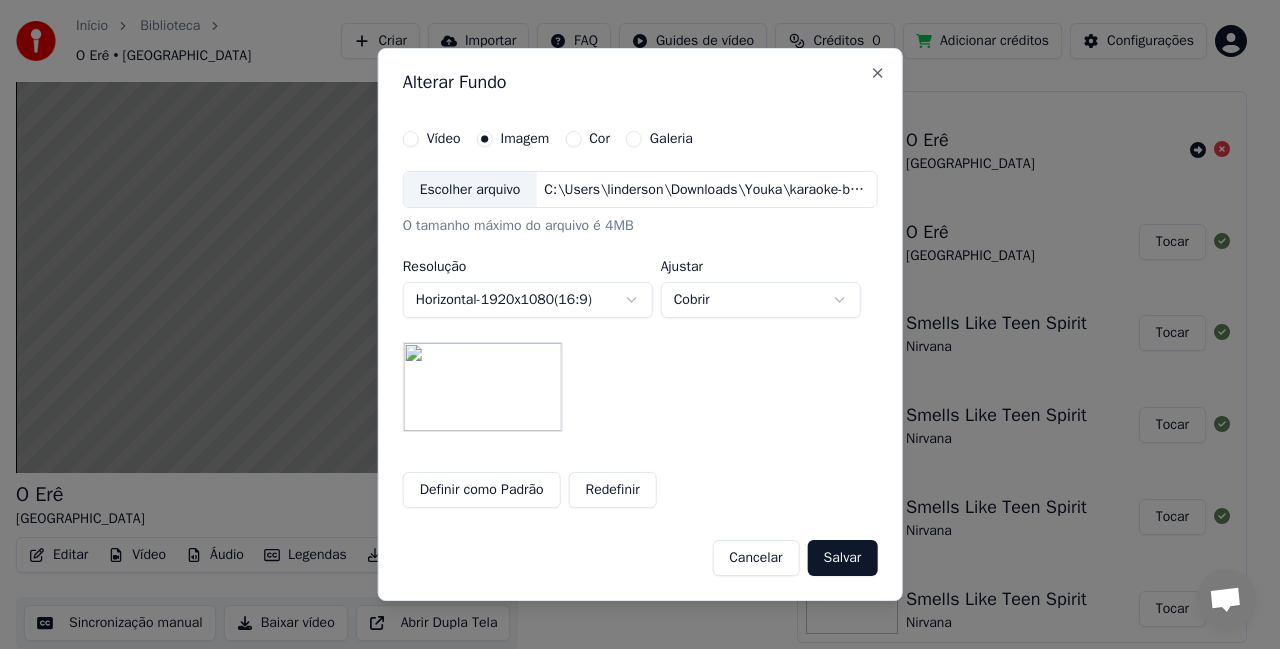 click on "Definir como Padrão" at bounding box center (482, 490) 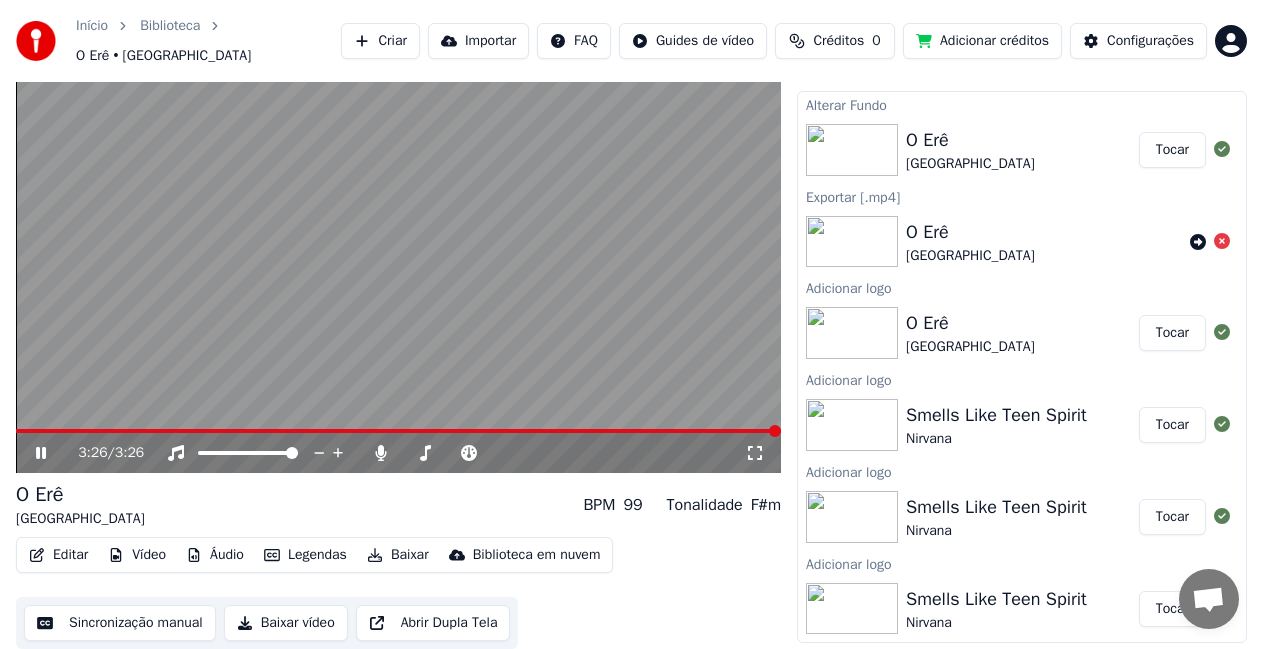 click 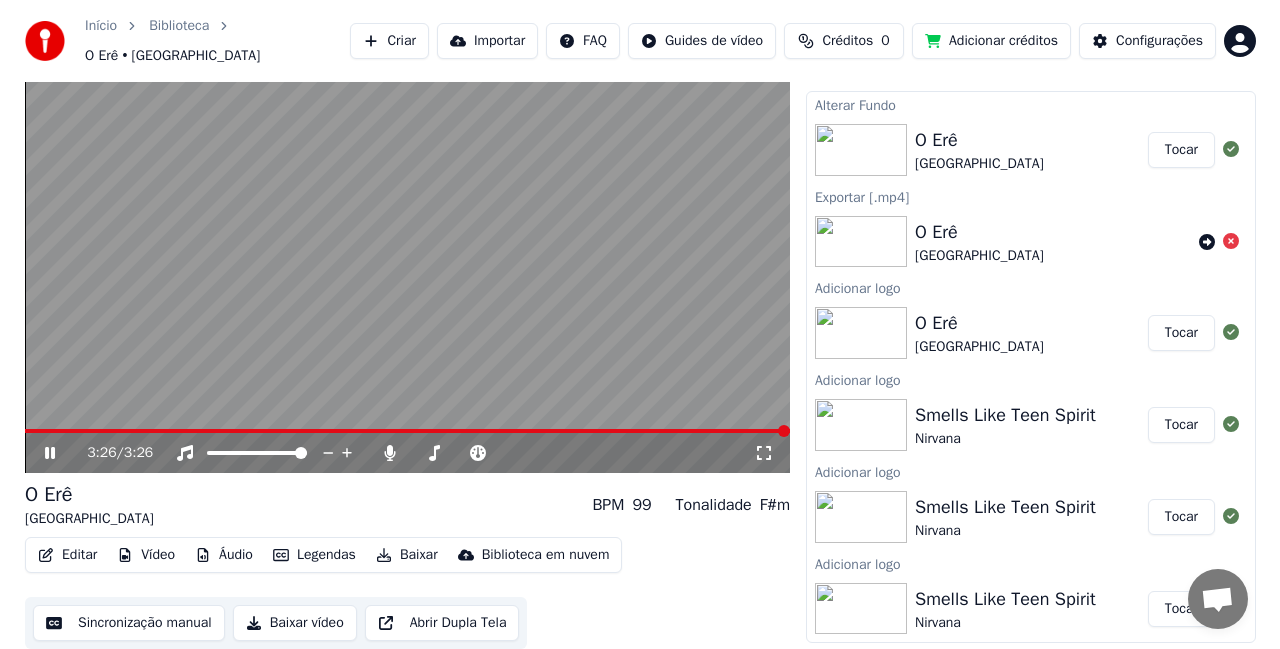 scroll, scrollTop: 22, scrollLeft: 0, axis: vertical 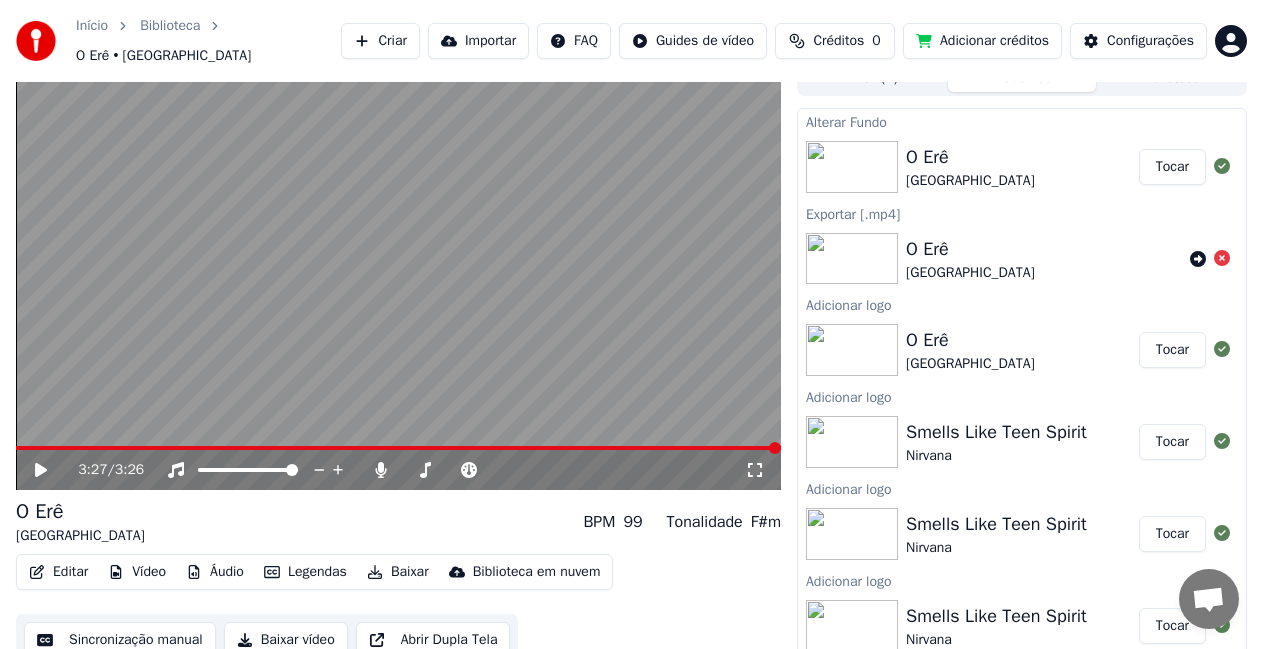 click on "Tocar" at bounding box center [1172, 167] 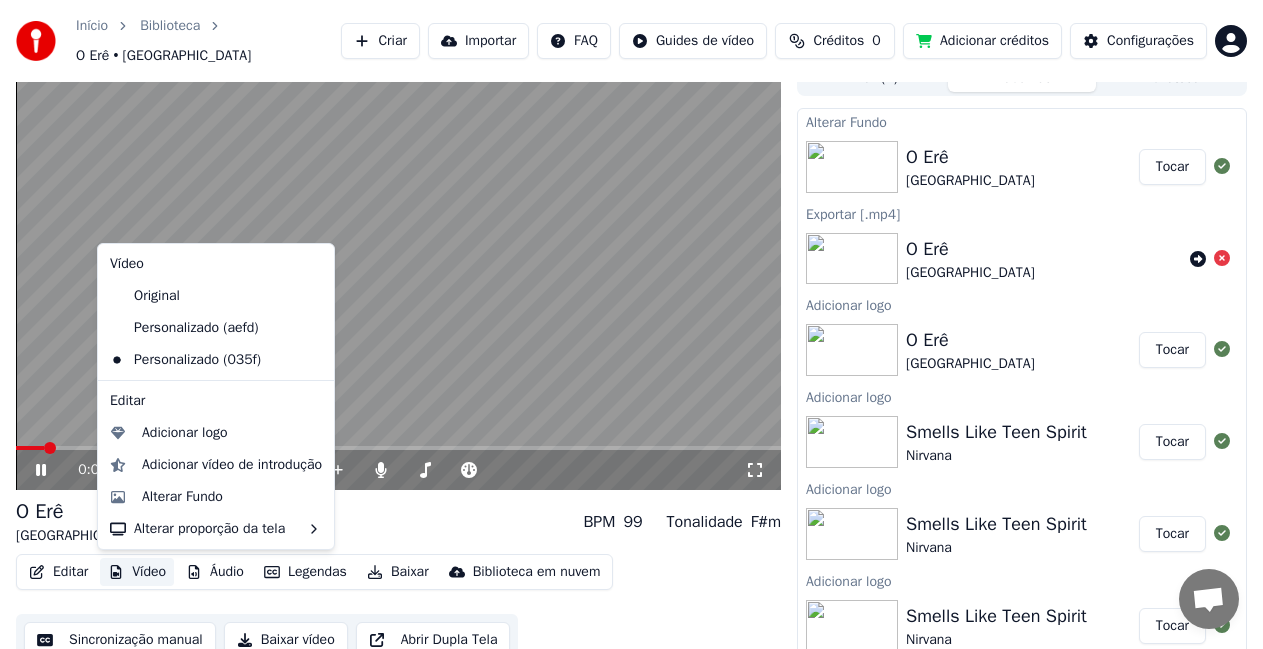 click on "Vídeo" at bounding box center [137, 572] 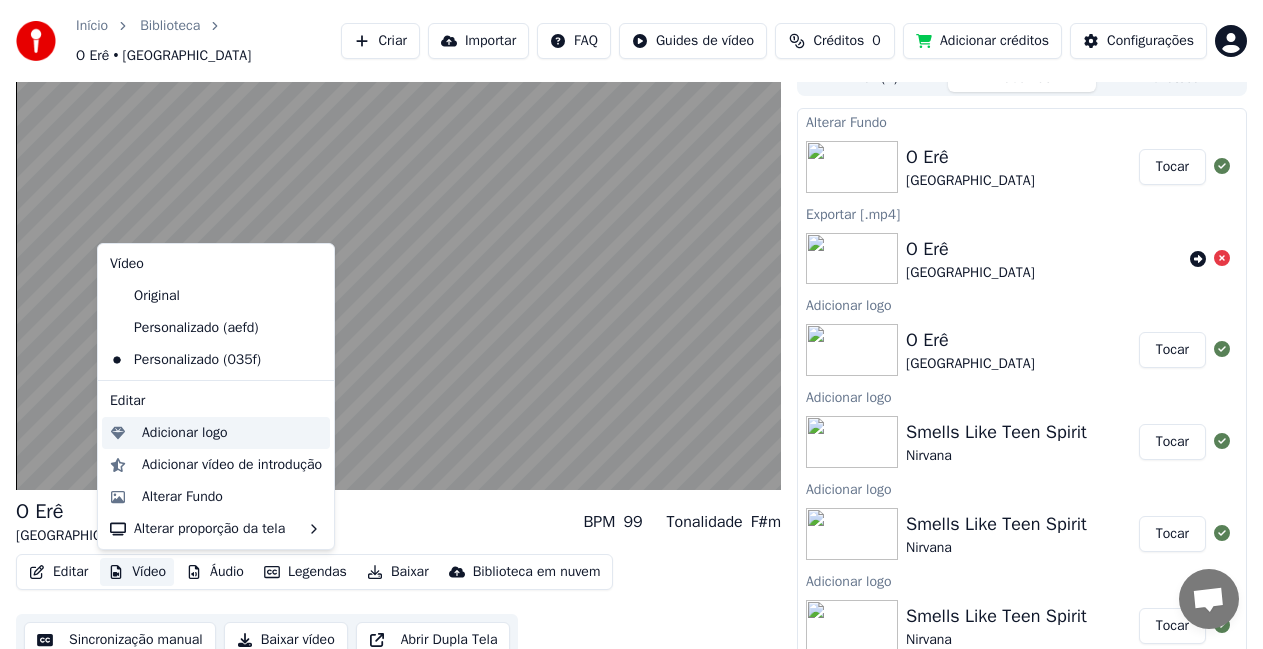 click on "Adicionar logo" at bounding box center [185, 433] 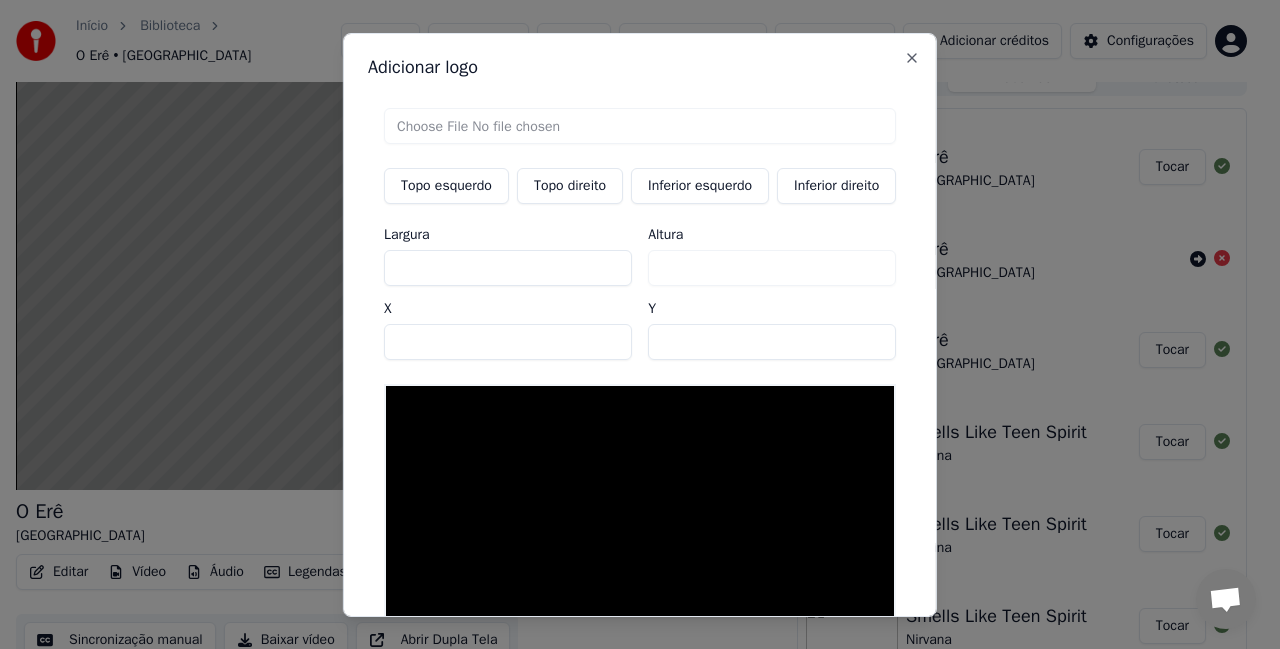 click on "Topo direito" at bounding box center [570, 185] 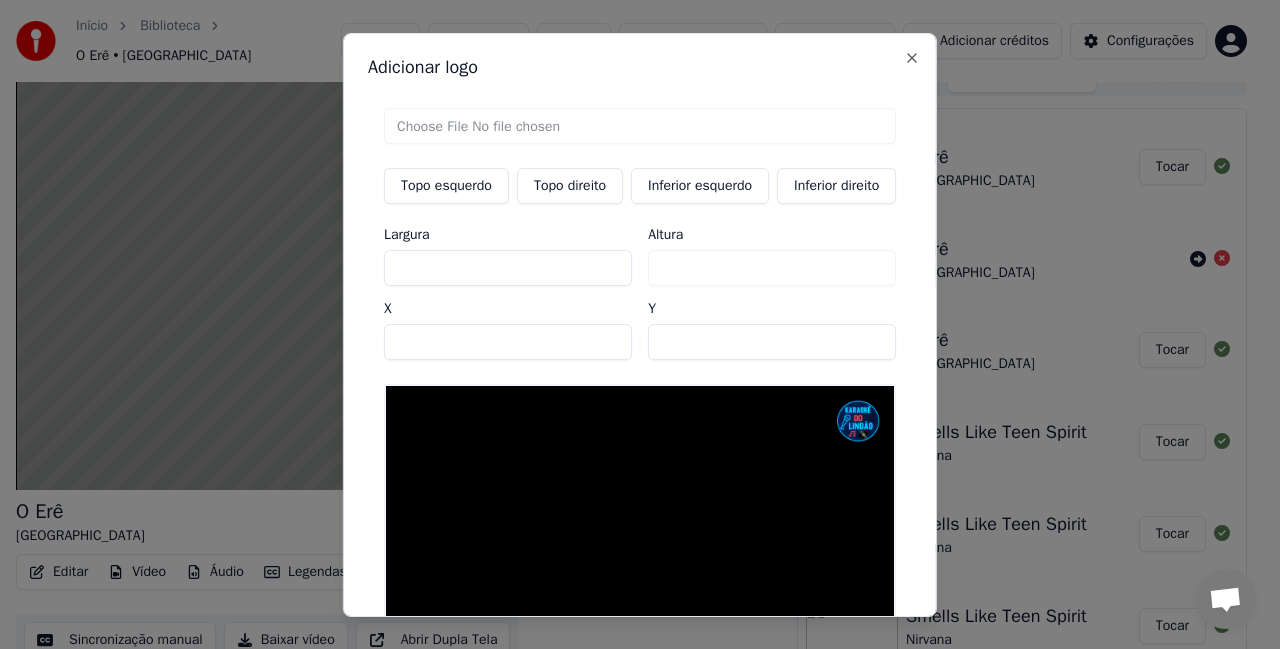 drag, startPoint x: 538, startPoint y: 342, endPoint x: 486, endPoint y: 337, distance: 52.23983 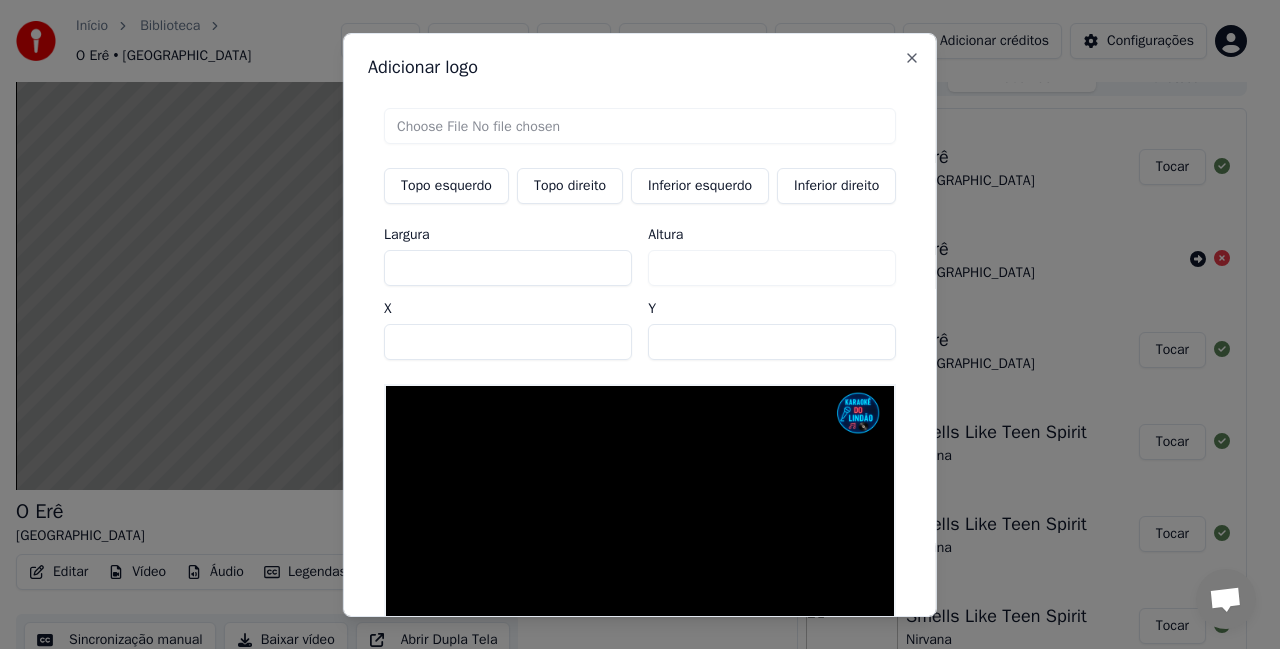 type on "**" 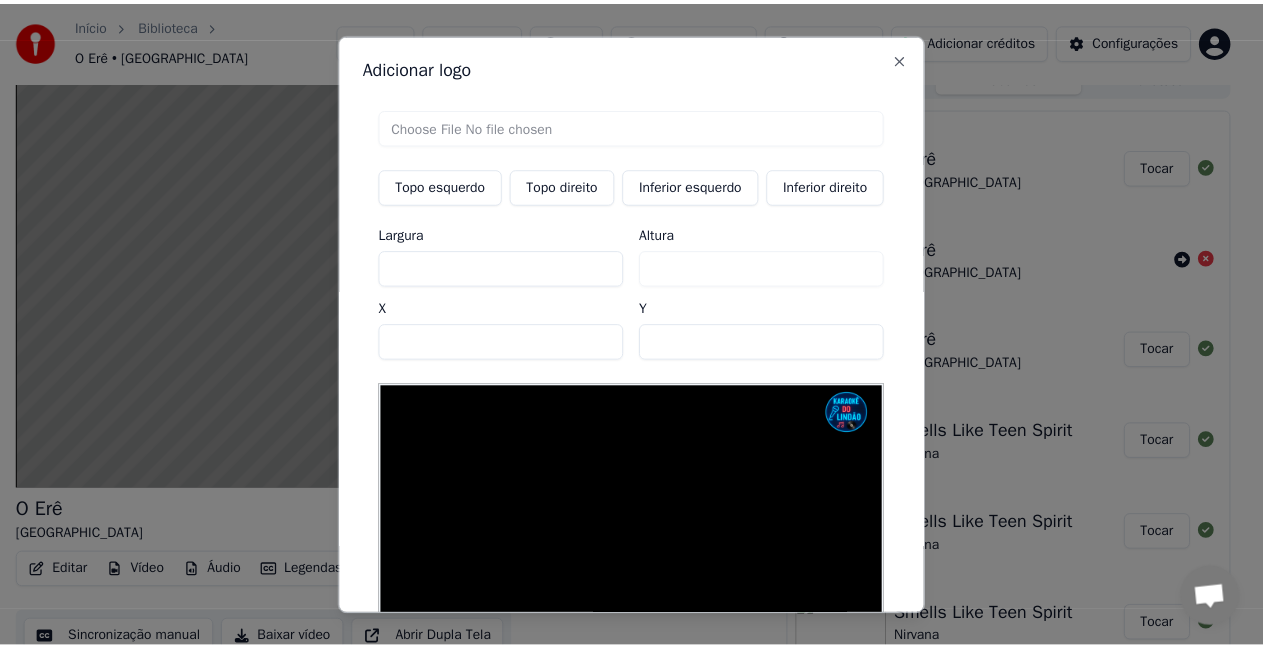 scroll, scrollTop: 171, scrollLeft: 0, axis: vertical 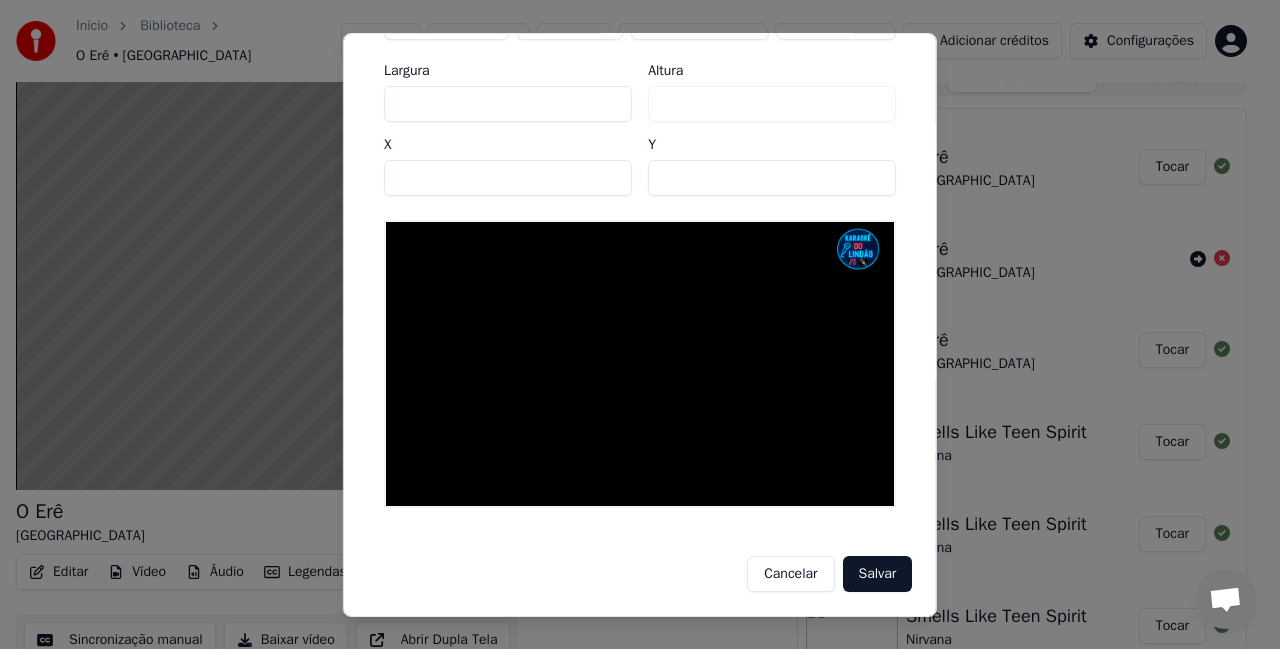 click on "Salvar" at bounding box center (877, 574) 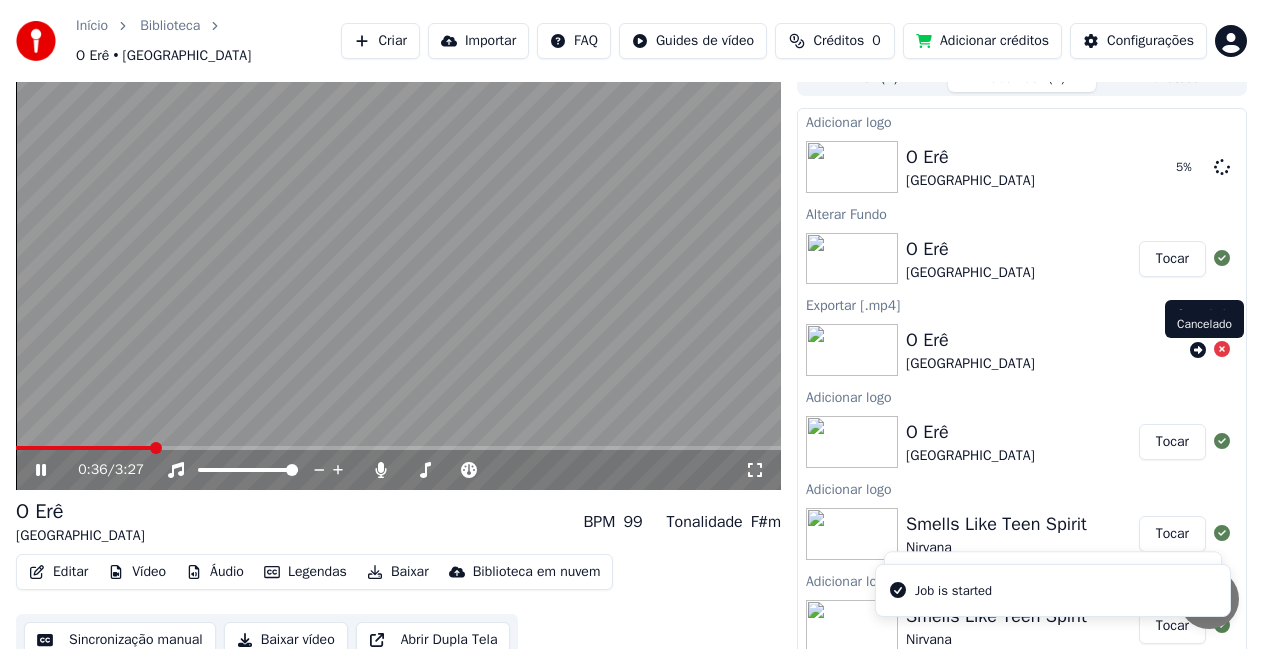 click 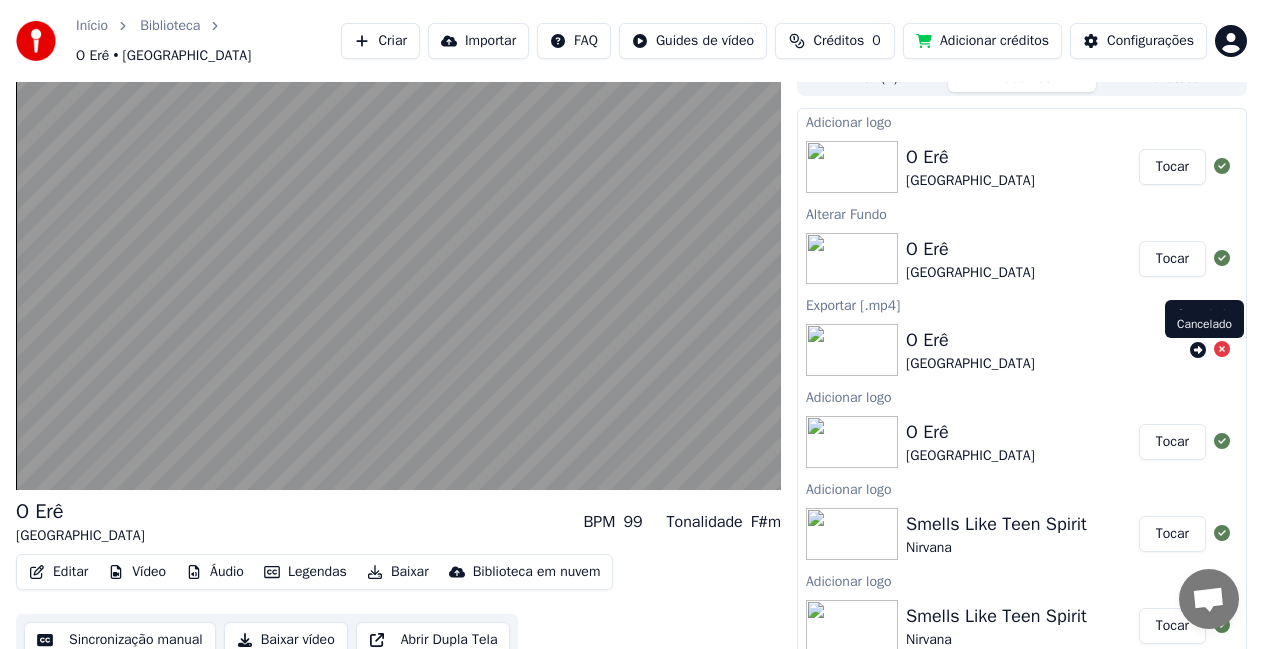 click on "Tocar" at bounding box center [1172, 167] 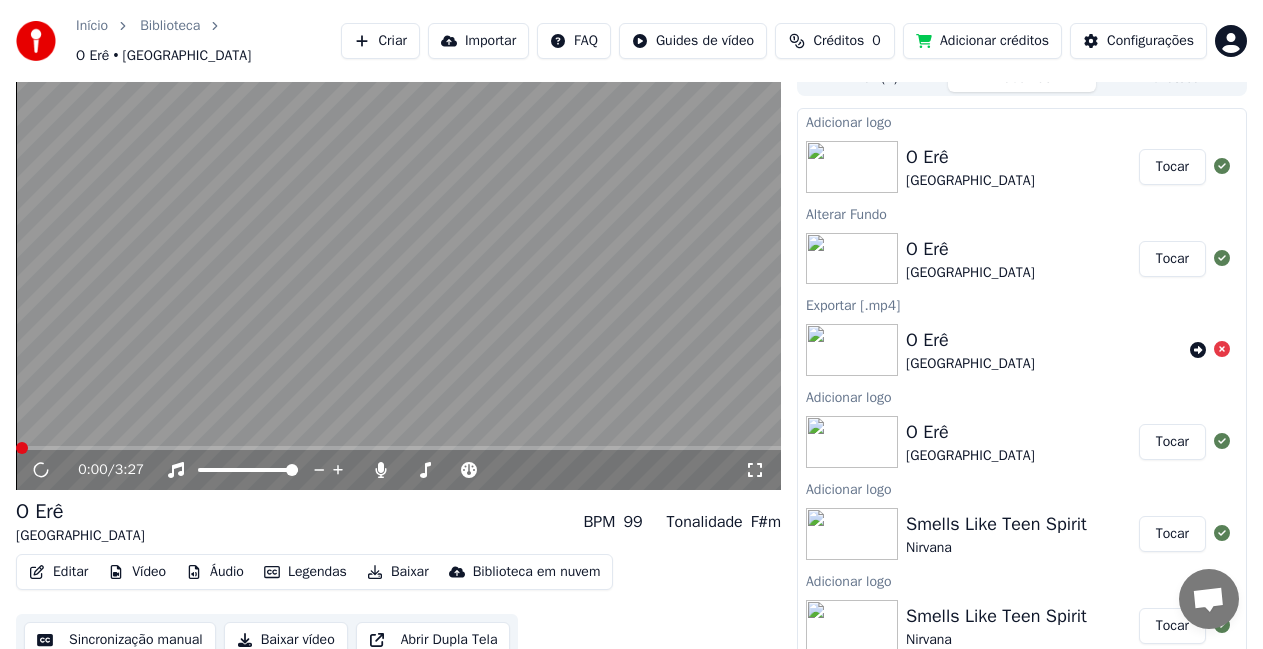 click 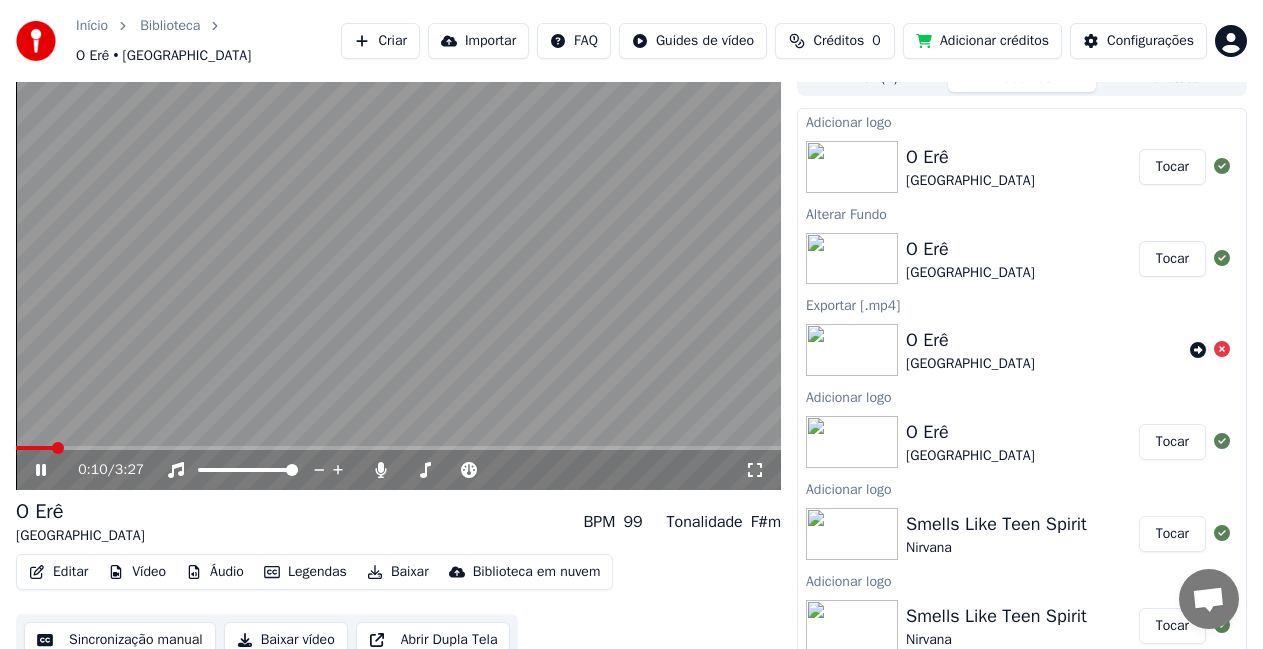 click 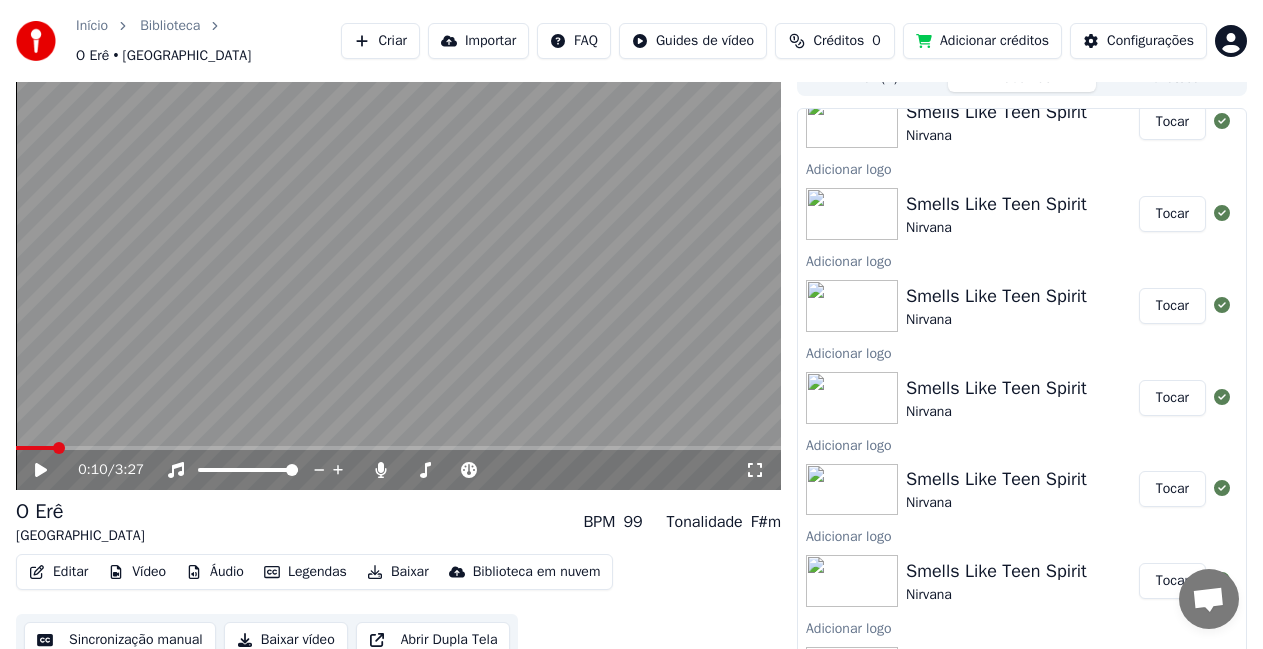 scroll, scrollTop: 920, scrollLeft: 0, axis: vertical 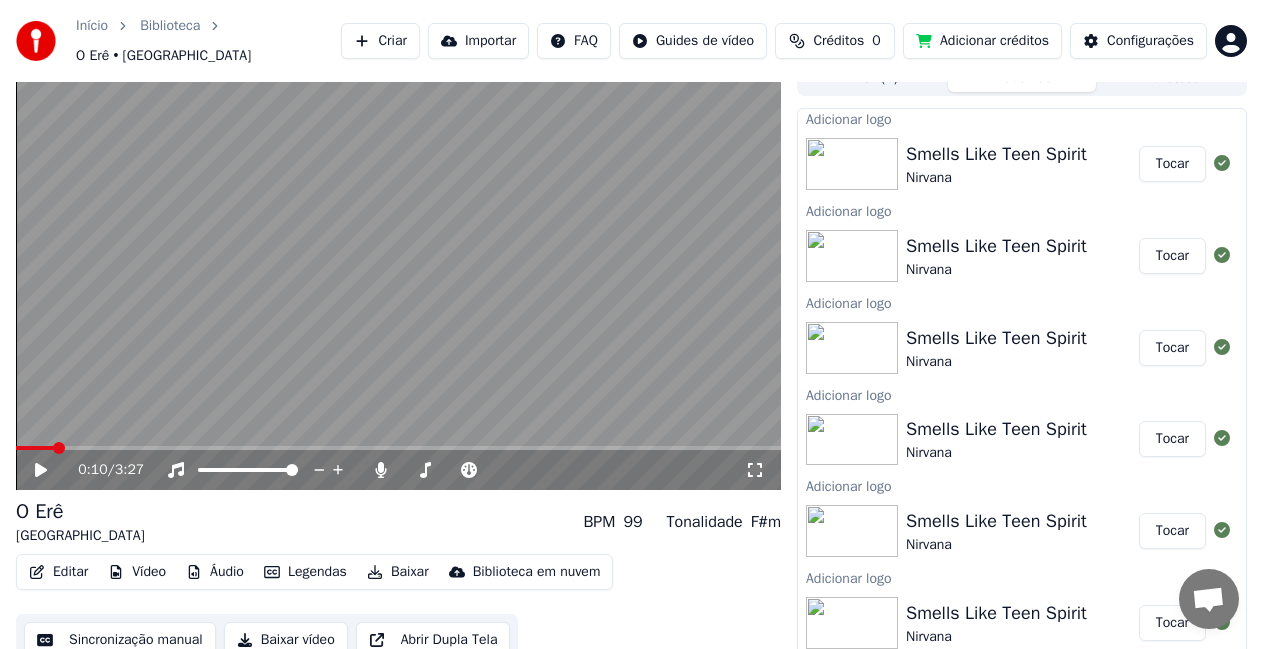 click on "Baixar vídeo" at bounding box center (286, 640) 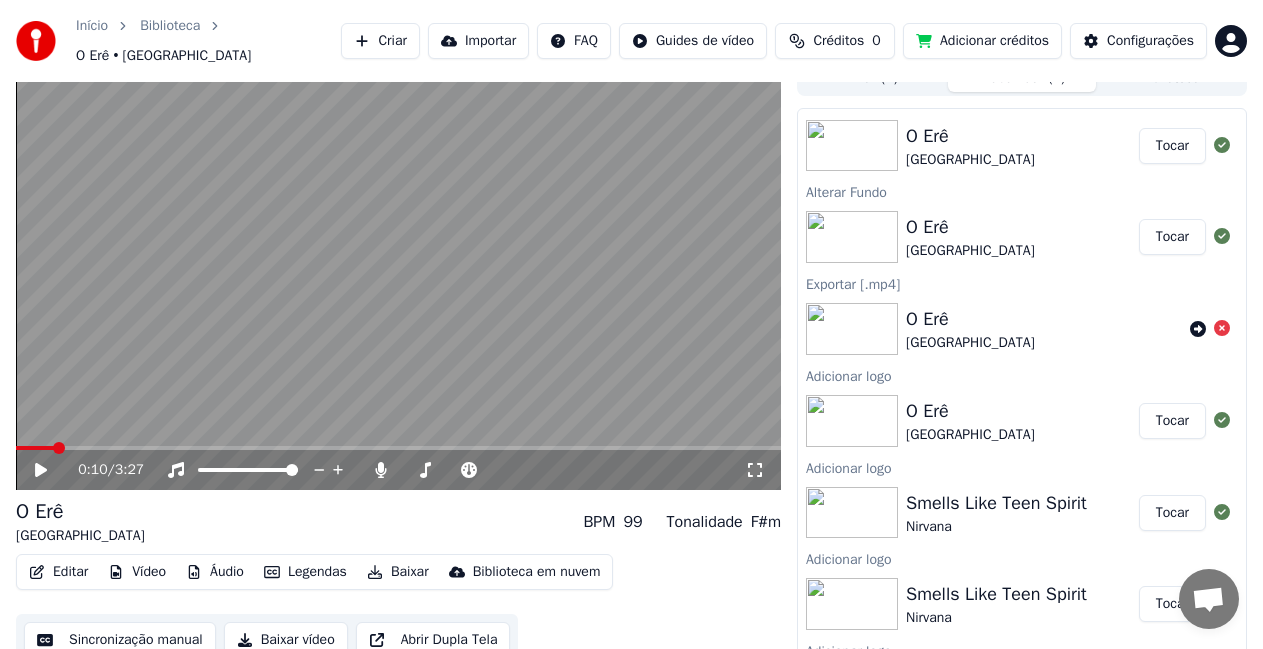 scroll, scrollTop: 0, scrollLeft: 0, axis: both 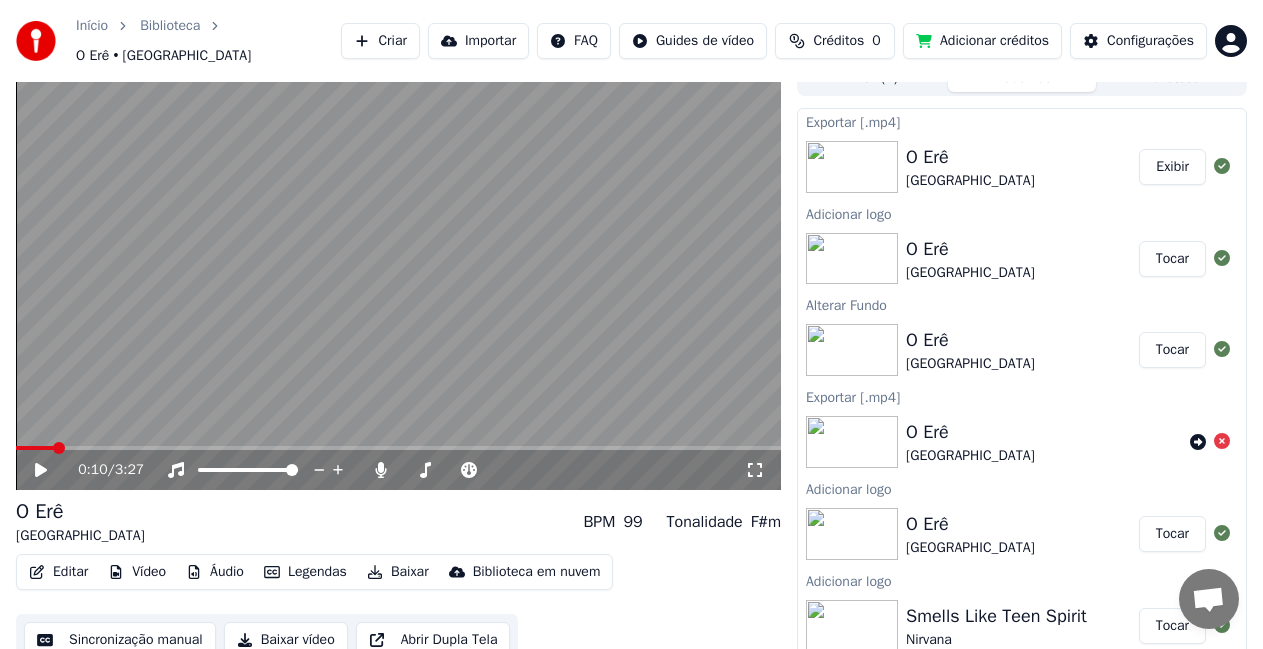click on "Exibir" at bounding box center [1172, 167] 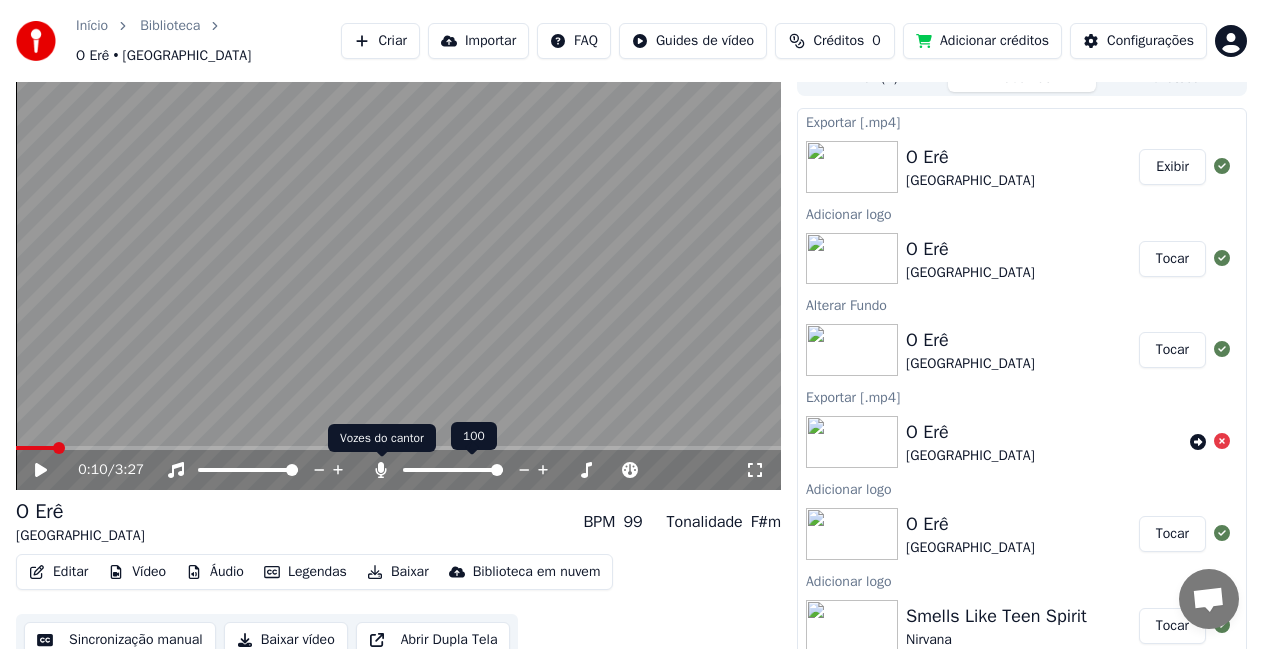 click 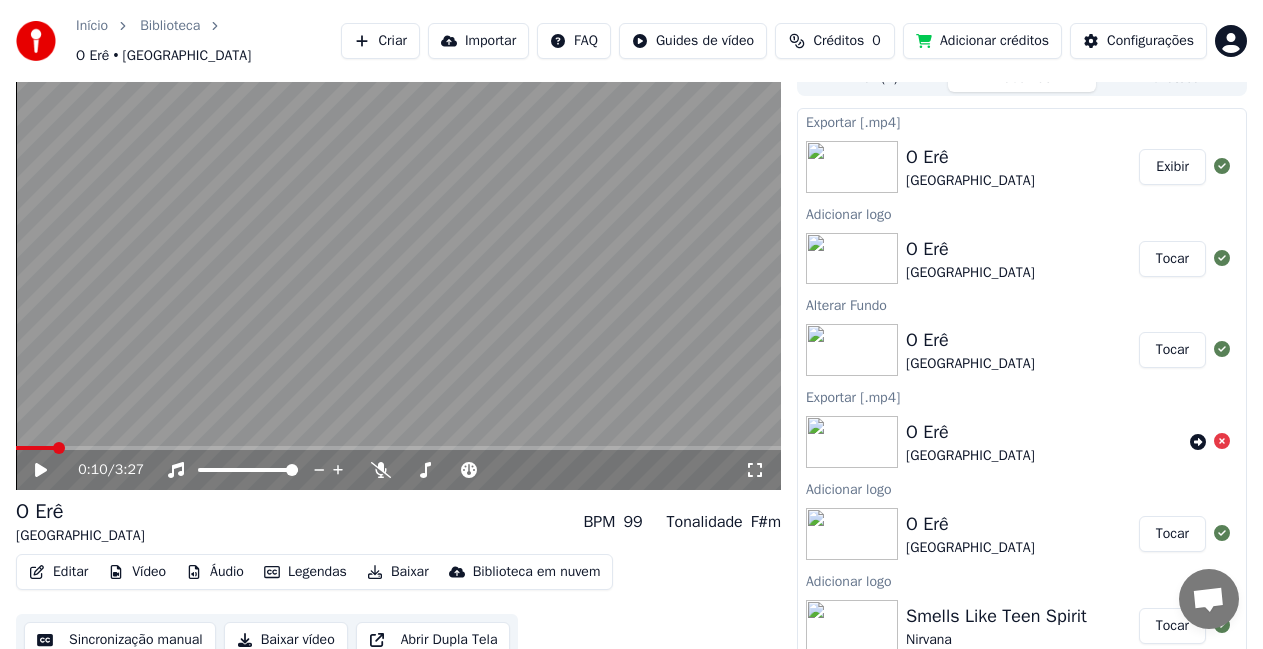 click on "Baixar vídeo" at bounding box center [286, 640] 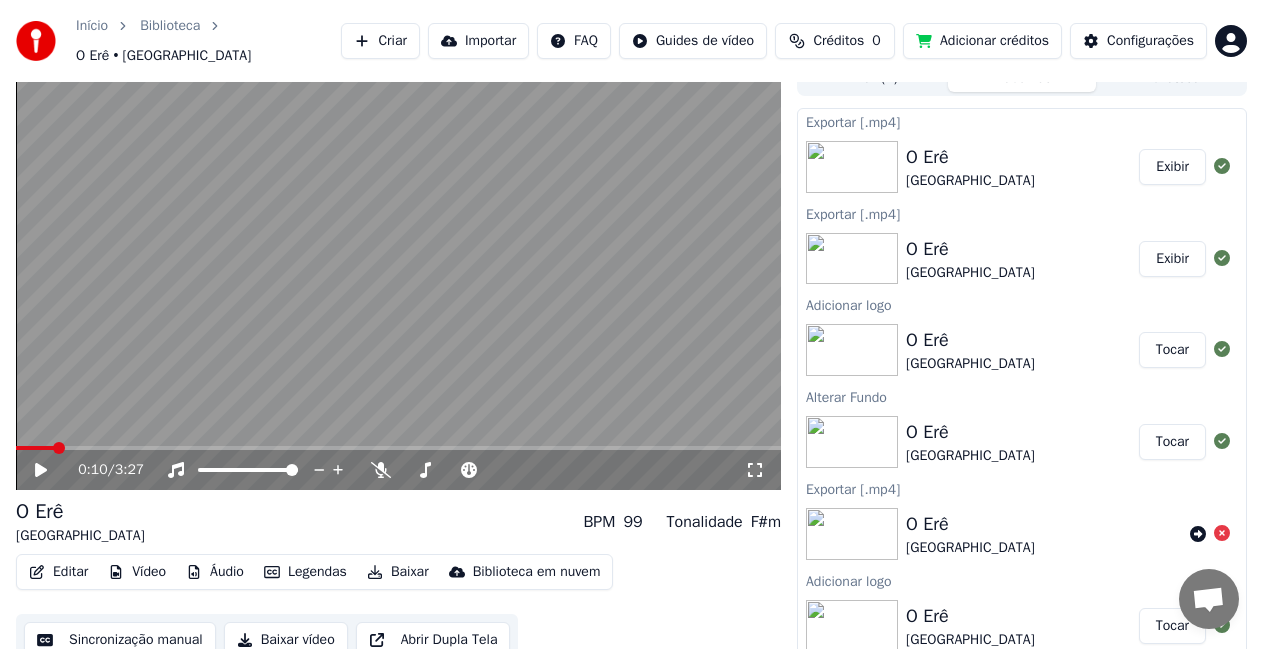 click on "Exibir" at bounding box center [1172, 167] 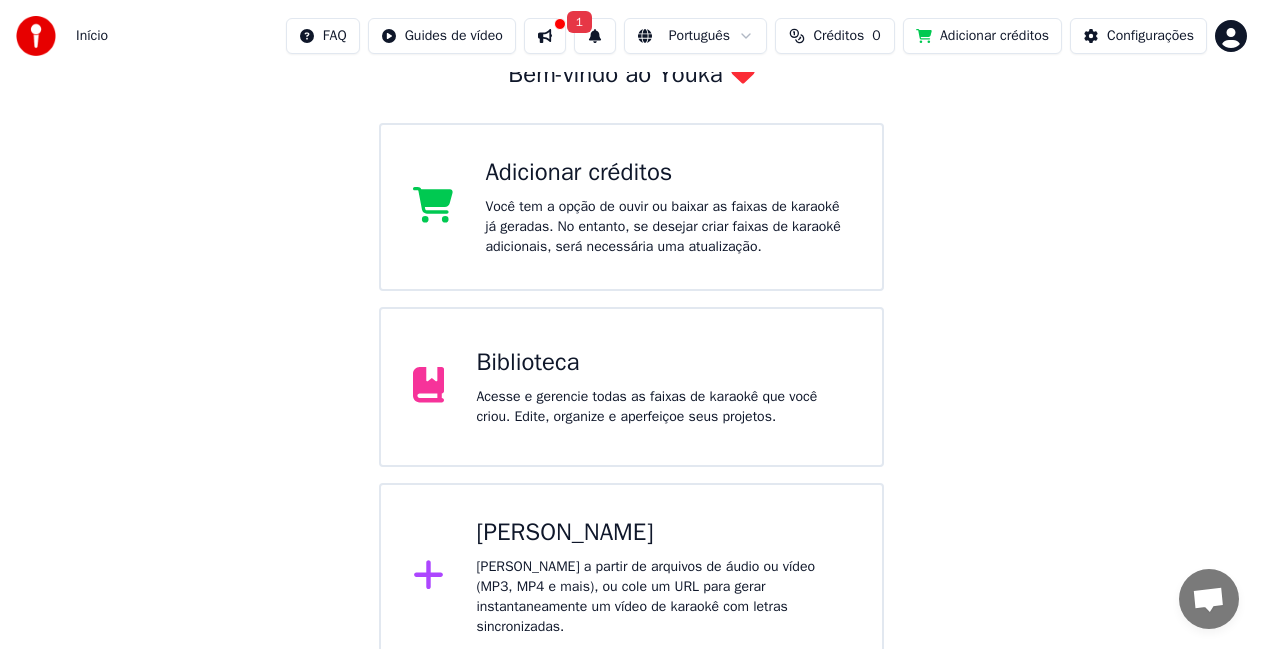 scroll, scrollTop: 135, scrollLeft: 0, axis: vertical 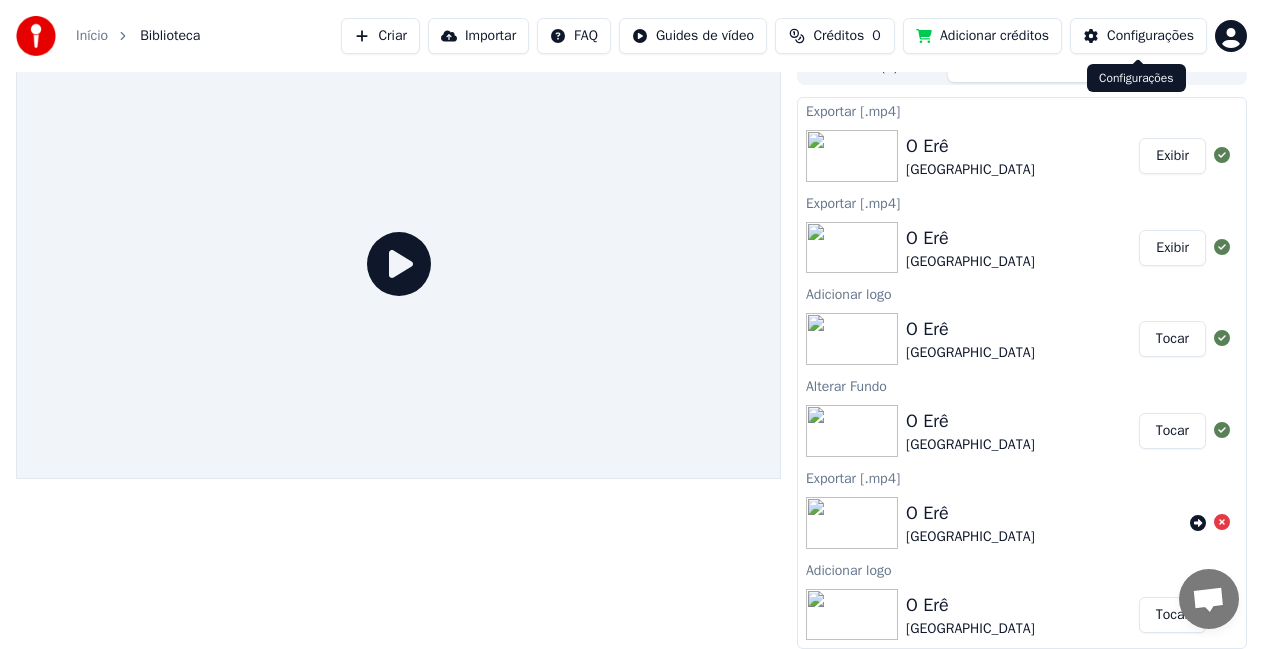 click on "Configurações" at bounding box center (1150, 36) 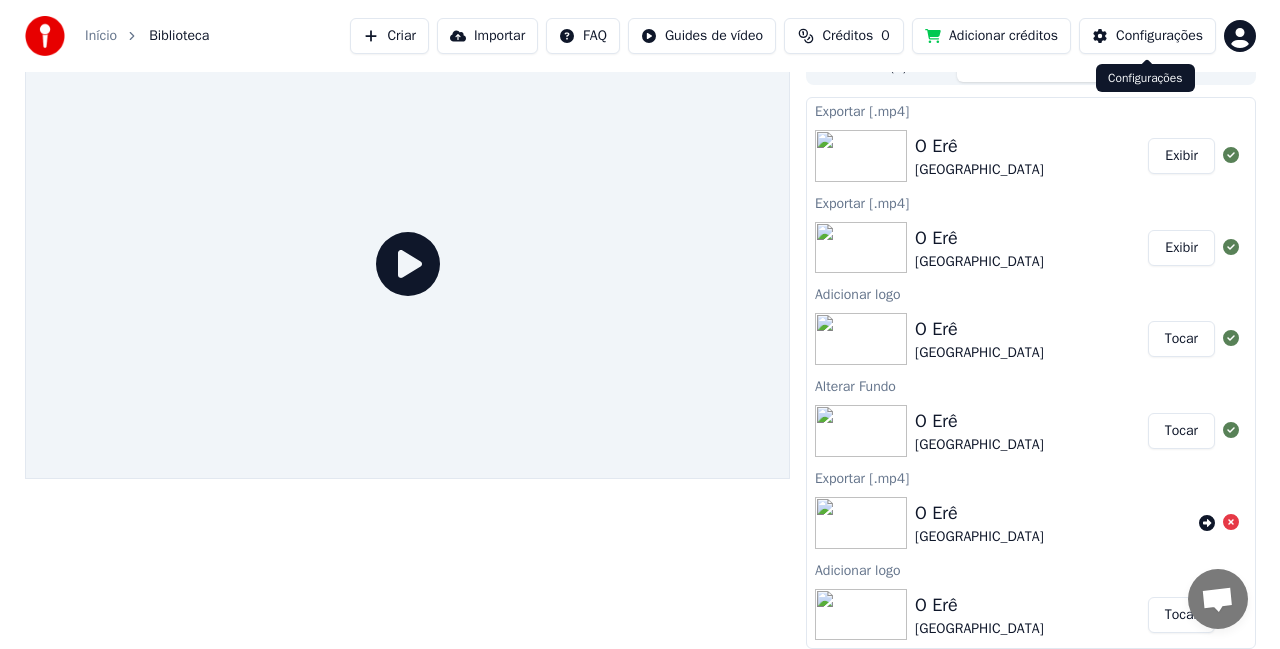 scroll, scrollTop: 0, scrollLeft: 0, axis: both 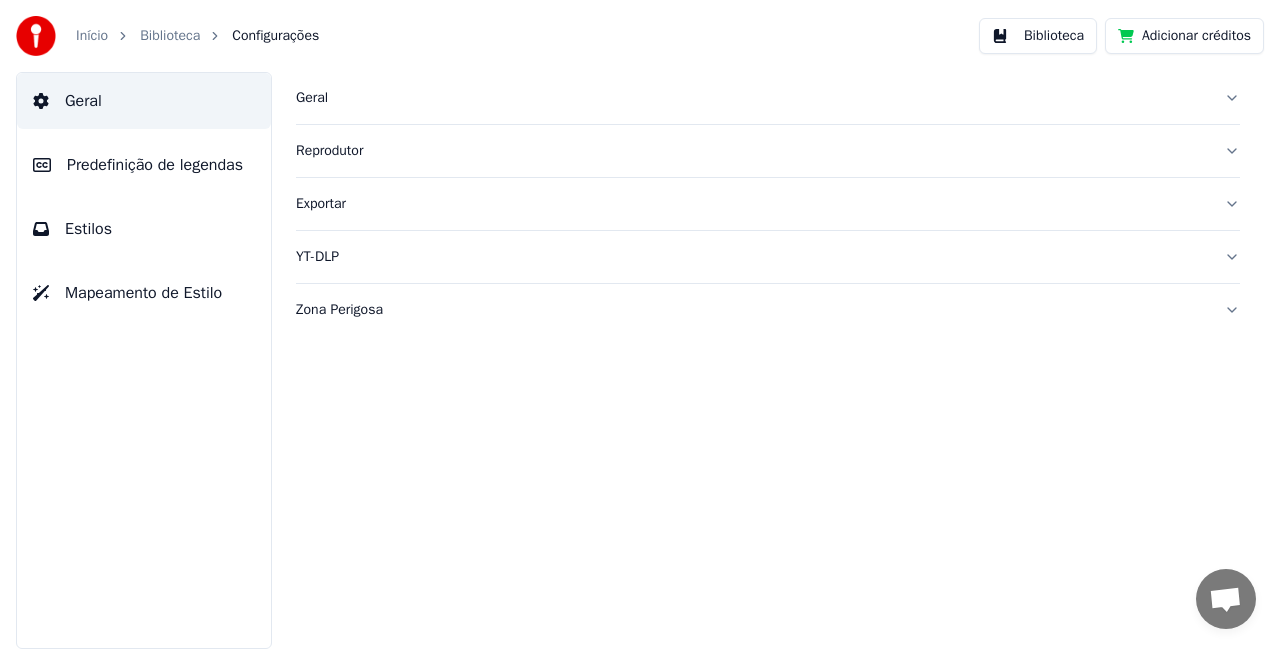 click on "Geral" at bounding box center [83, 101] 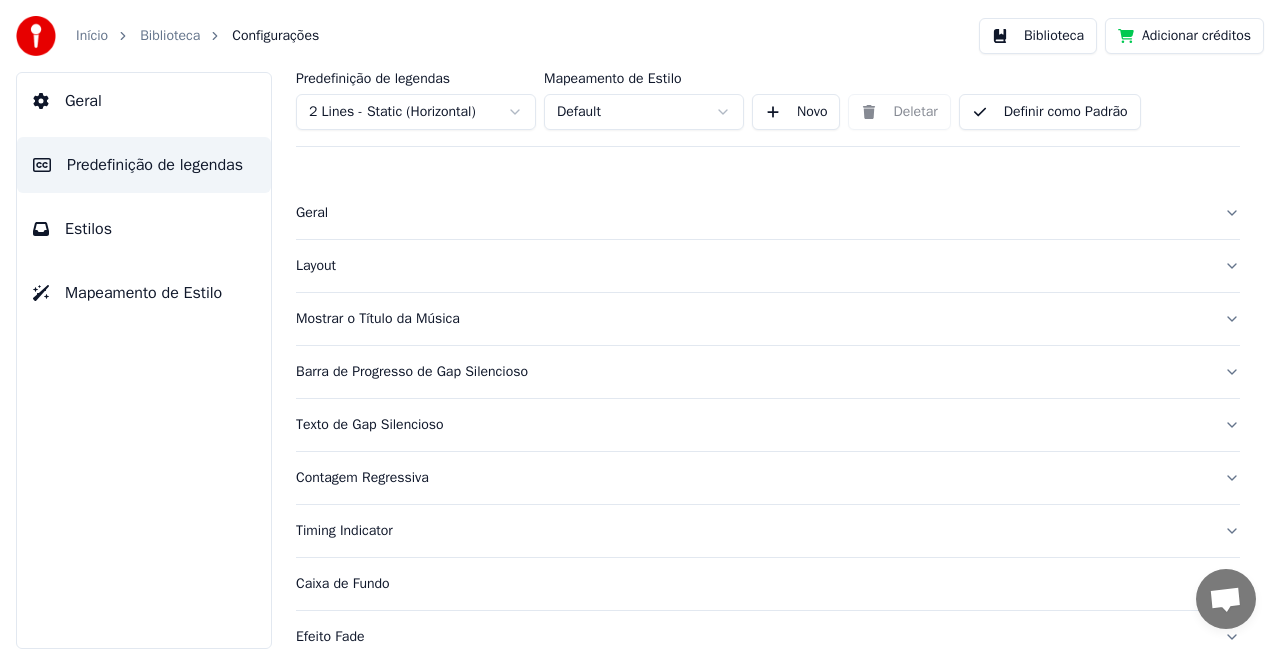 click on "Geral" at bounding box center [83, 101] 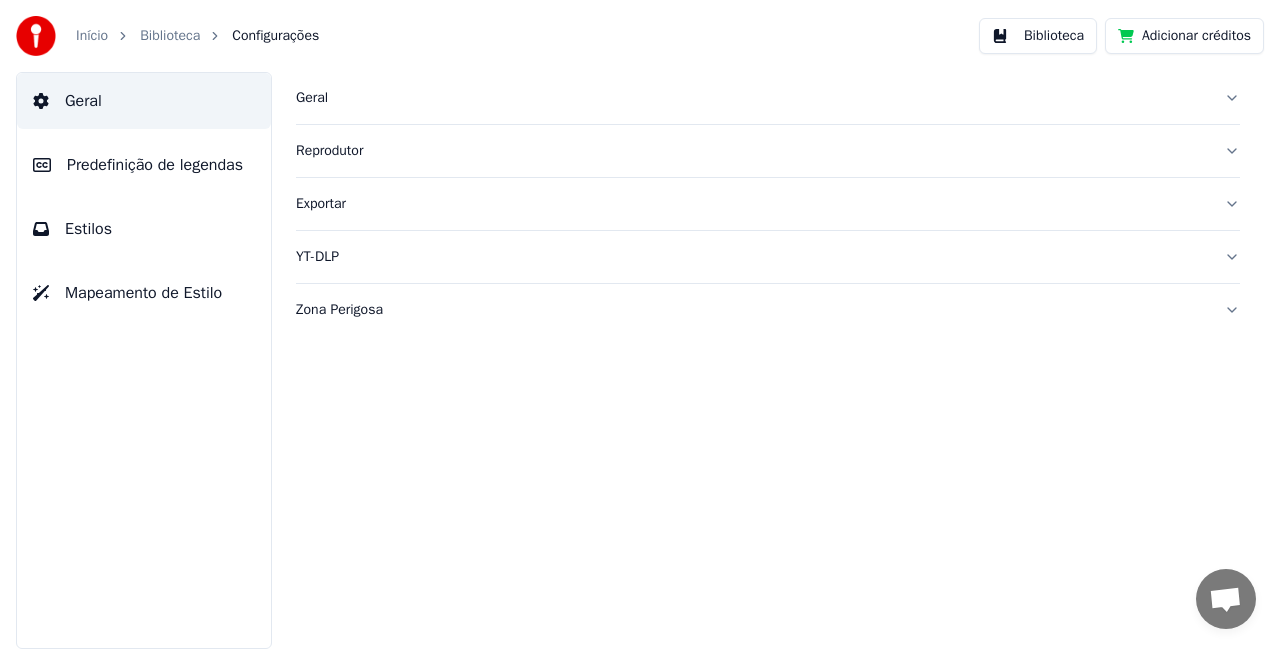 click on "Geral" at bounding box center [768, 98] 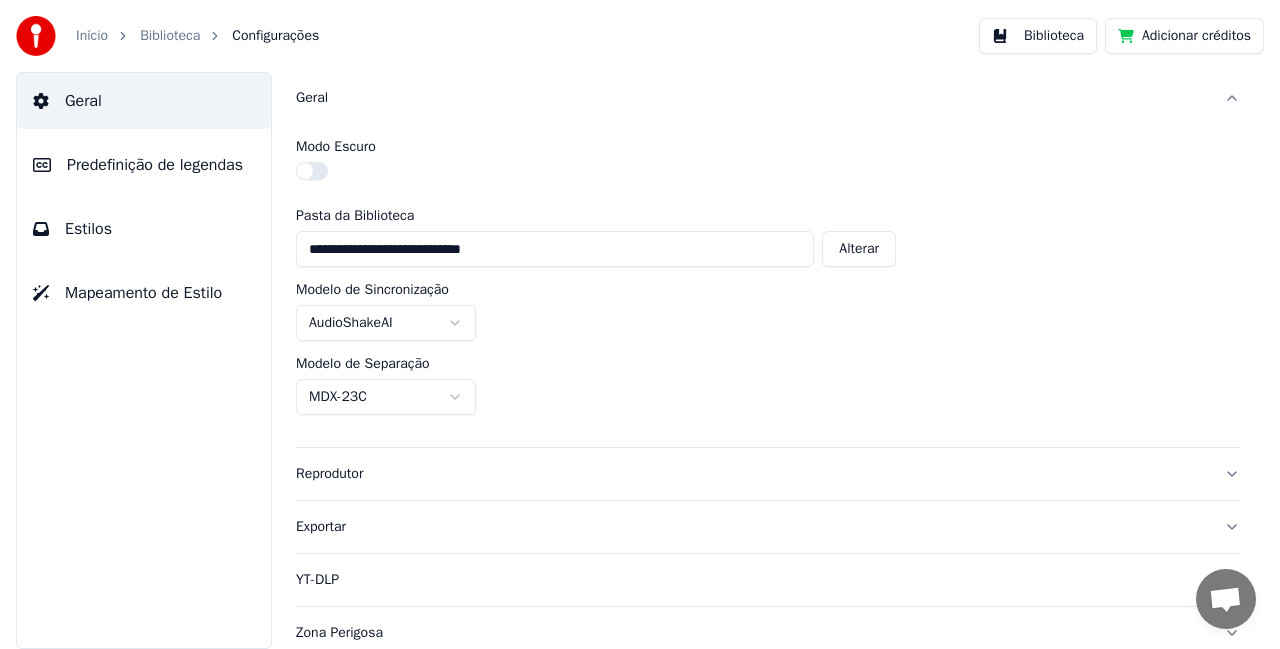 scroll, scrollTop: 9, scrollLeft: 0, axis: vertical 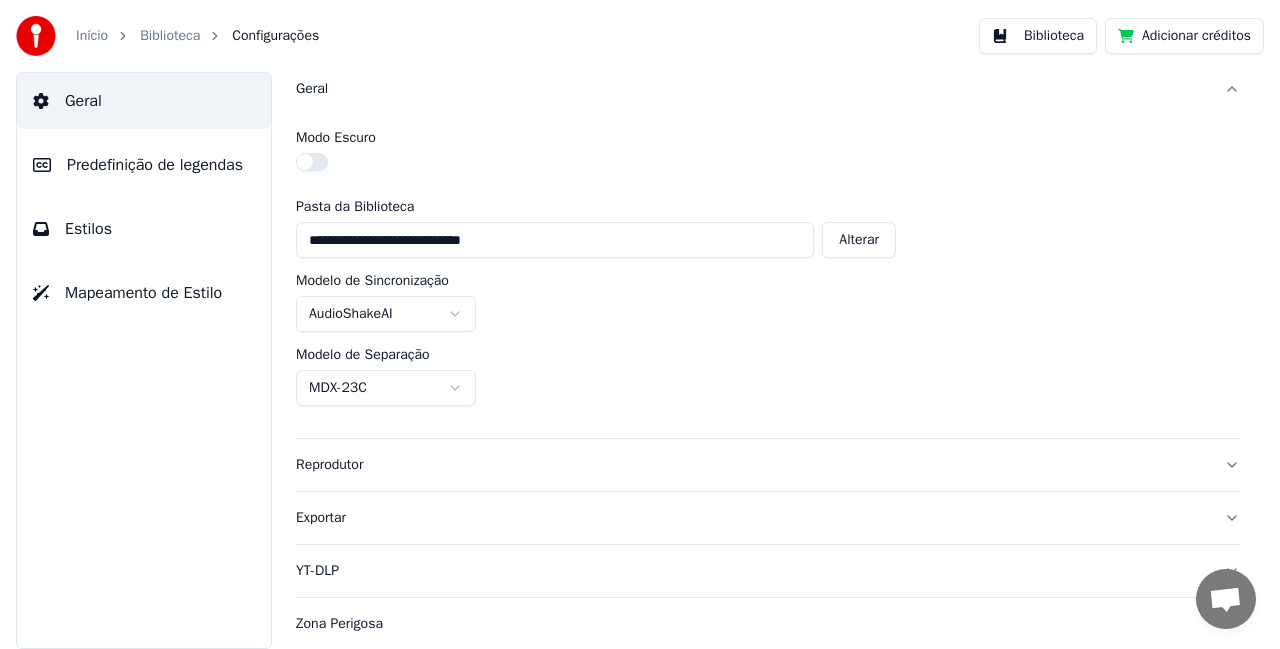click on "Reprodutor" at bounding box center [768, 465] 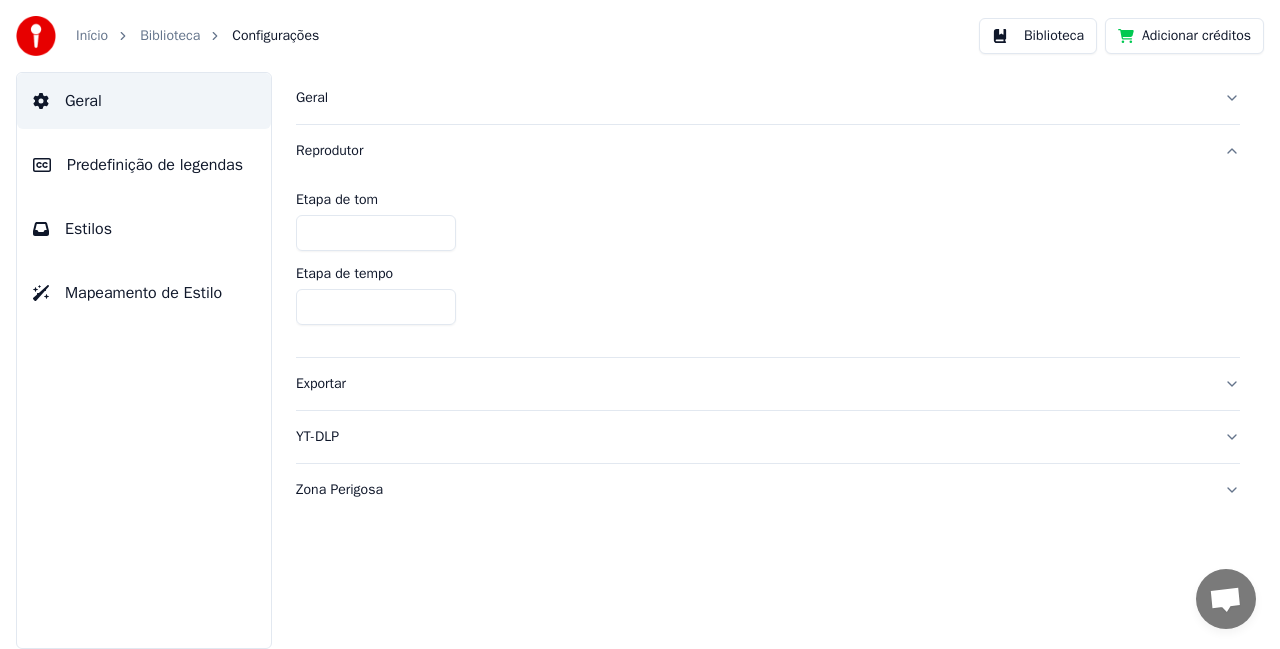 click on "Exportar" at bounding box center [768, 384] 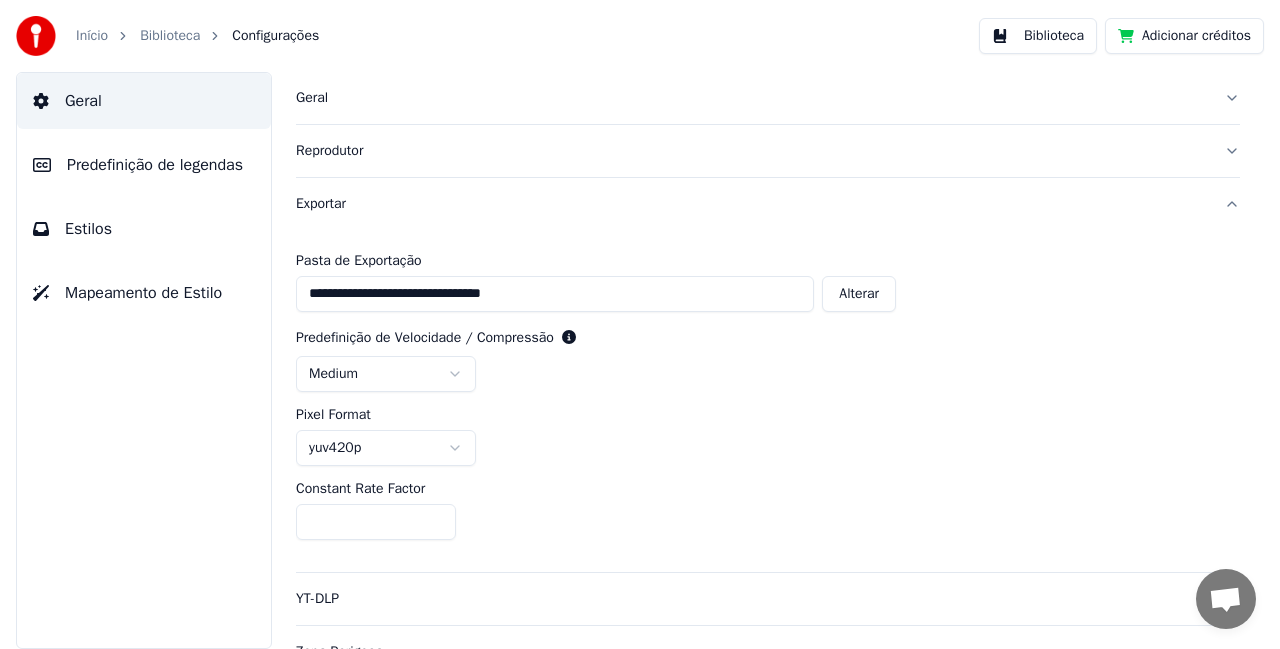 scroll, scrollTop: 29, scrollLeft: 0, axis: vertical 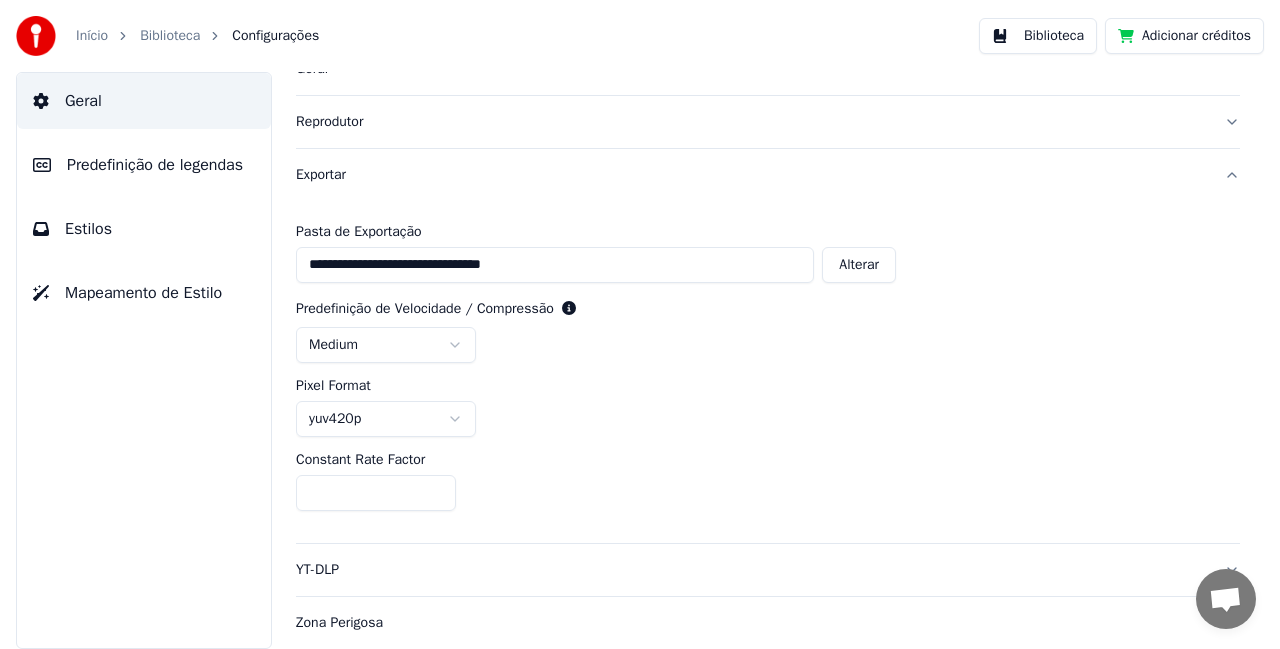 click on "YT-DLP" at bounding box center (768, 570) 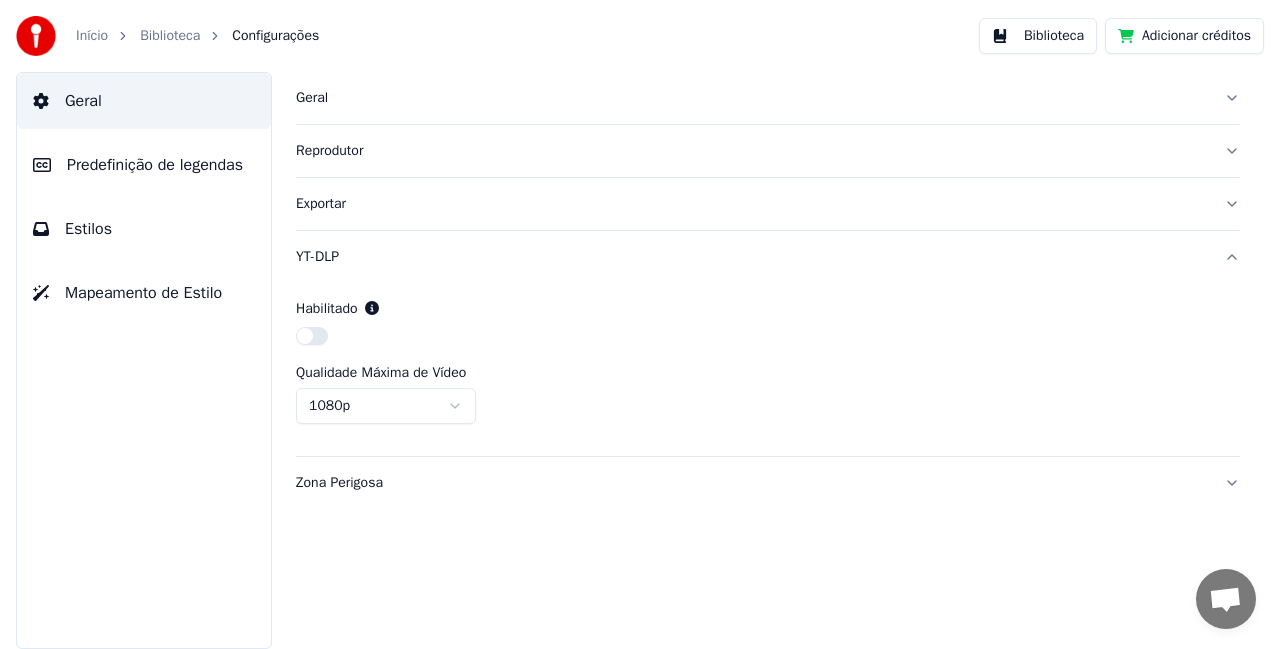 click on "Zona Perigosa" at bounding box center [768, 483] 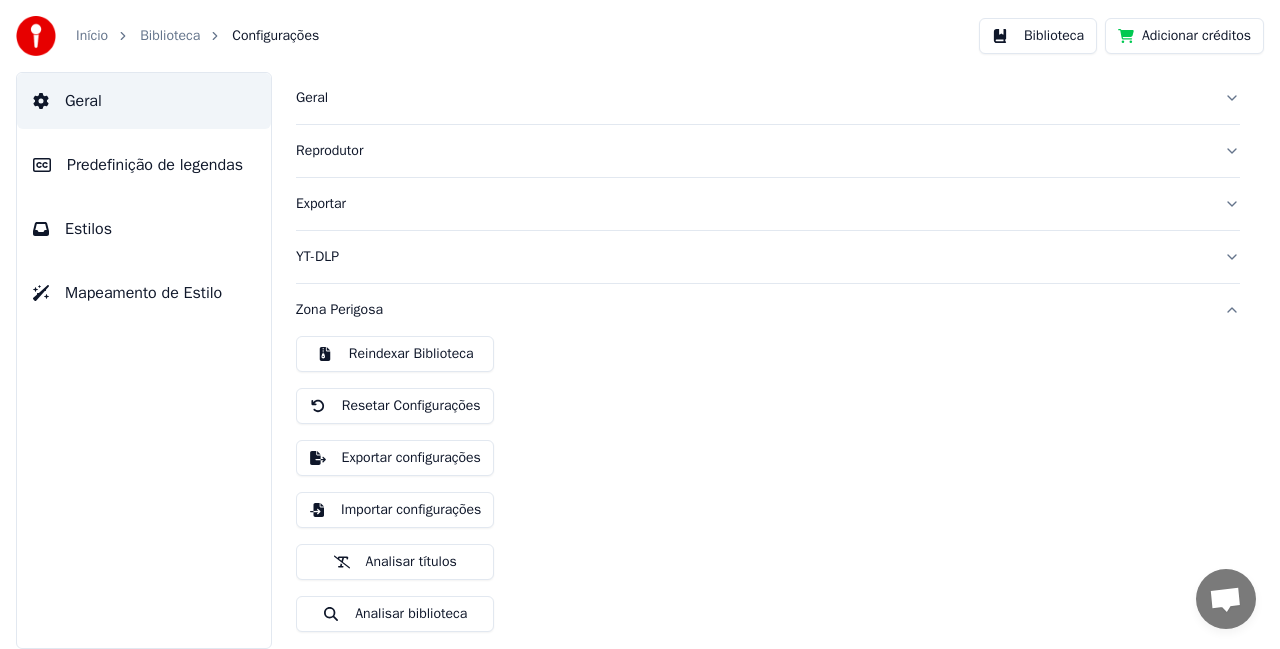 click on "Exportar configurações" at bounding box center (395, 458) 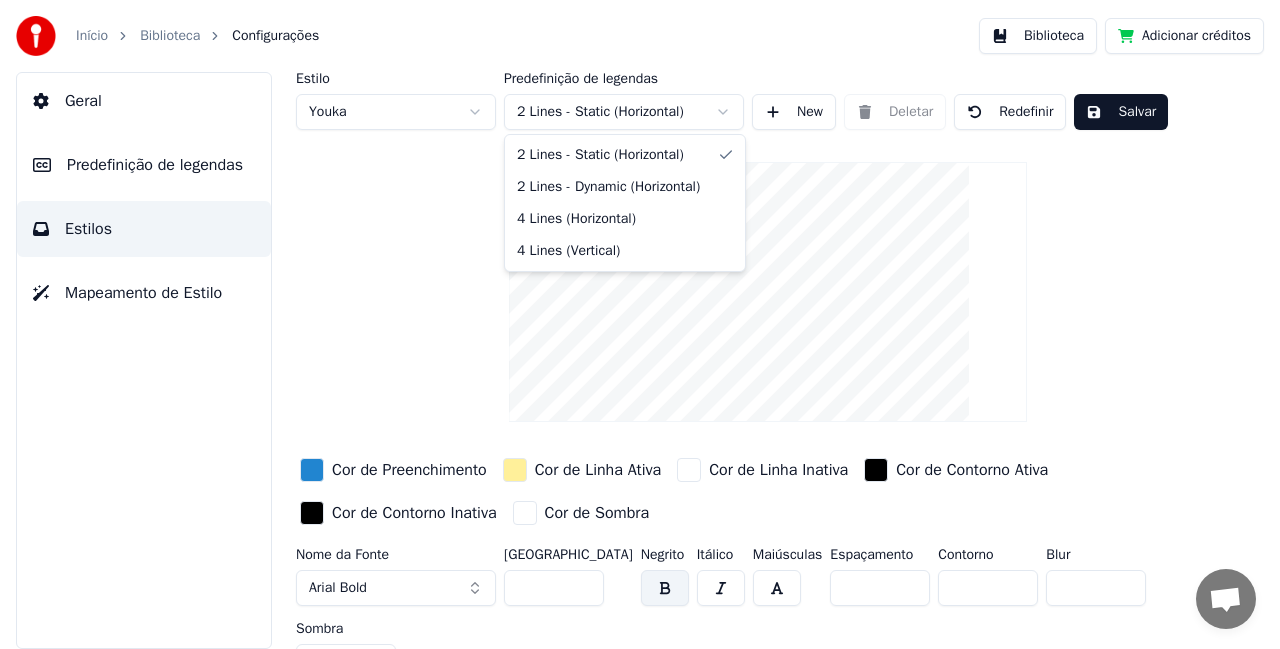 click on "Início Biblioteca Configurações Biblioteca Adicionar créditos Geral Predefinição de legendas Estilos Mapeamento de Estilo Estilo Youka Predefinição de legendas 2 Lines - Static (Horizontal) New Deletar Redefinir Salvar Cor de Preenchimento Cor de Linha Ativa Cor de Linha Inativa Cor de Contorno Ativa Cor de Contorno Inativa Cor de Sombra Nome da Fonte Arial Bold Tamanho da Fonte ** Negrito Itálico Maiúsculas Espaçamento * Contorno * Blur * Sombra * 2 Lines - Static (Horizontal) 2 Lines - Dynamic (Horizontal) 4 Lines (Horizontal) 4 Lines (Vertical)" at bounding box center (640, 324) 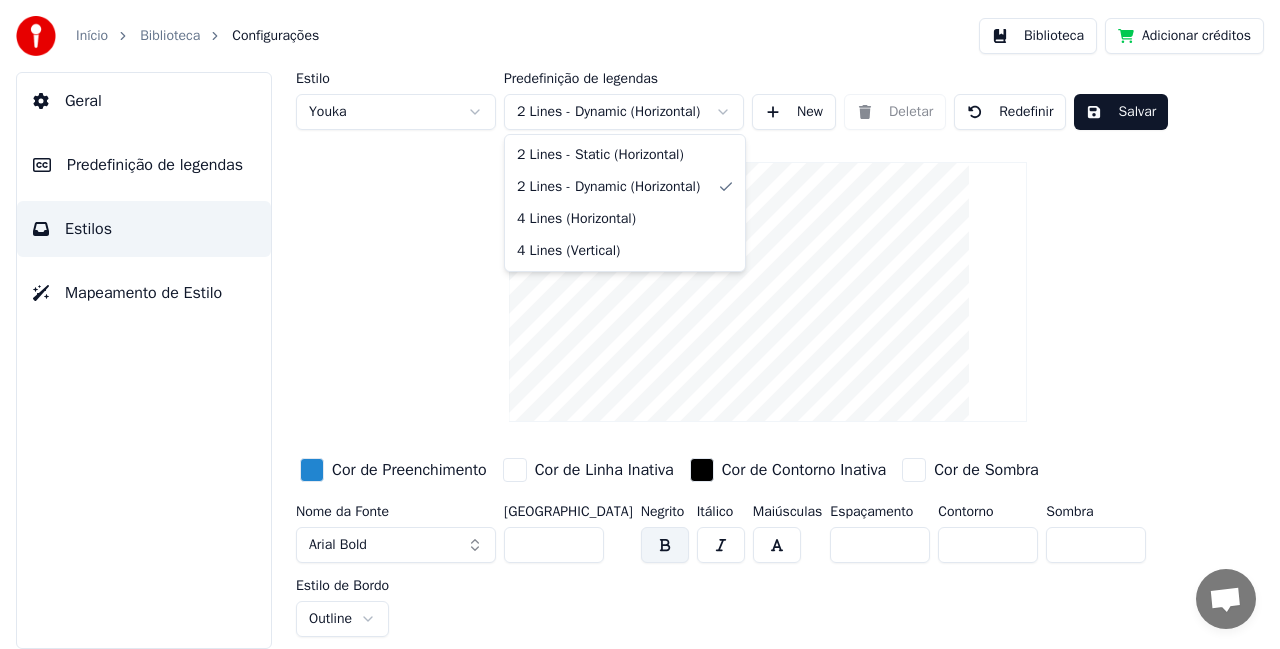 click on "Início Biblioteca Configurações Biblioteca Adicionar créditos Geral Predefinição de legendas Estilos Mapeamento de Estilo Estilo Youka Predefinição de legendas 2 Lines - Dynamic (Horizontal) New Deletar Redefinir Salvar Cor de Preenchimento Cor de Linha Inativa Cor de Contorno Inativa Cor de Sombra Nome da Fonte Arial Bold Tamanho da Fonte ** Negrito Itálico Maiúsculas Espaçamento * Contorno * Sombra * Estilo de Bordo Outline 2 Lines - Static (Horizontal) 2 Lines - Dynamic (Horizontal) 4 Lines (Horizontal) 4 Lines (Vertical)" at bounding box center [640, 324] 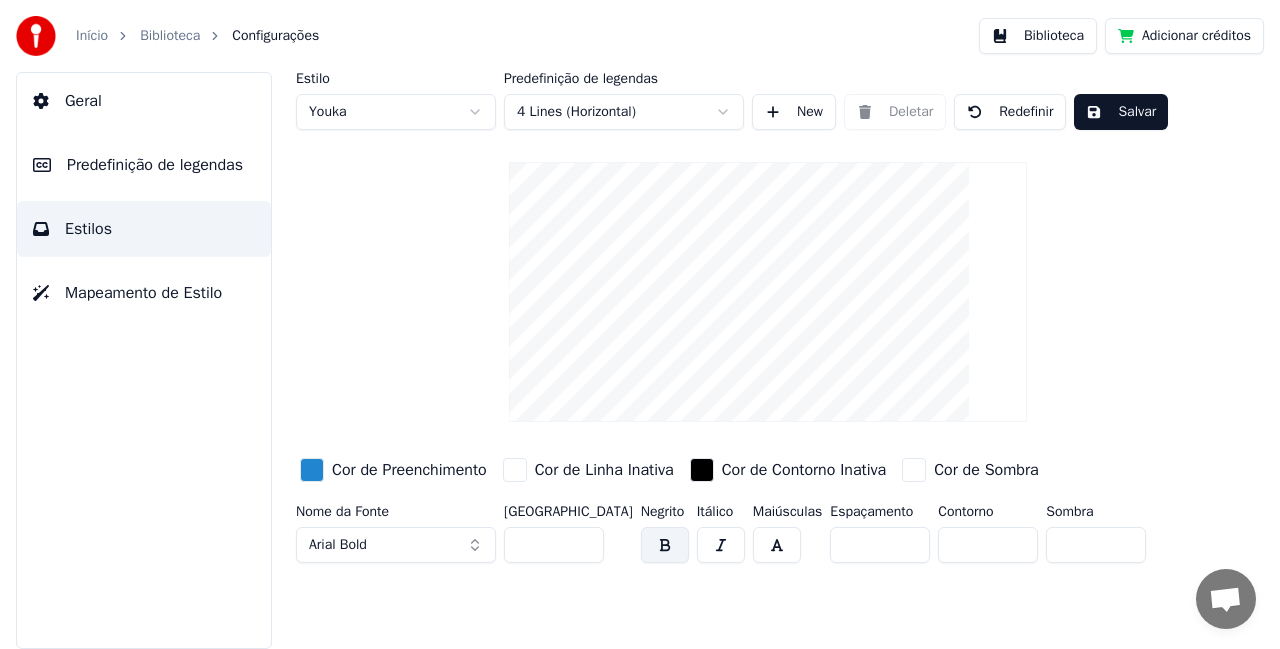 click on "Início Biblioteca Configurações Biblioteca Adicionar créditos Geral Predefinição de legendas Estilos Mapeamento de Estilo Estilo Youka Predefinição de legendas 4 Lines (Horizontal) New Deletar Redefinir Salvar Cor de Preenchimento Cor de Linha Inativa Cor de Contorno Inativa Cor de Sombra Nome da Fonte Arial Bold Tamanho da Fonte ** Negrito Itálico Maiúsculas Espaçamento * Contorno * Sombra *" at bounding box center [640, 324] 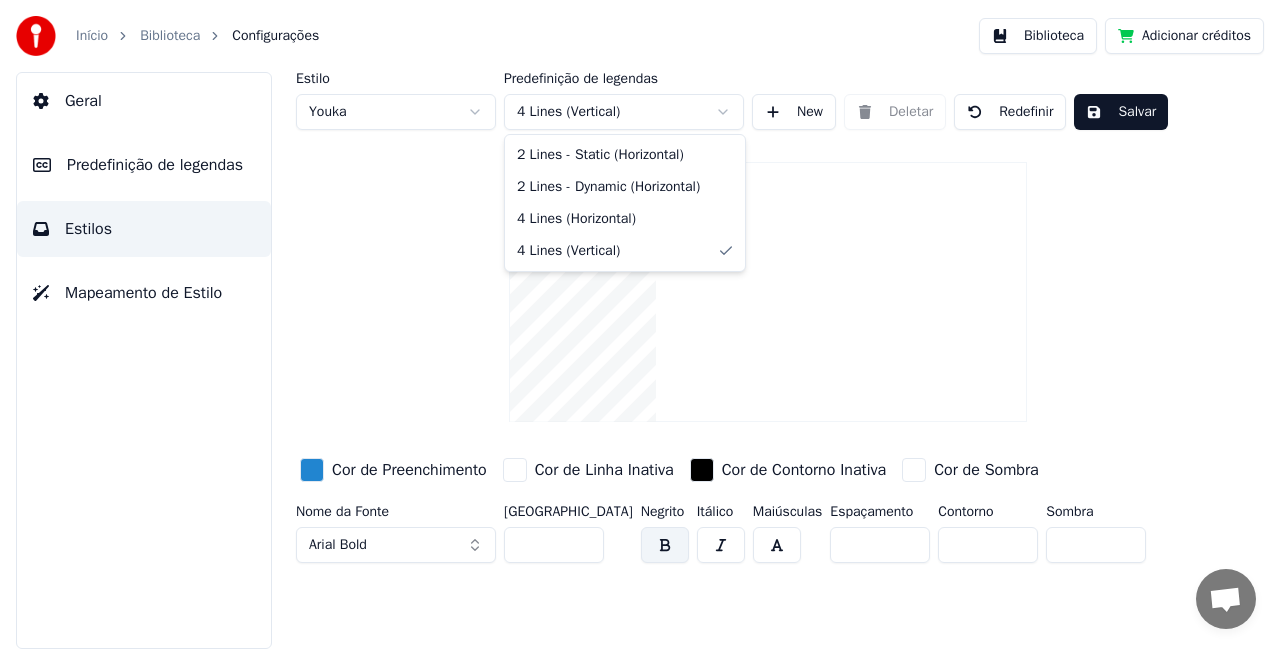 click on "Início Biblioteca Configurações Biblioteca Adicionar créditos Geral Predefinição de legendas Estilos Mapeamento de Estilo Estilo Youka Predefinição de legendas 4 Lines (Vertical) New Deletar Redefinir Salvar Cor de Preenchimento Cor de Linha Inativa Cor de Contorno Inativa Cor de Sombra Nome da Fonte Arial Bold Tamanho da Fonte ** Negrito Itálico Maiúsculas Espaçamento * Contorno * Sombra * 2 Lines - Static (Horizontal) 2 Lines - Dynamic (Horizontal) 4 Lines (Horizontal) 4 Lines (Vertical)" at bounding box center [640, 324] 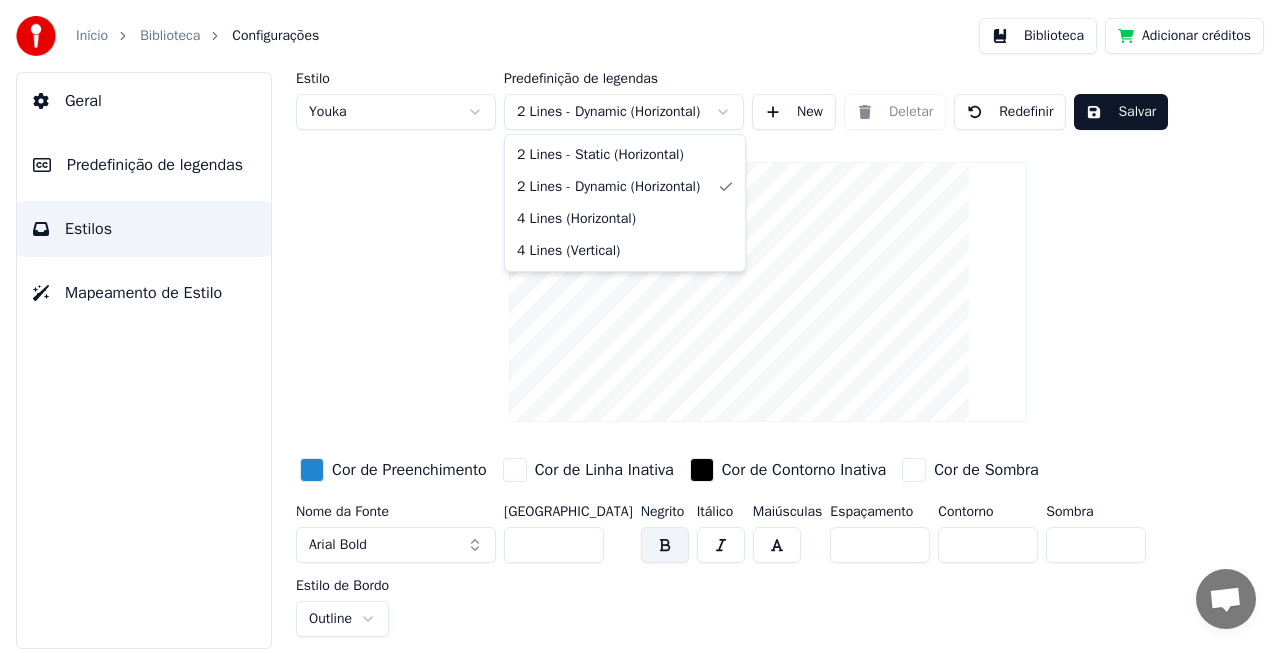 click on "Início Biblioteca Configurações Biblioteca Adicionar créditos Geral Predefinição de legendas Estilos Mapeamento de Estilo Estilo Youka Predefinição de legendas 2 Lines - Dynamic (Horizontal) New Deletar Redefinir Salvar Cor de Preenchimento Cor de Linha Inativa Cor de Contorno Inativa Cor de Sombra Nome da Fonte Arial Bold Tamanho da Fonte ** Negrito Itálico Maiúsculas Espaçamento * Contorno * Sombra * Estilo de Bordo Outline 2 Lines - Static (Horizontal) 2 Lines - Dynamic (Horizontal) 4 Lines (Horizontal) 4 Lines (Vertical)" at bounding box center (640, 324) 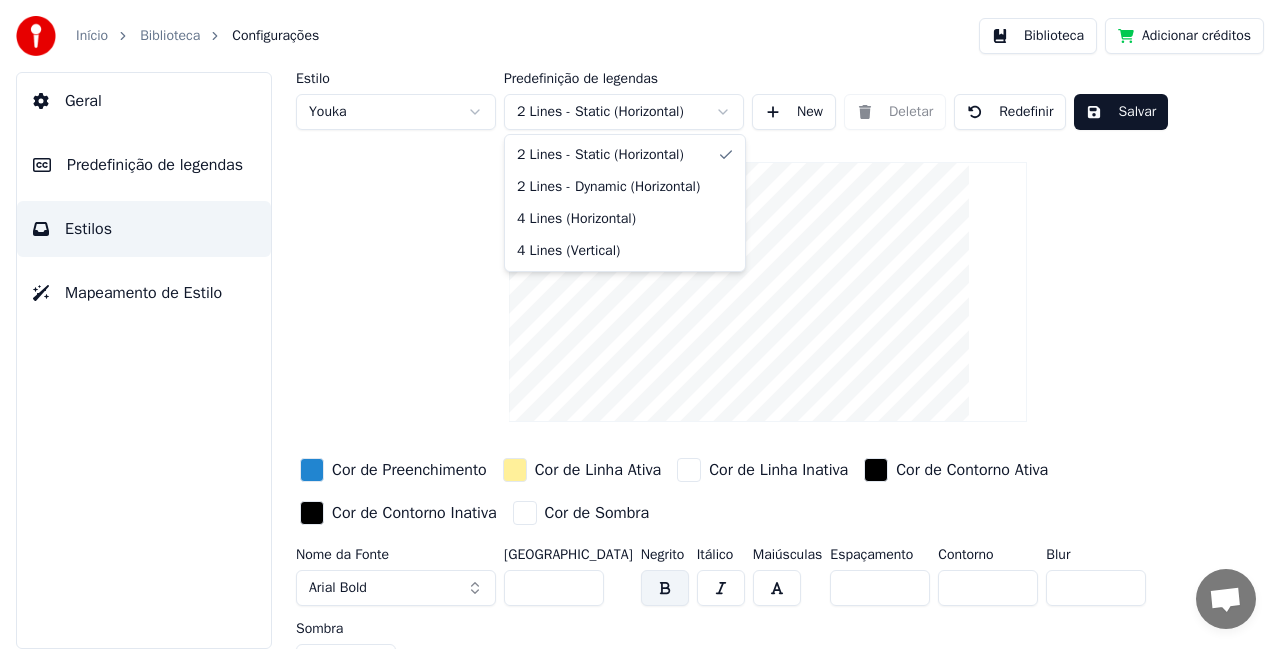 click on "Início Biblioteca Configurações Biblioteca Adicionar créditos Geral Predefinição de legendas Estilos Mapeamento de Estilo Estilo Youka Predefinição de legendas 2 Lines - Static (Horizontal) New Deletar Redefinir Salvar Cor de Preenchimento Cor de Linha Ativa Cor de Linha Inativa Cor de Contorno Ativa Cor de Contorno Inativa Cor de Sombra Nome da Fonte Arial Bold Tamanho da Fonte ** Negrito Itálico Maiúsculas Espaçamento * Contorno * Blur * Sombra * 2 Lines - Static (Horizontal) 2 Lines - Dynamic (Horizontal) 4 Lines (Horizontal) 4 Lines (Vertical)" at bounding box center (640, 324) 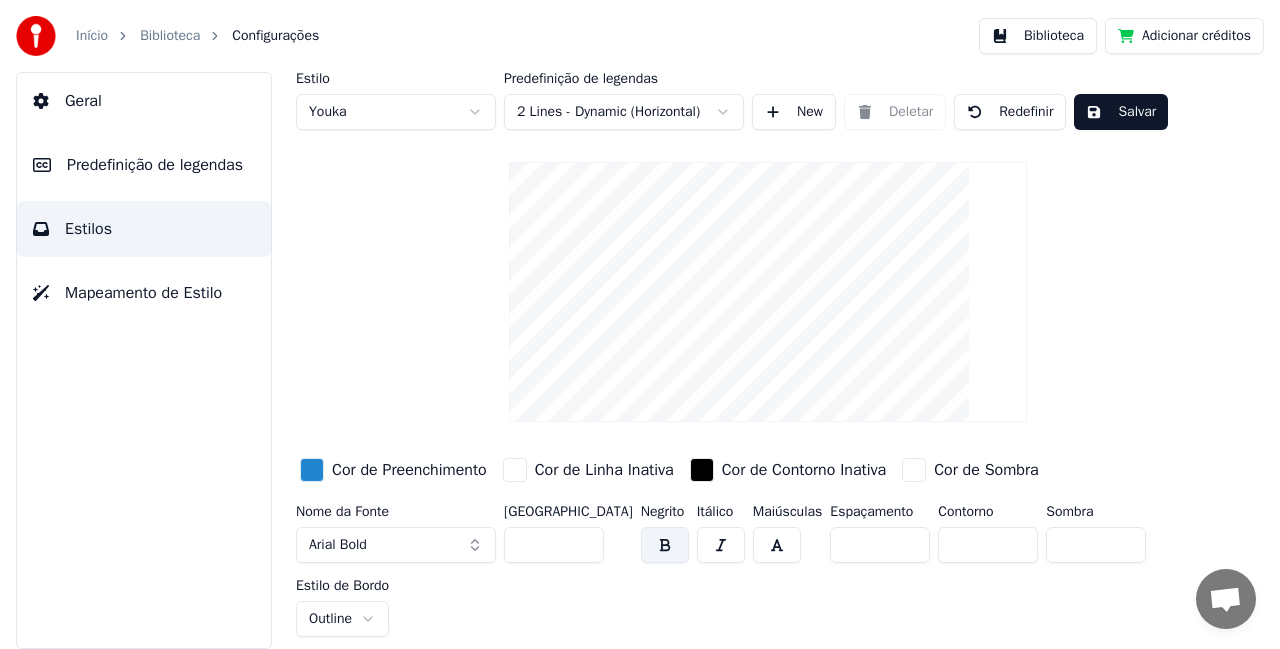 click on "Início Biblioteca Configurações Biblioteca Adicionar créditos Geral Predefinição de legendas Estilos Mapeamento de Estilo Estilo Youka Predefinição de legendas 2 Lines - Dynamic (Horizontal) New Deletar Redefinir Salvar Cor de Preenchimento Cor de Linha Inativa Cor de Contorno Inativa Cor de Sombra Nome da Fonte Arial Bold Tamanho da Fonte ** Negrito Itálico Maiúsculas Espaçamento * Contorno * Sombra * Estilo de Bordo Outline" at bounding box center [640, 324] 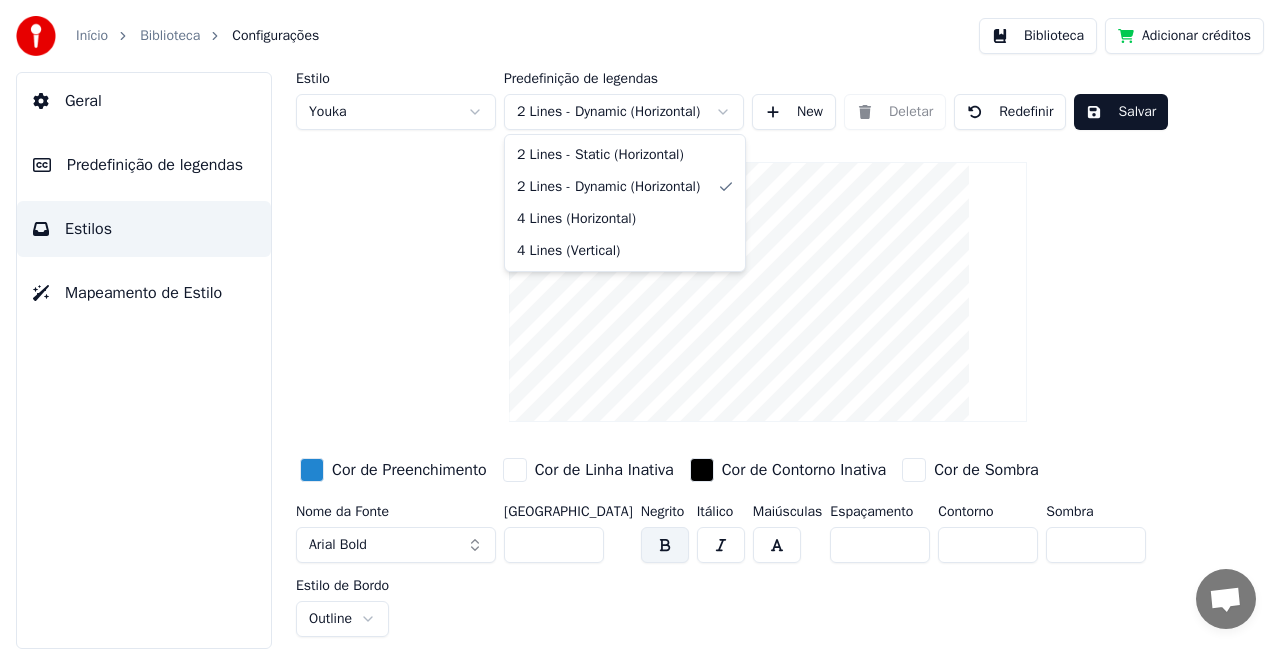 drag, startPoint x: 648, startPoint y: 189, endPoint x: 643, endPoint y: 149, distance: 40.311287 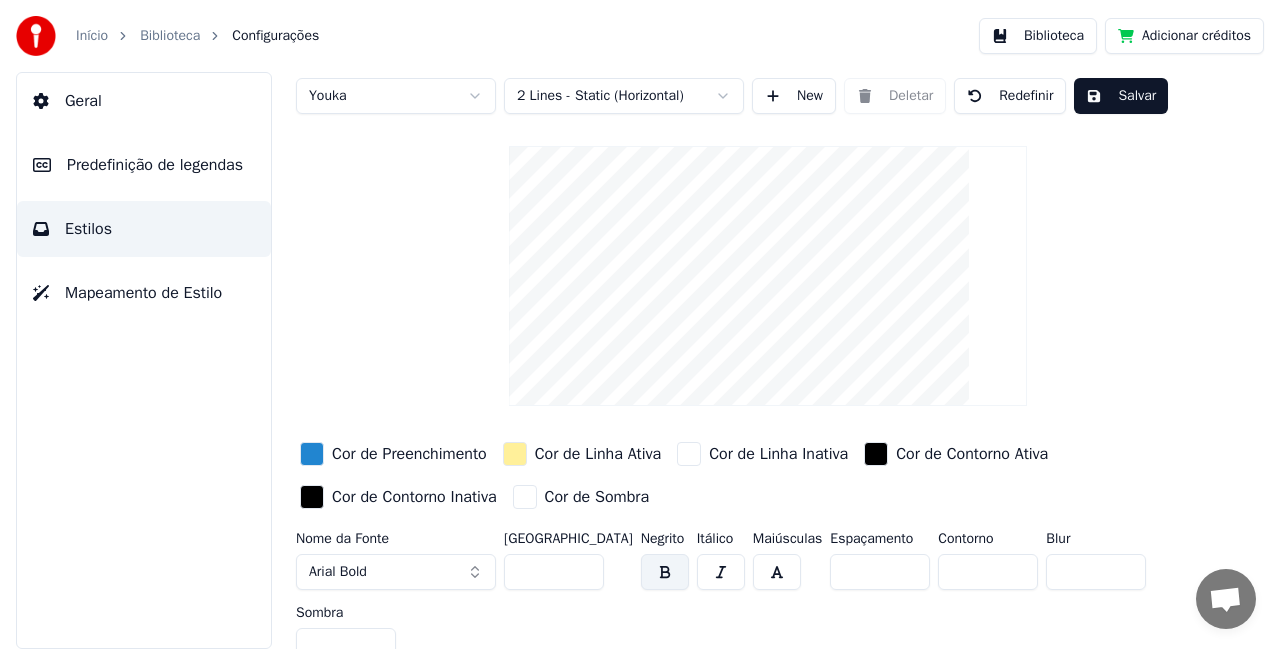 scroll, scrollTop: 37, scrollLeft: 0, axis: vertical 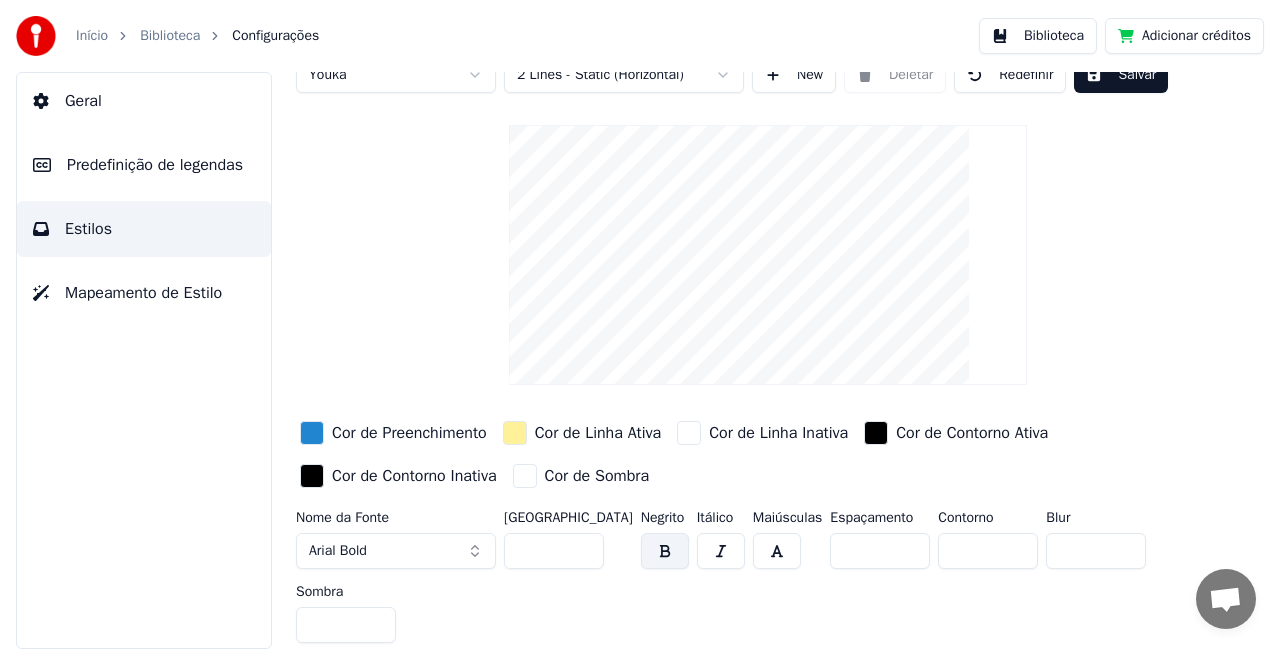 click on "Mapeamento de Estilo" at bounding box center [143, 293] 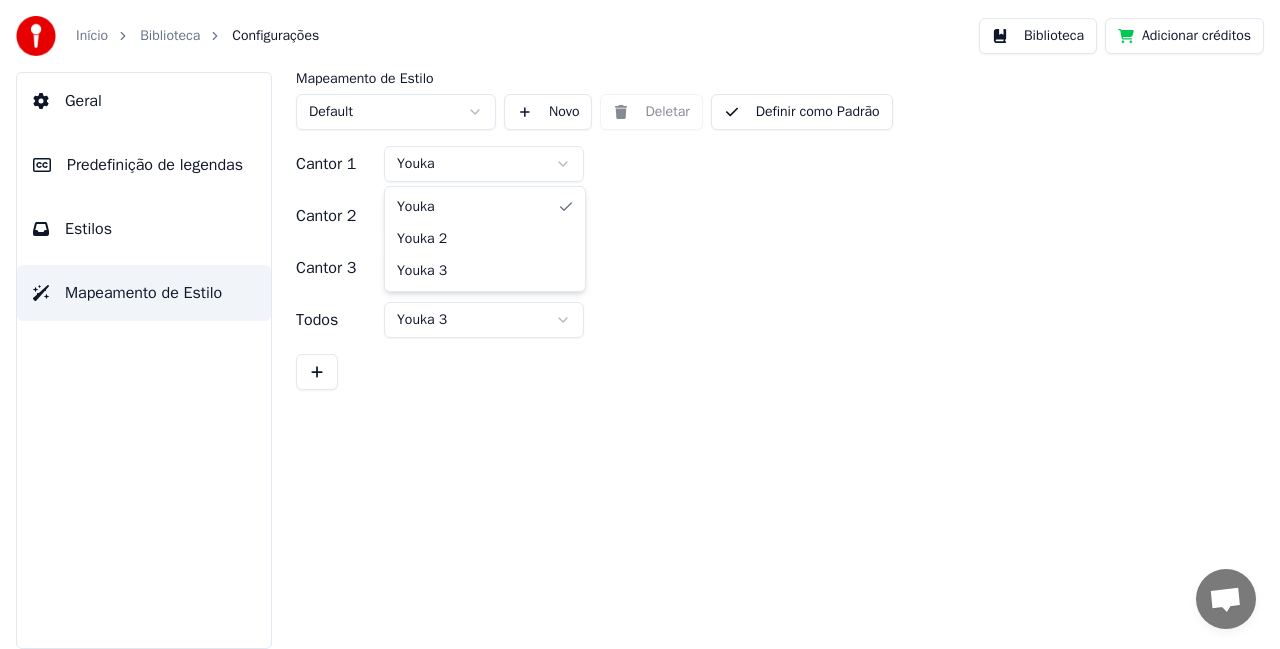 click on "Início Biblioteca Configurações Biblioteca Adicionar créditos Geral Predefinição de legendas Estilos Mapeamento de Estilo Mapeamento de Estilo Default Novo Deletar Definir como Padrão Cantor   1 Youka Cantor   2 Youka 2 Cantor   3 Youka 3 Todos Youka 3 Youka Youka 2 Youka 3" at bounding box center (640, 324) 